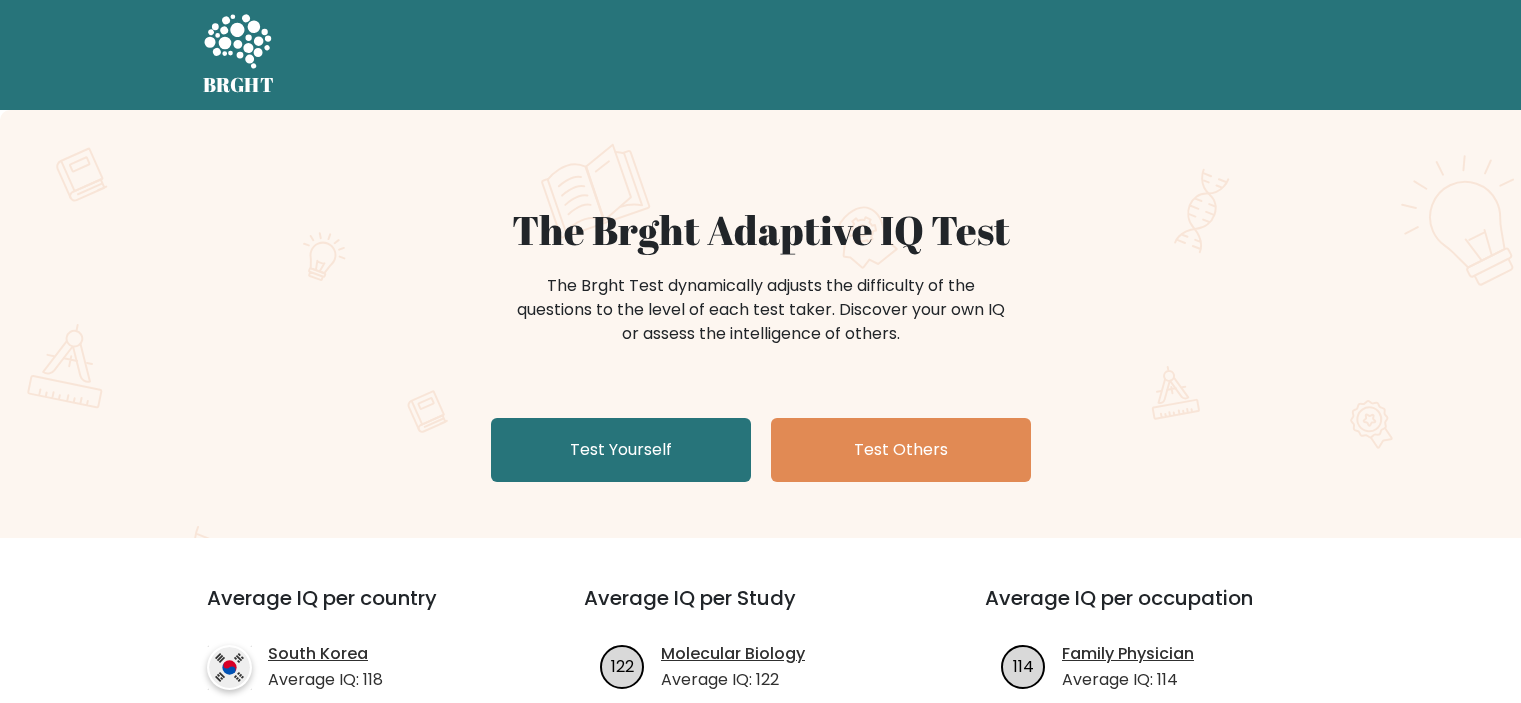 scroll, scrollTop: 0, scrollLeft: 0, axis: both 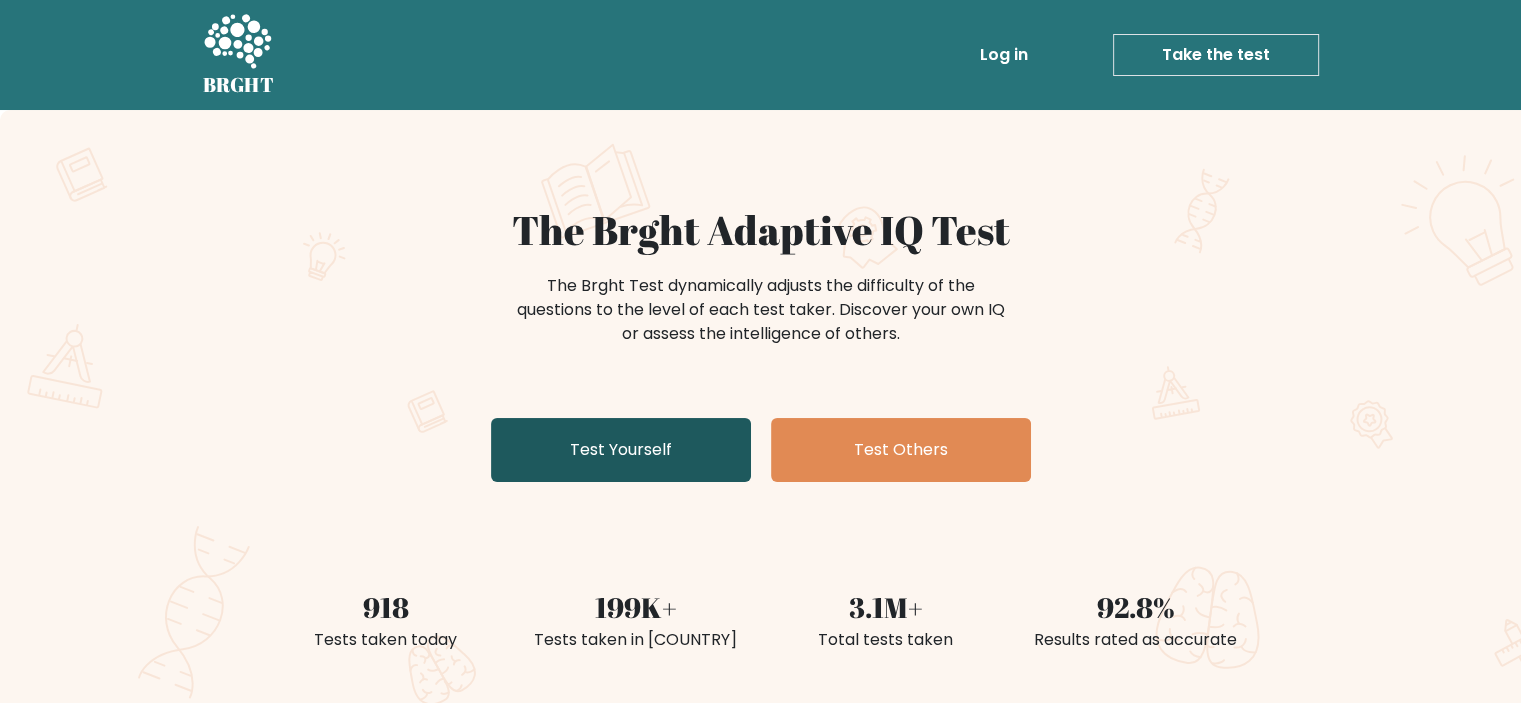 click on "Test Yourself" at bounding box center (621, 450) 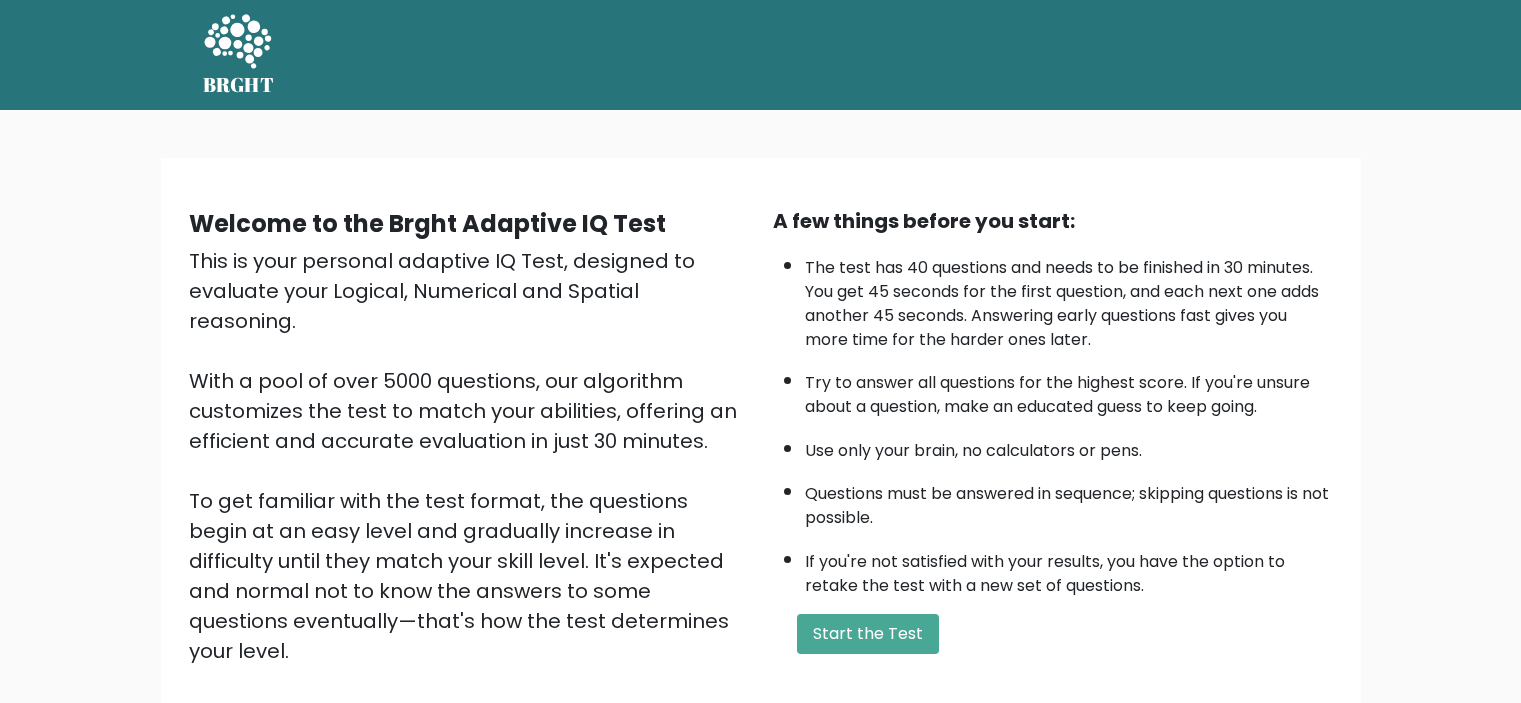 scroll, scrollTop: 0, scrollLeft: 0, axis: both 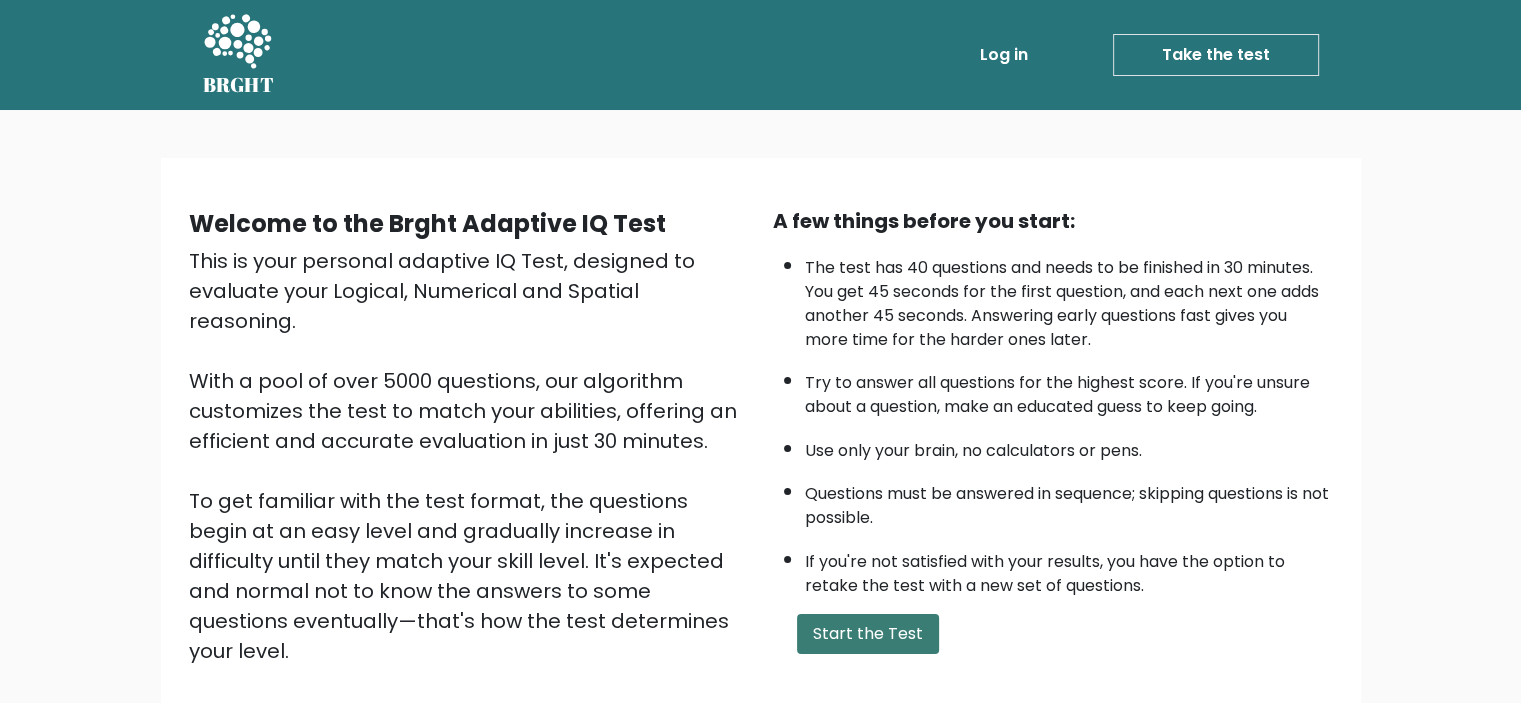 click on "Start the Test" at bounding box center [868, 634] 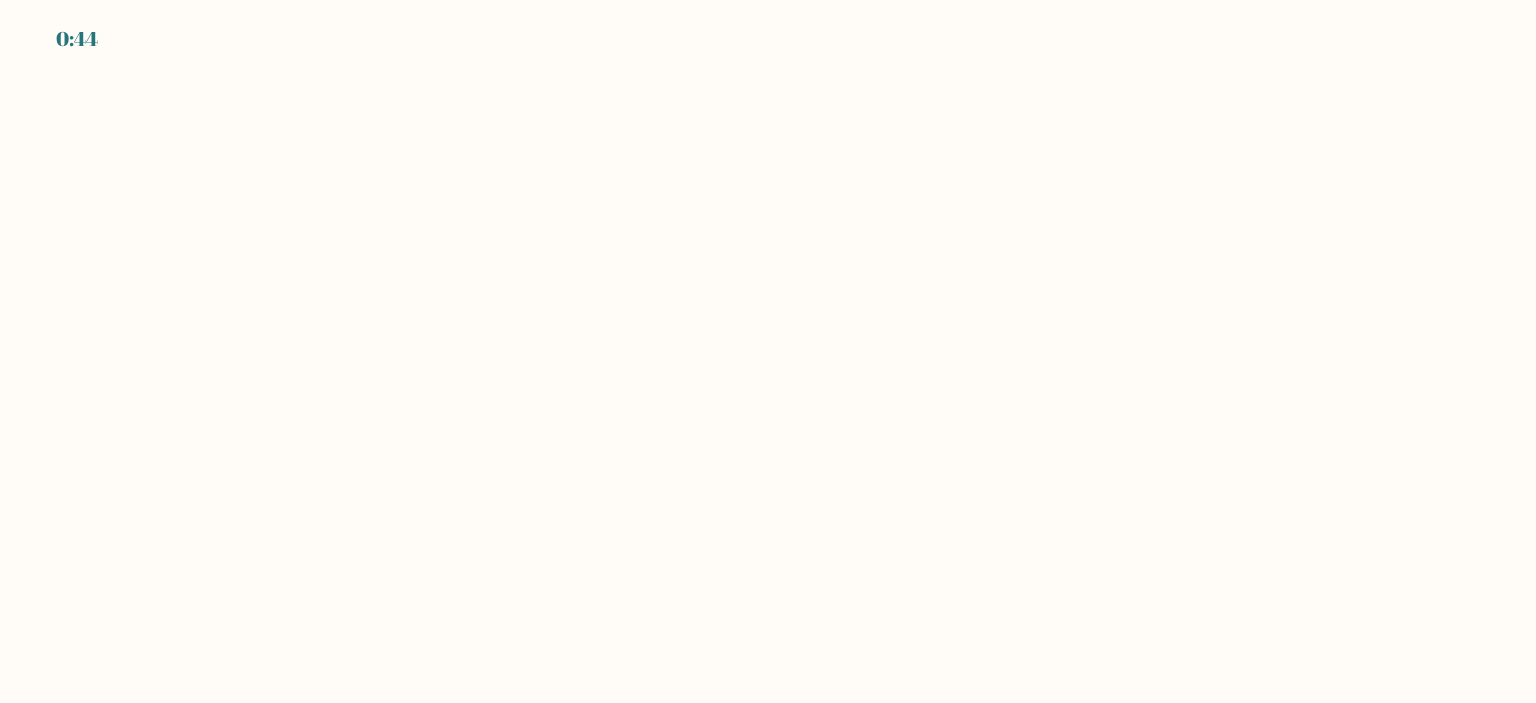 scroll, scrollTop: 0, scrollLeft: 0, axis: both 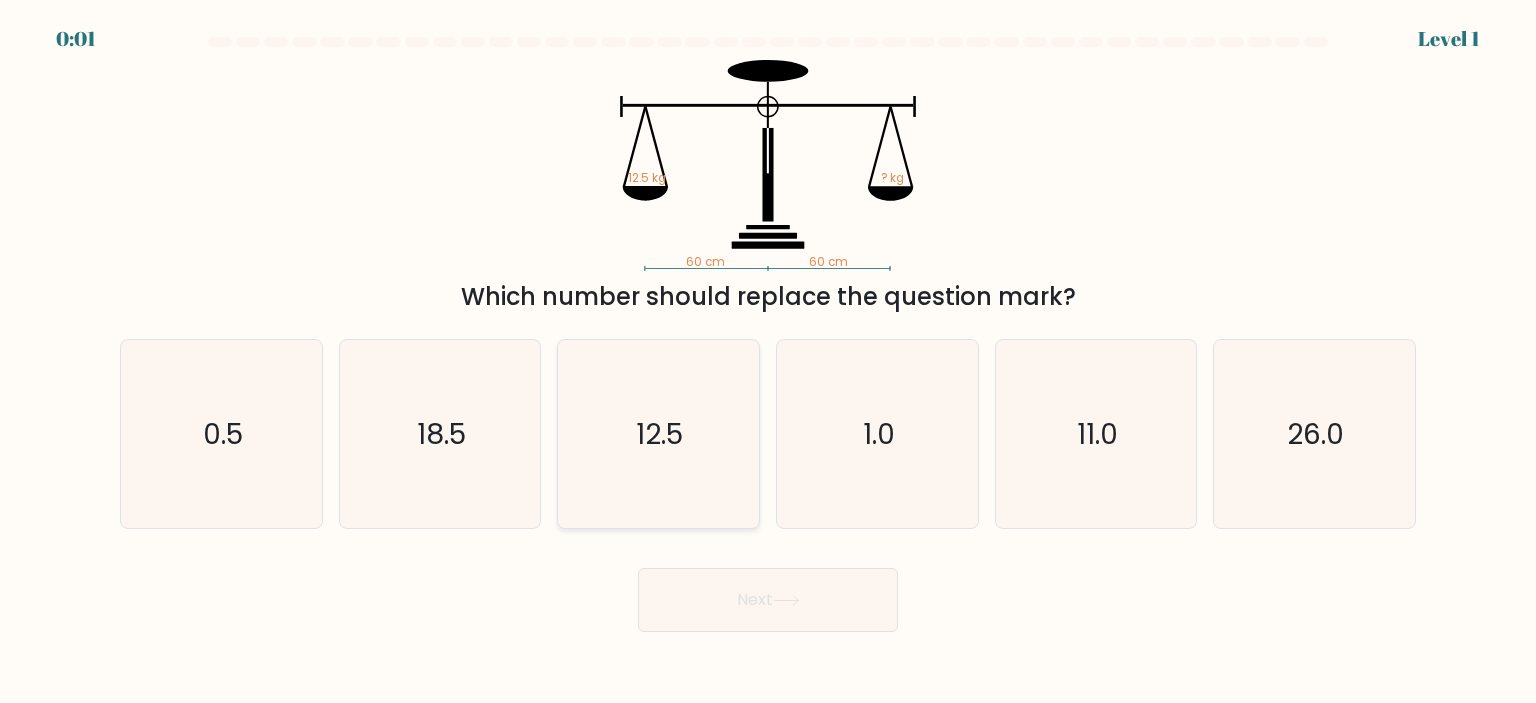 click on "12.5" 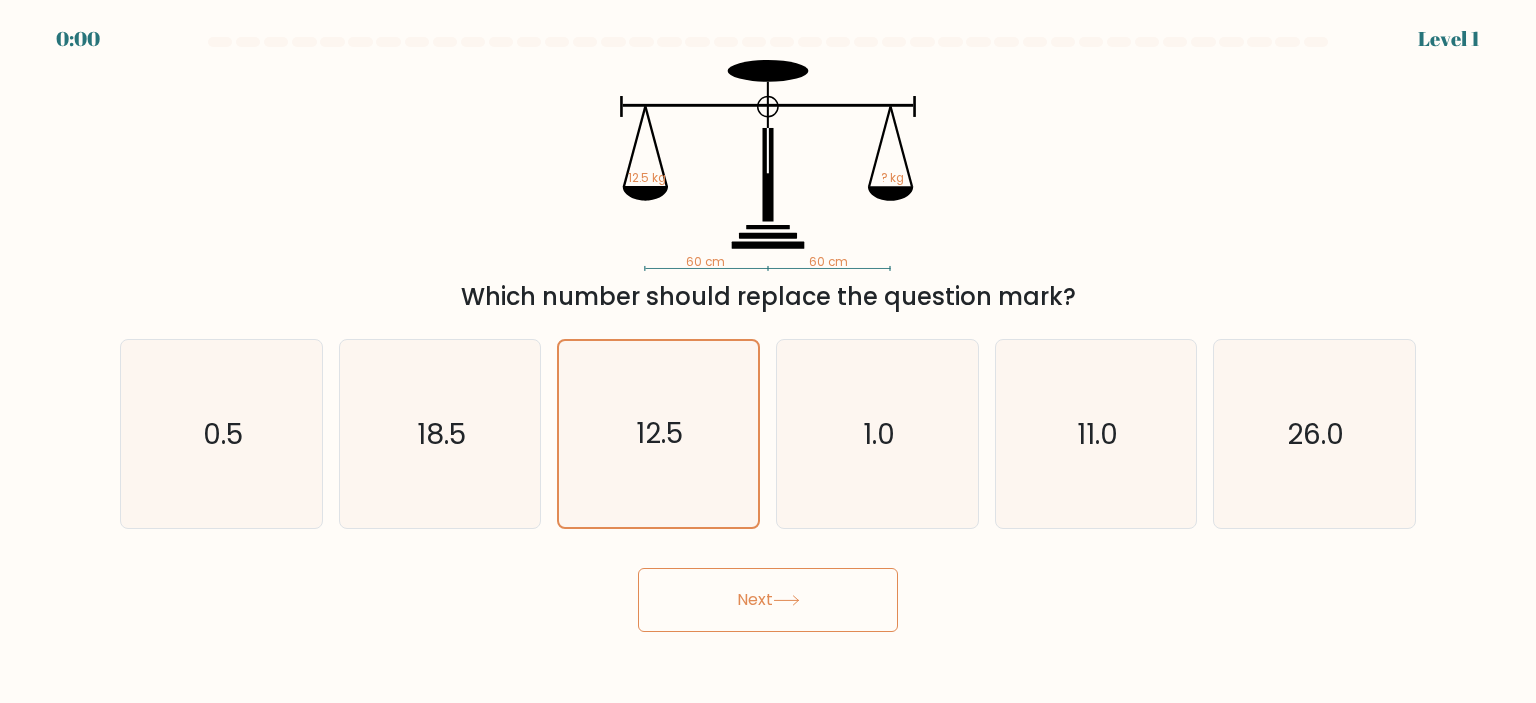 click on "Next" at bounding box center (768, 600) 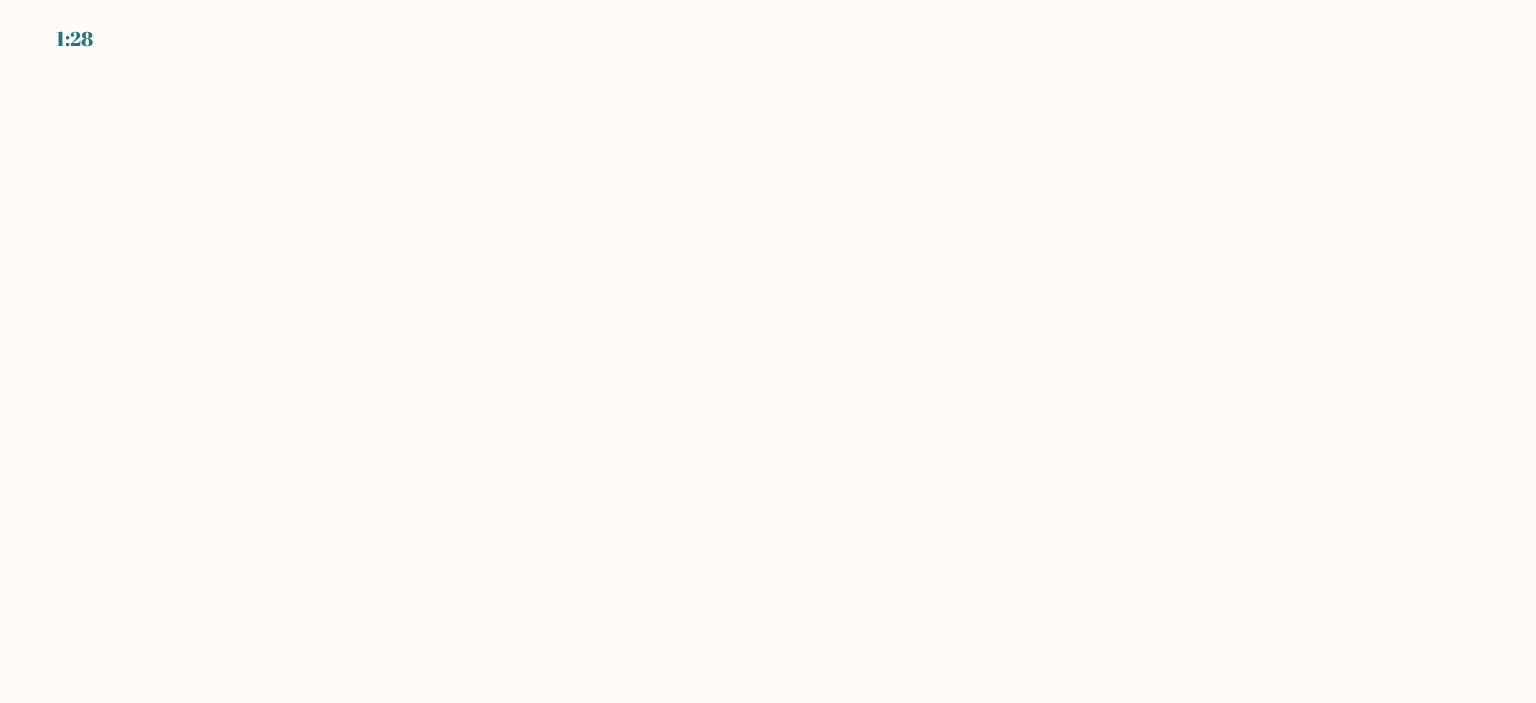 scroll, scrollTop: 0, scrollLeft: 0, axis: both 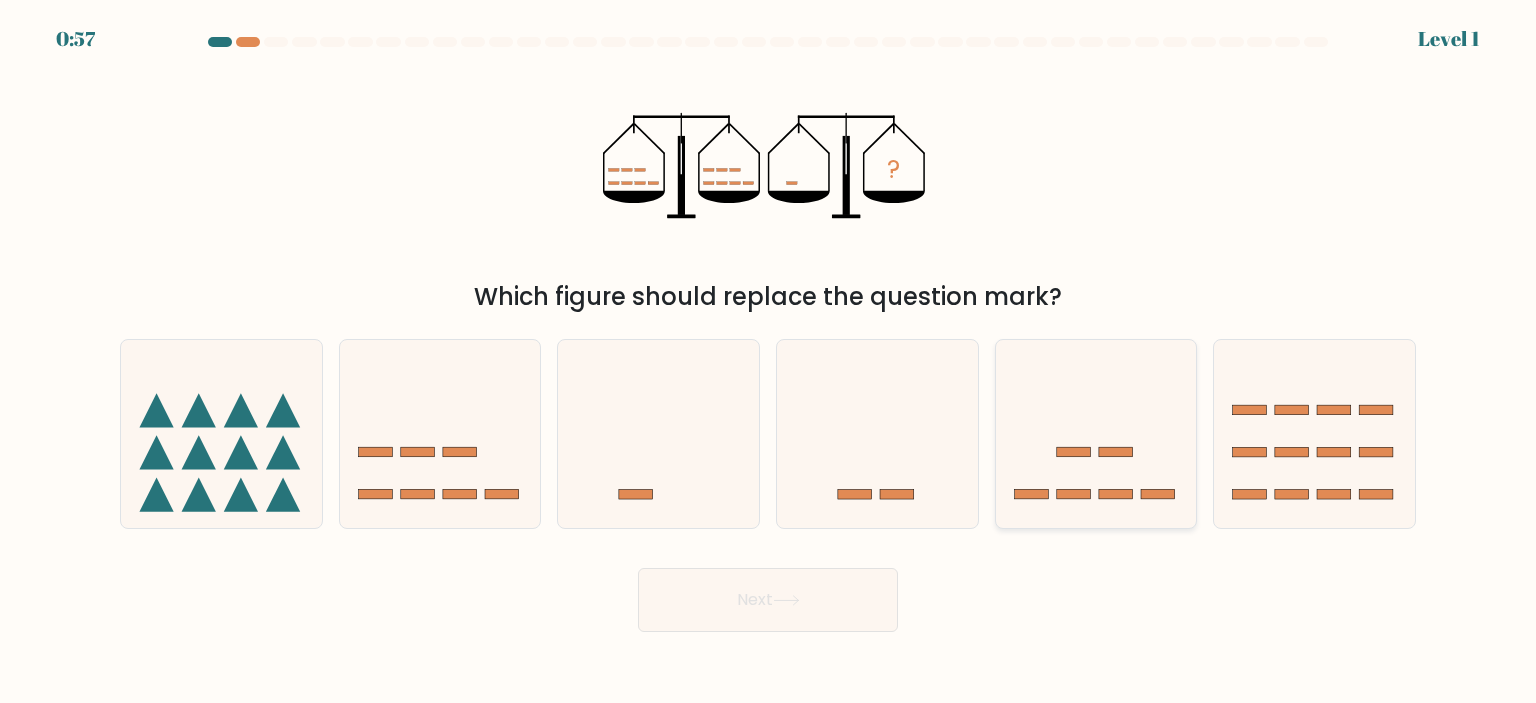 click 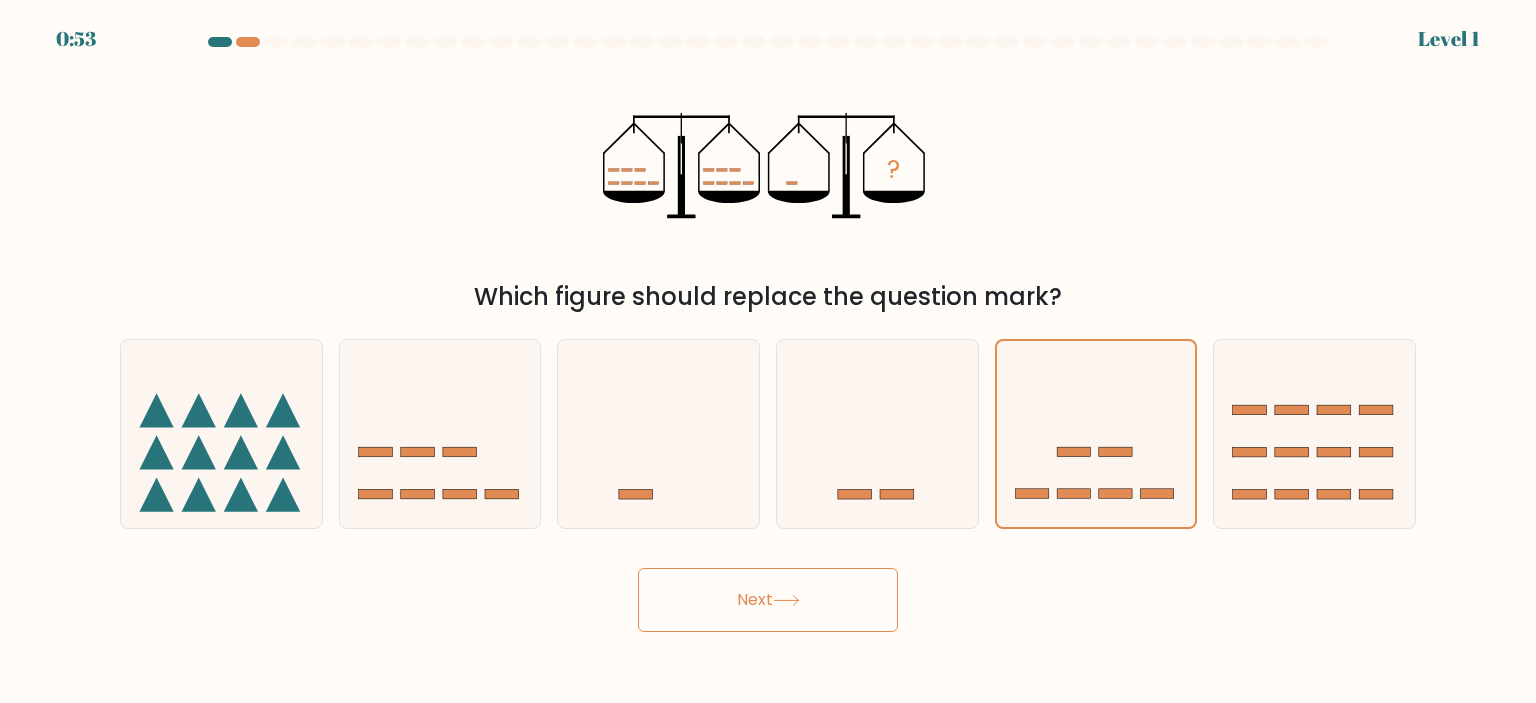 click on "Next" at bounding box center (768, 600) 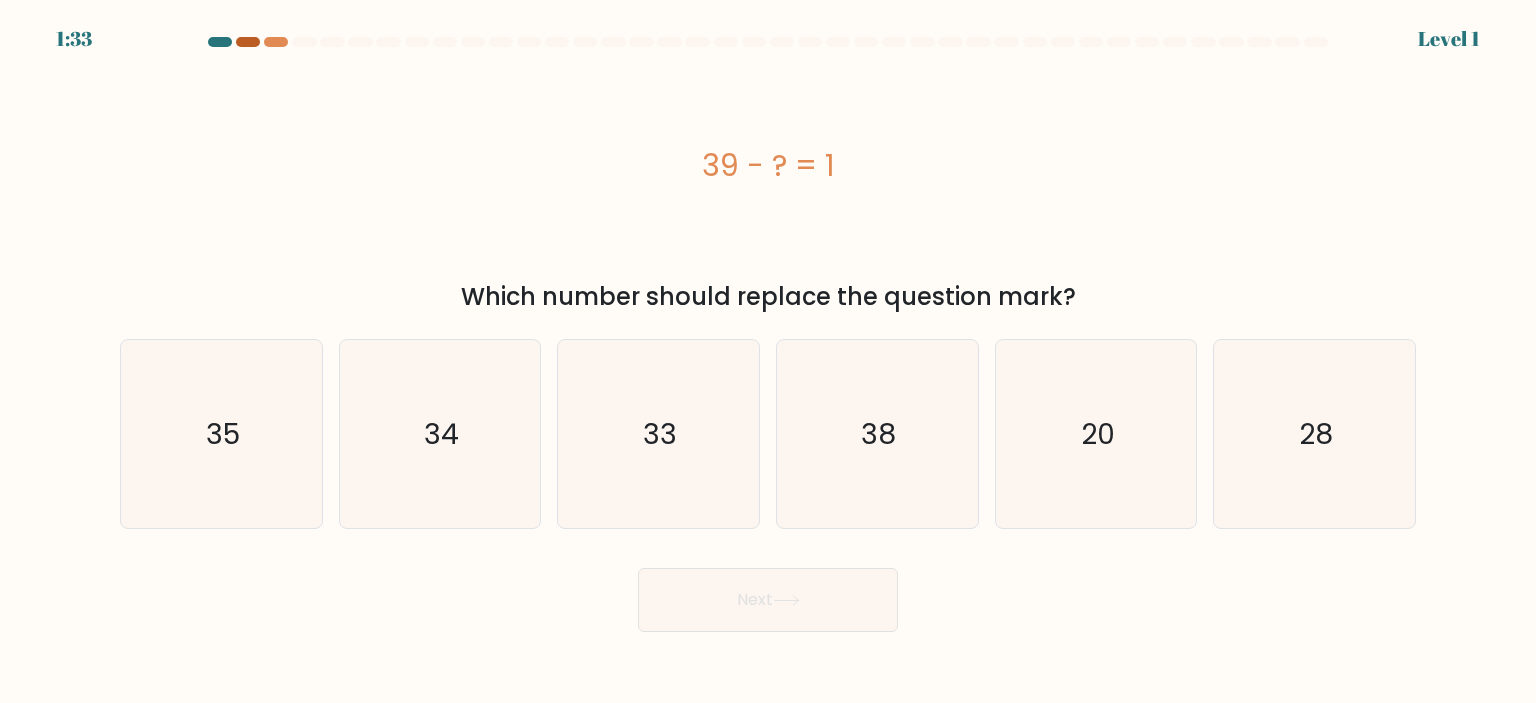 click at bounding box center [248, 42] 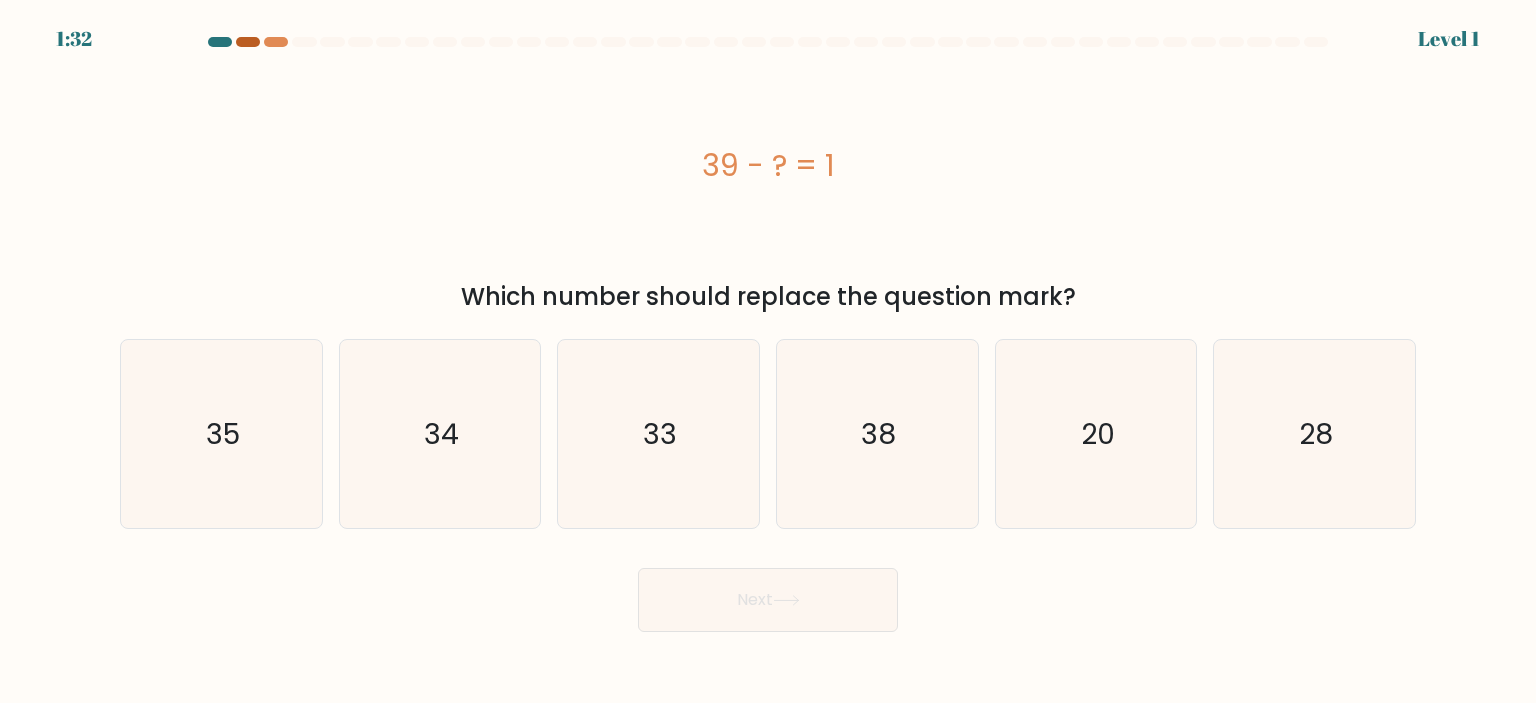 click at bounding box center (248, 42) 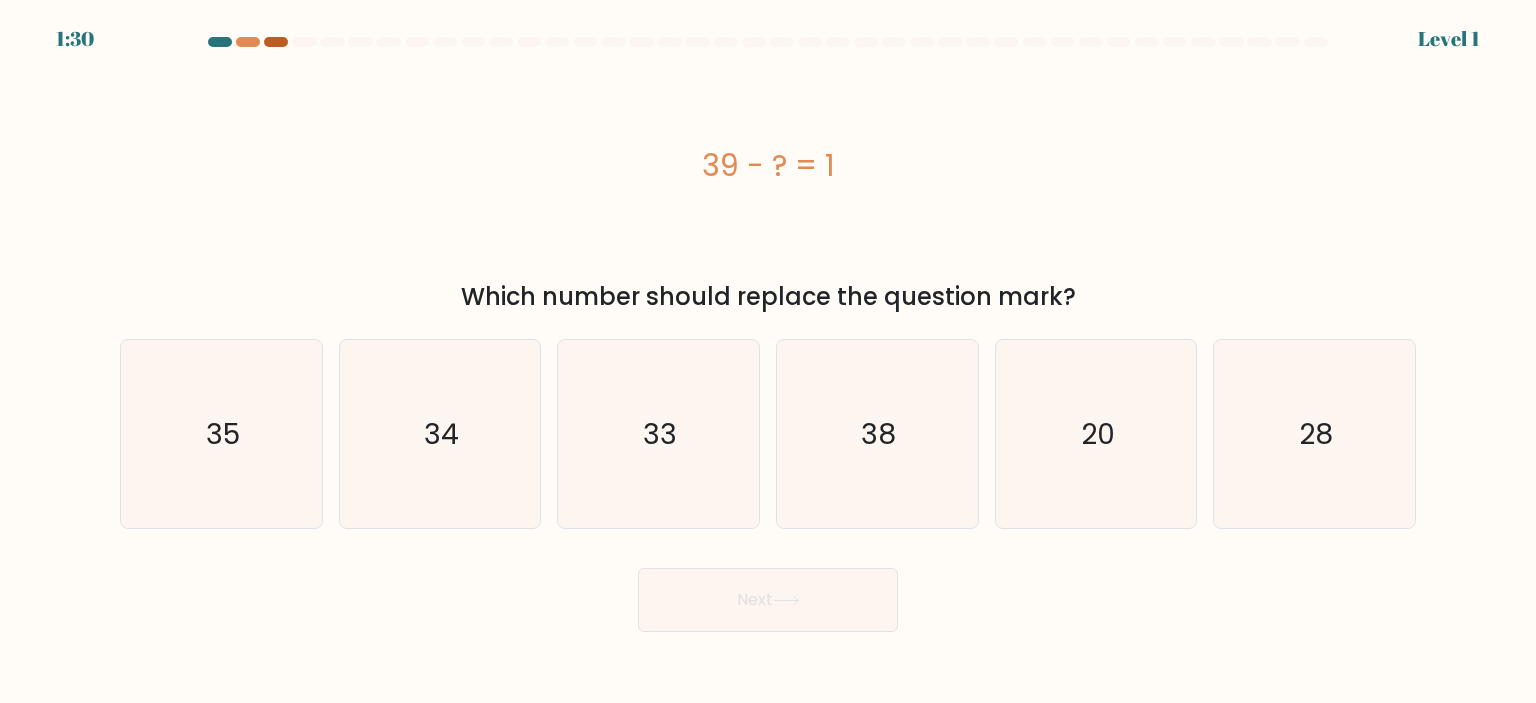 click at bounding box center [276, 42] 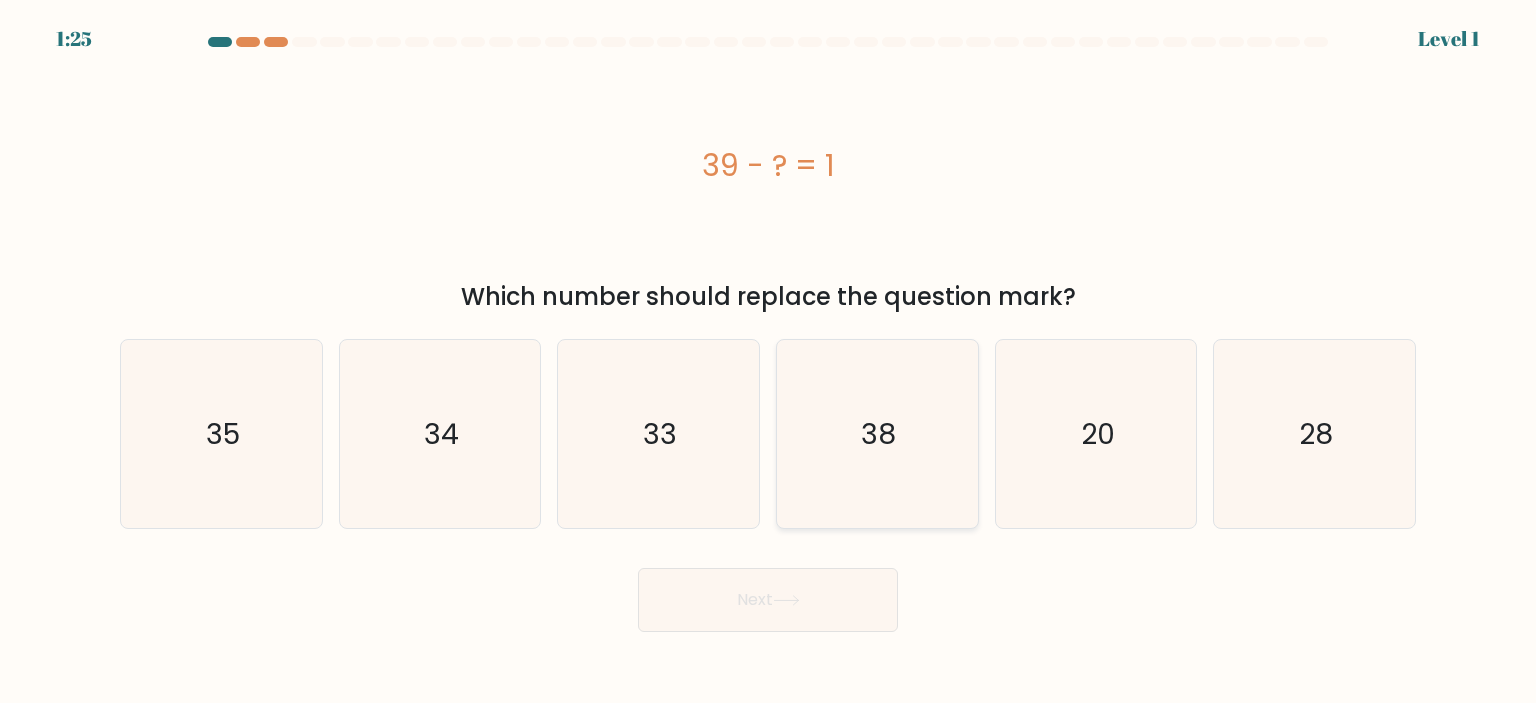 click on "38" 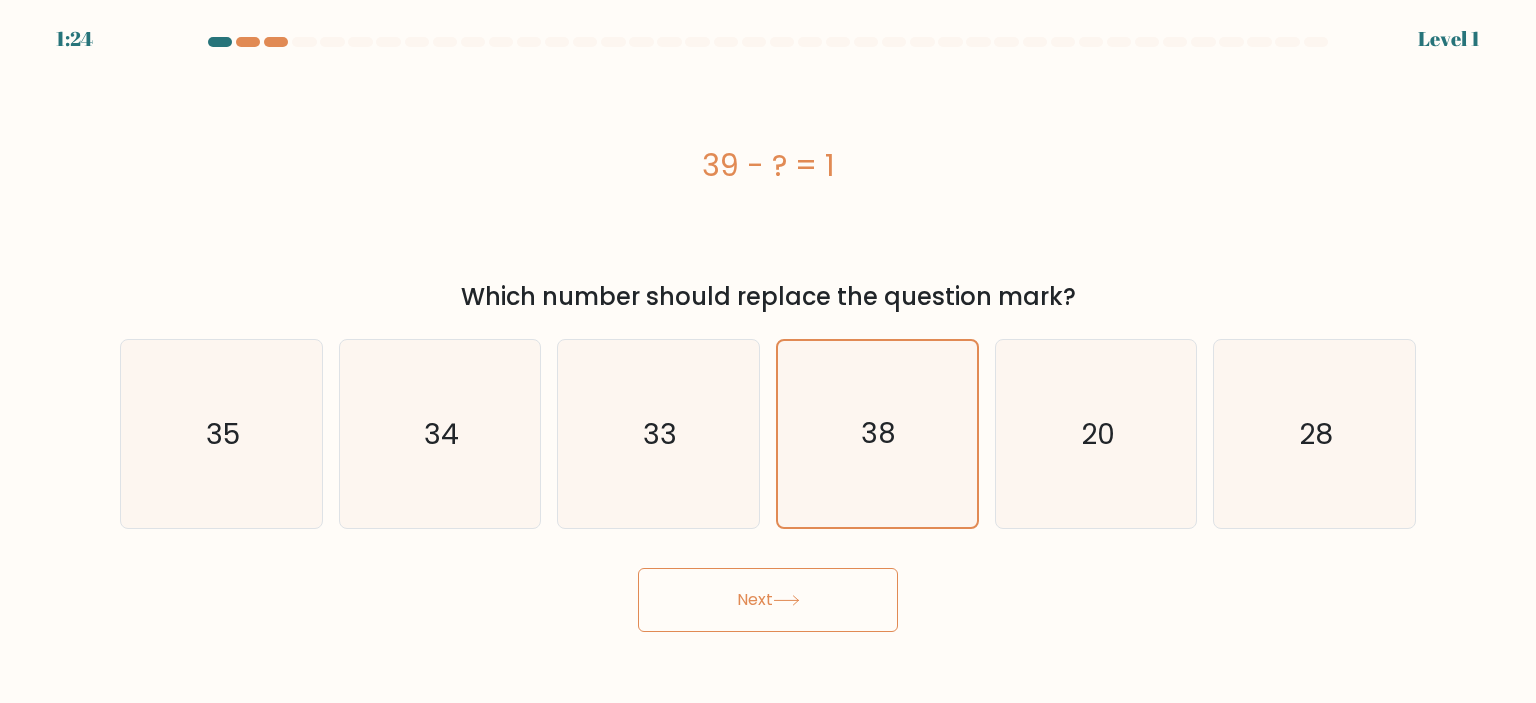 click on "Next" at bounding box center (768, 600) 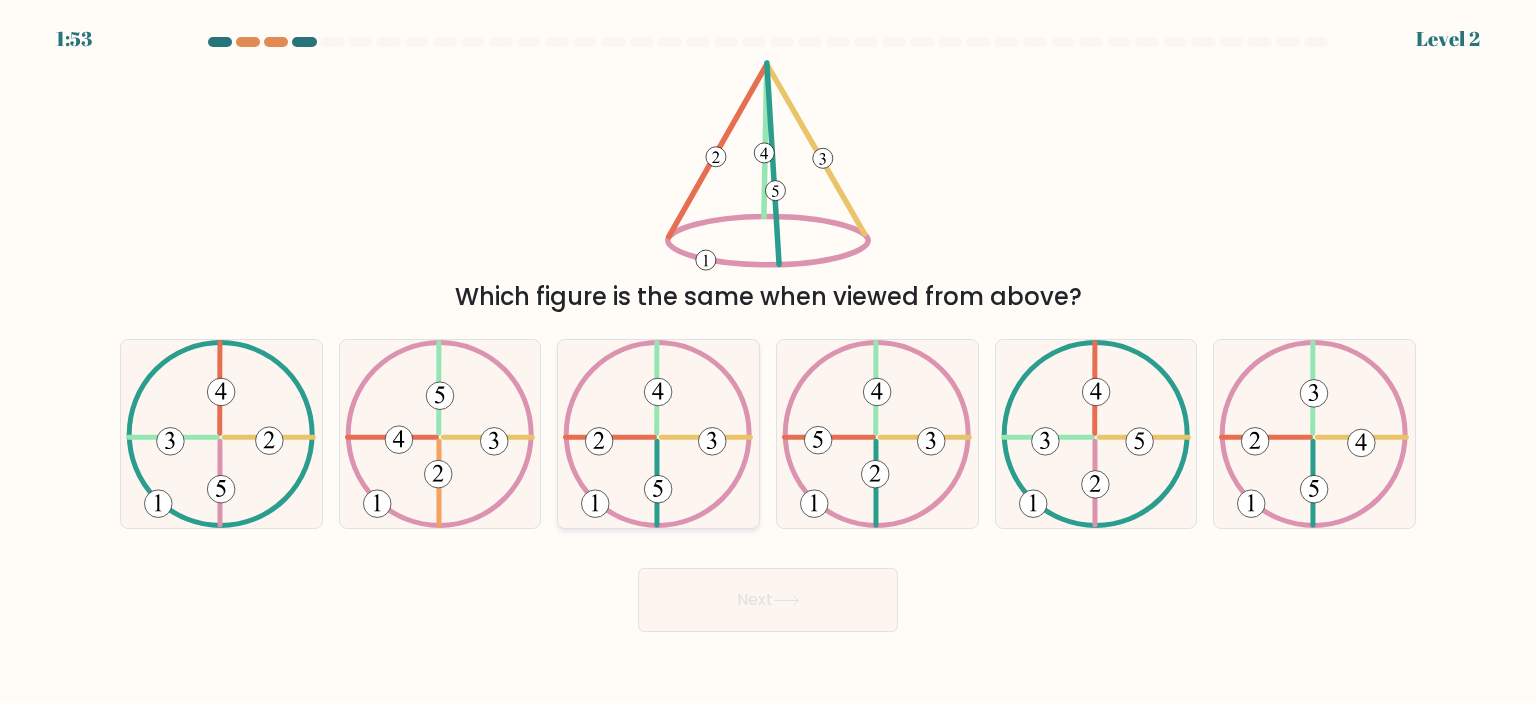 click 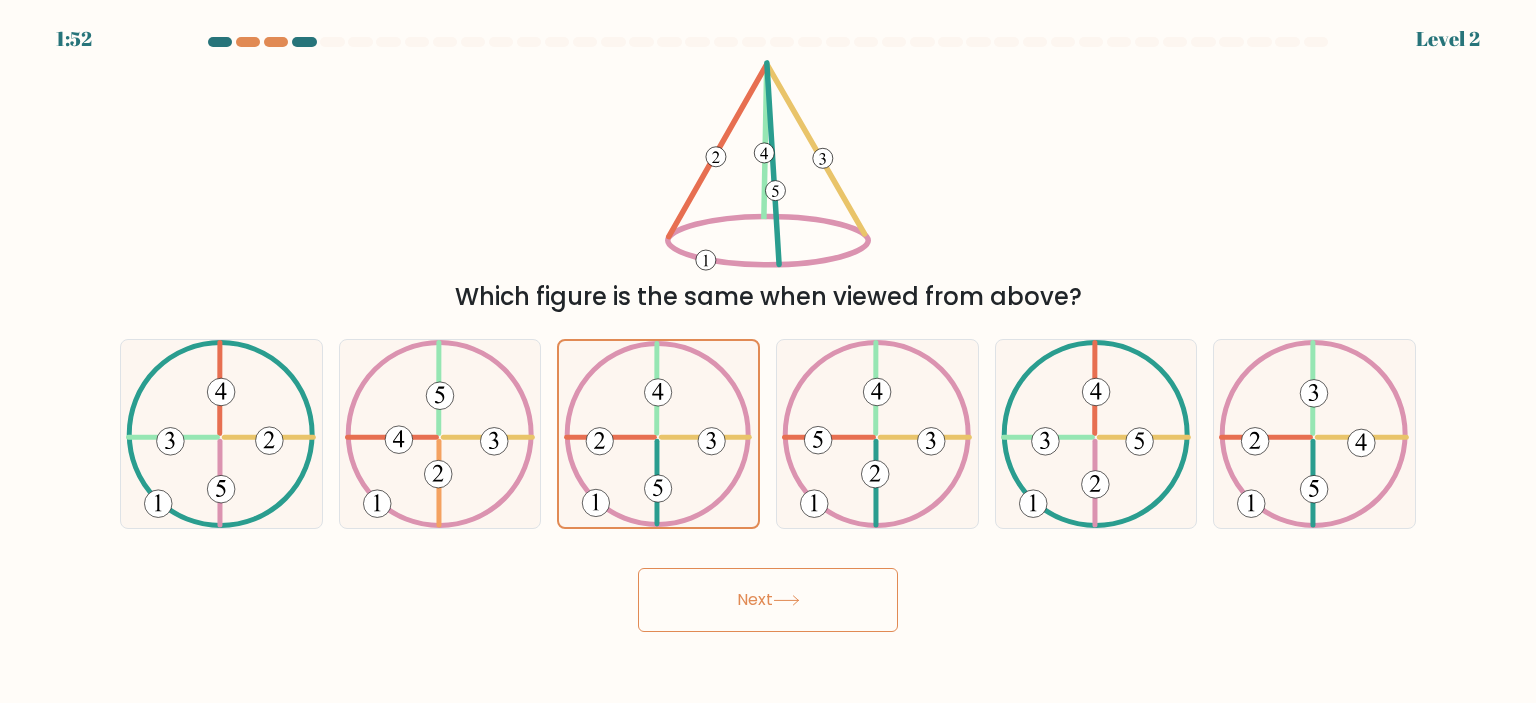 click on "Next" at bounding box center (768, 600) 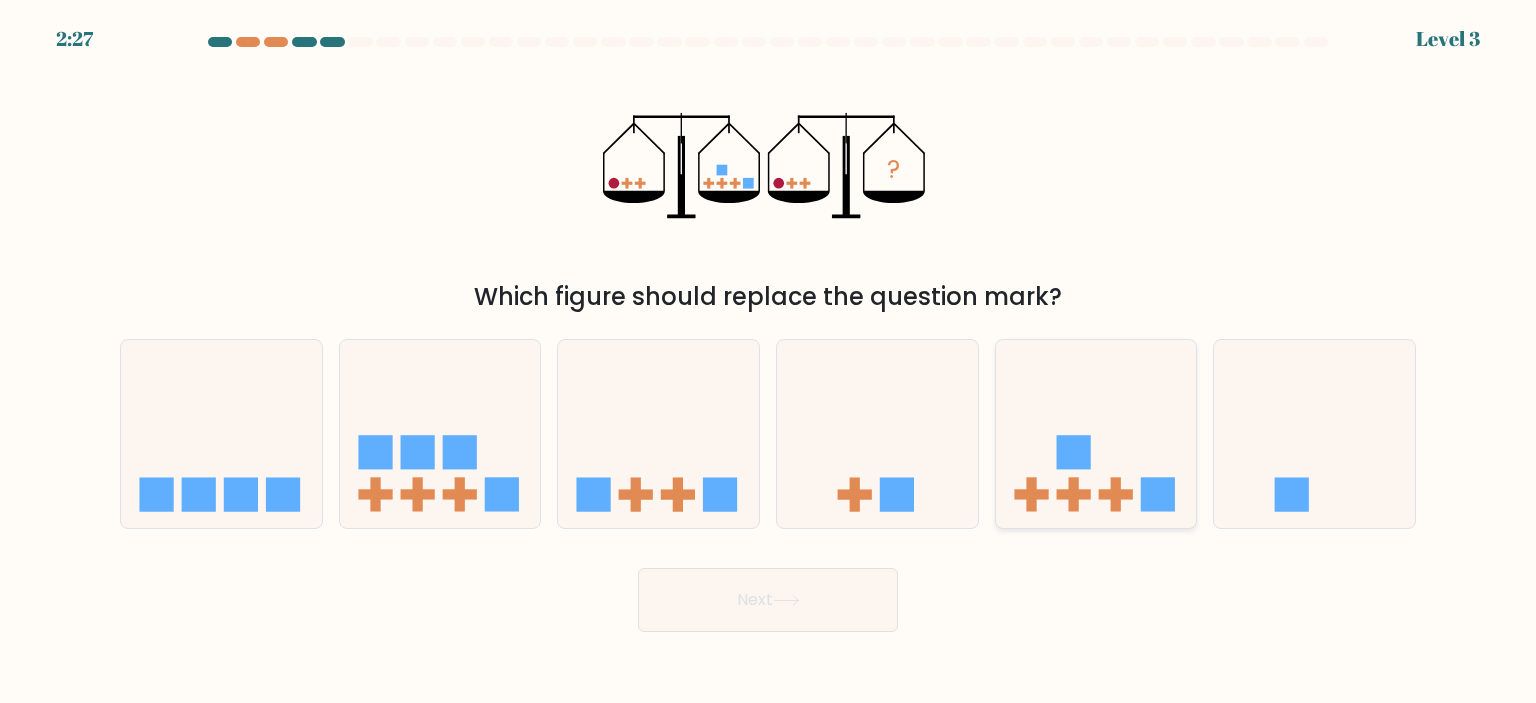 click 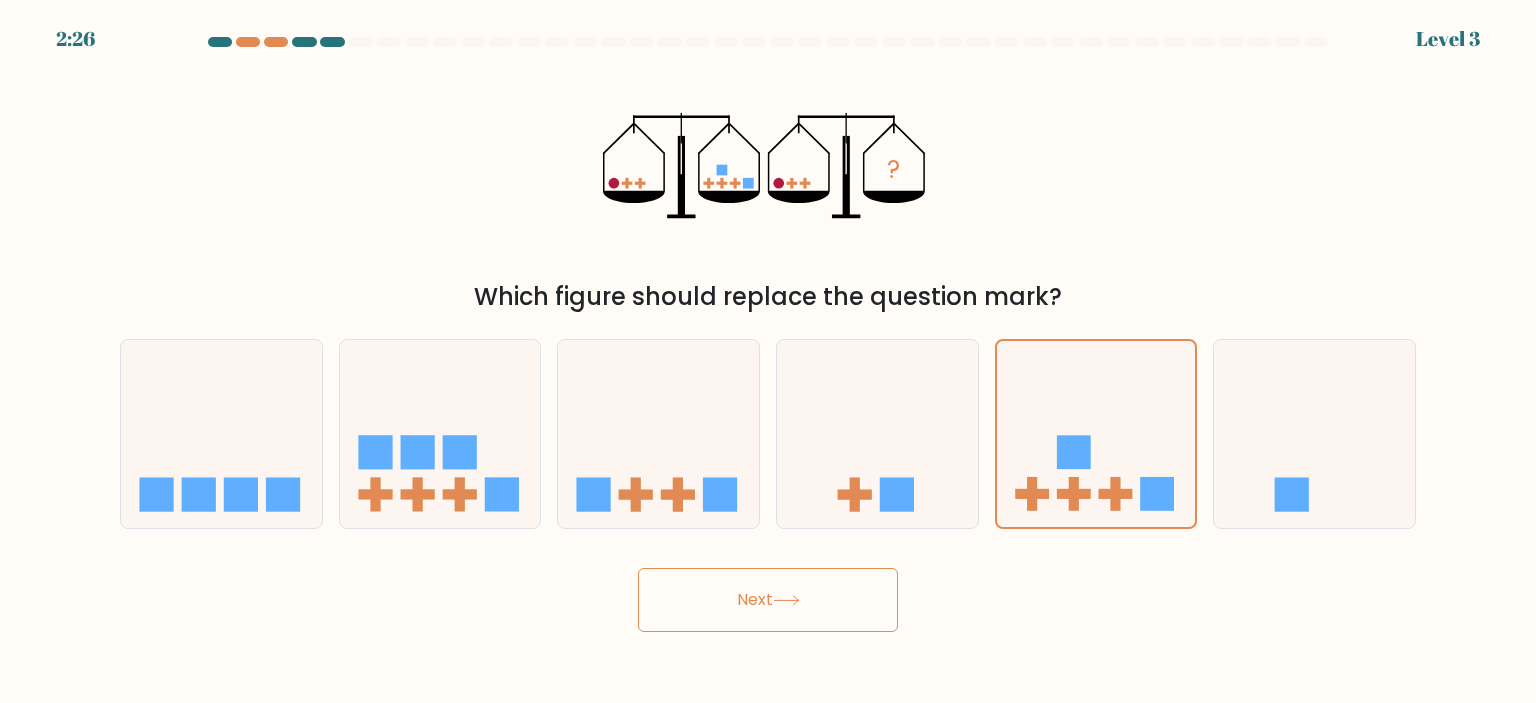 click on "Next" at bounding box center [768, 600] 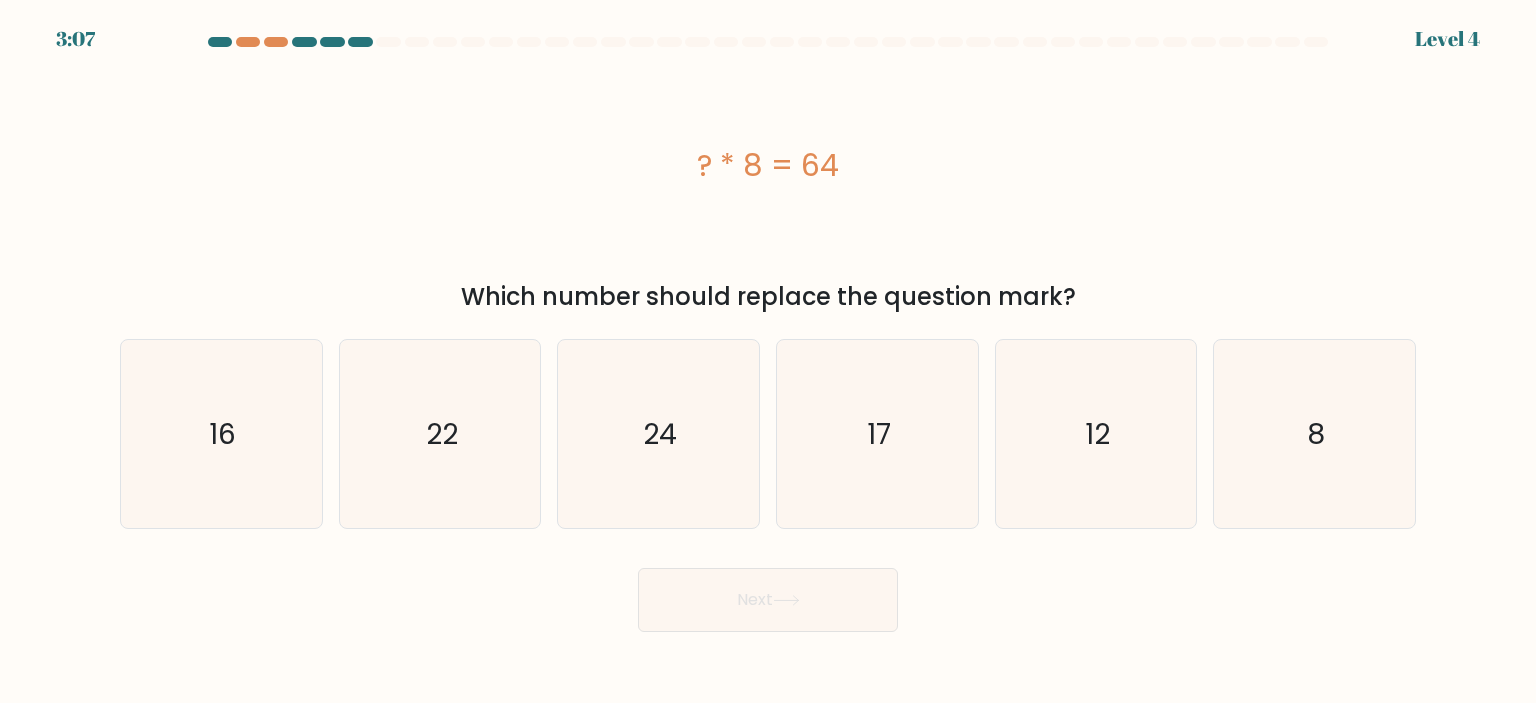 drag, startPoint x: 679, startPoint y: 163, endPoint x: 945, endPoint y: 175, distance: 266.27054 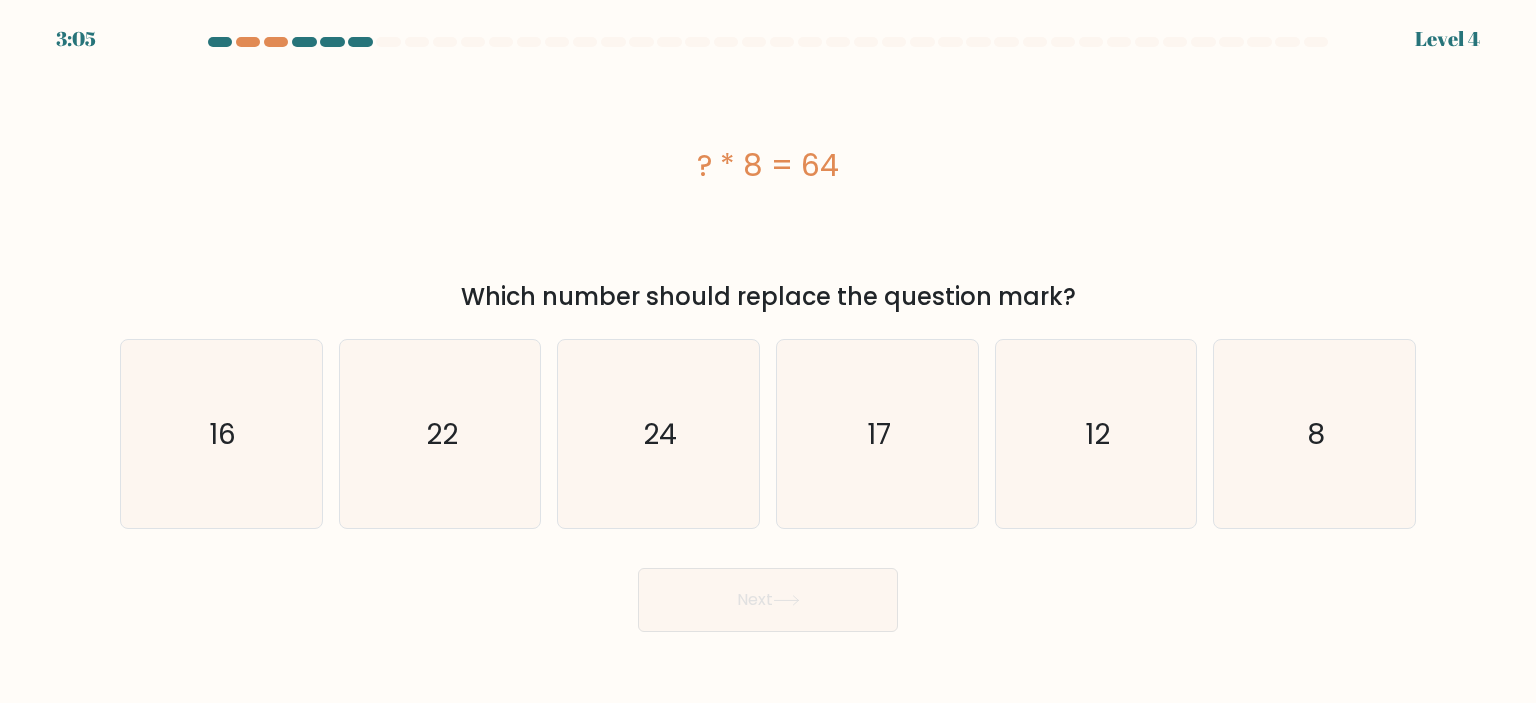 copy on "? * 8 = 64" 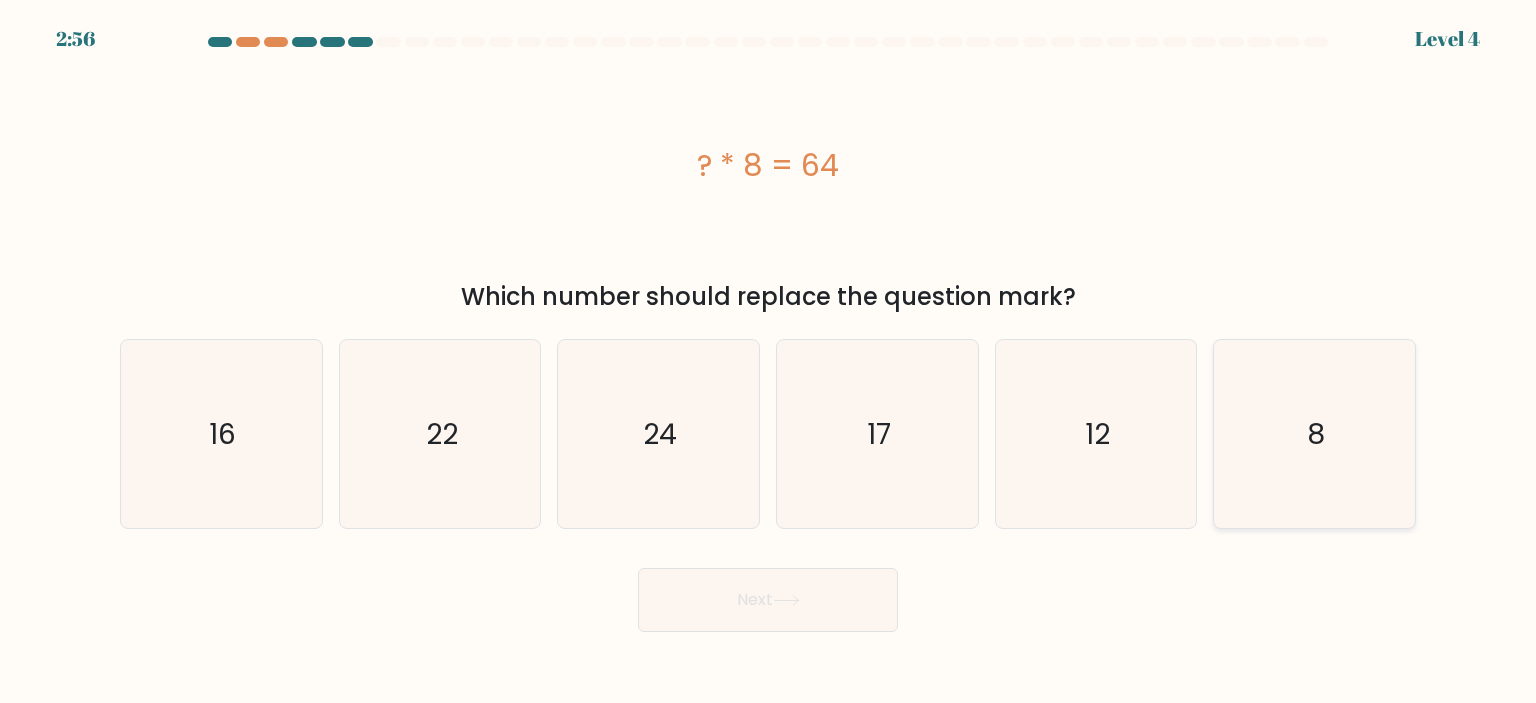 click on "8" 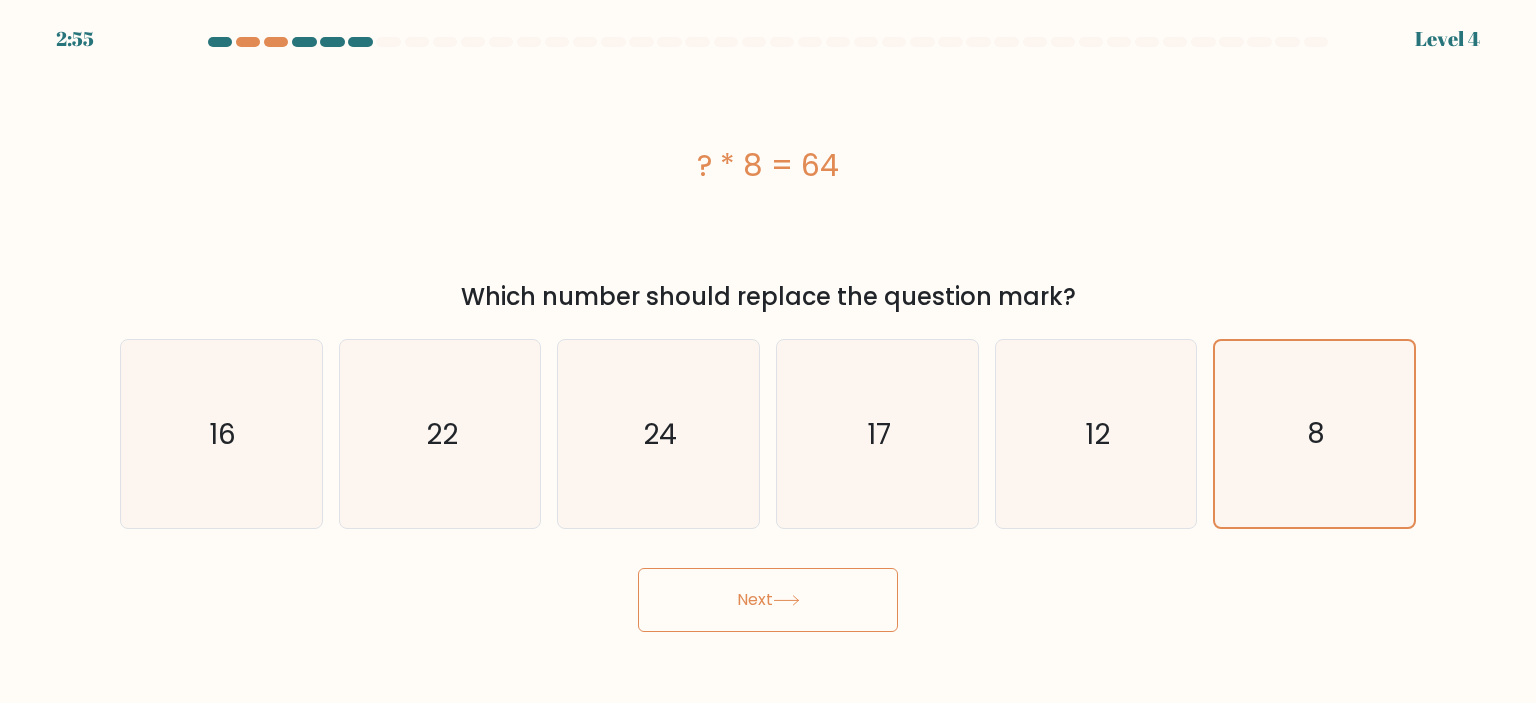 click on "Next" at bounding box center [768, 600] 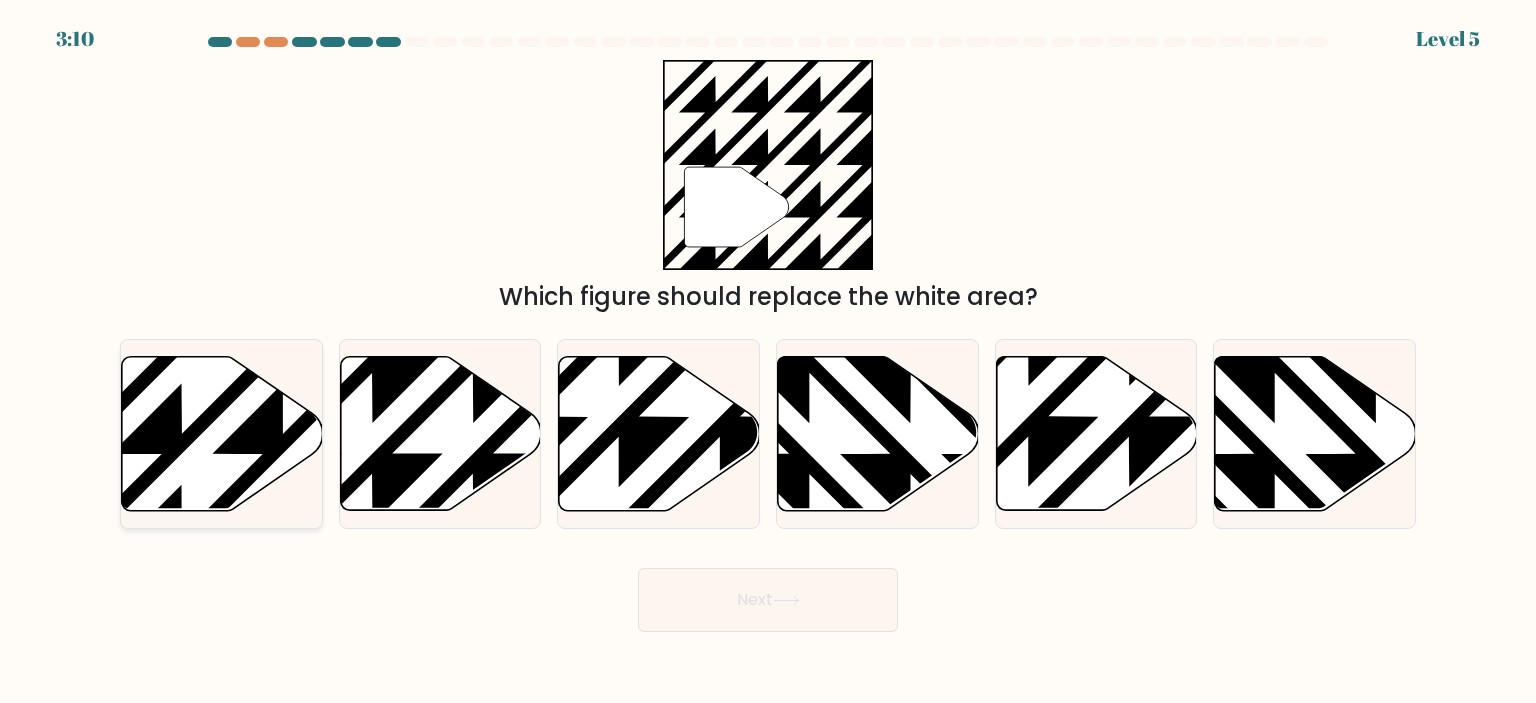 click 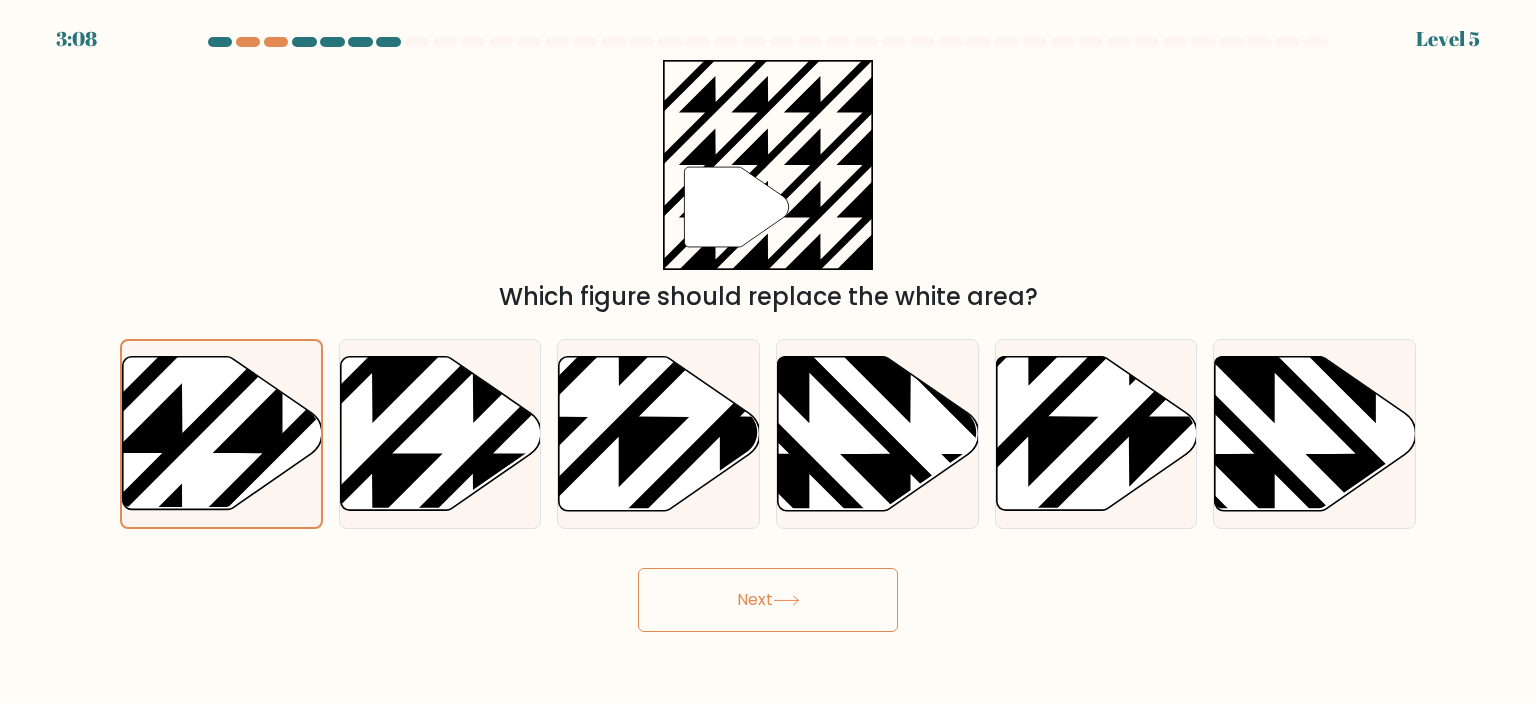 click on "Next" at bounding box center [768, 600] 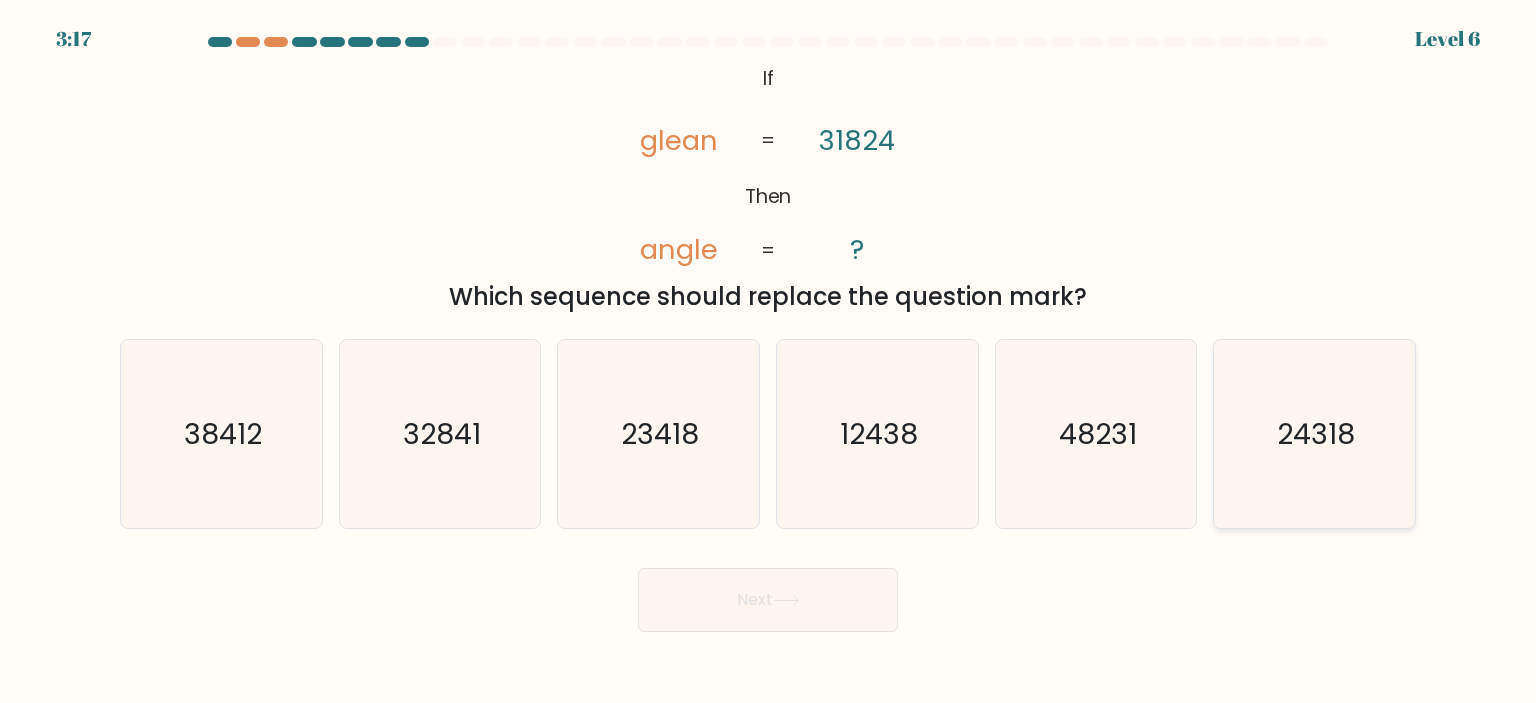 click on "24318" 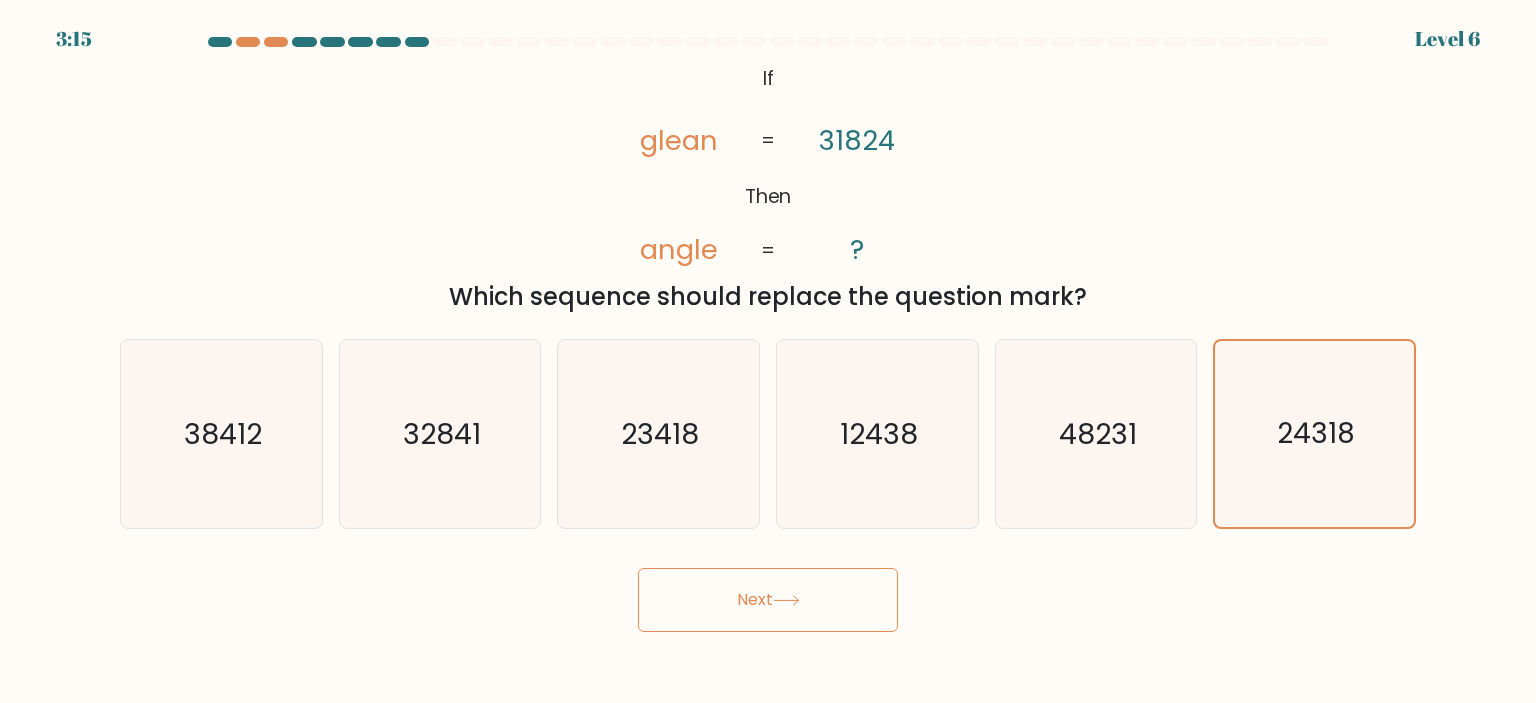 click on "Next" at bounding box center (768, 600) 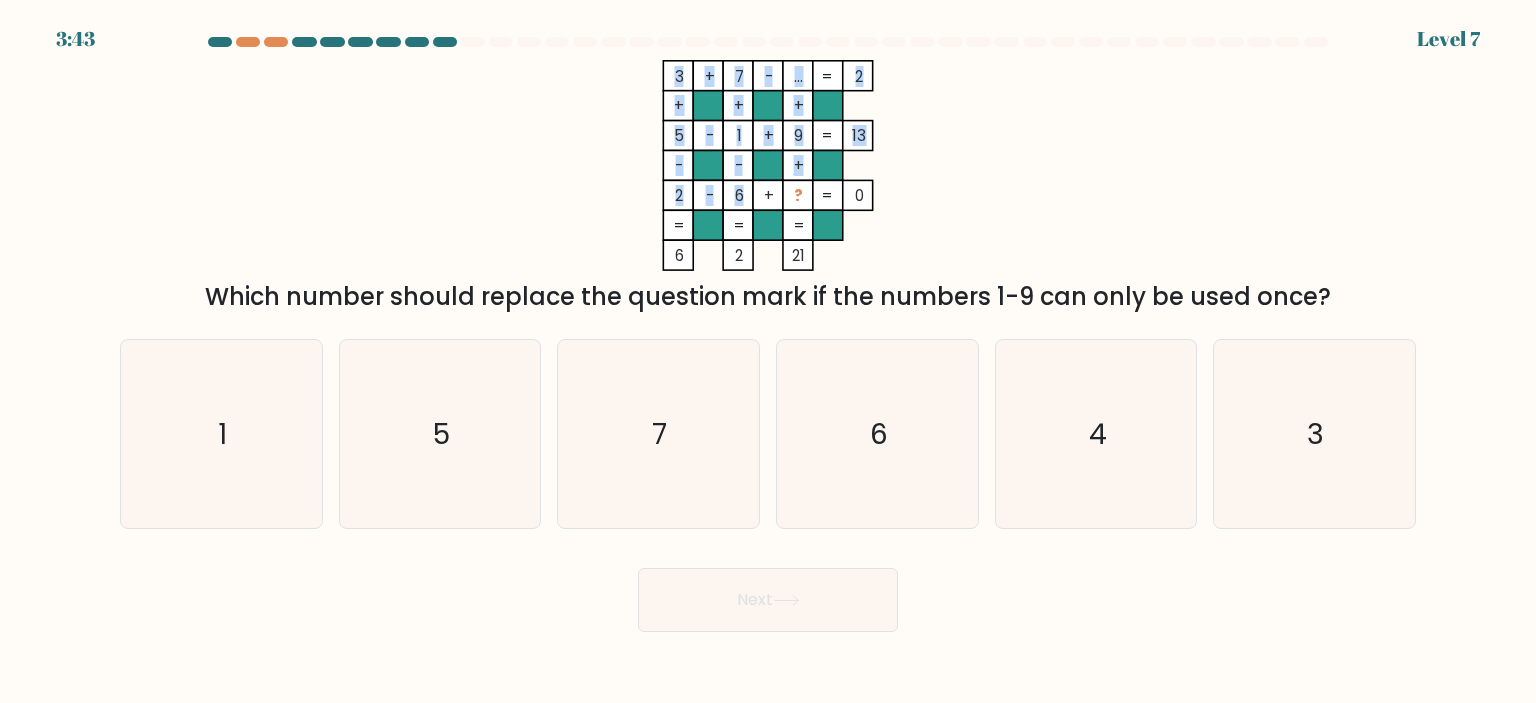 drag, startPoint x: 669, startPoint y: 192, endPoint x: 761, endPoint y: 191, distance: 92.00543 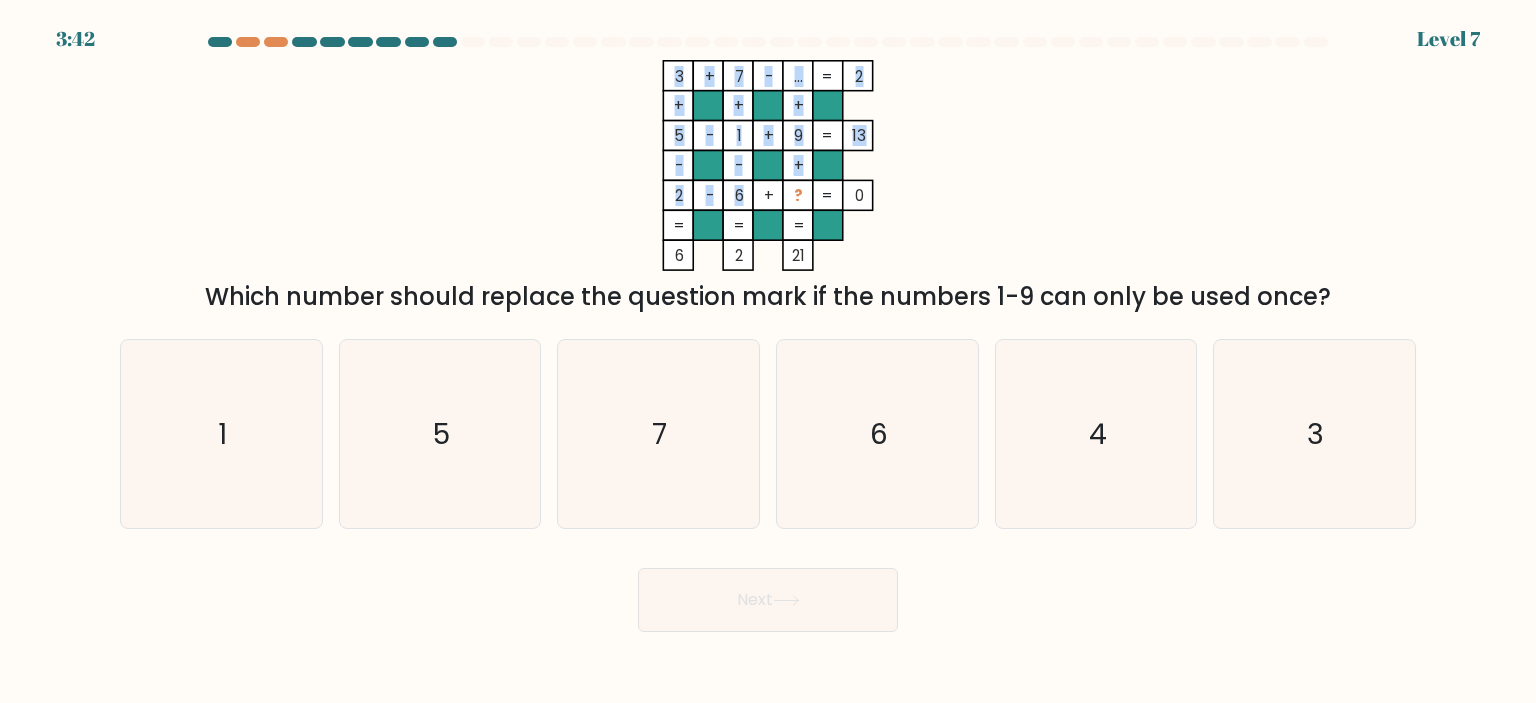 click on "?" 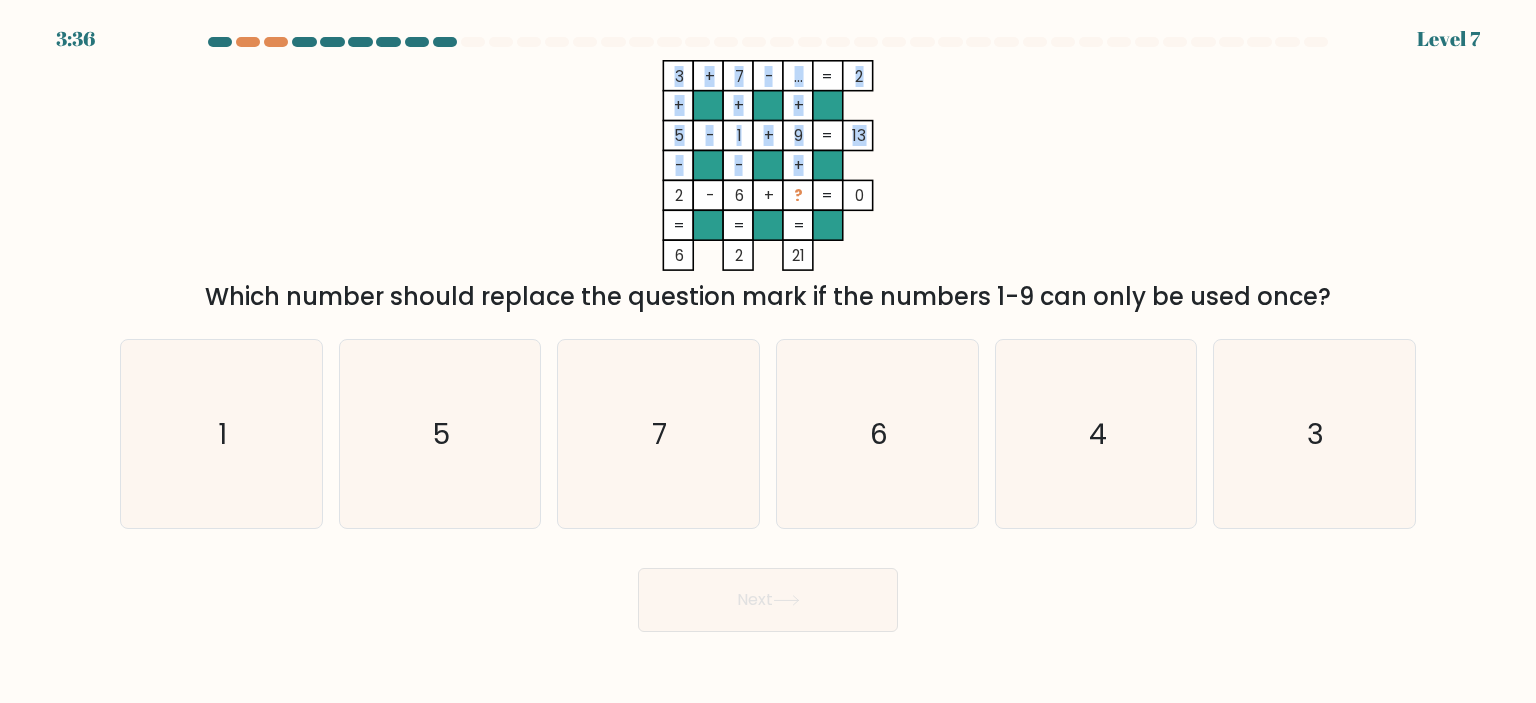 drag, startPoint x: 661, startPoint y: 201, endPoint x: 866, endPoint y: 195, distance: 205.08778 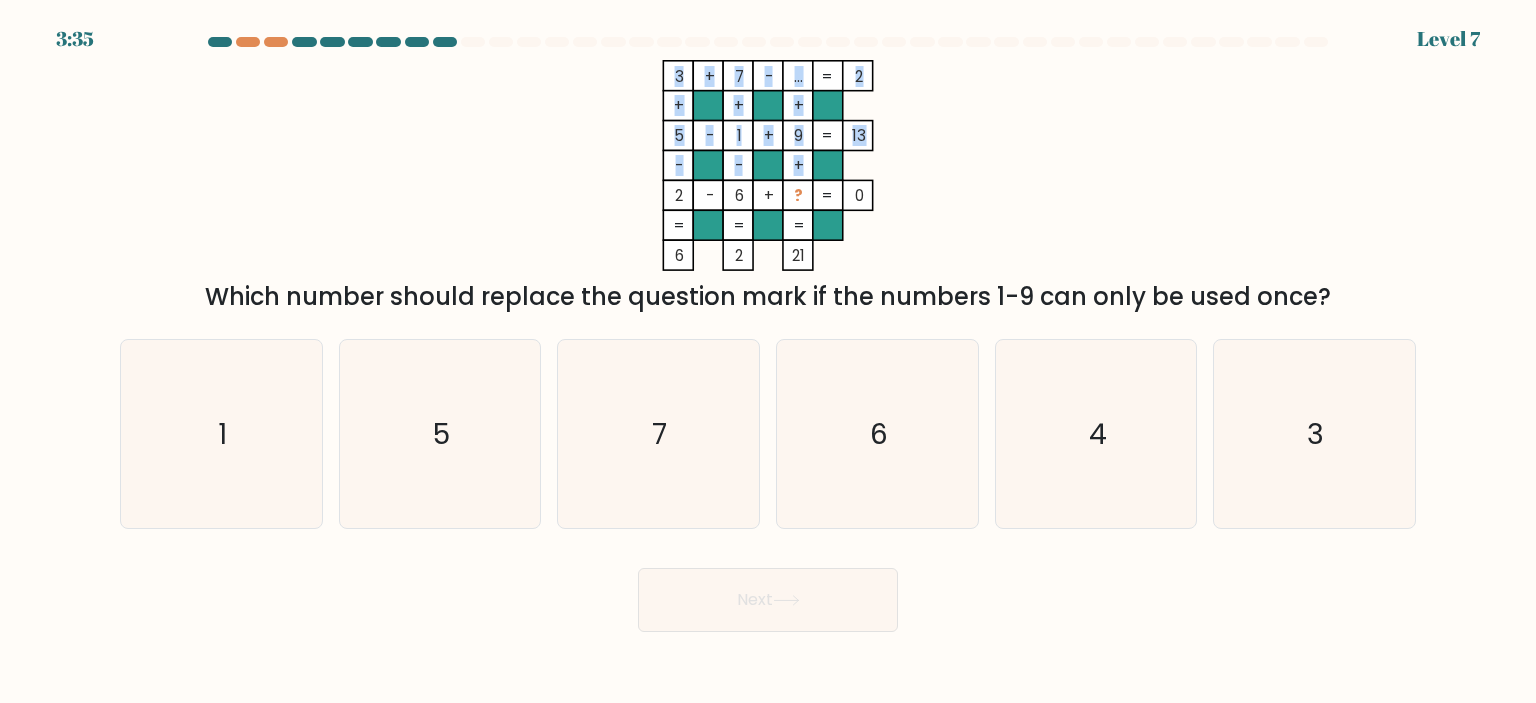 click 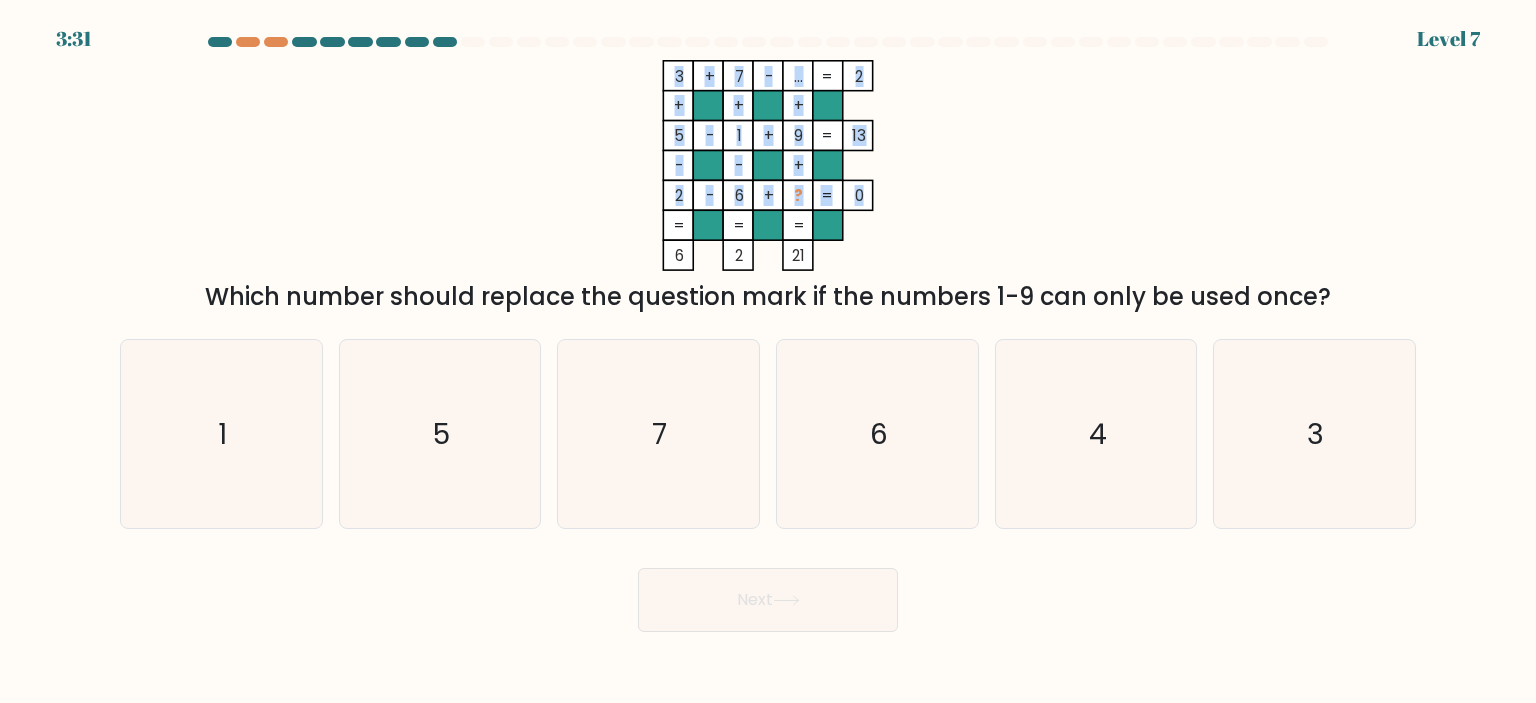drag, startPoint x: 665, startPoint y: 194, endPoint x: 860, endPoint y: 199, distance: 195.06409 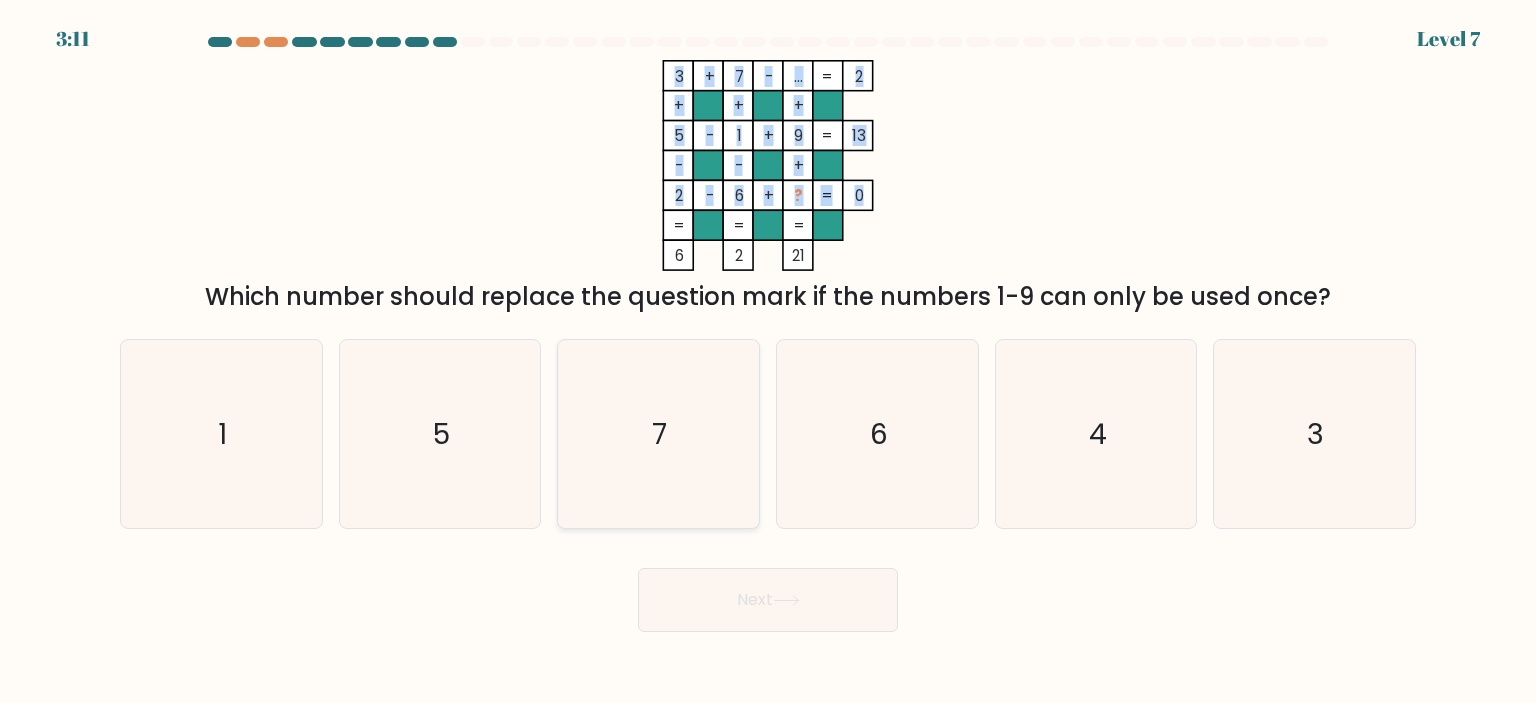 copy on "3    +    7    -    ...    2    +    +    +    5    -    1    +    9    13    -    -    +    2    -    6    +    ?    =   0" 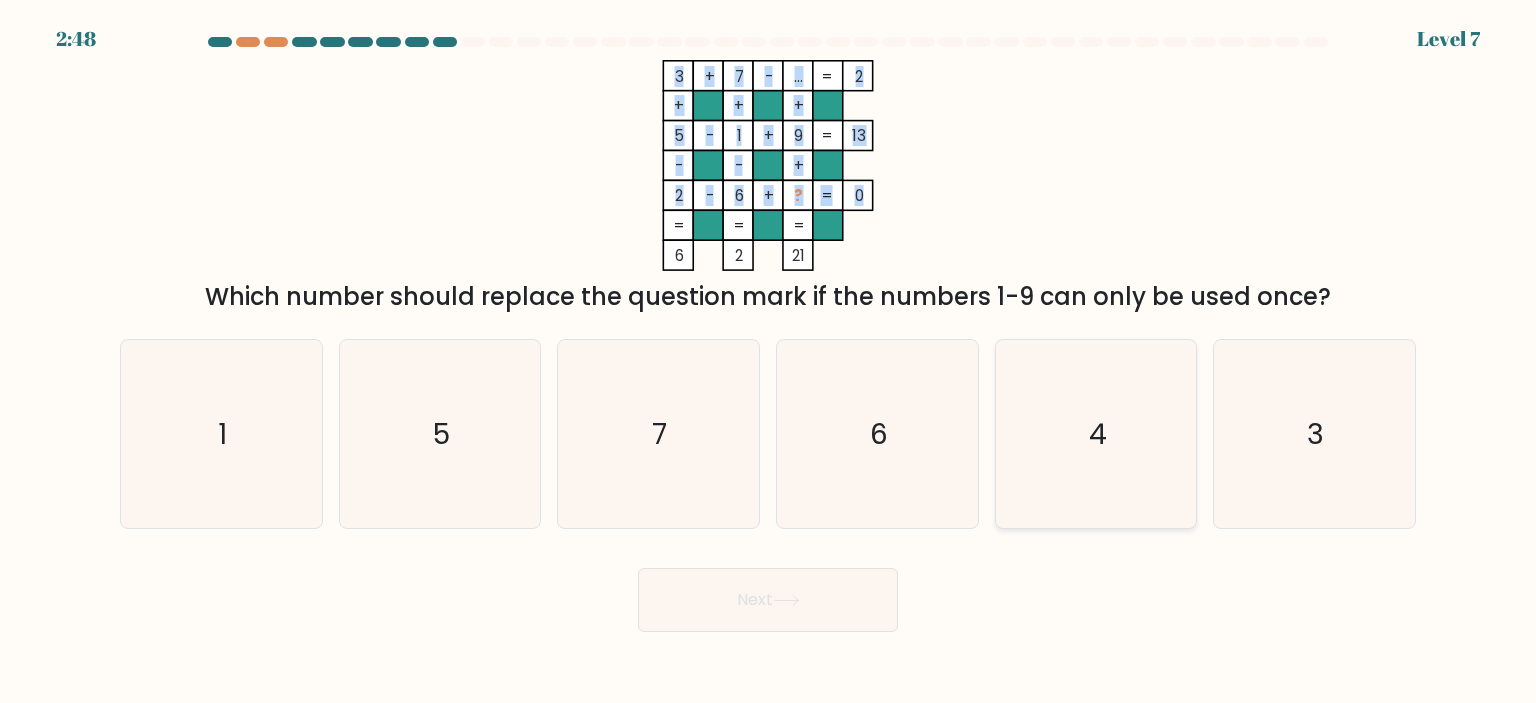 click on "4" 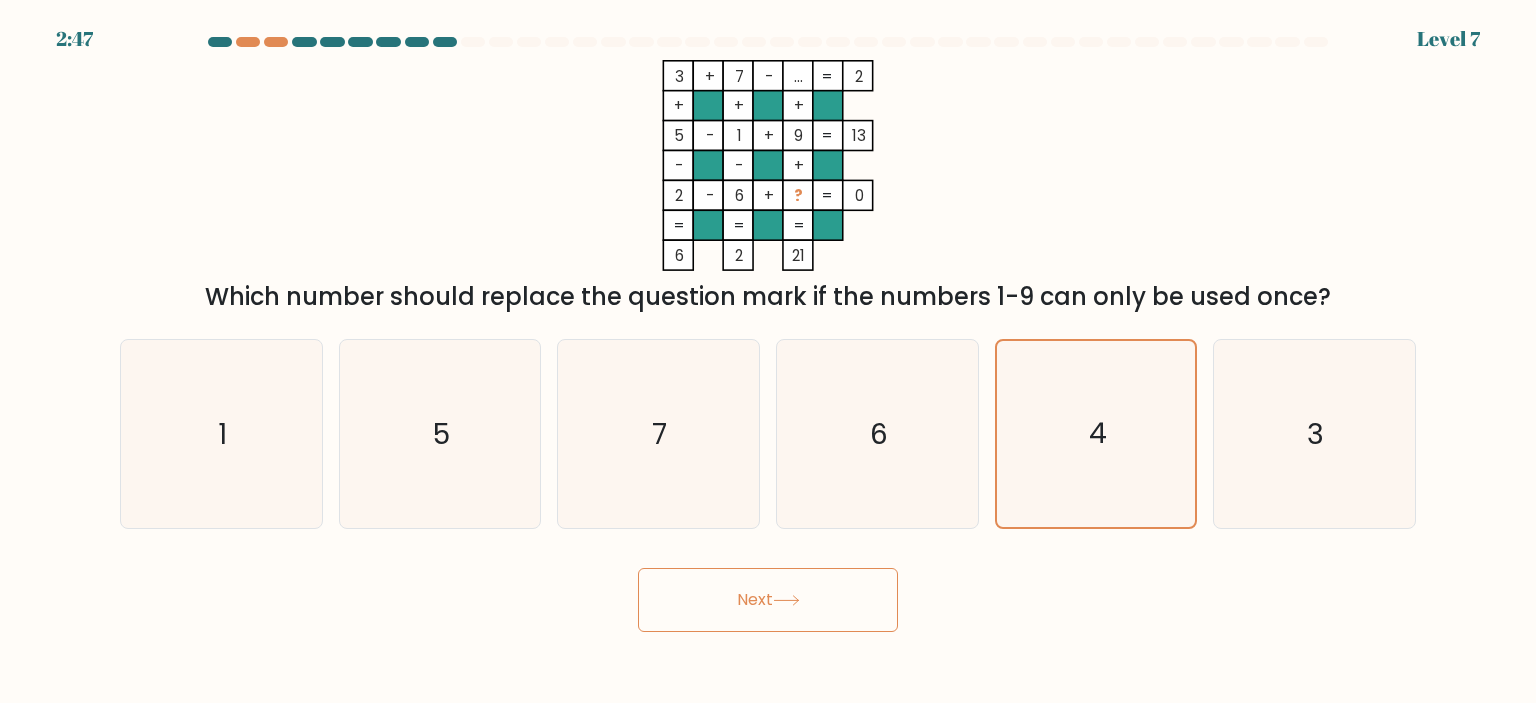 click on "Next" at bounding box center (768, 600) 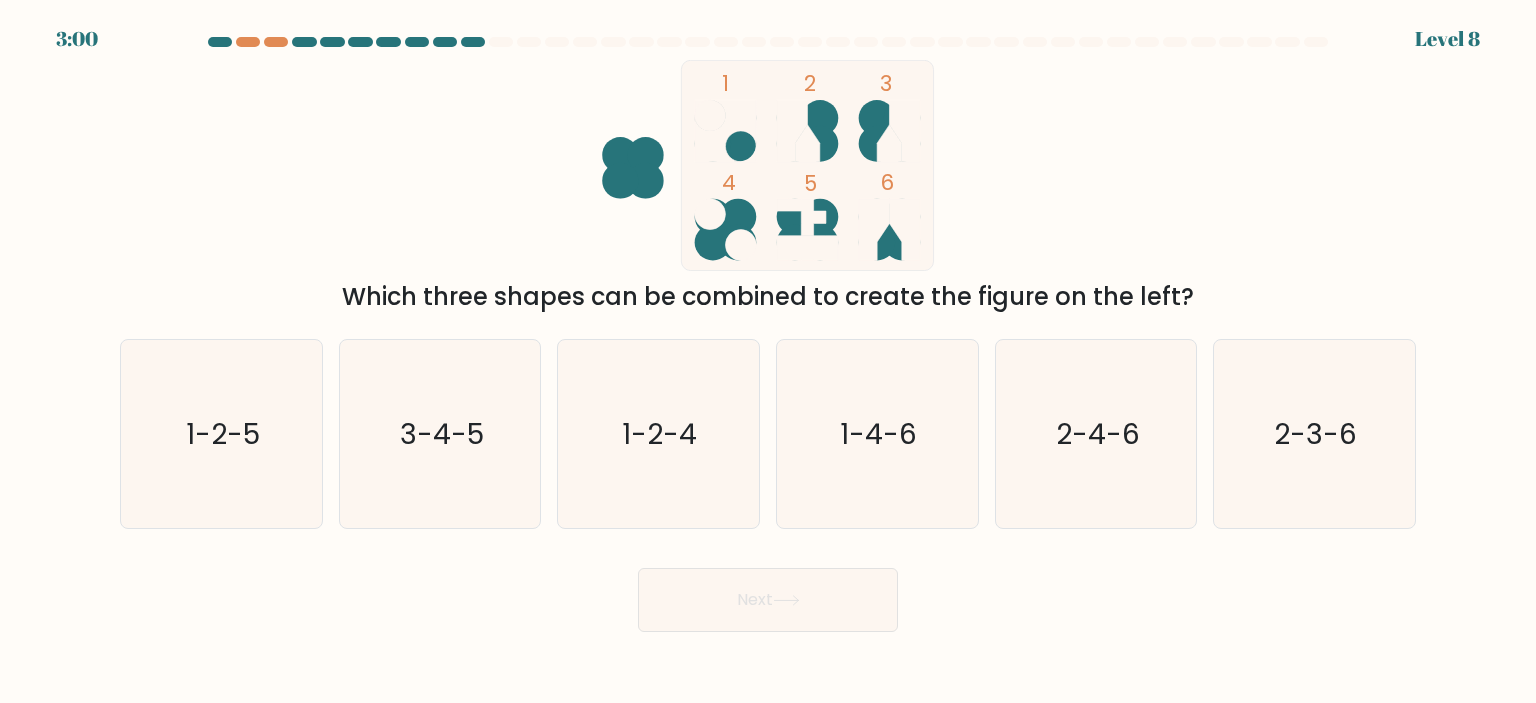 type 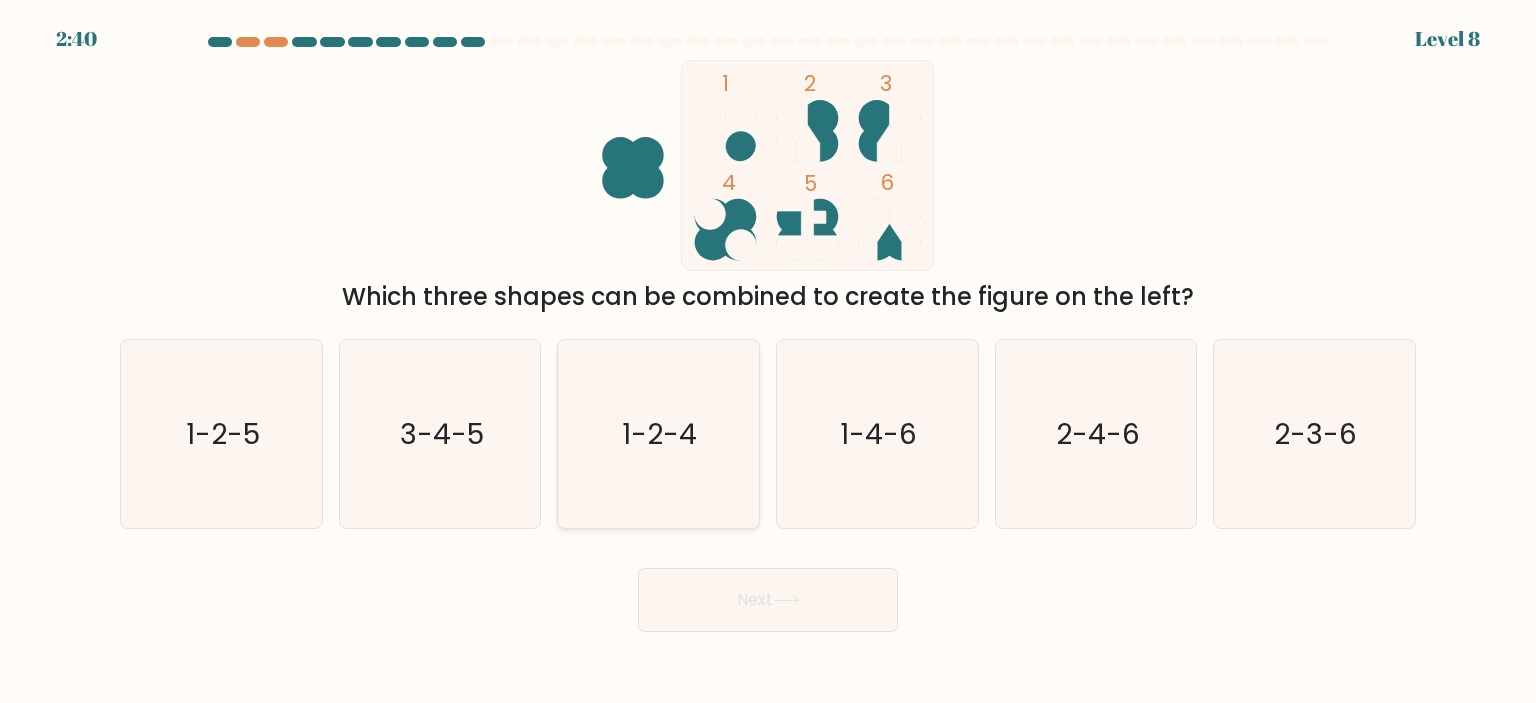 click on "1-2-4" 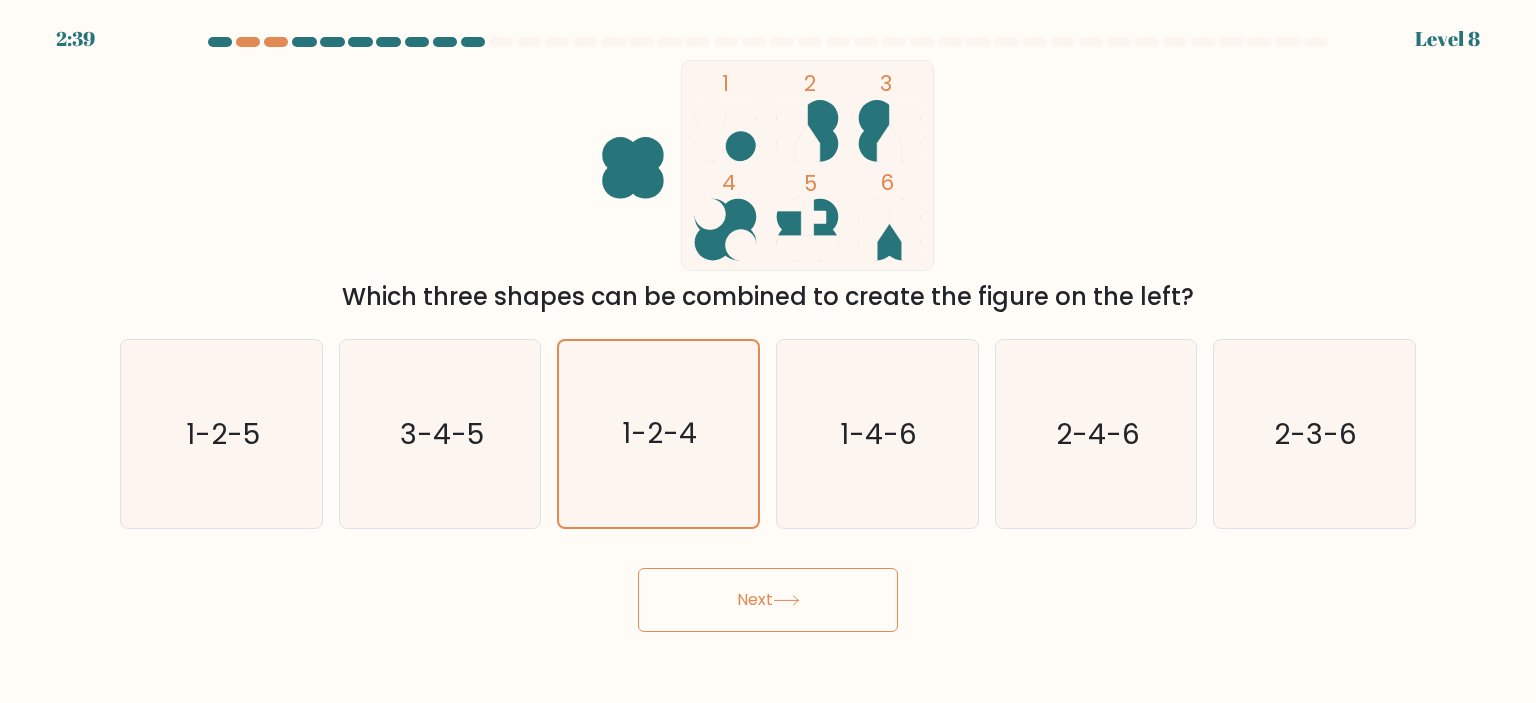 click on "Next" at bounding box center (768, 600) 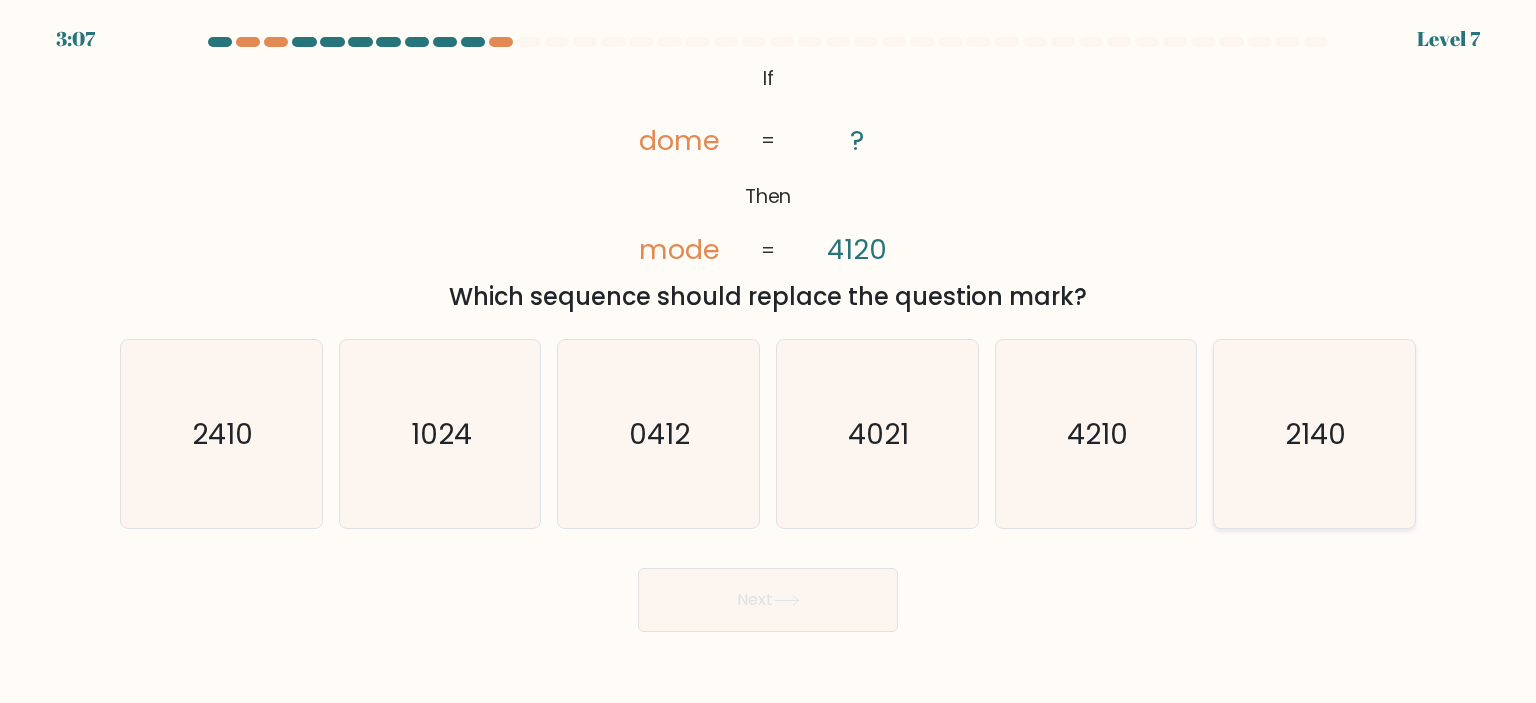 click on "2140" 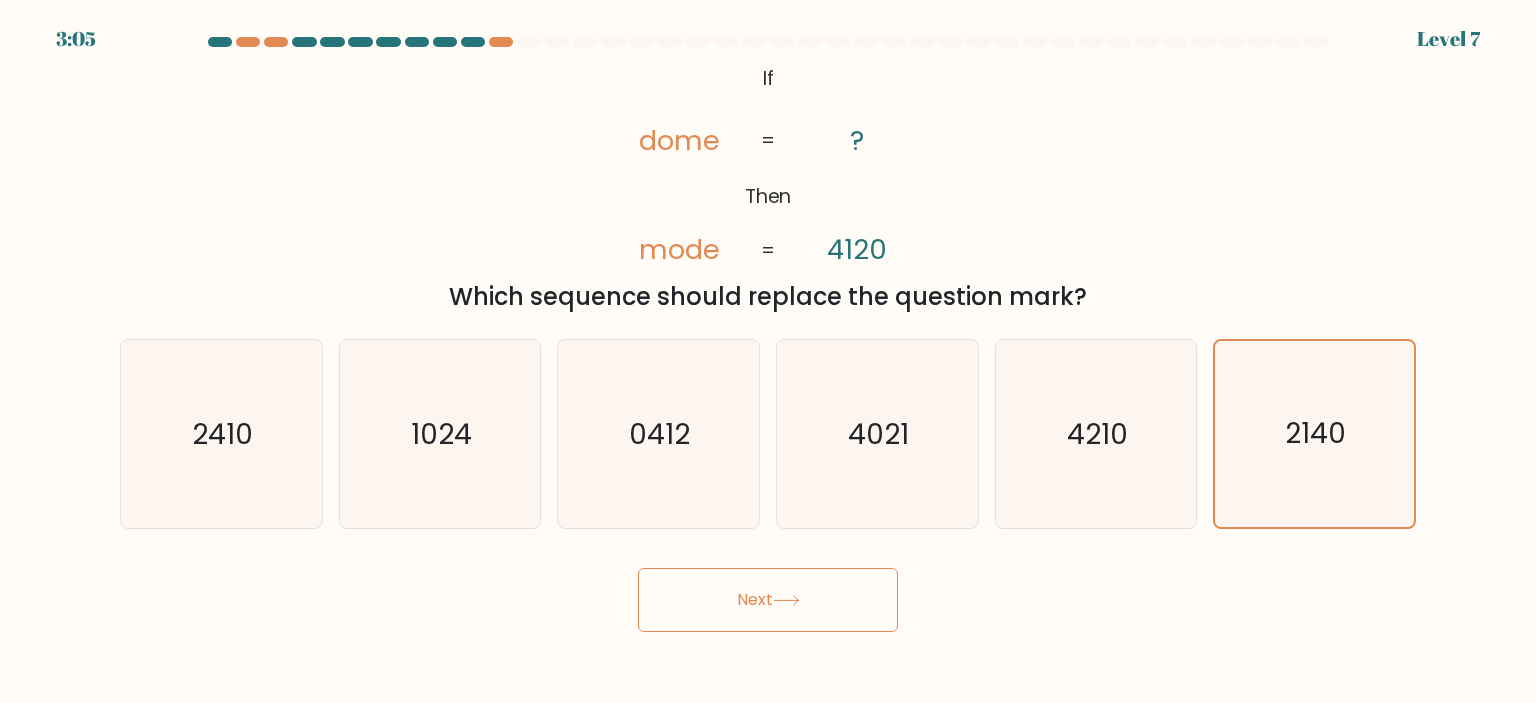 click on "Next" at bounding box center (768, 600) 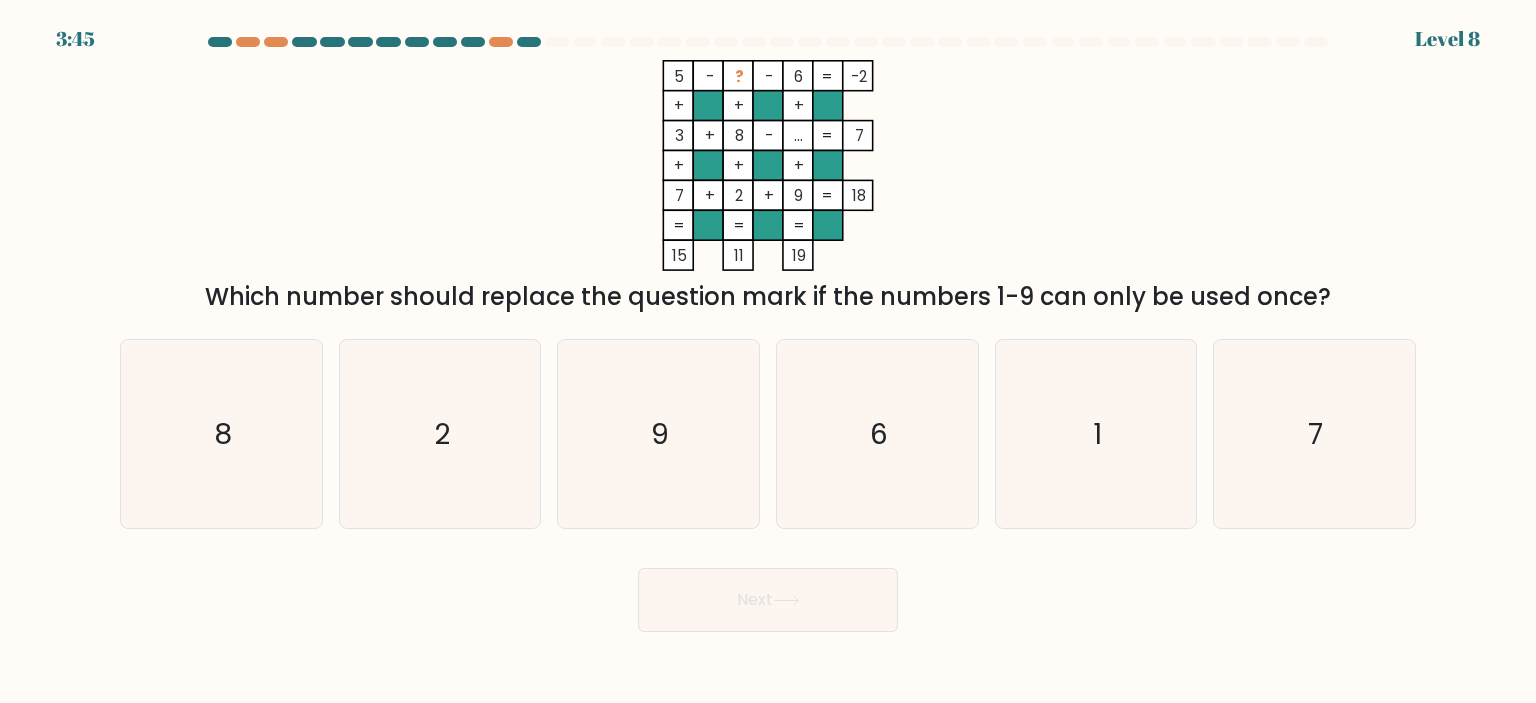 type 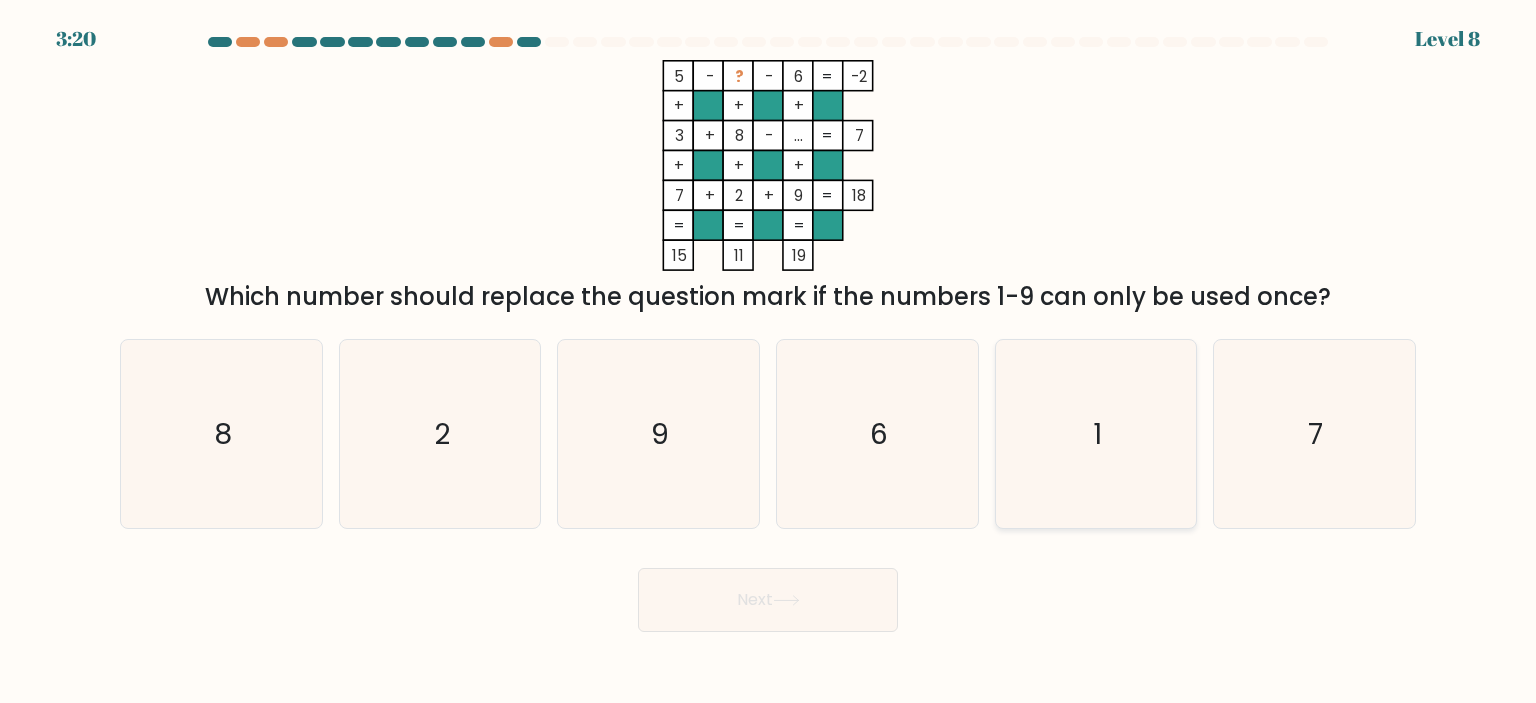click on "1" 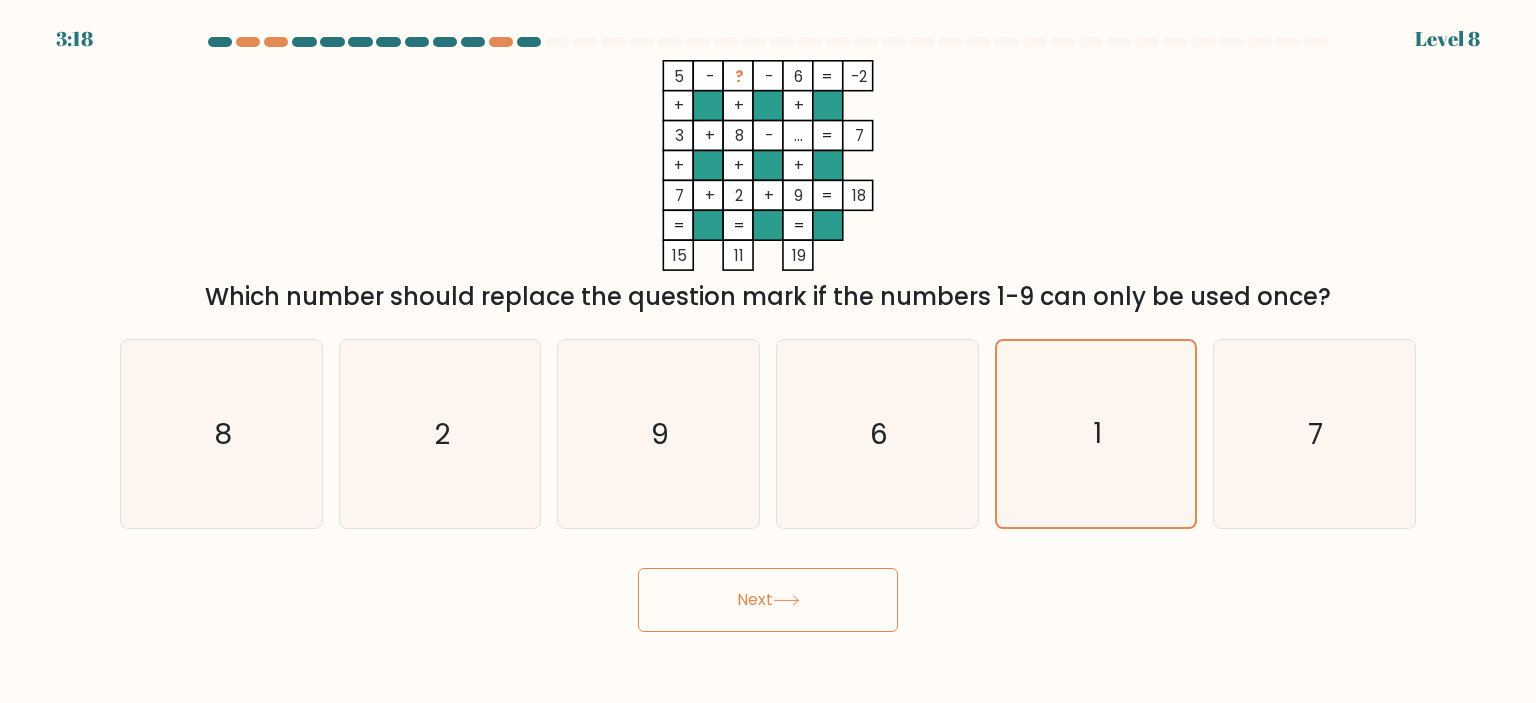 click on "Next" at bounding box center (768, 600) 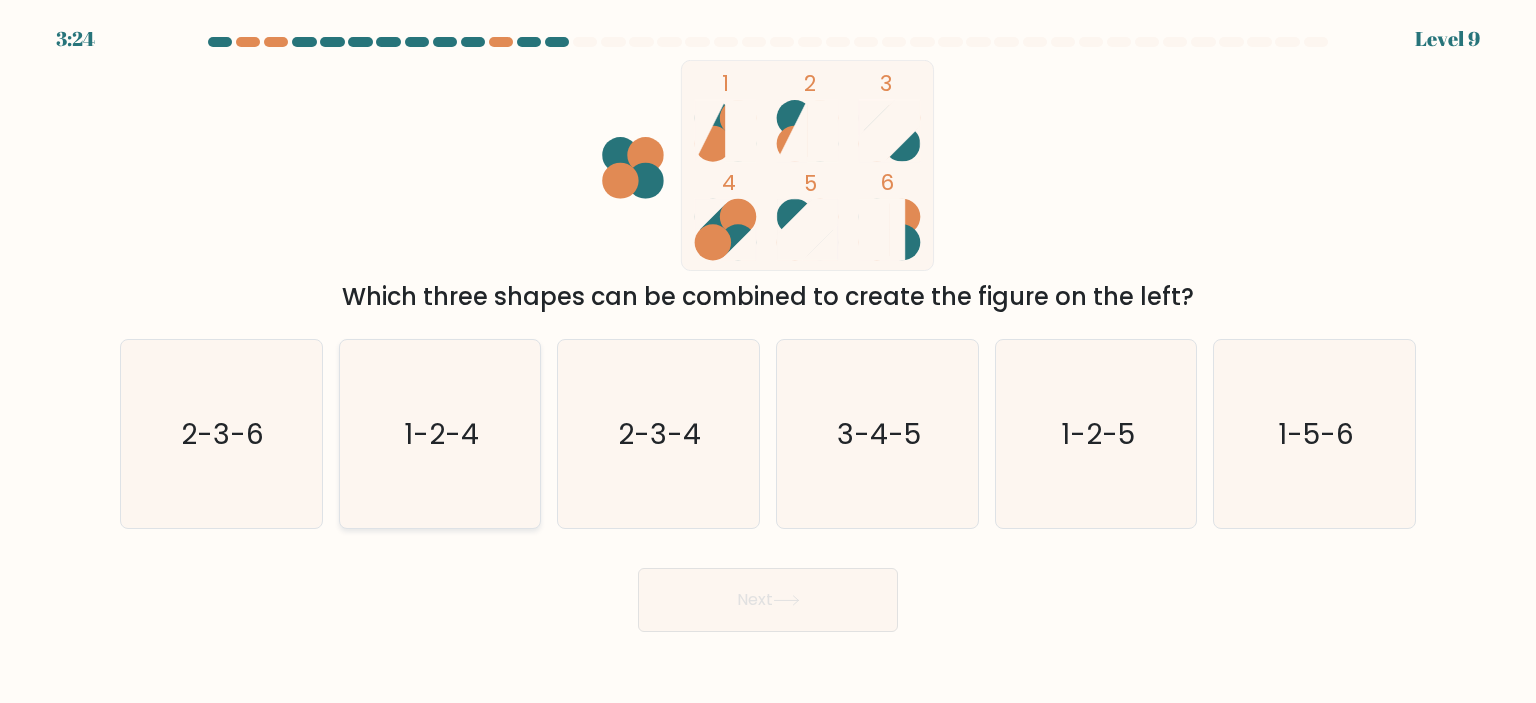 click on "1-2-4" 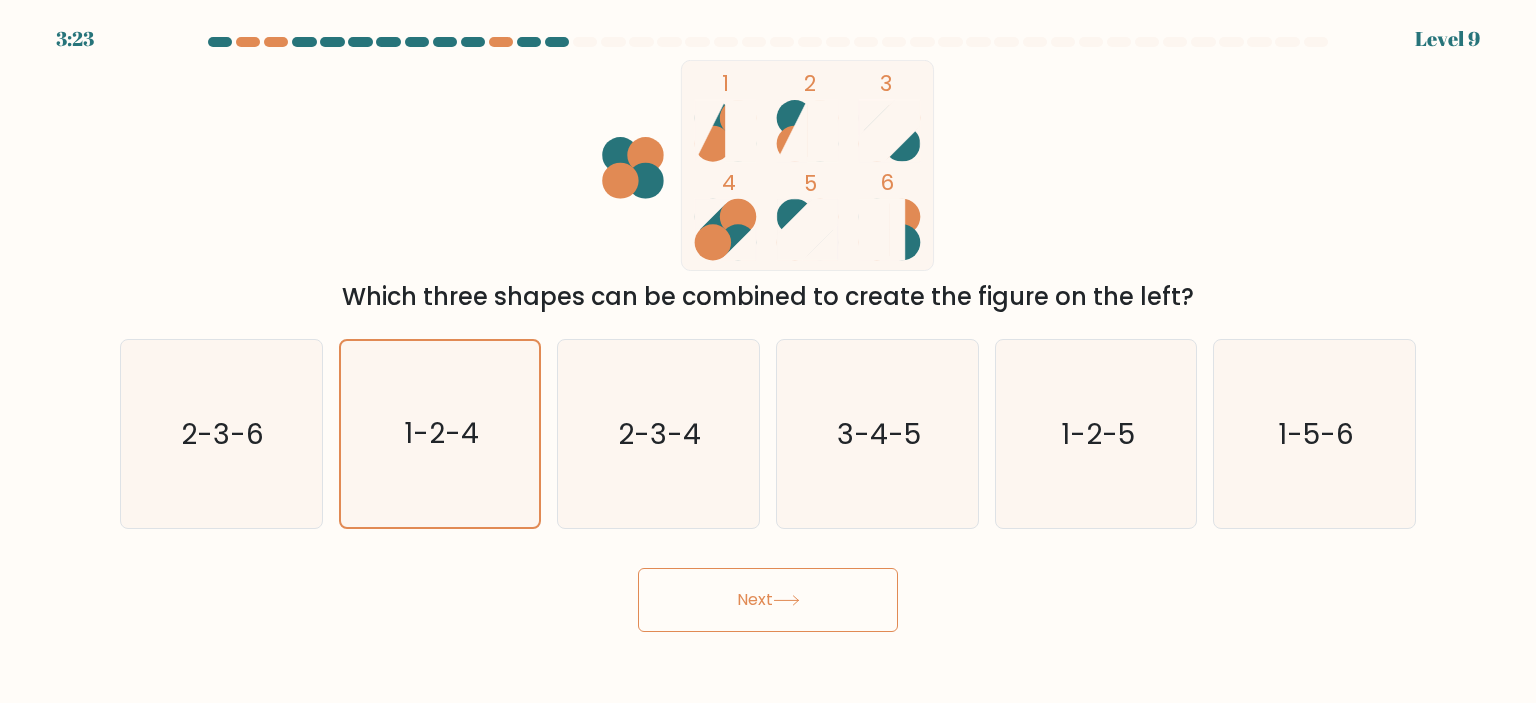 click on "Next" at bounding box center [768, 600] 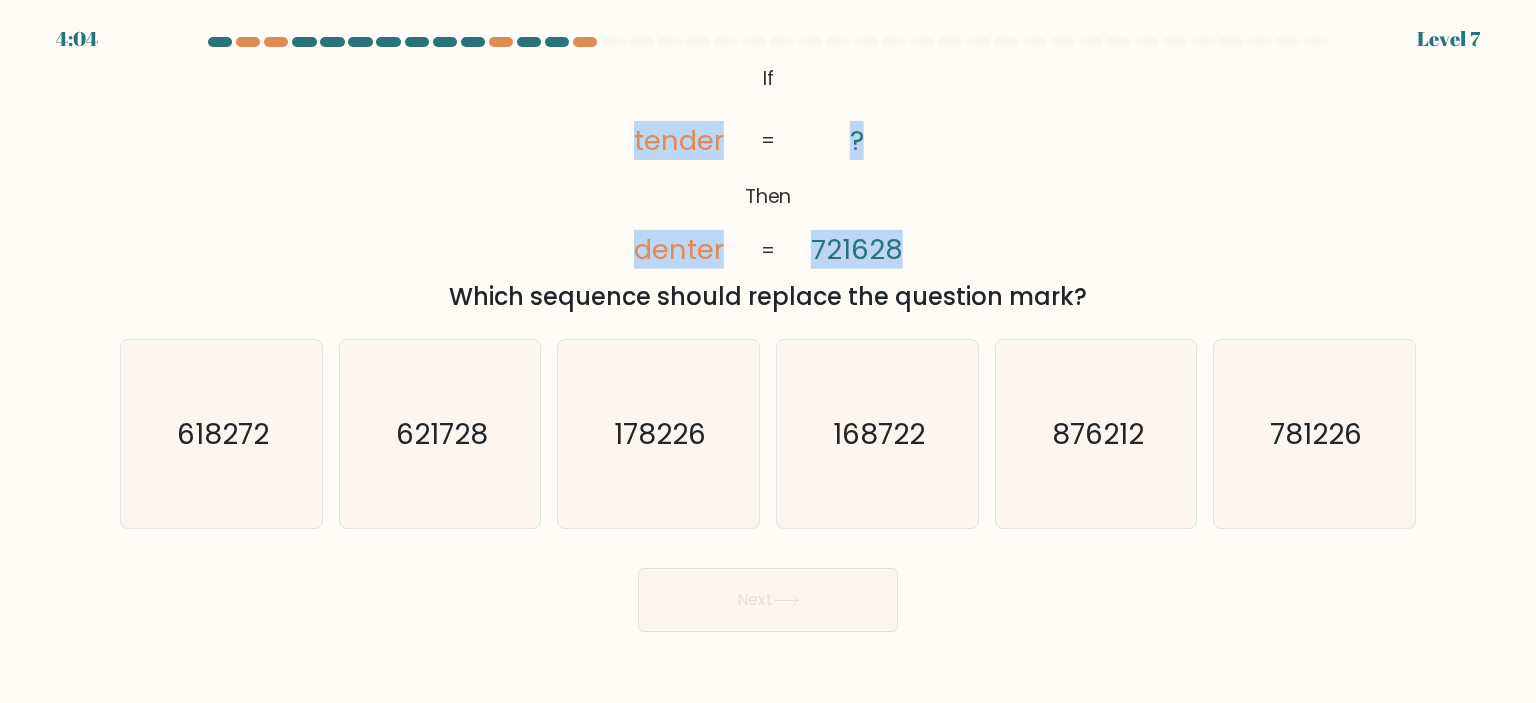 drag, startPoint x: 622, startPoint y: 127, endPoint x: 996, endPoint y: 167, distance: 376.13297 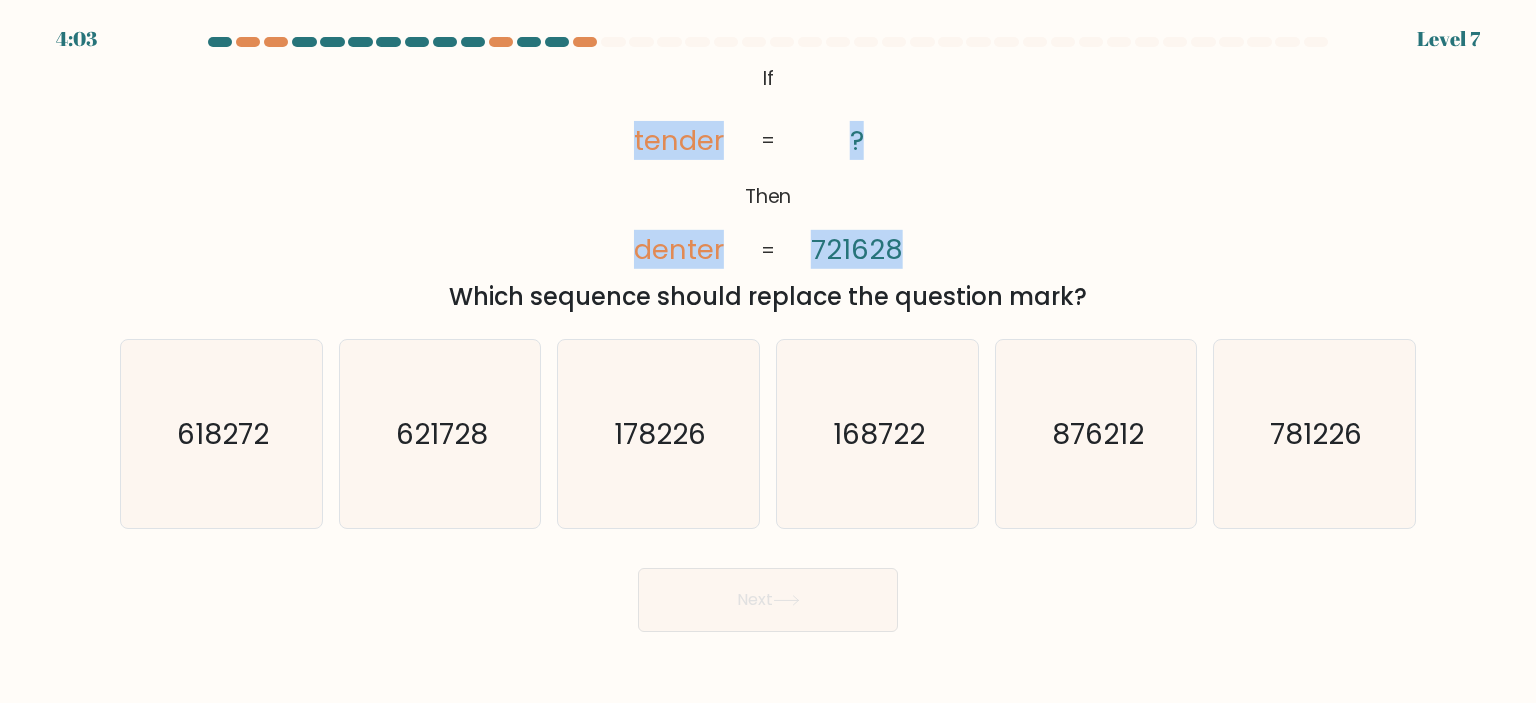 copy on "tender       denter       ?       721628" 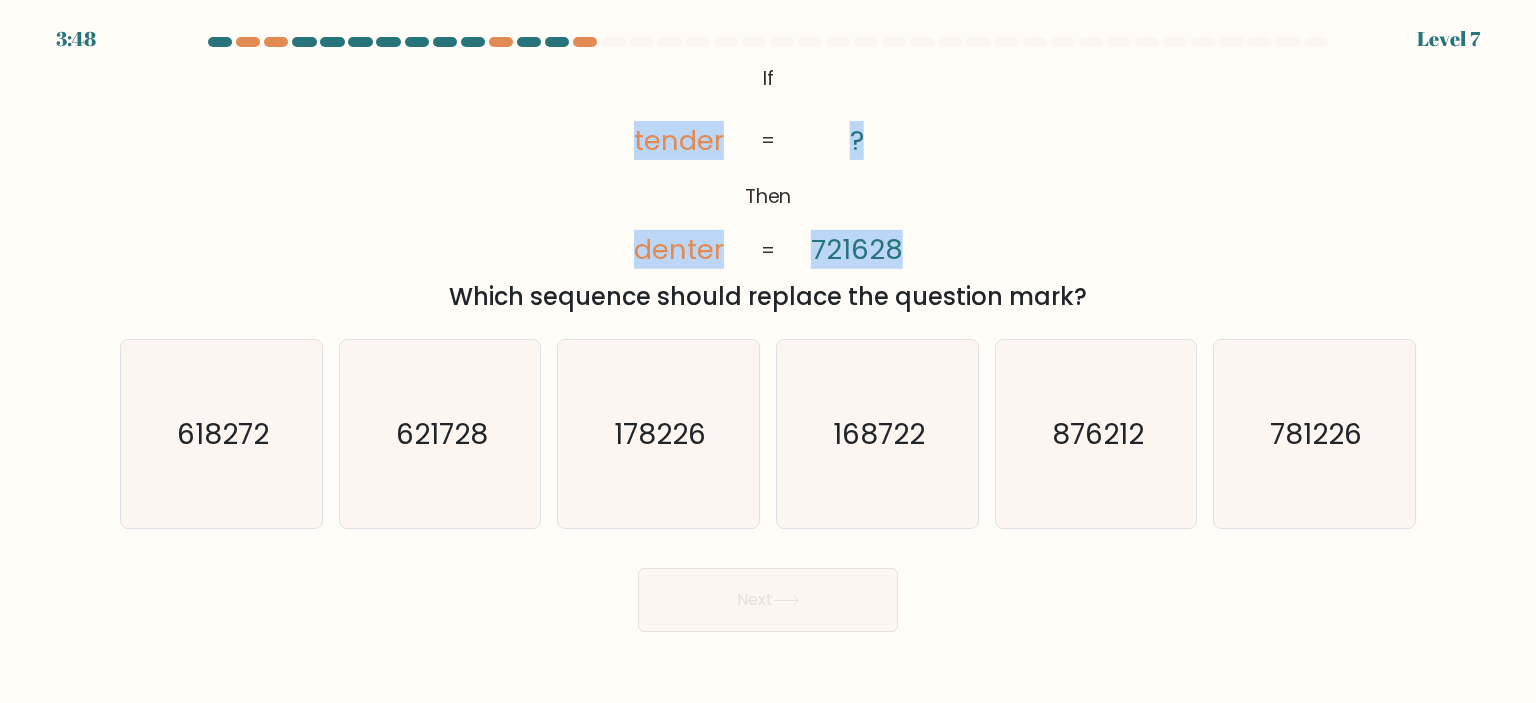 click on "@import url('https://fonts.googleapis.com/css?family=Abril+Fatface:400,100,100italic,300,300italic,400italic,500,500italic,700,700italic,900,900italic');           If       Then       tender       denter       ?       721628       =       =
Which sequence should replace the question mark?" at bounding box center [768, 187] 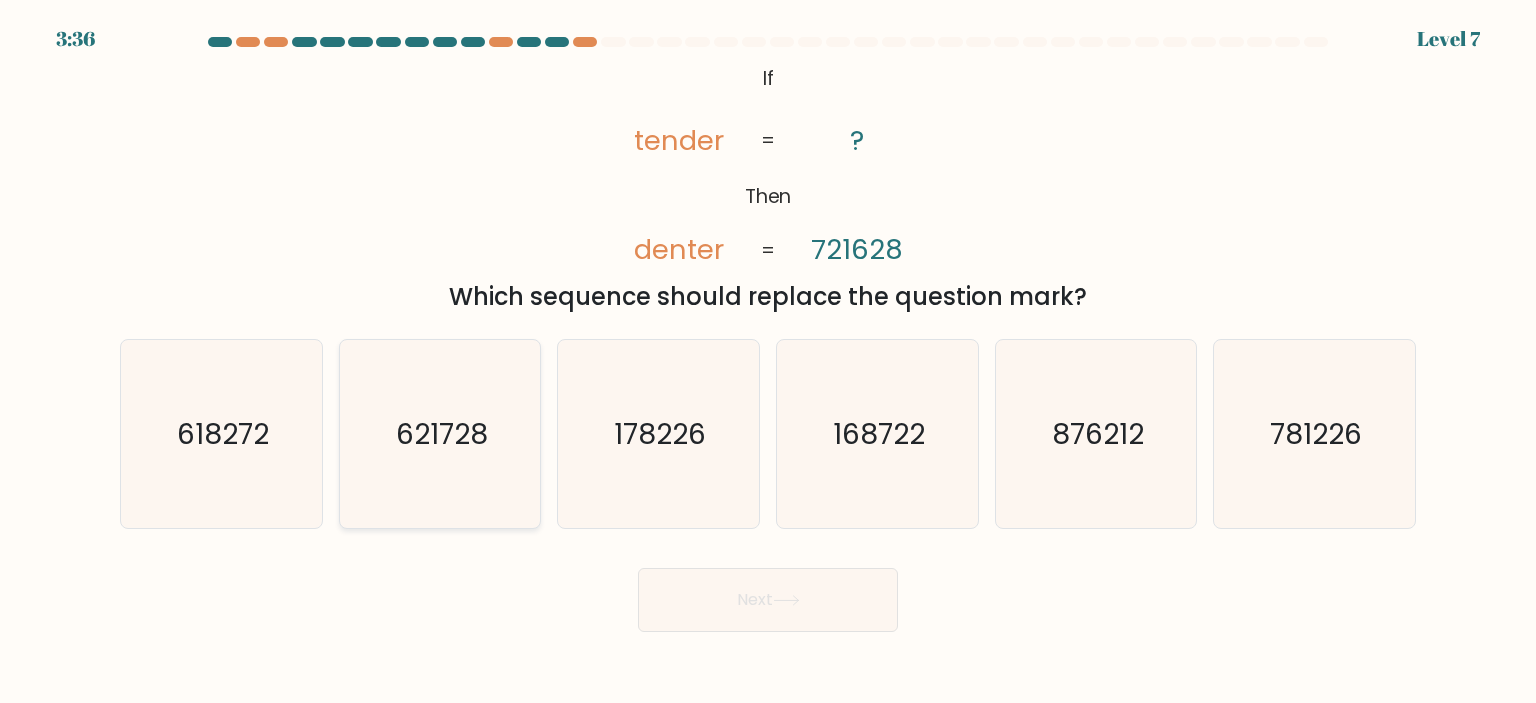 click on "621728" 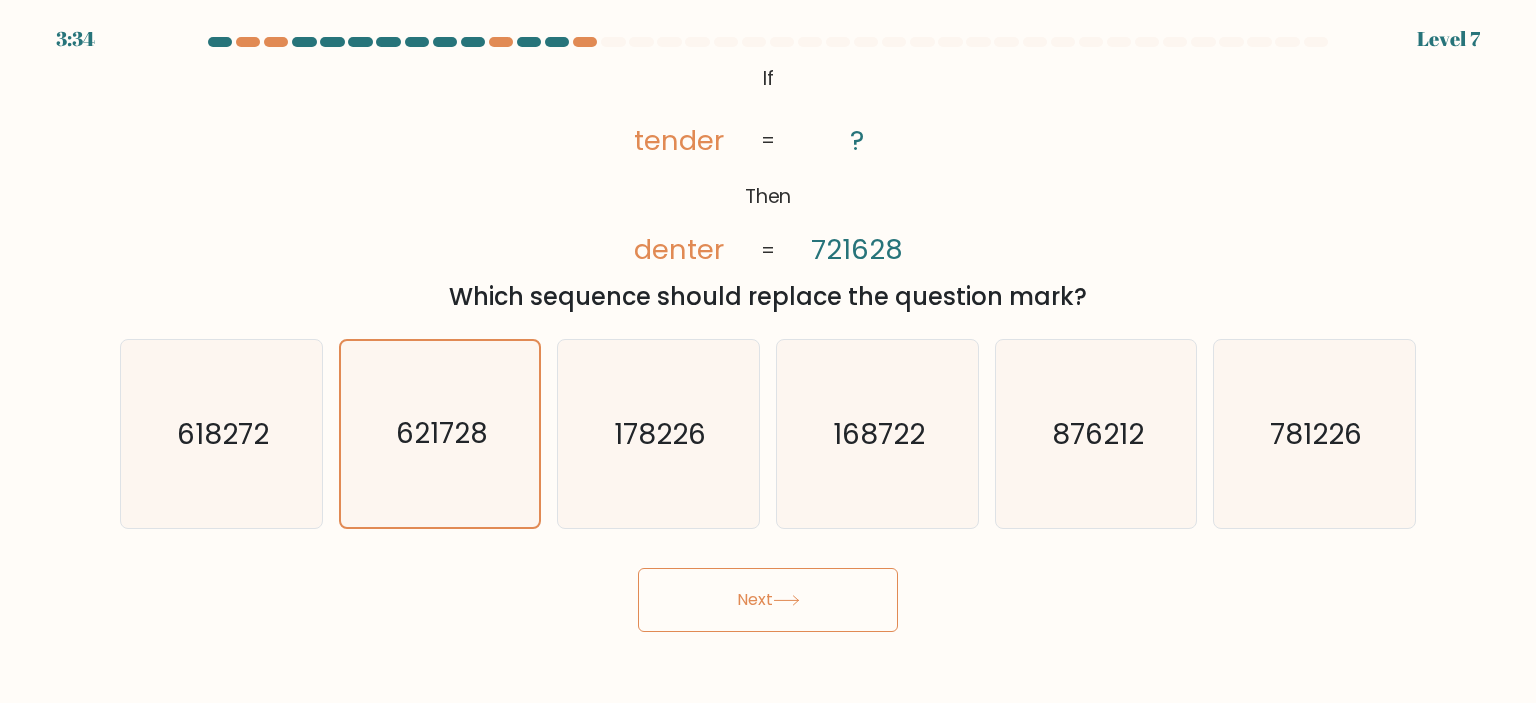 click on "Next" at bounding box center [768, 600] 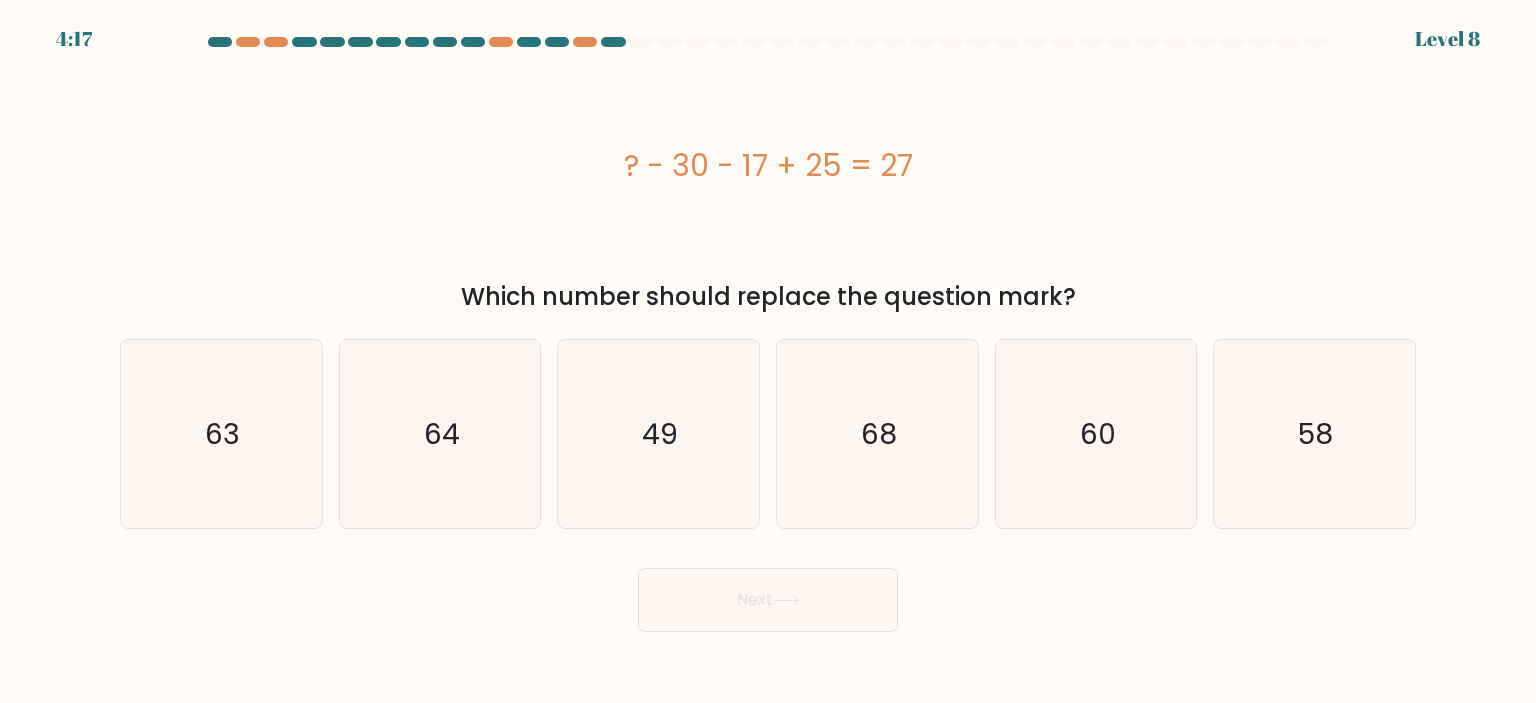 drag, startPoint x: 608, startPoint y: 159, endPoint x: 944, endPoint y: 159, distance: 336 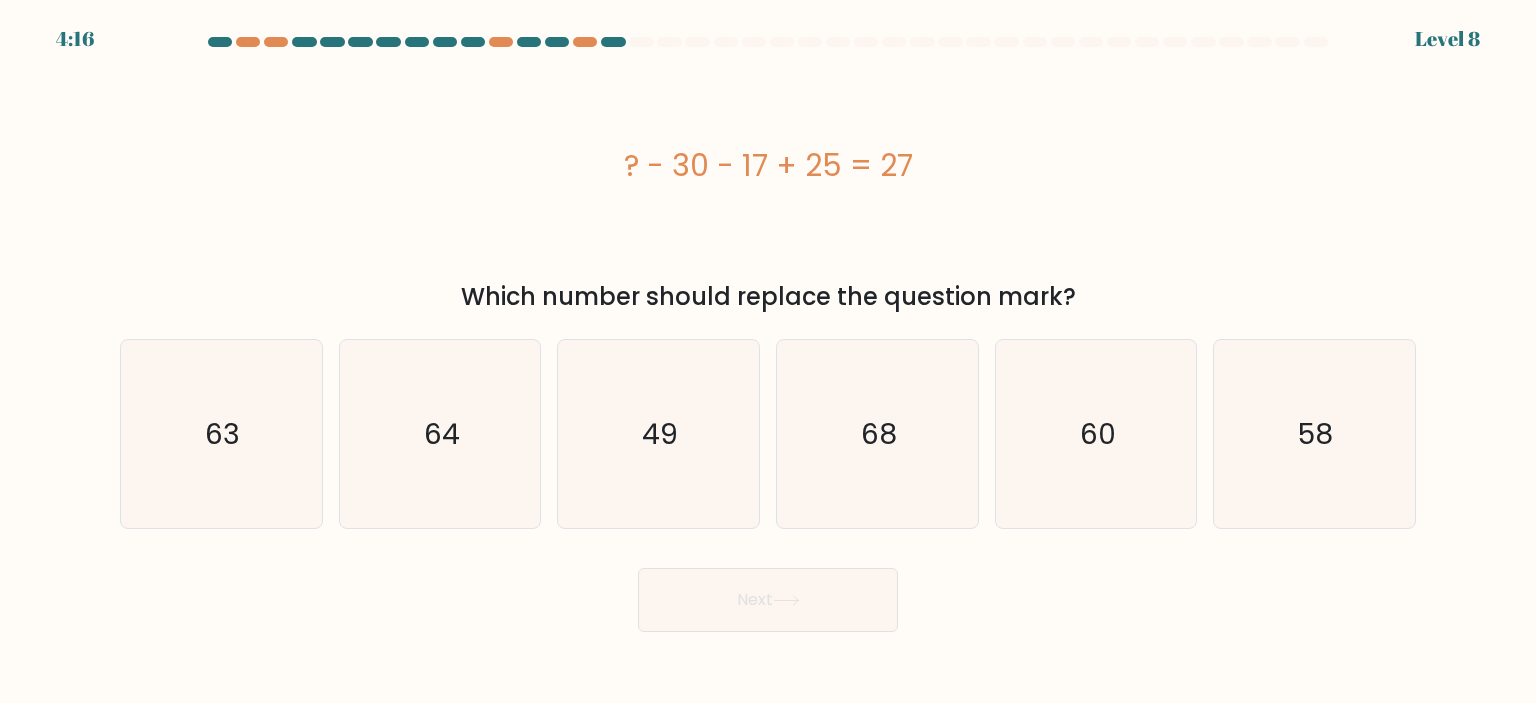 copy on "? - 30 - 17 + 25 = 27" 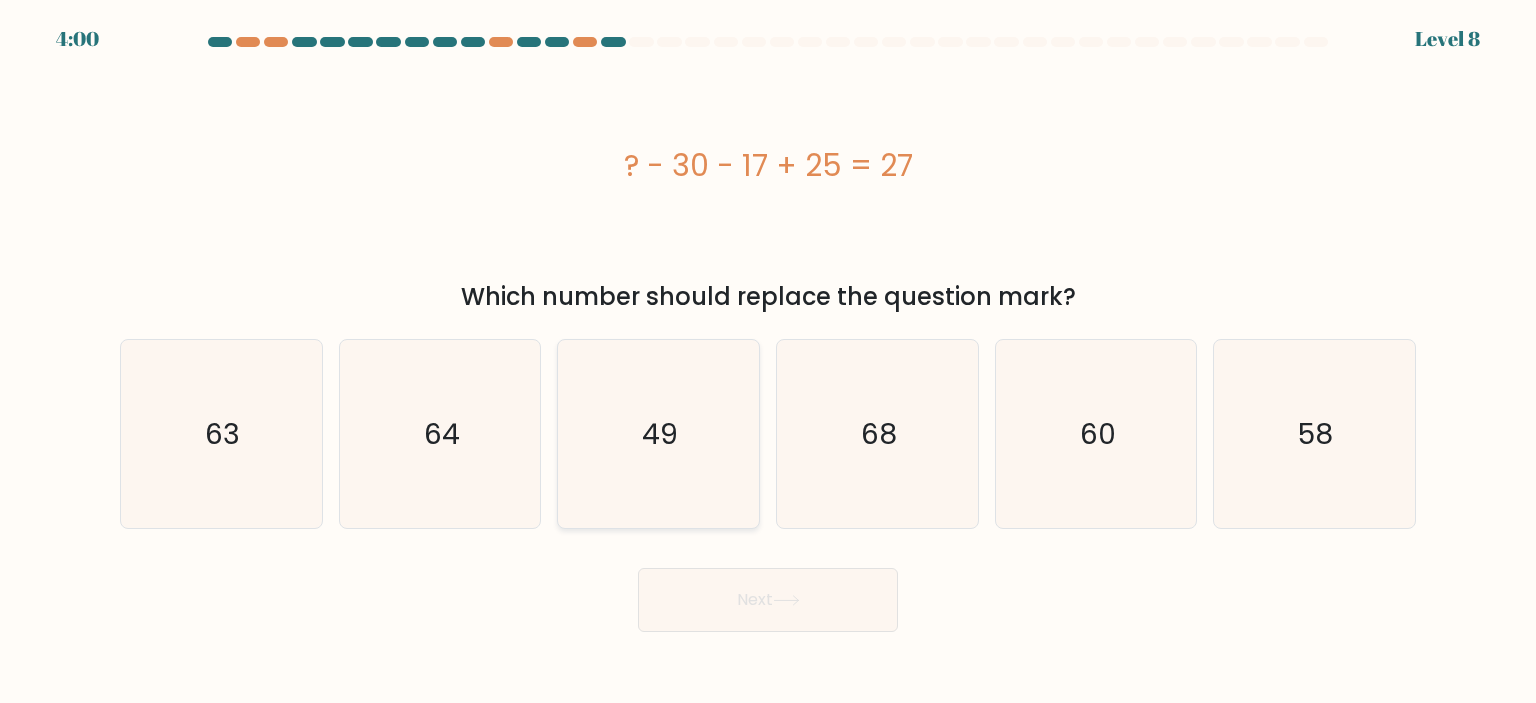 click on "49" 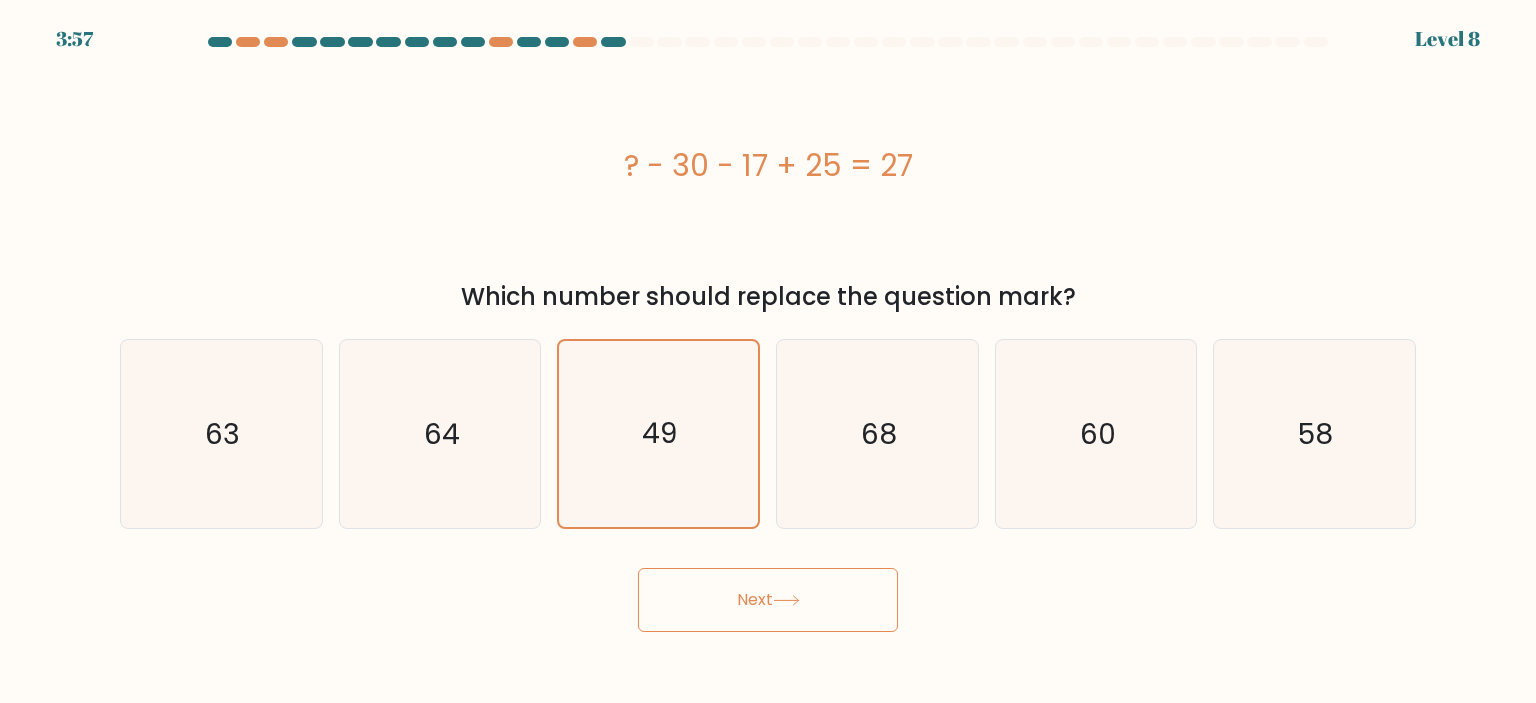 click on "Next" at bounding box center [768, 600] 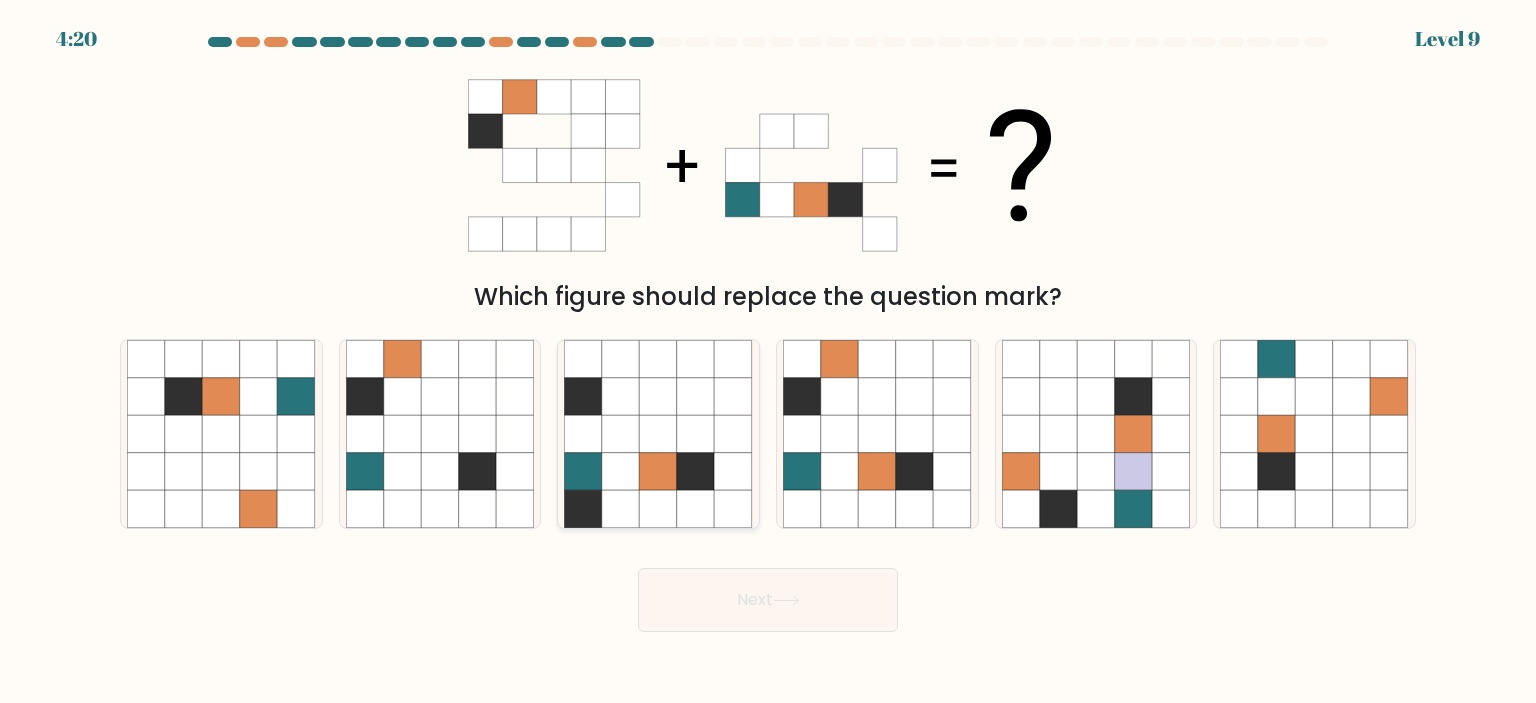 click 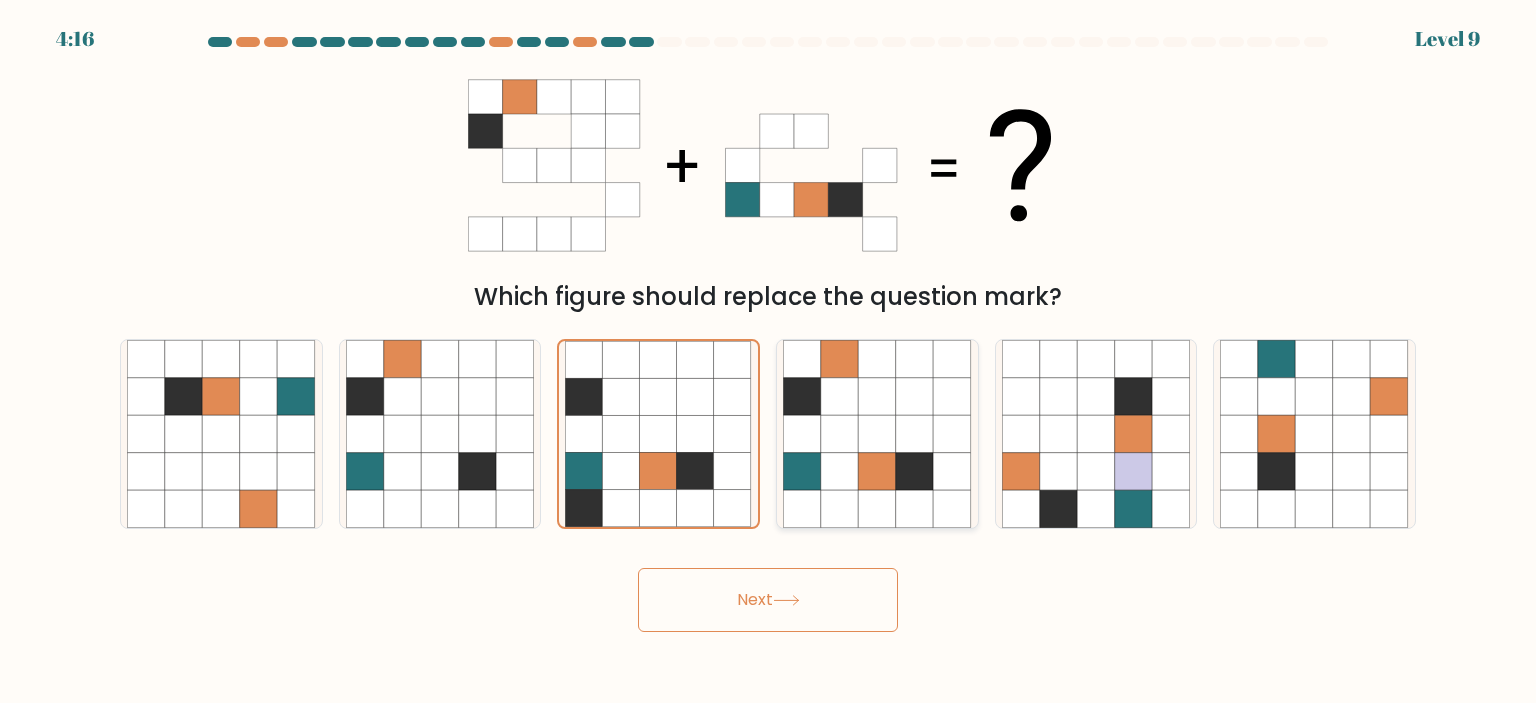 click 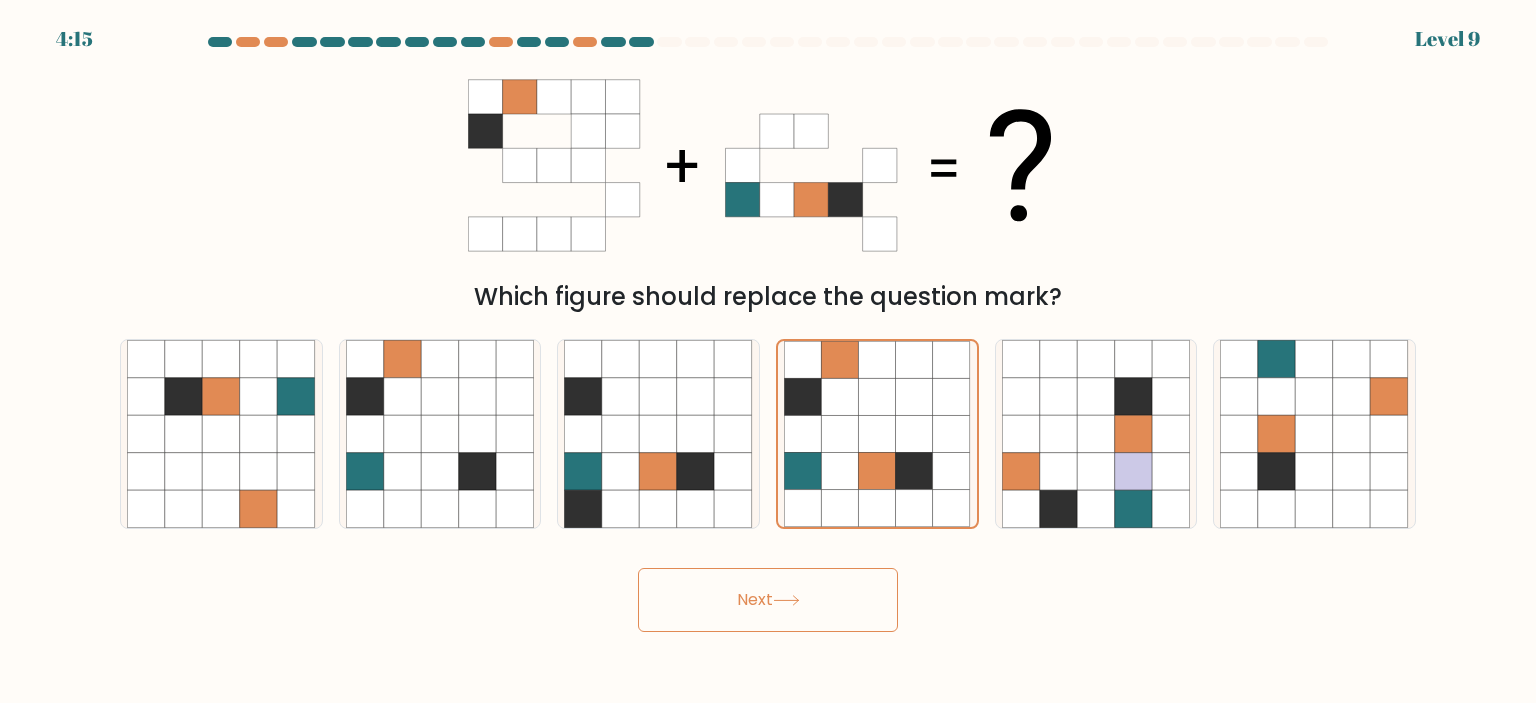 click on "Next" at bounding box center [768, 600] 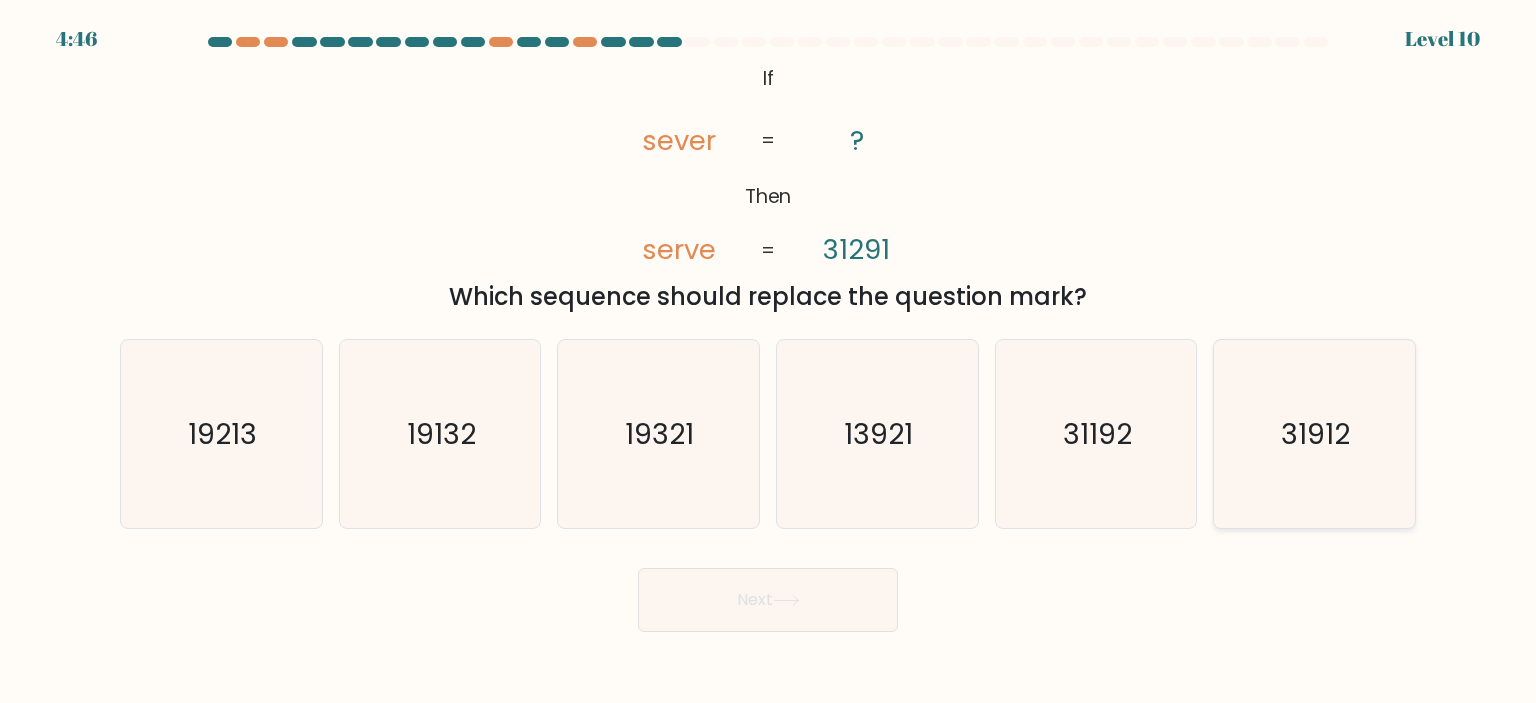 click on "31912" 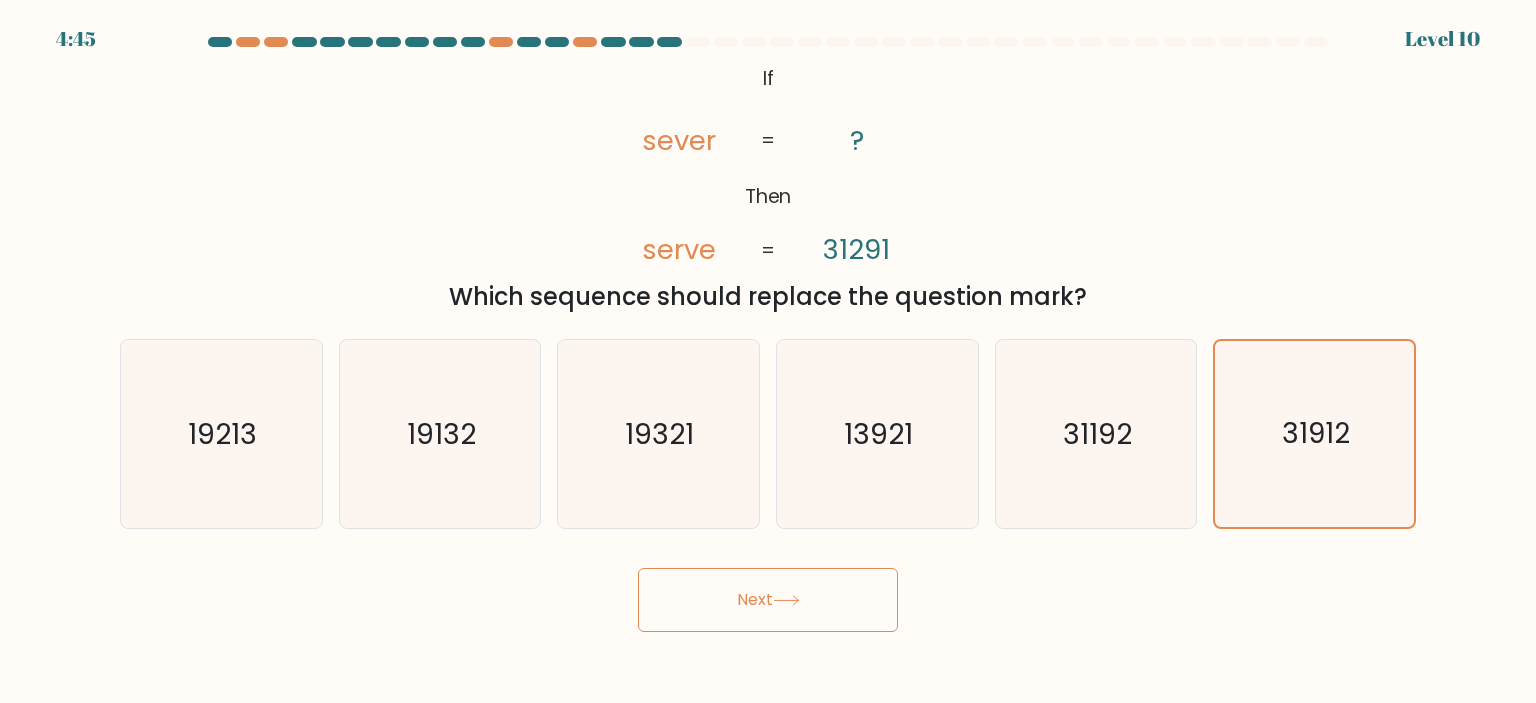 click 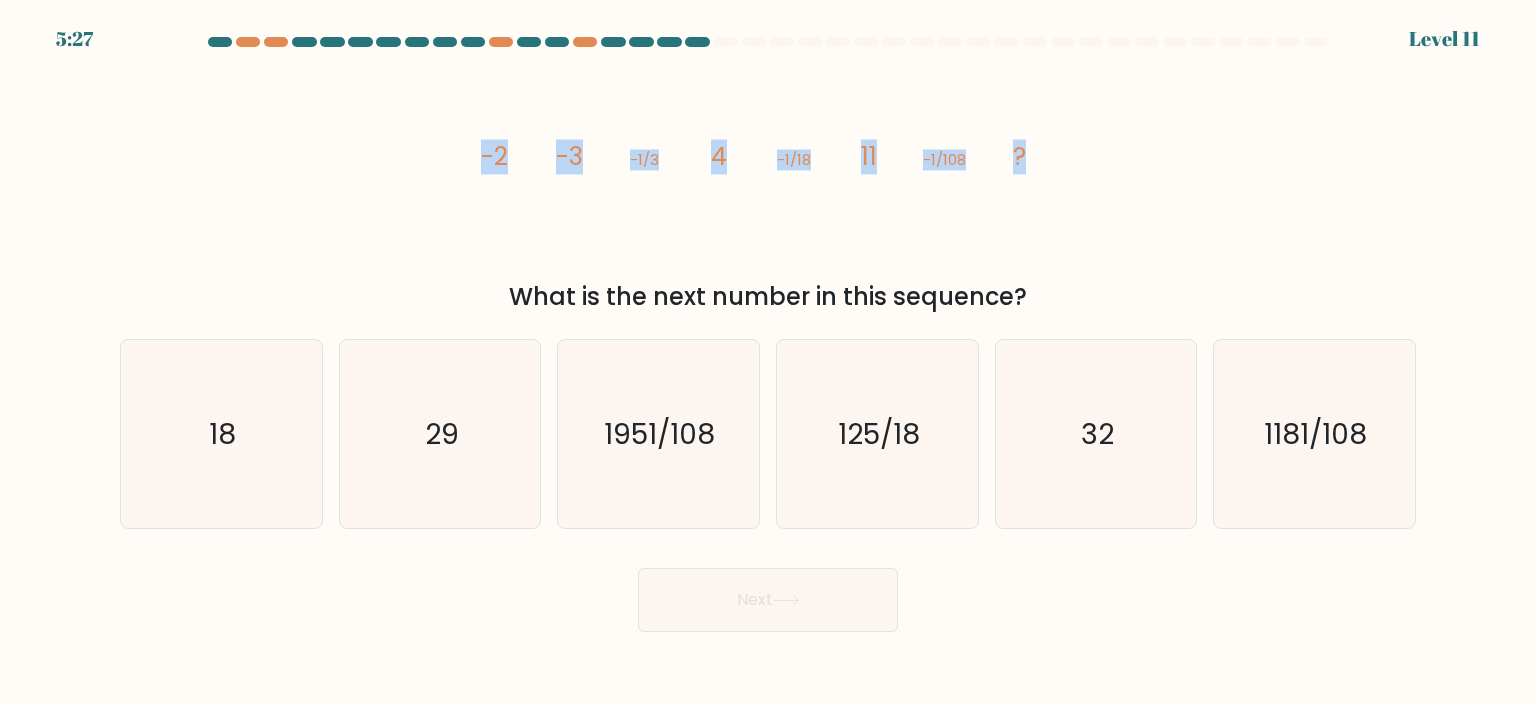 drag, startPoint x: 461, startPoint y: 159, endPoint x: 1196, endPoint y: 111, distance: 736.5657 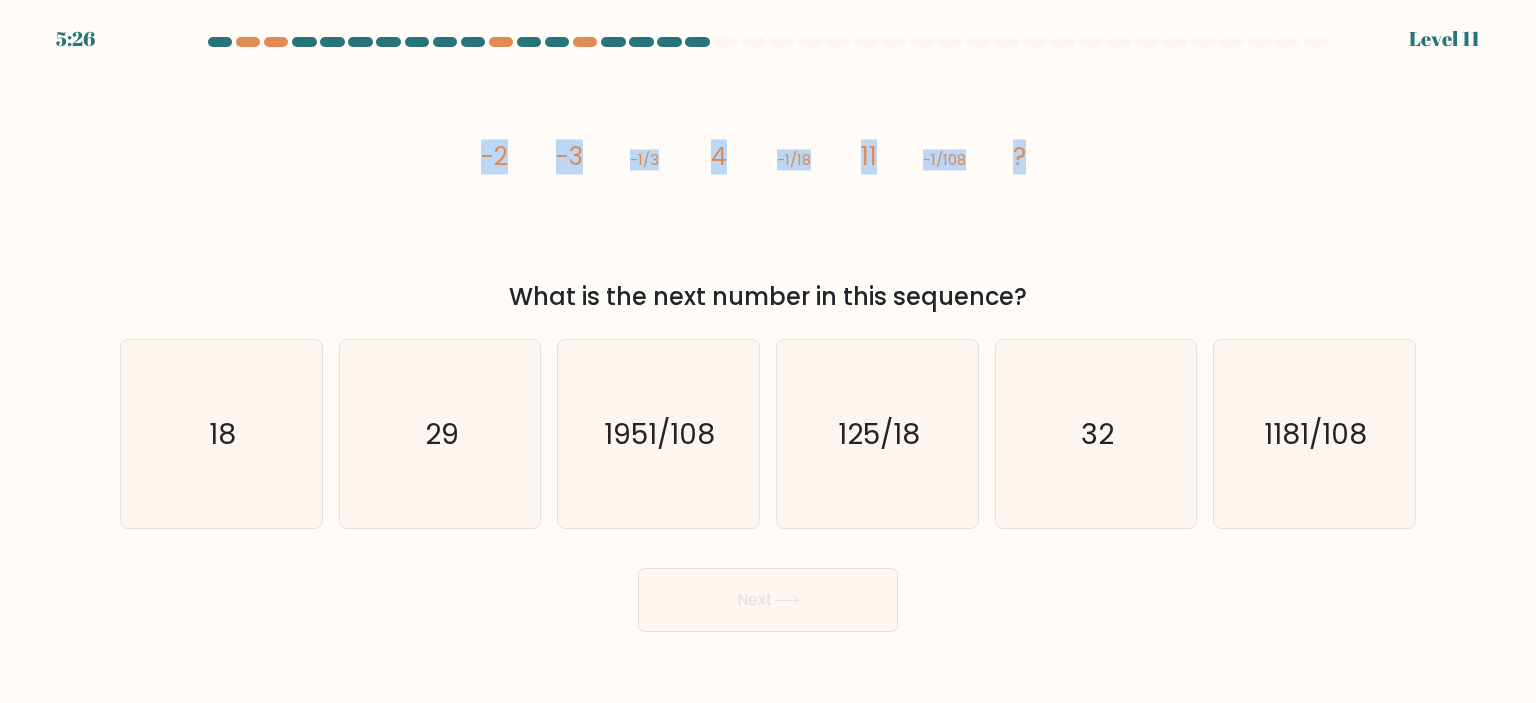 copy on "-2
-3
-1/3
4
-1/18
11
-1/108
?" 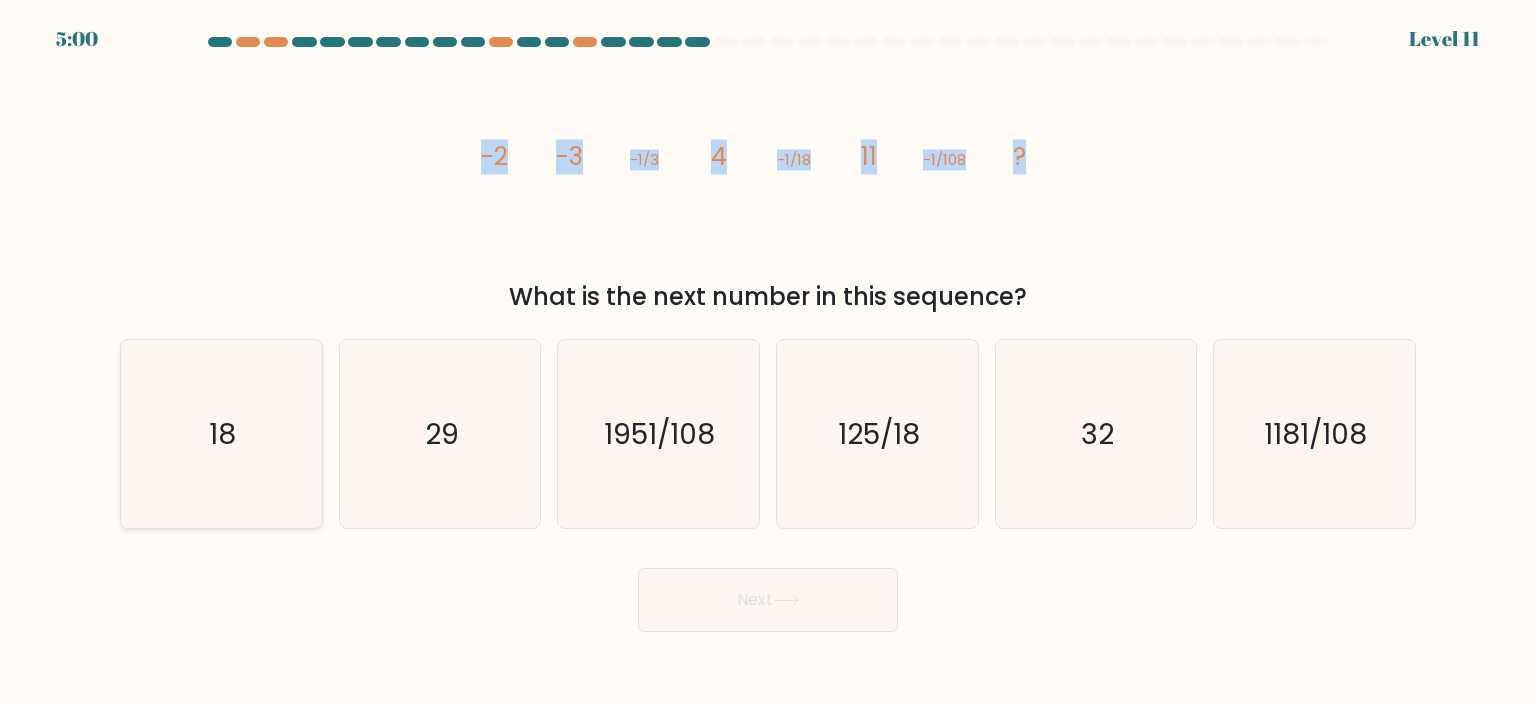 click on "18" 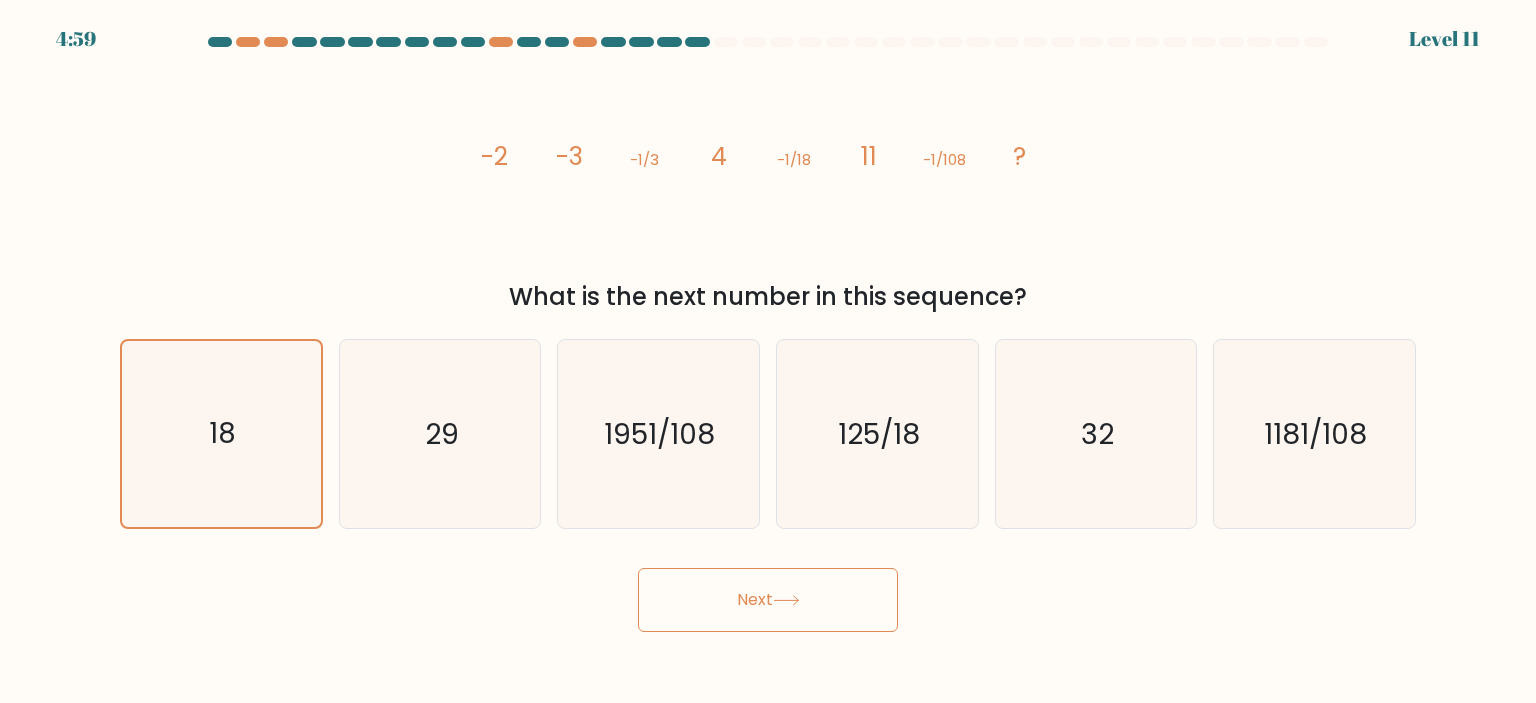 click on "Next" at bounding box center [768, 600] 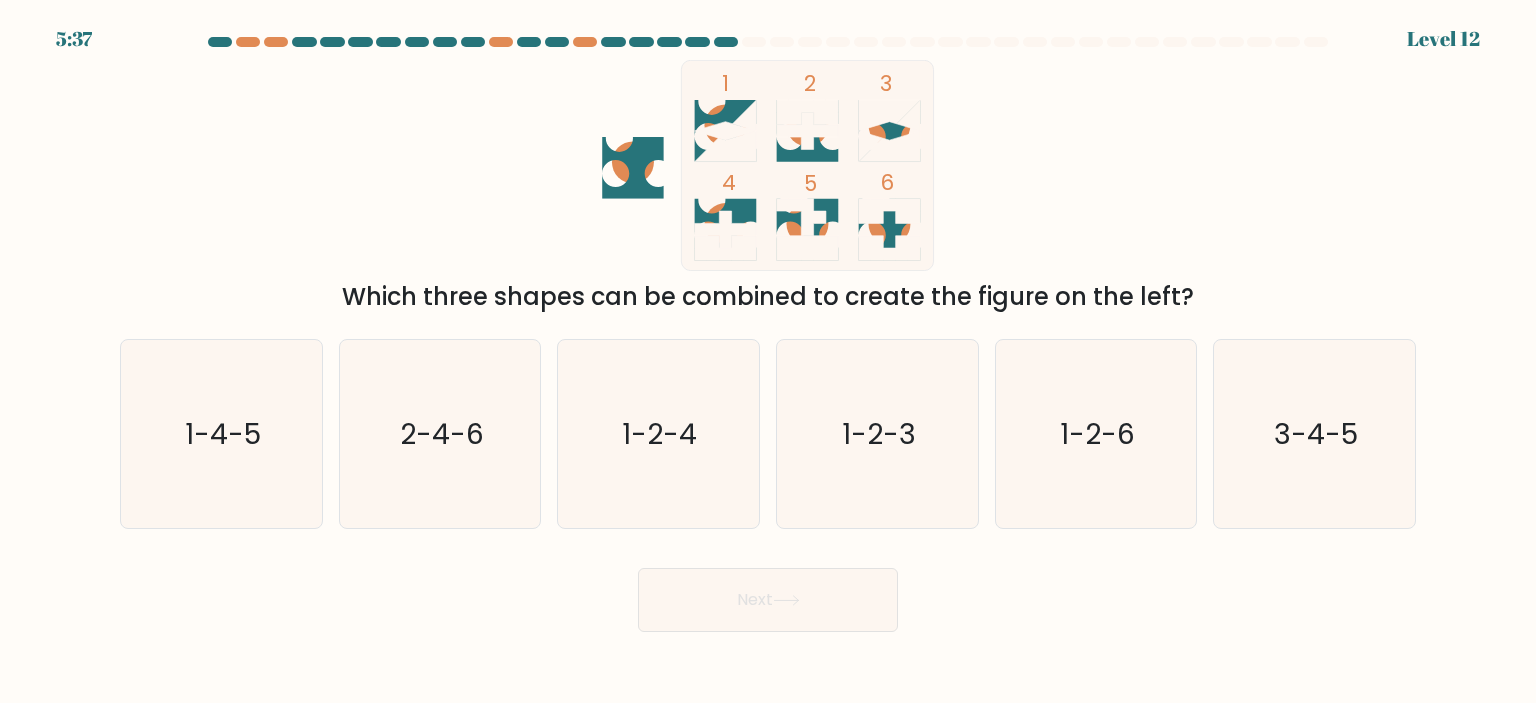click 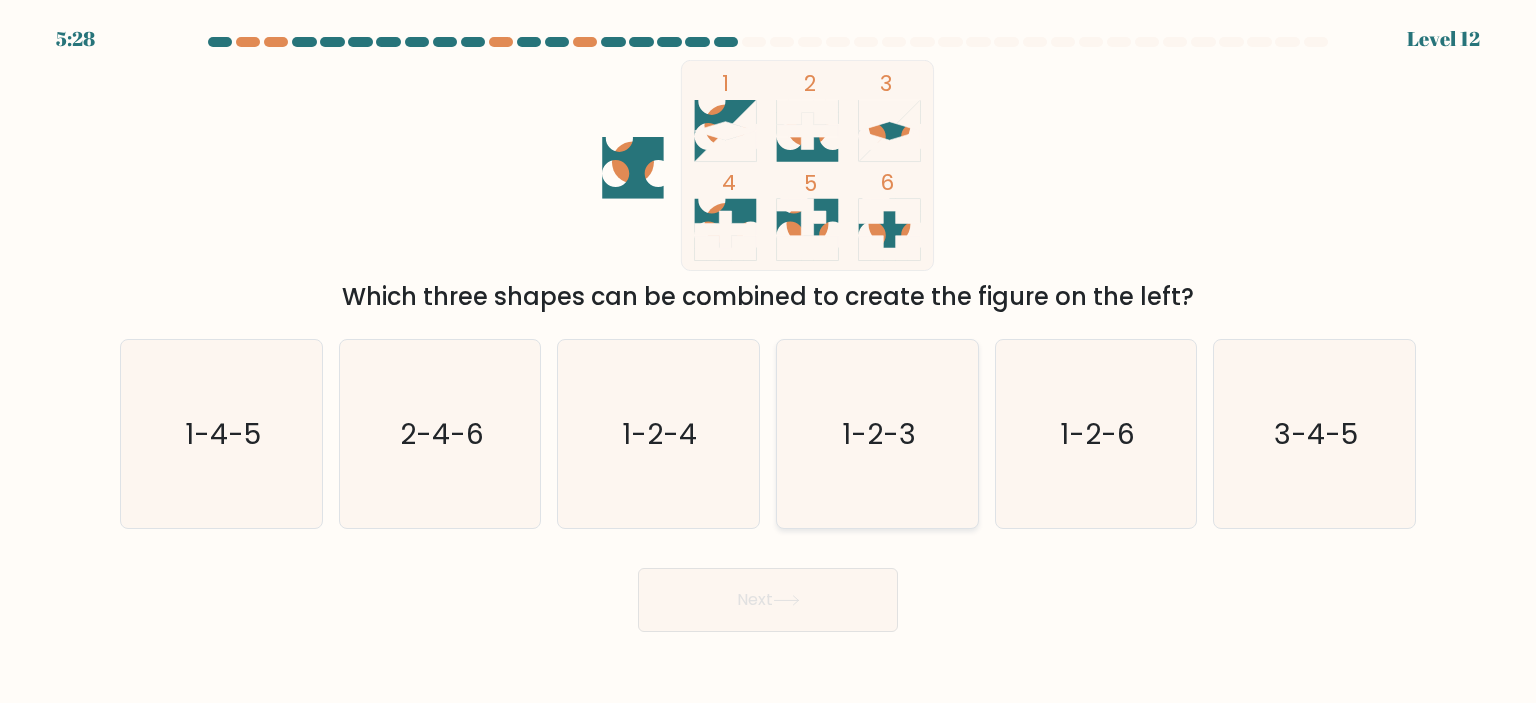 click on "1-2-3" 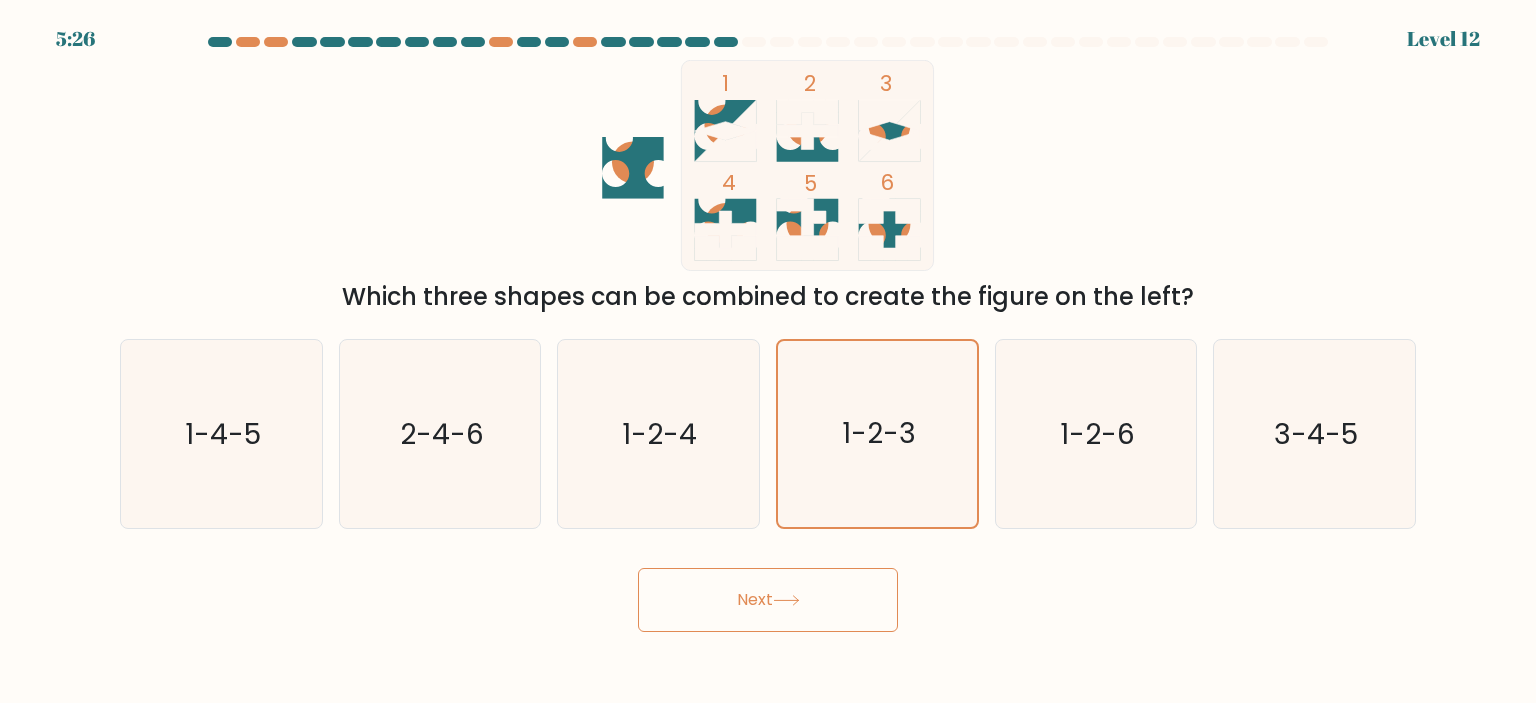 click on "Next" at bounding box center [768, 600] 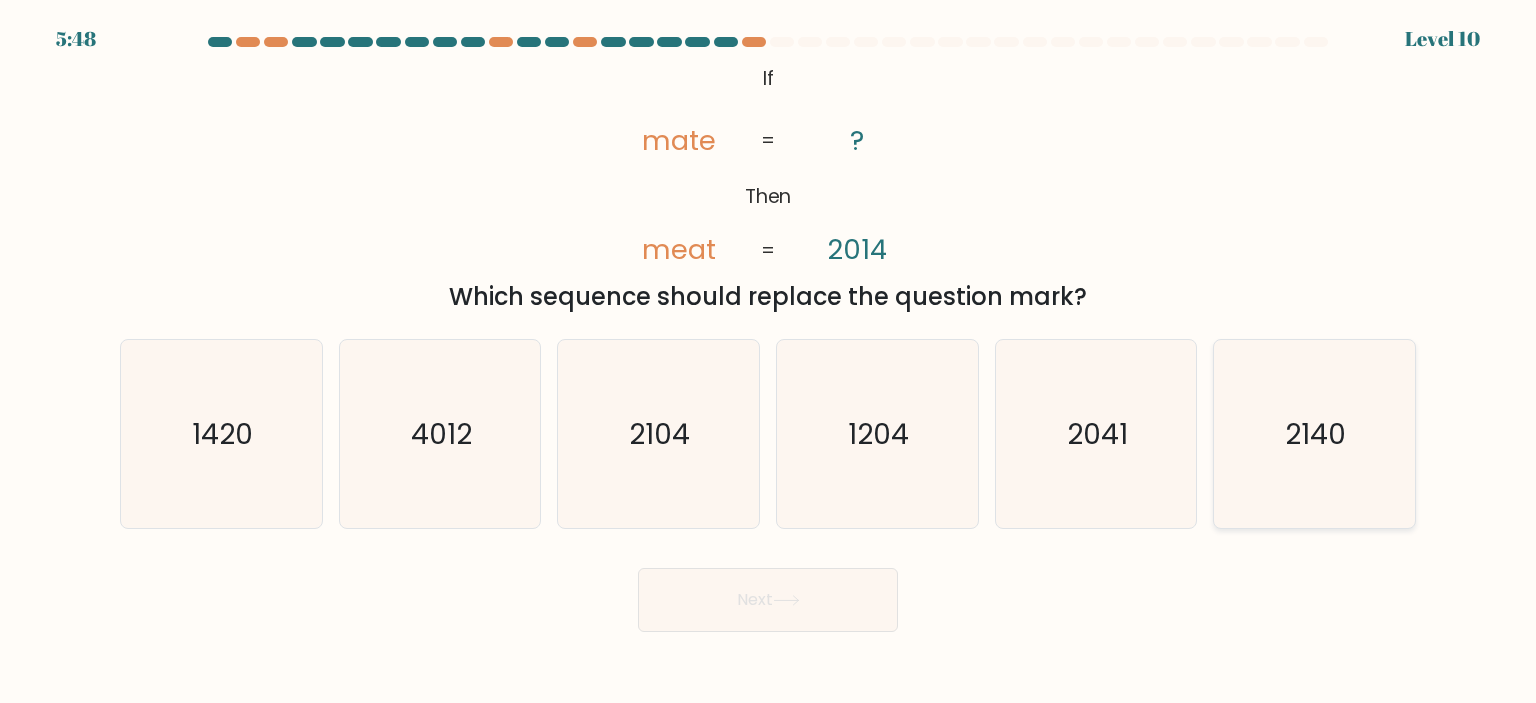 click on "2140" 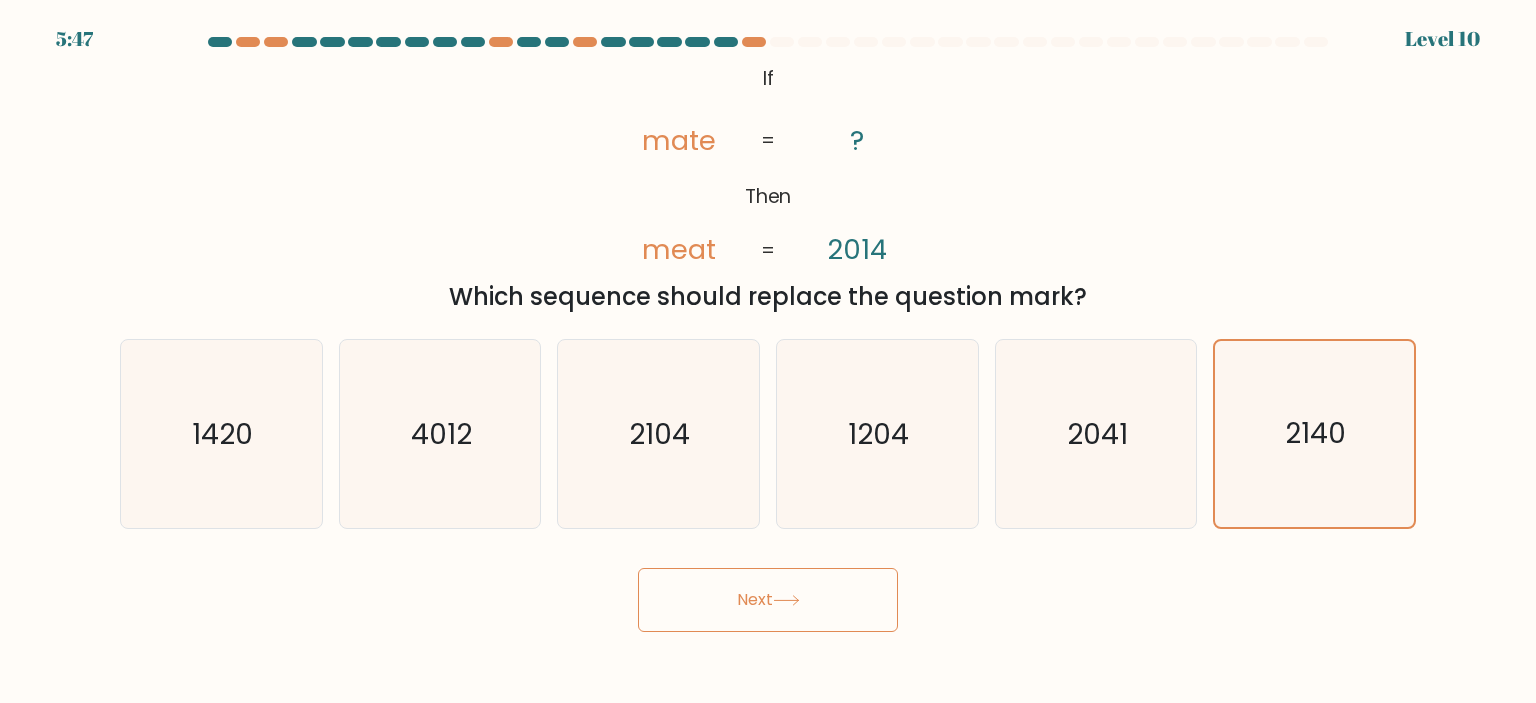click on "Next" at bounding box center (768, 600) 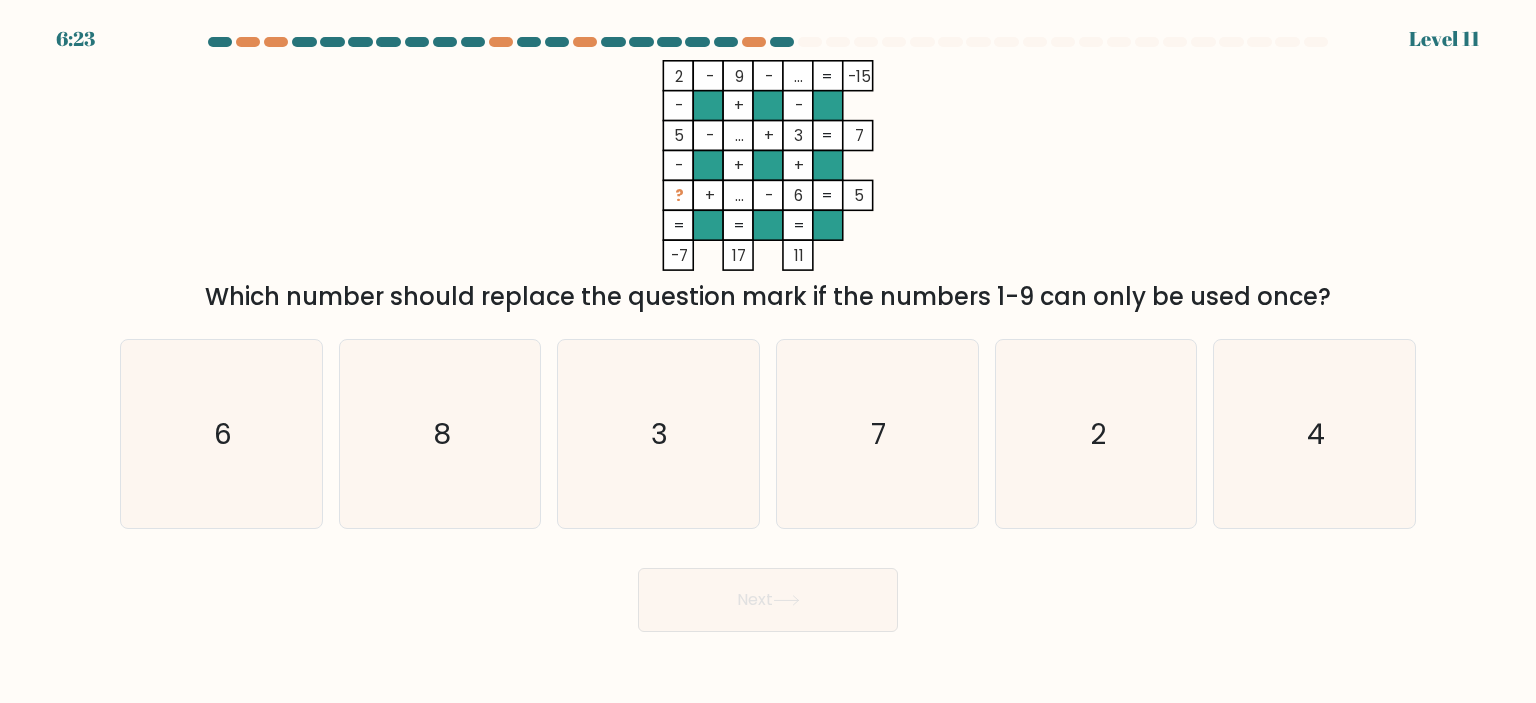 type 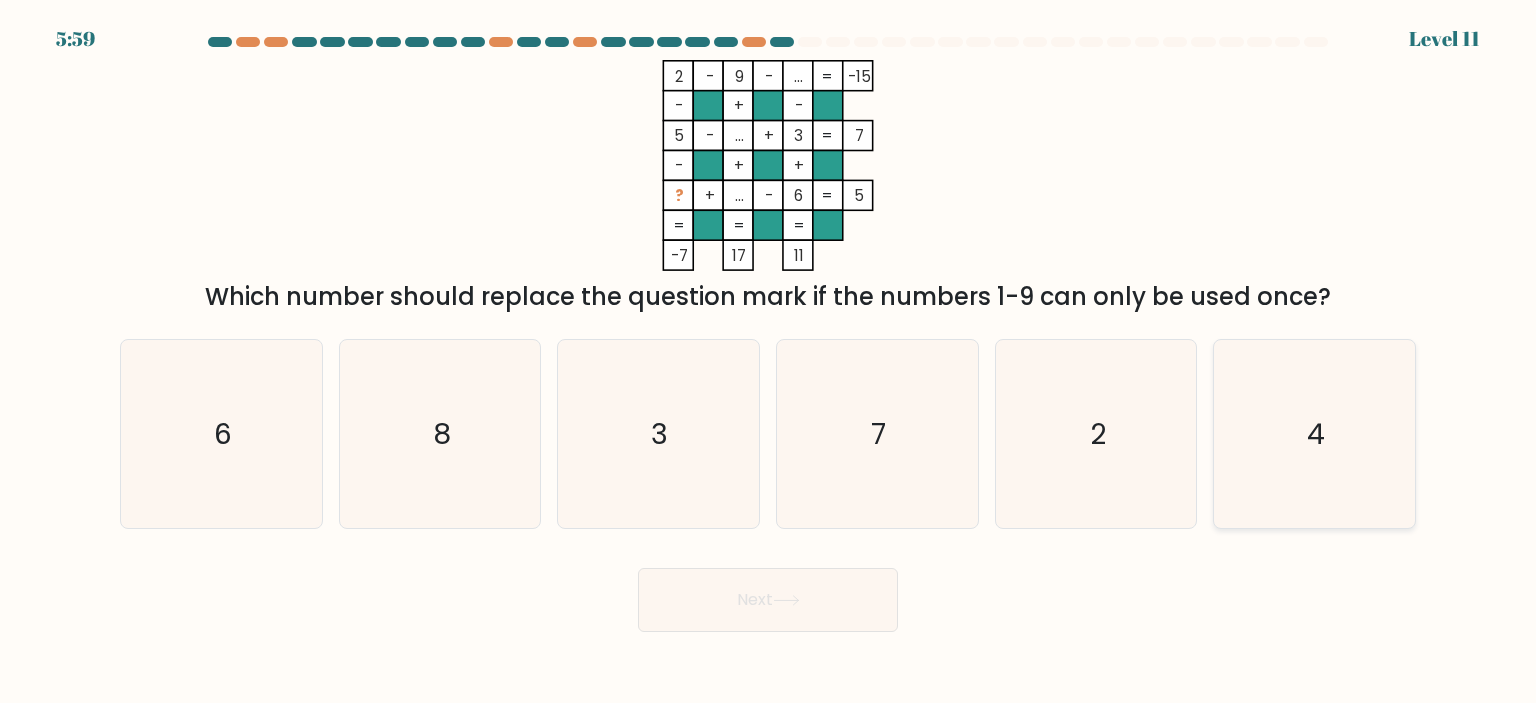 click on "4" 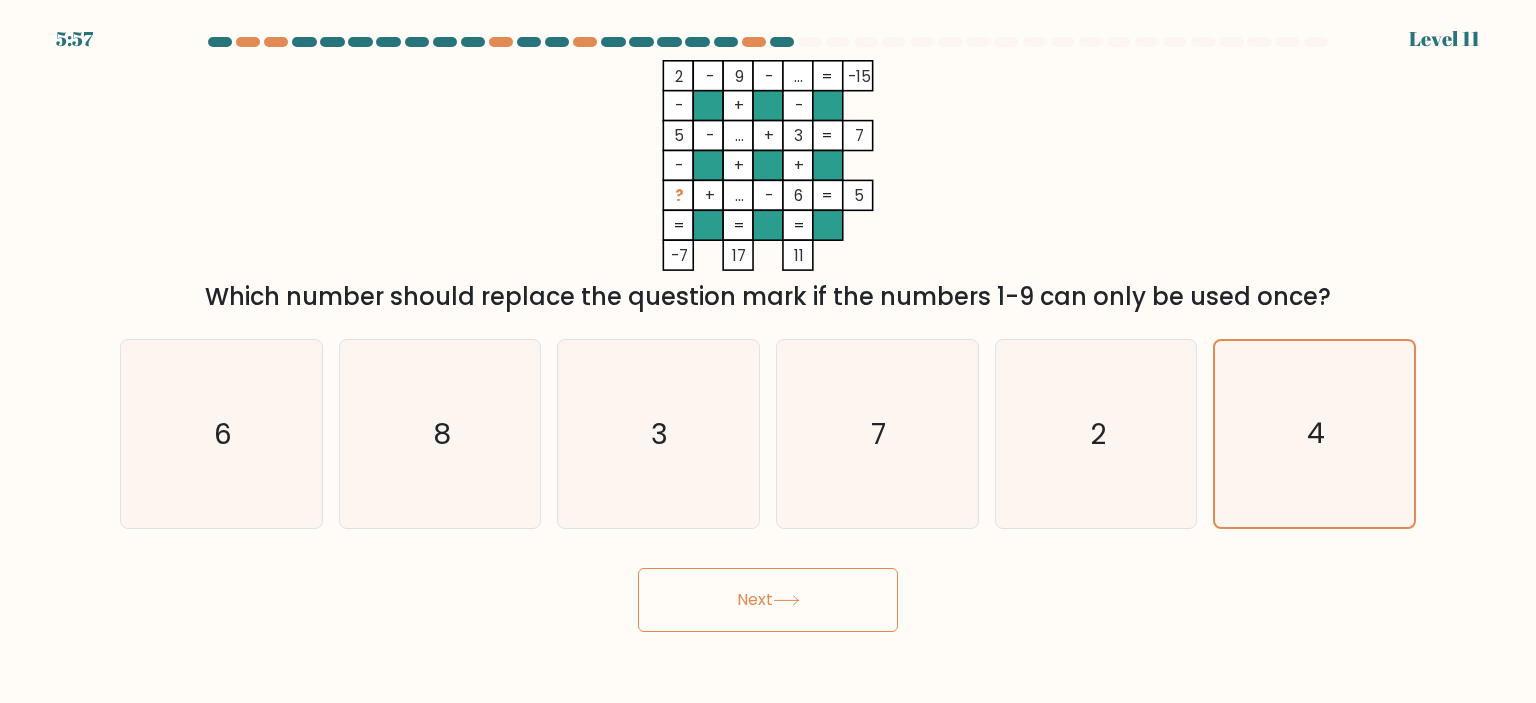 click on "Next" at bounding box center [768, 600] 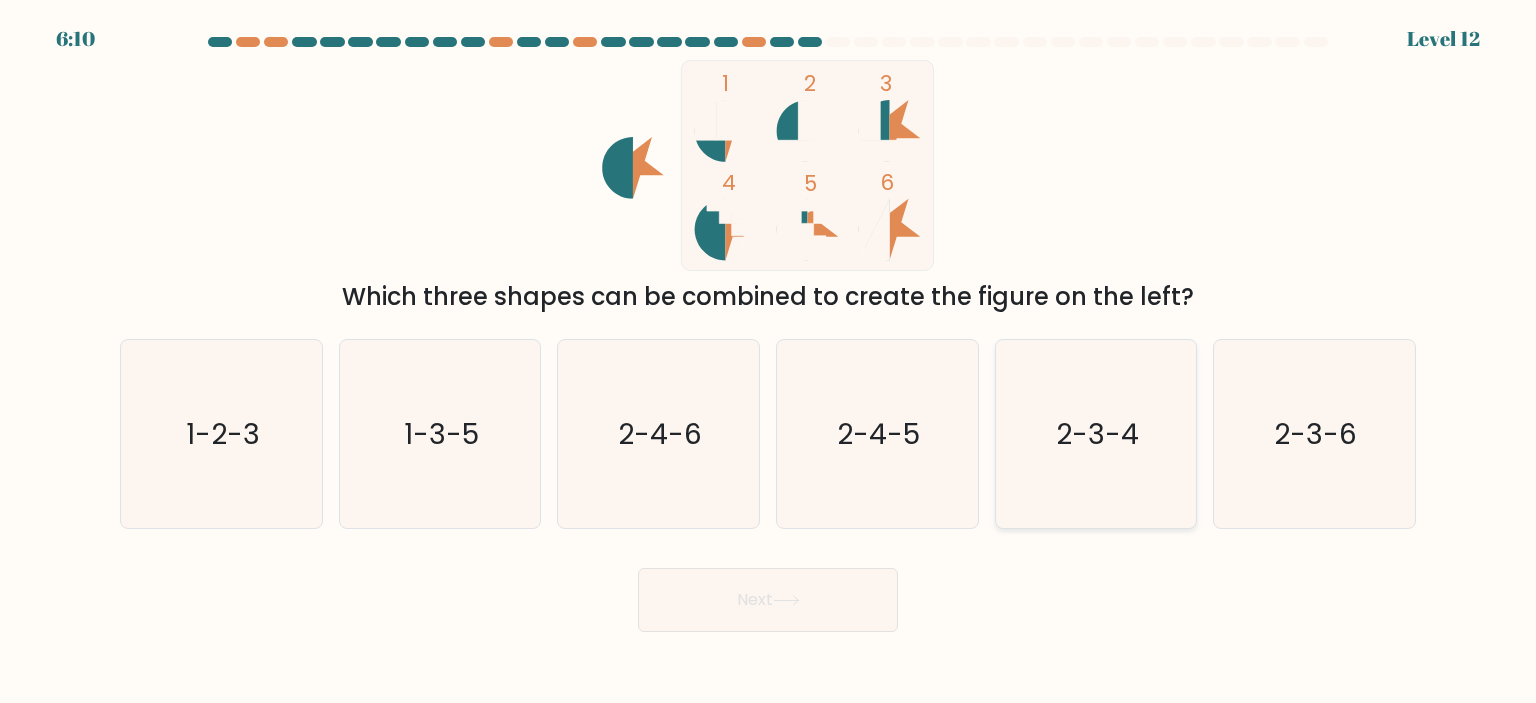 click on "2-3-4" 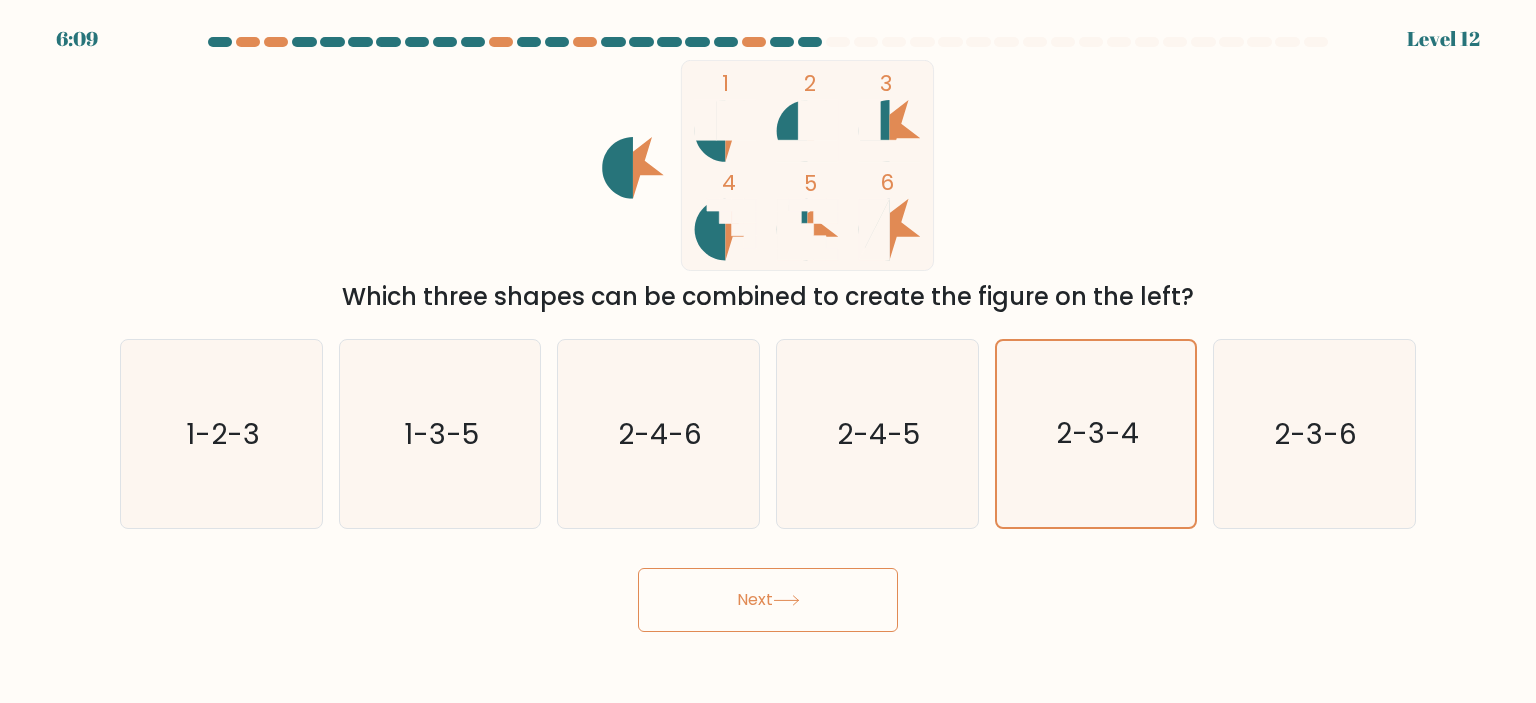 click on "Next" at bounding box center (768, 600) 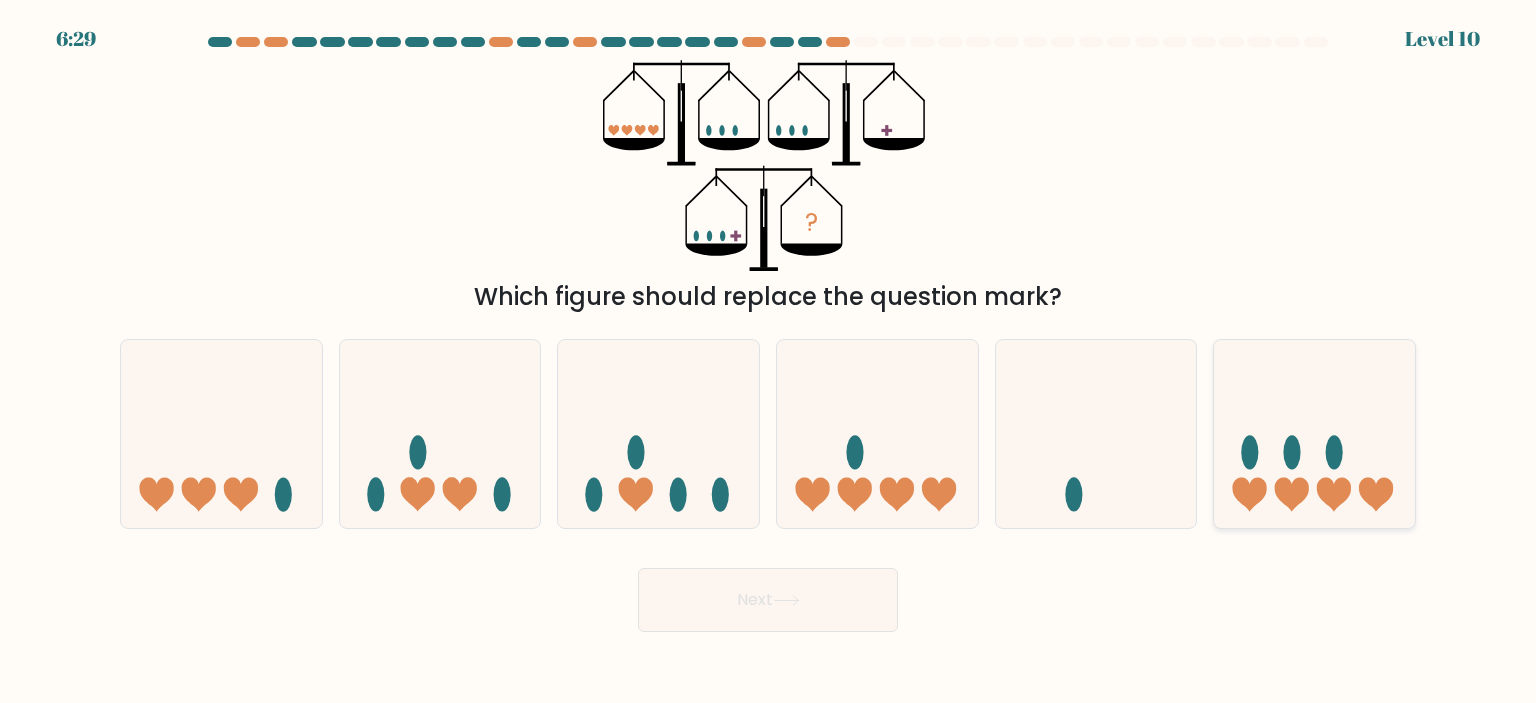 click 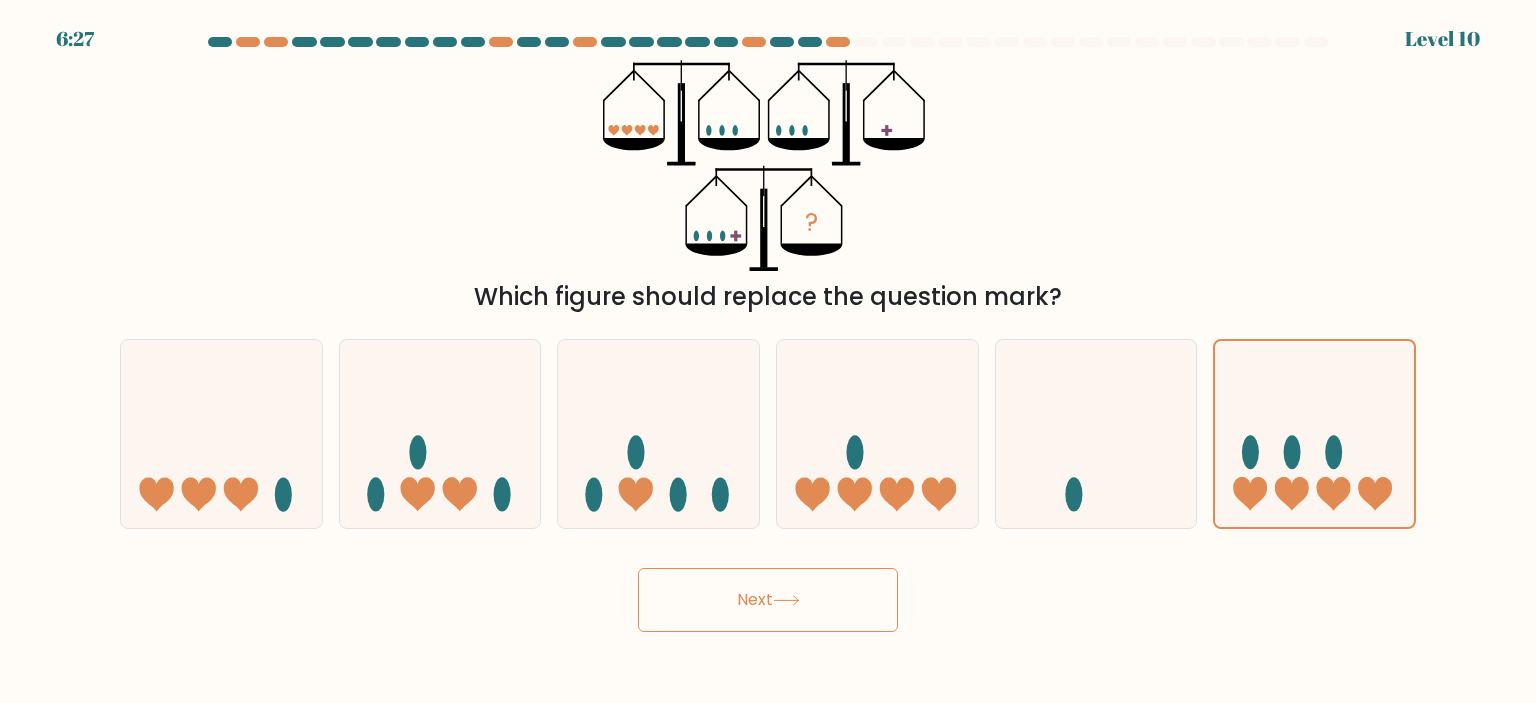 click on "Next" at bounding box center (768, 600) 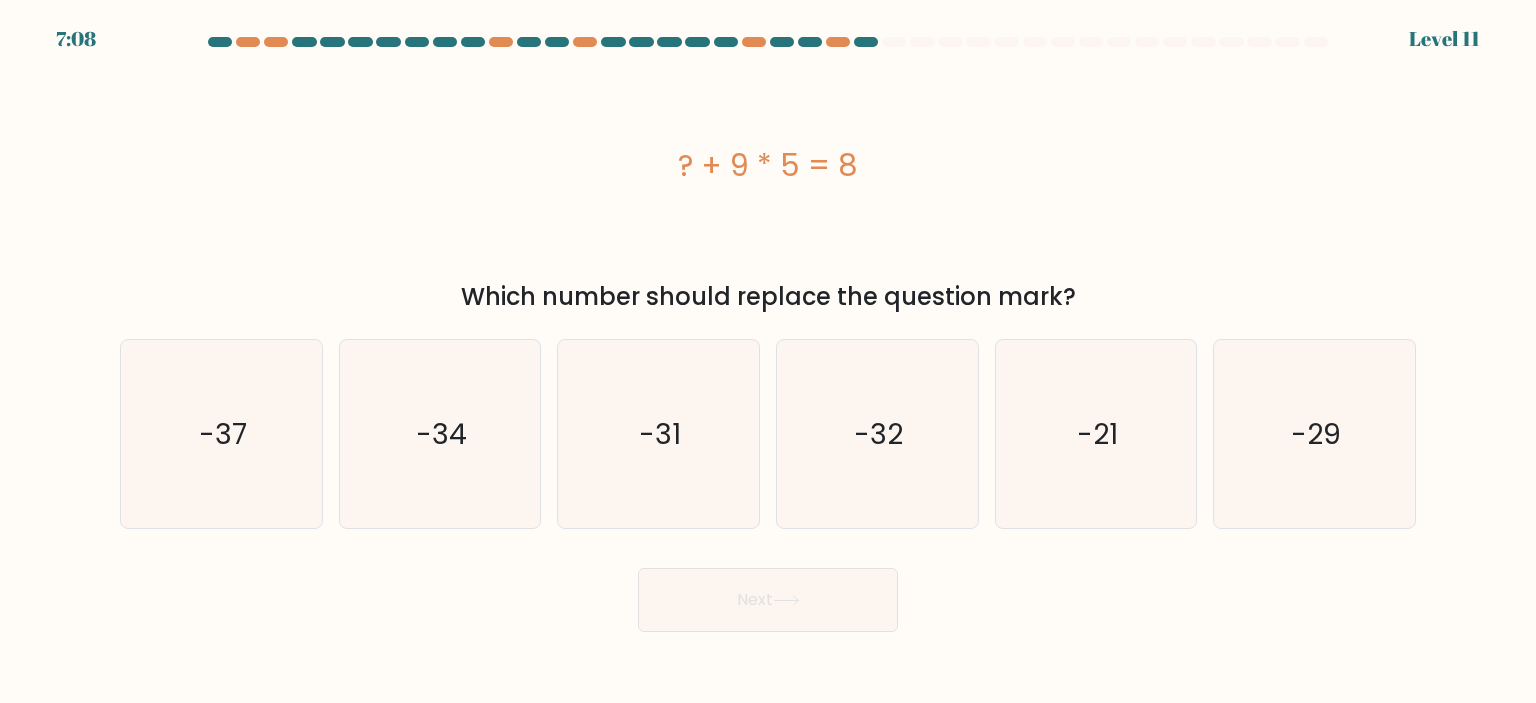 drag, startPoint x: 669, startPoint y: 167, endPoint x: 954, endPoint y: 171, distance: 285.02808 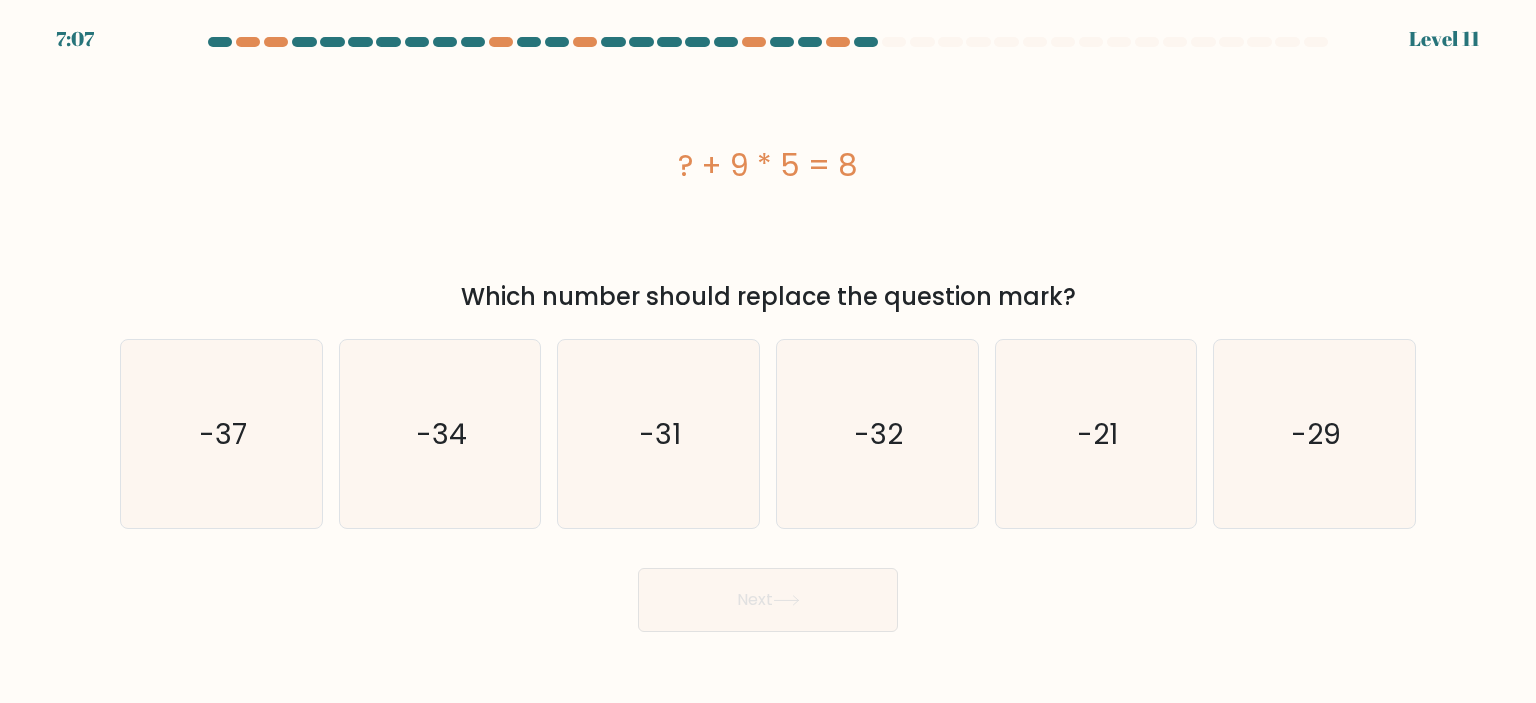 copy on "? + 9 * 5 = 8" 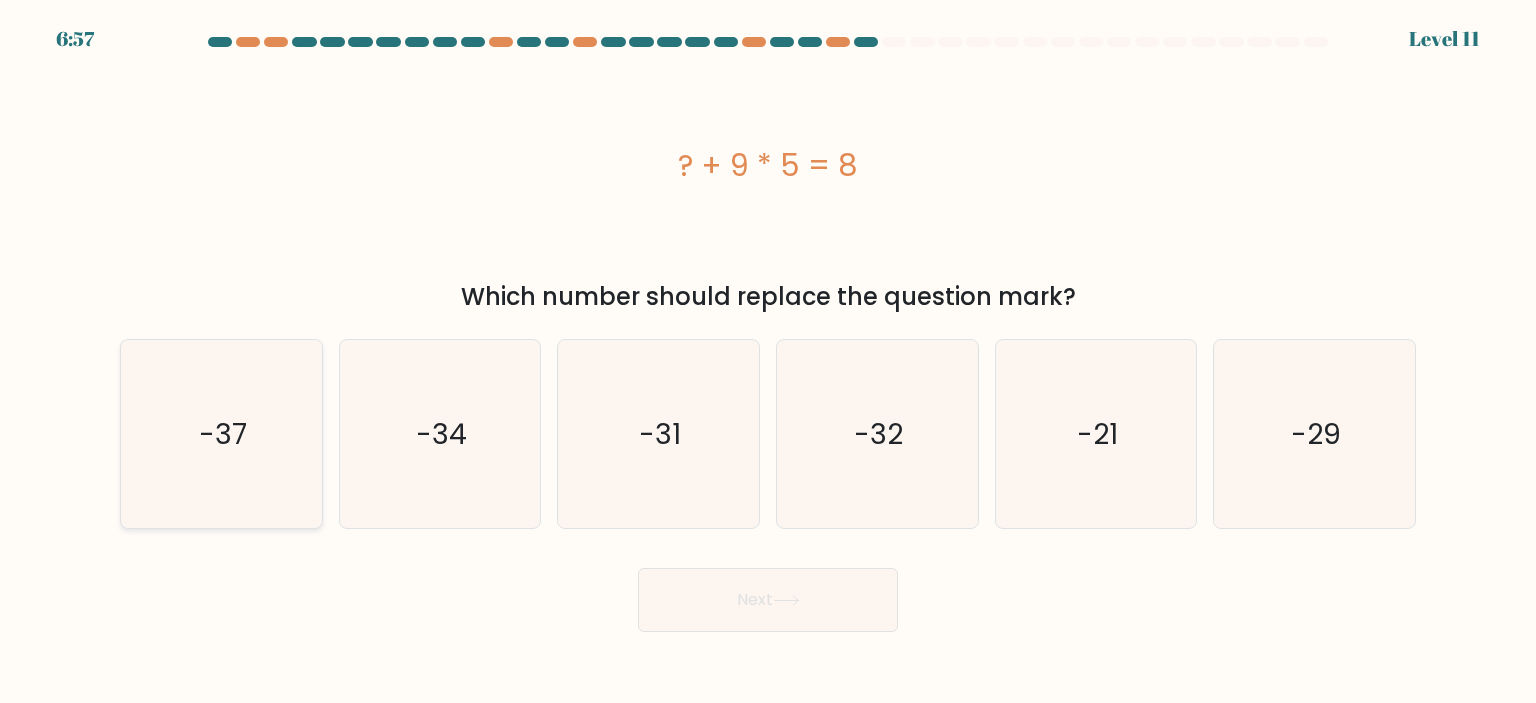 click on "-37" 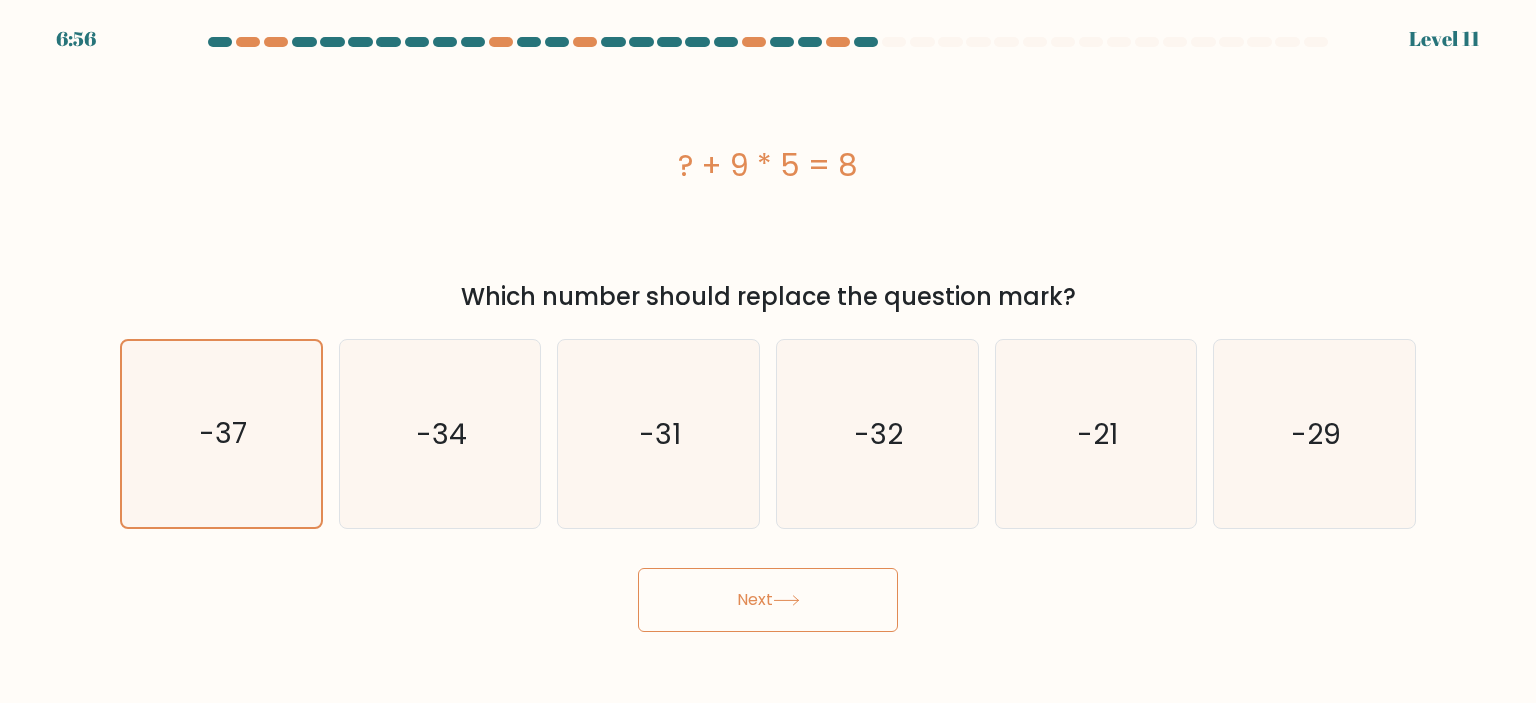 click on "Next" at bounding box center [768, 600] 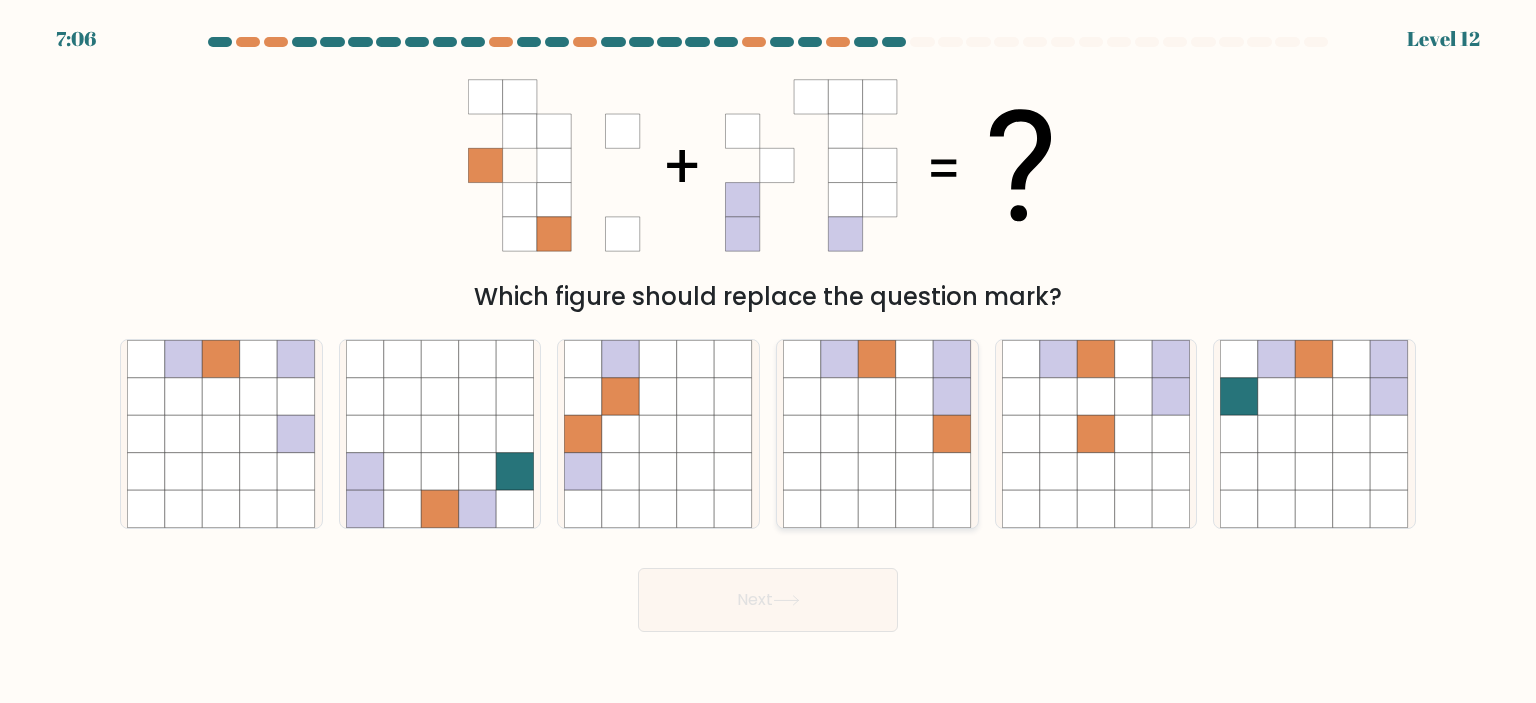 click 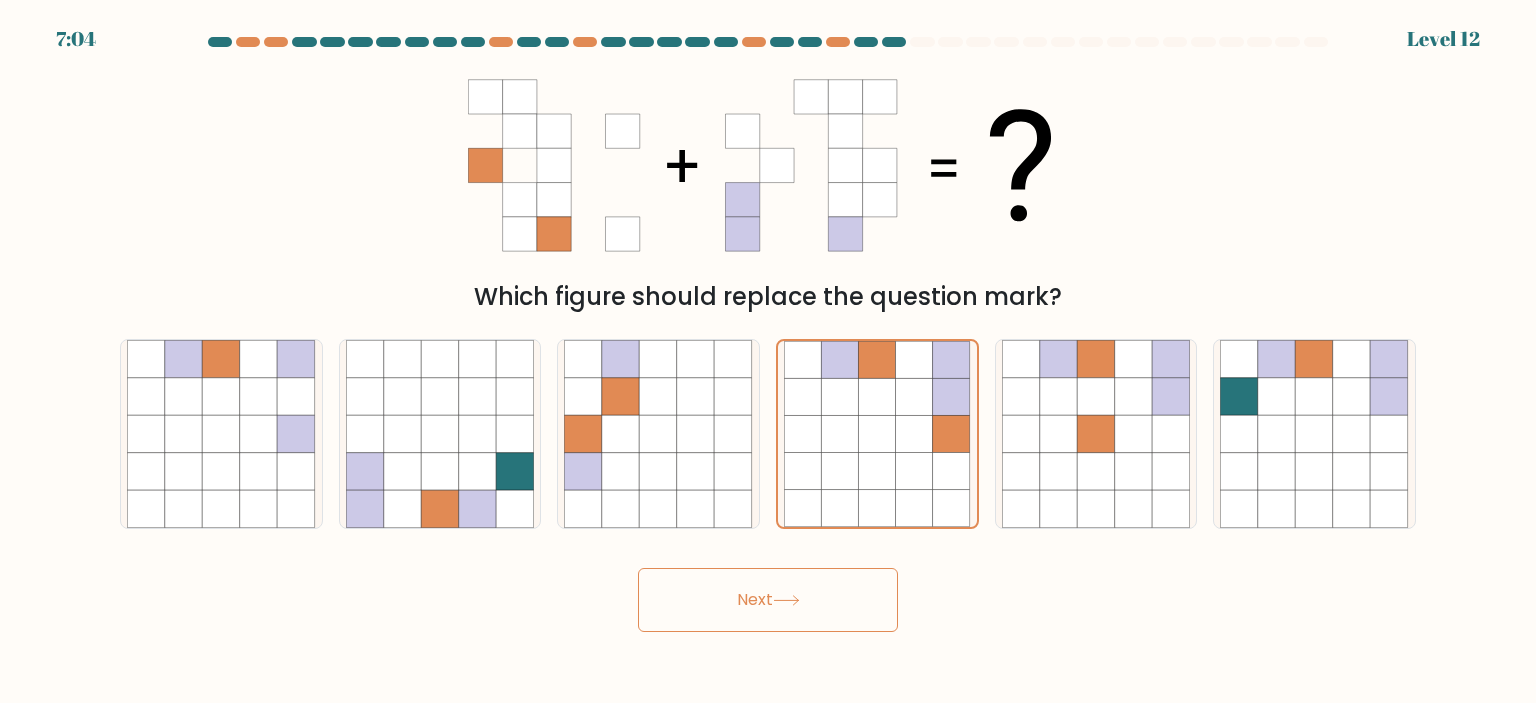 click on "Next" at bounding box center (768, 600) 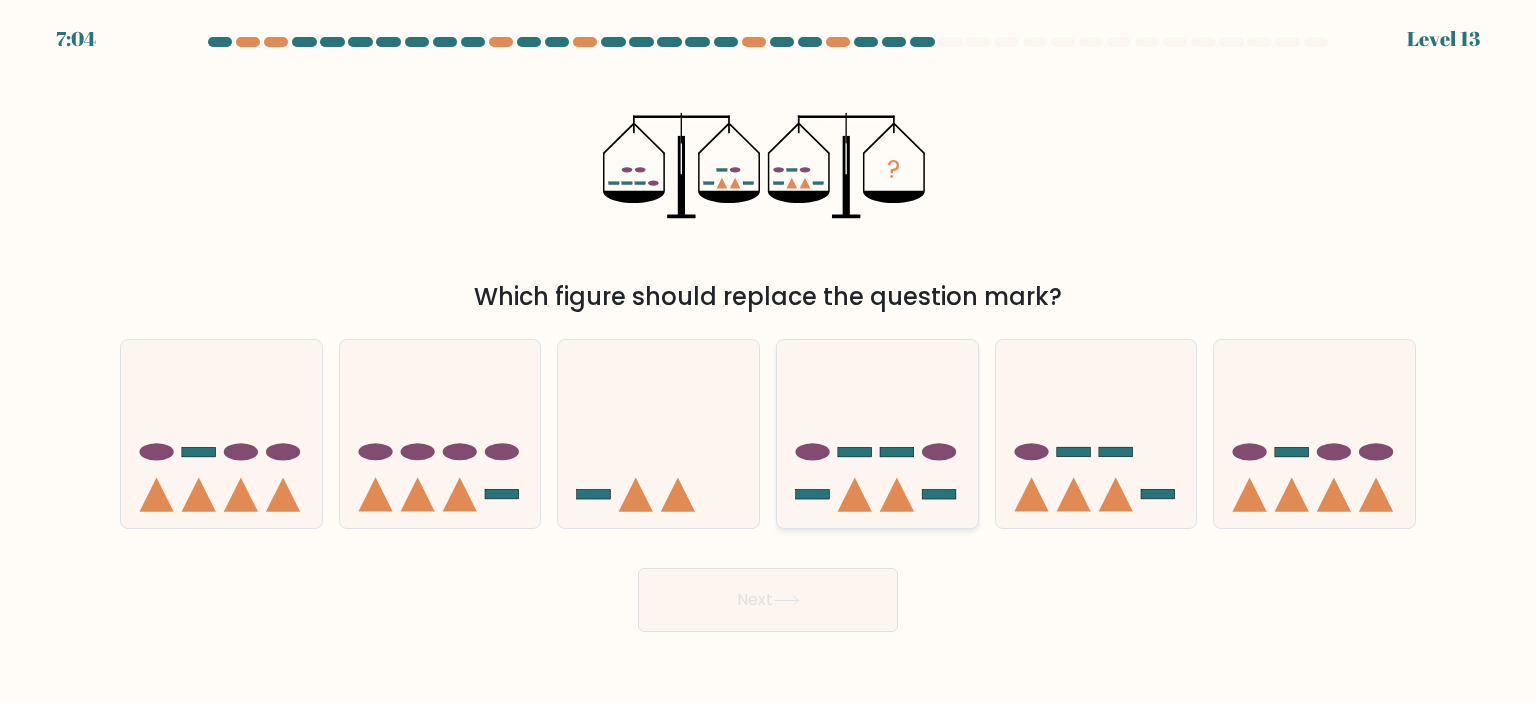 click 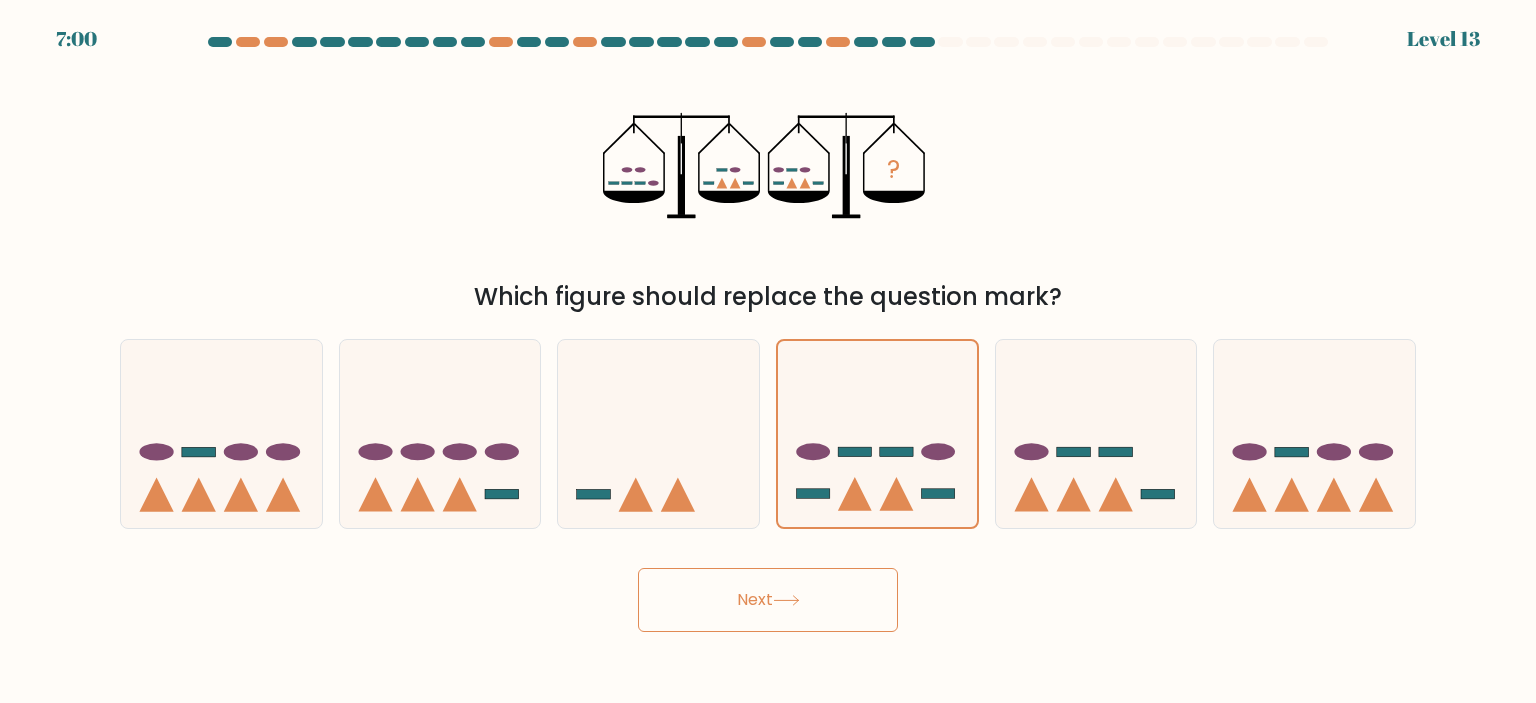 click on "Next" at bounding box center (768, 600) 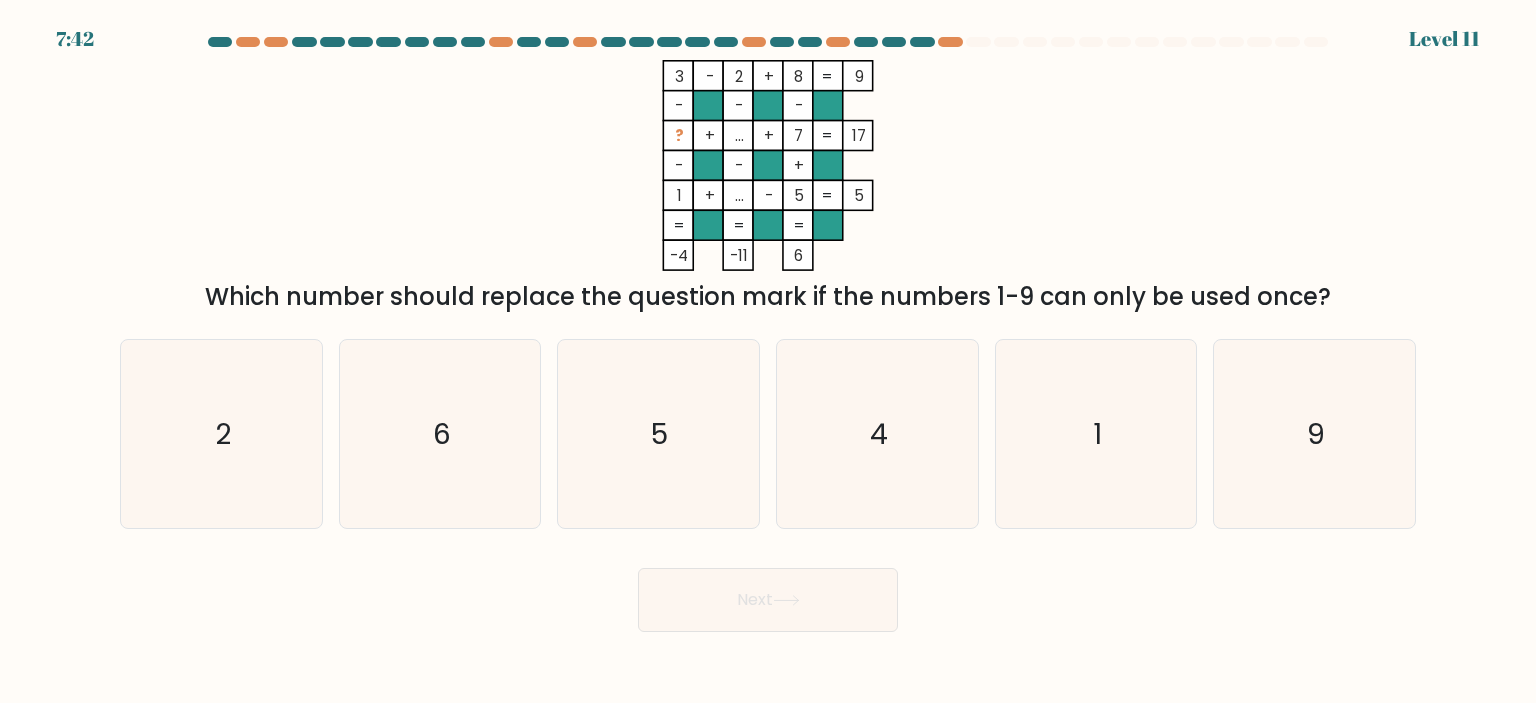 type 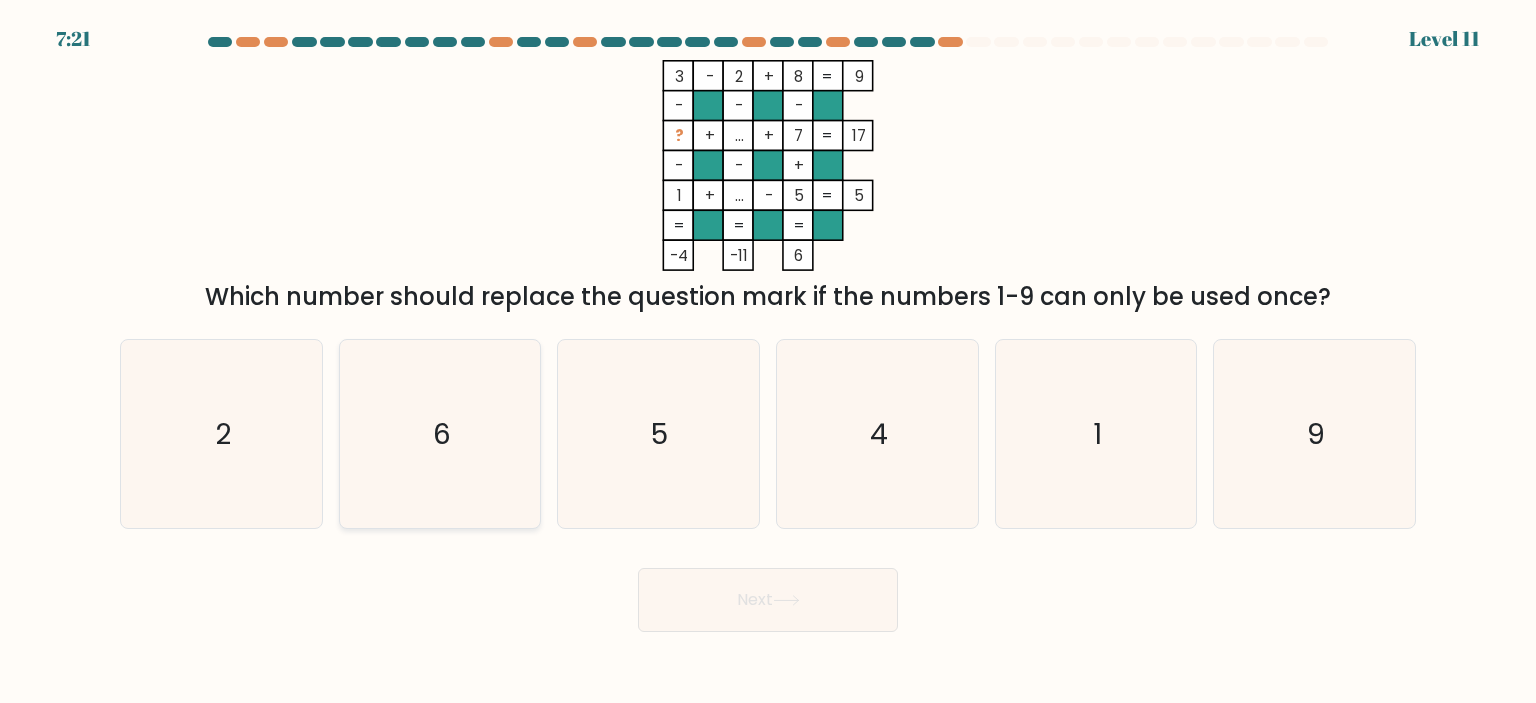 click on "6" 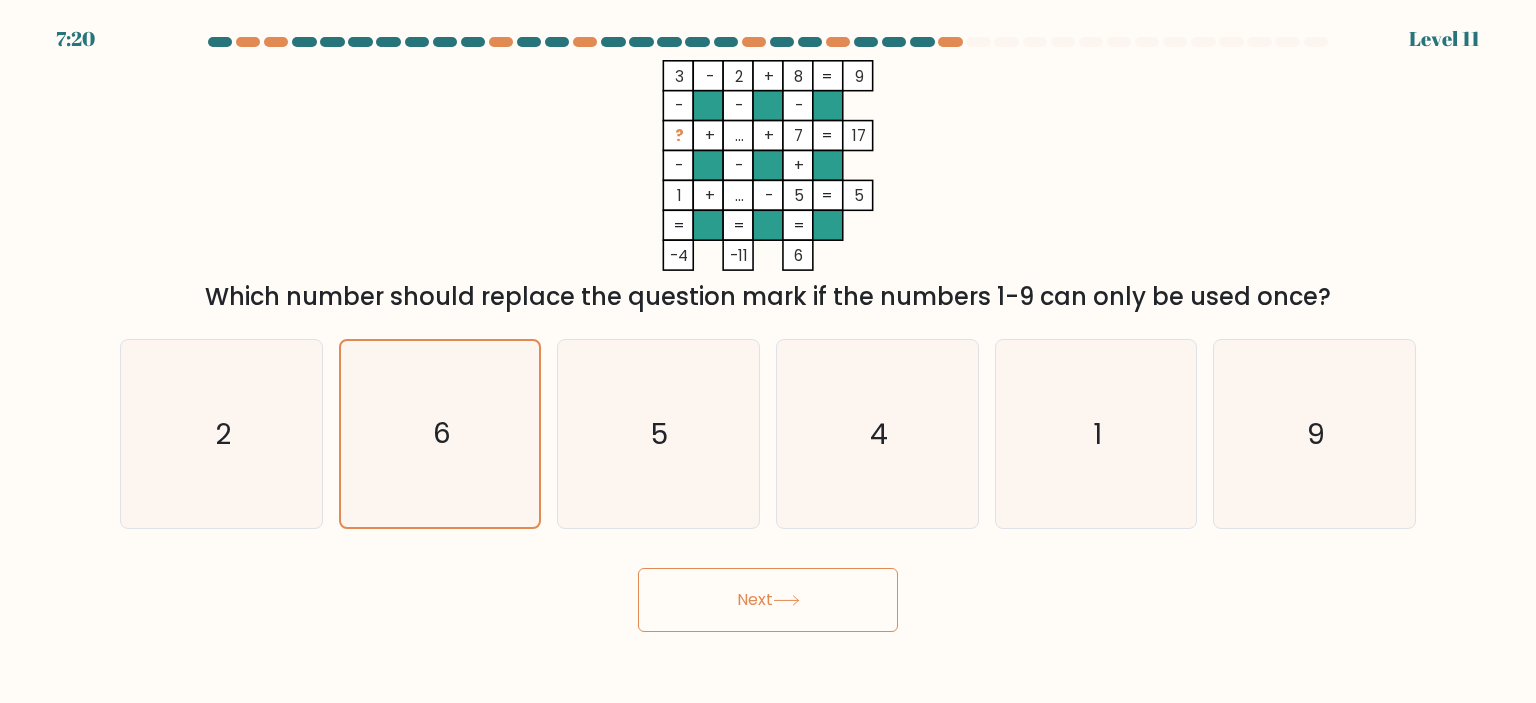 click on "Next" at bounding box center [768, 600] 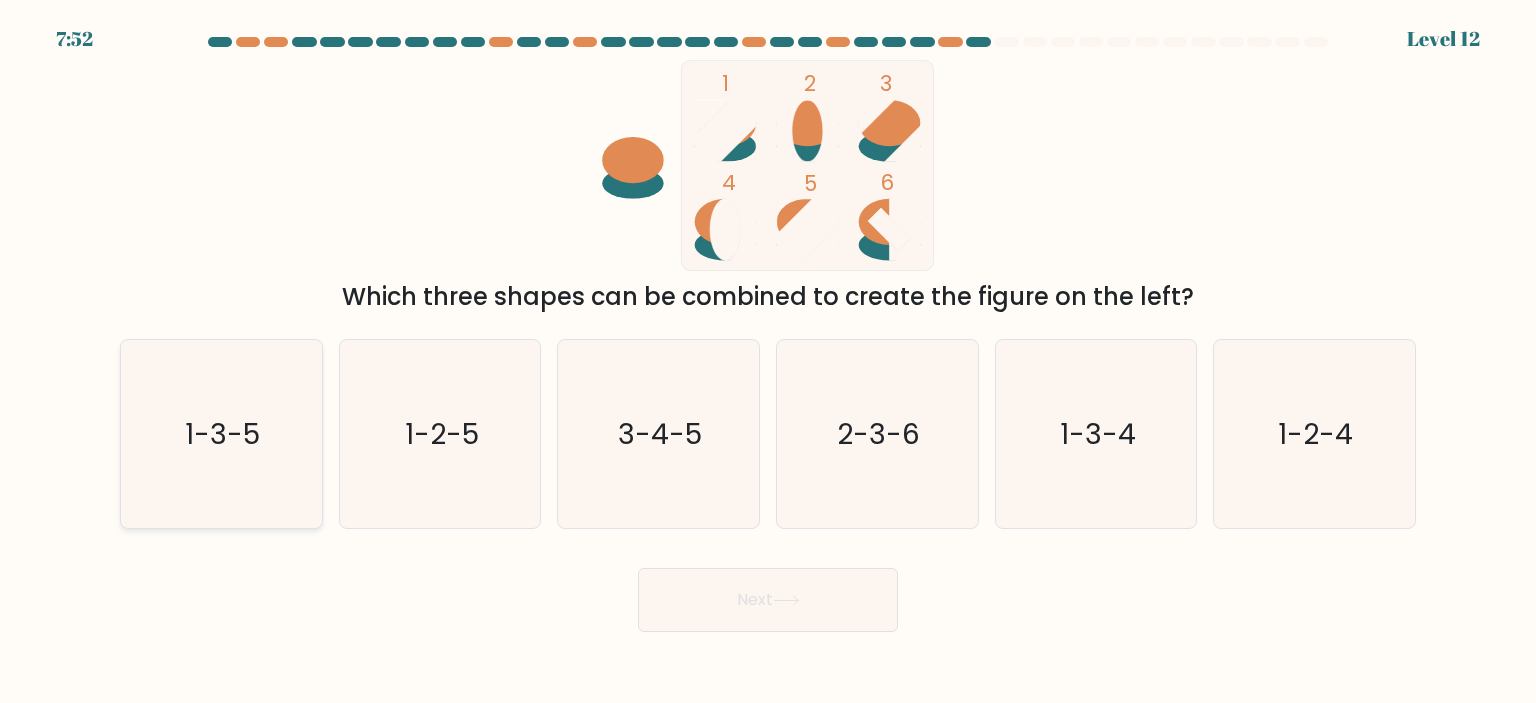 click on "1-3-5" 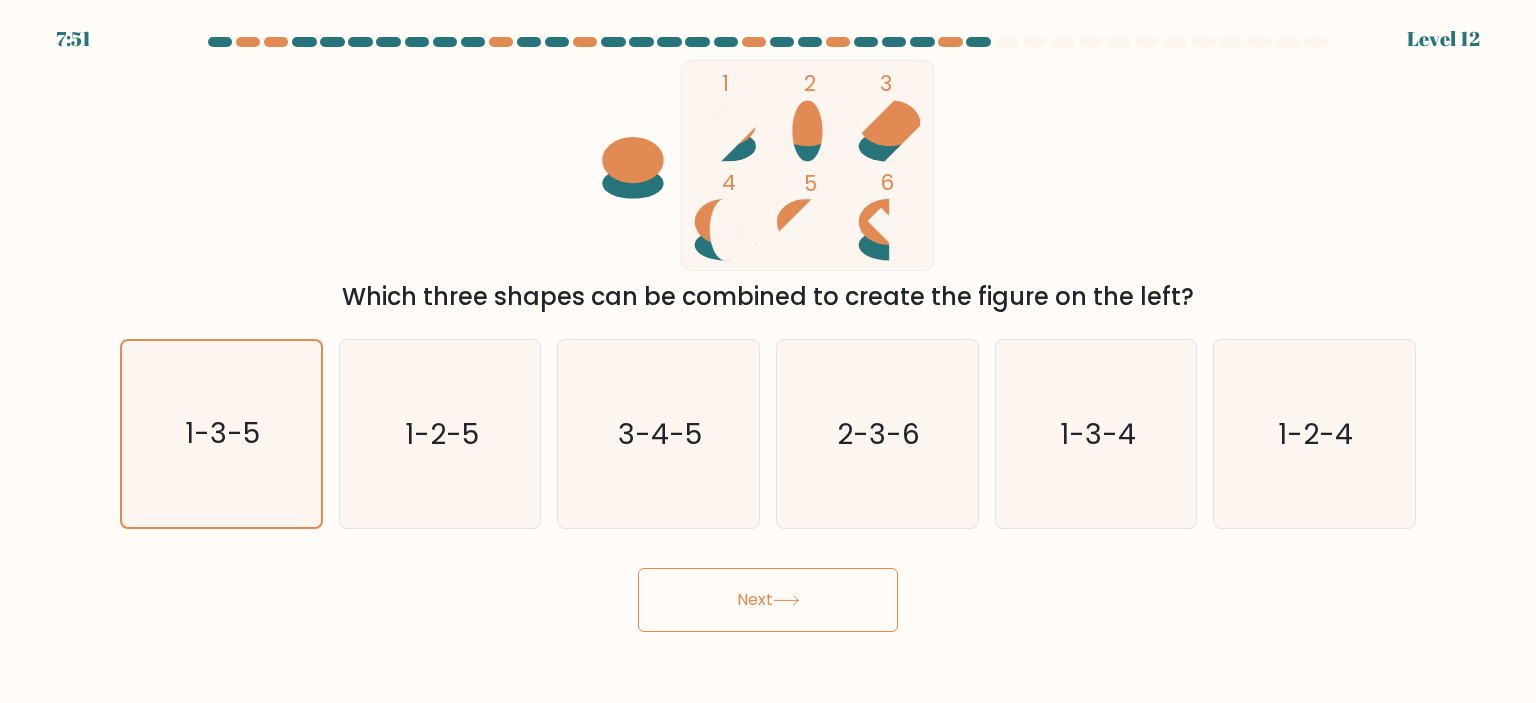 click on "Next" at bounding box center [768, 600] 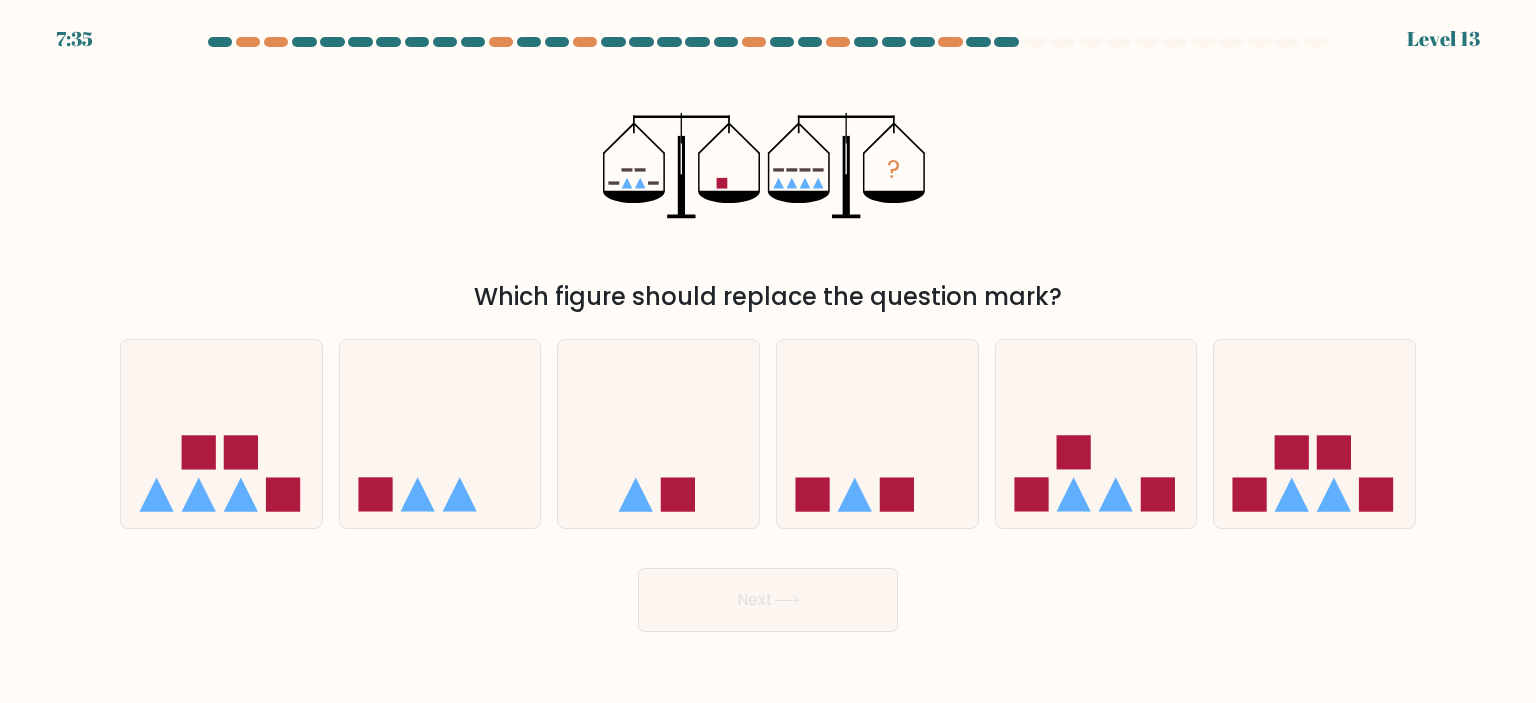type 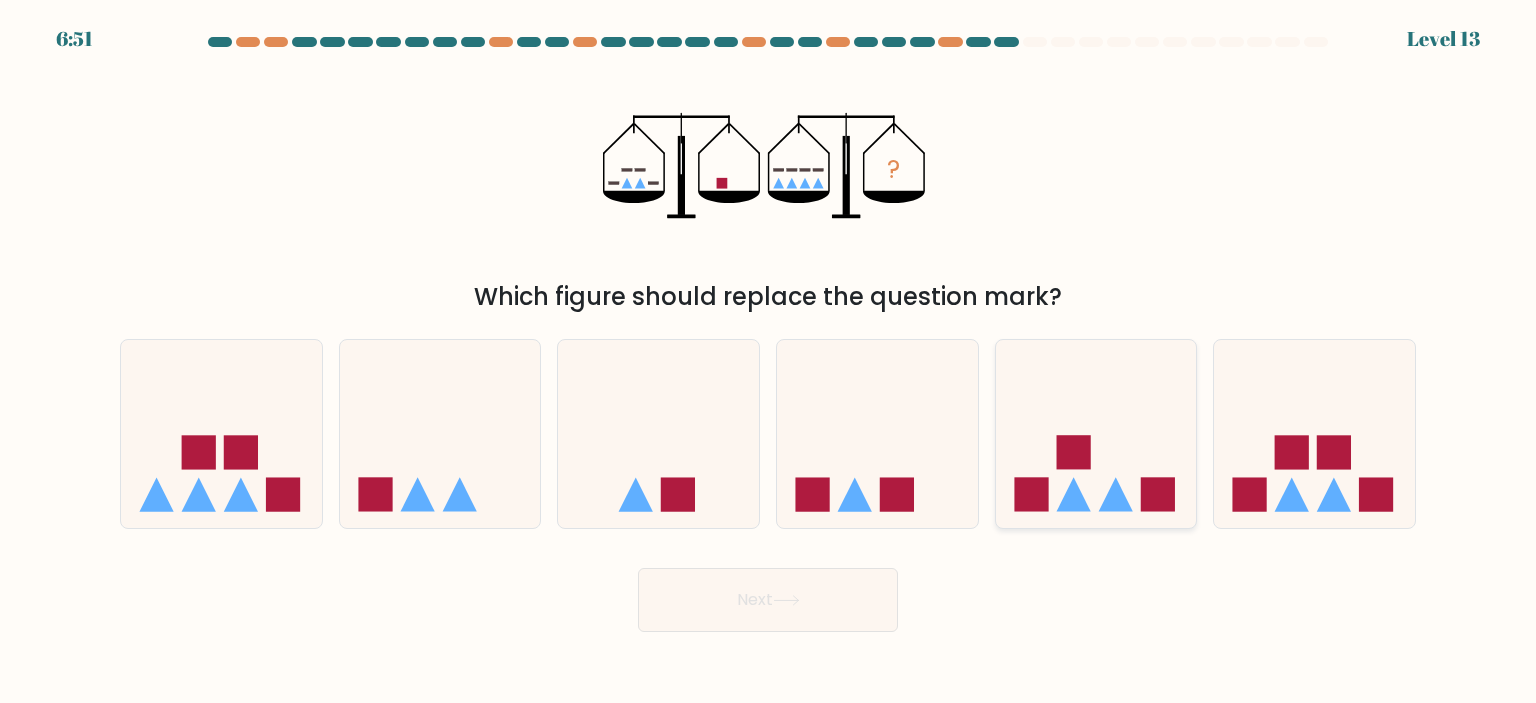 click 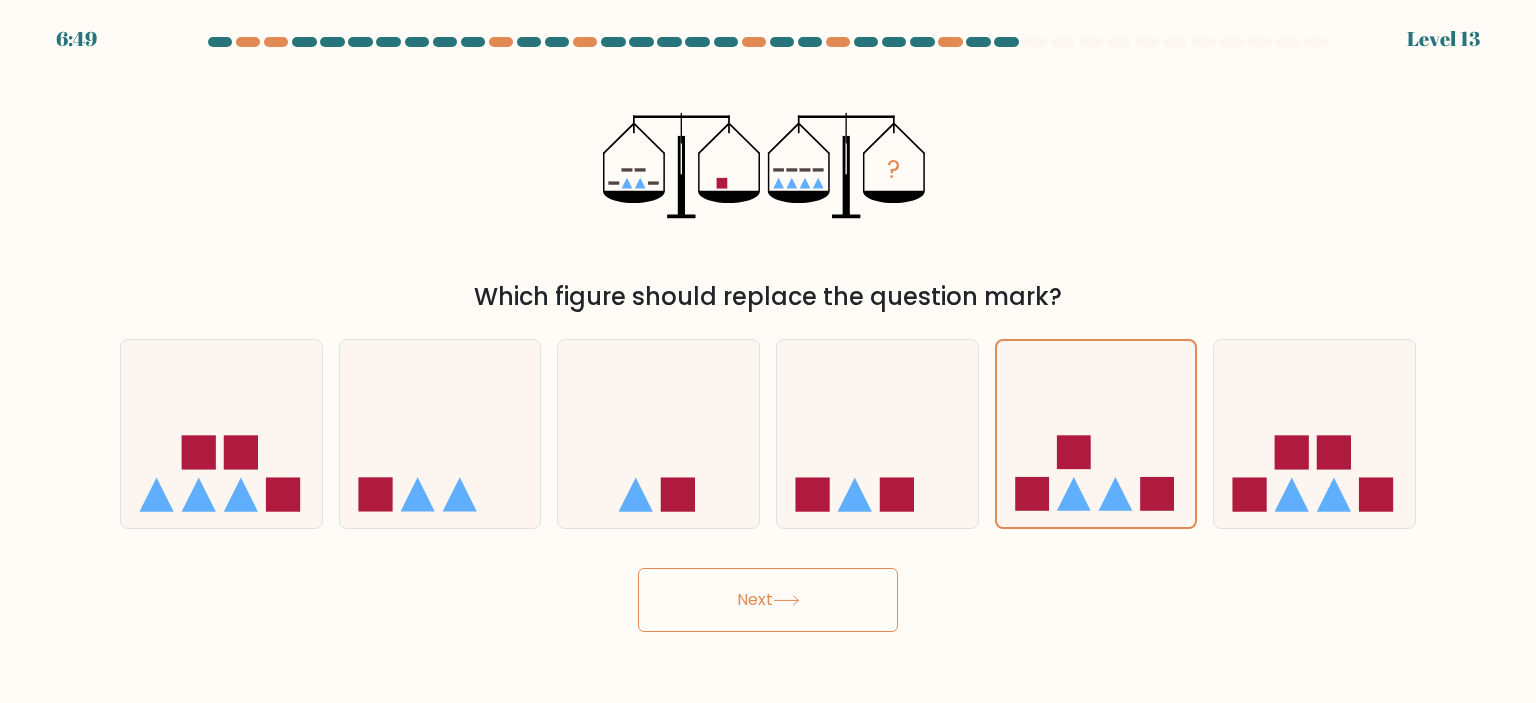 click on "Next" at bounding box center [768, 600] 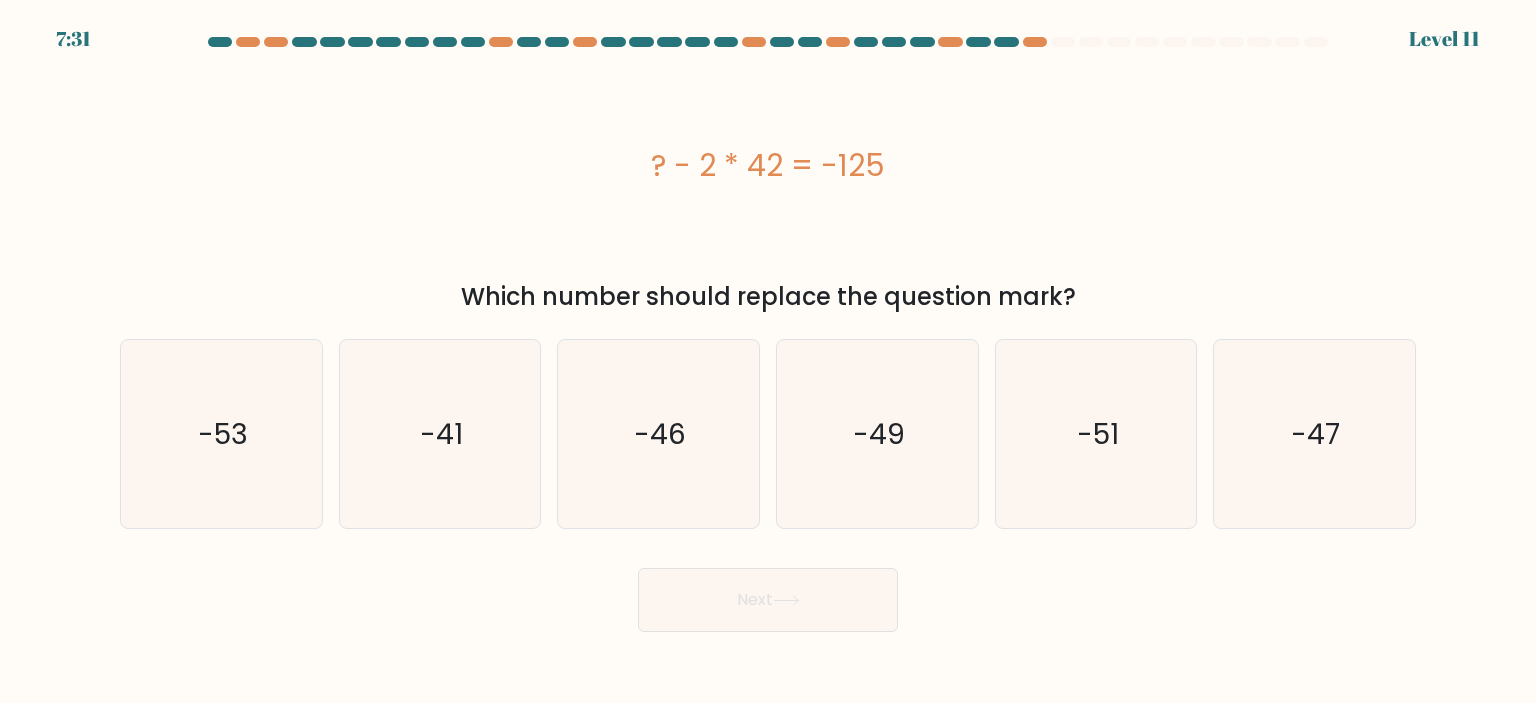 drag, startPoint x: 633, startPoint y: 151, endPoint x: 916, endPoint y: 164, distance: 283.29843 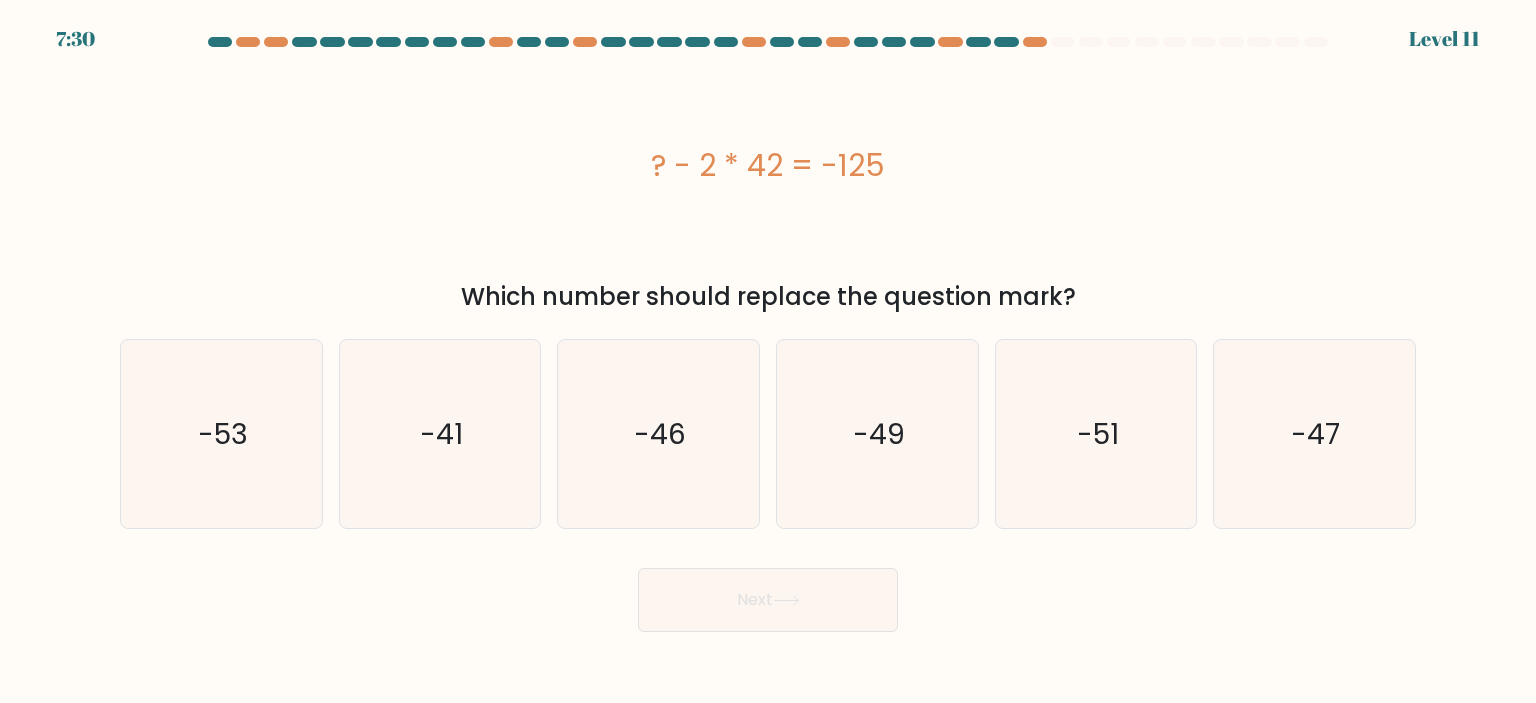 copy on "? - 2 * 42 = -125" 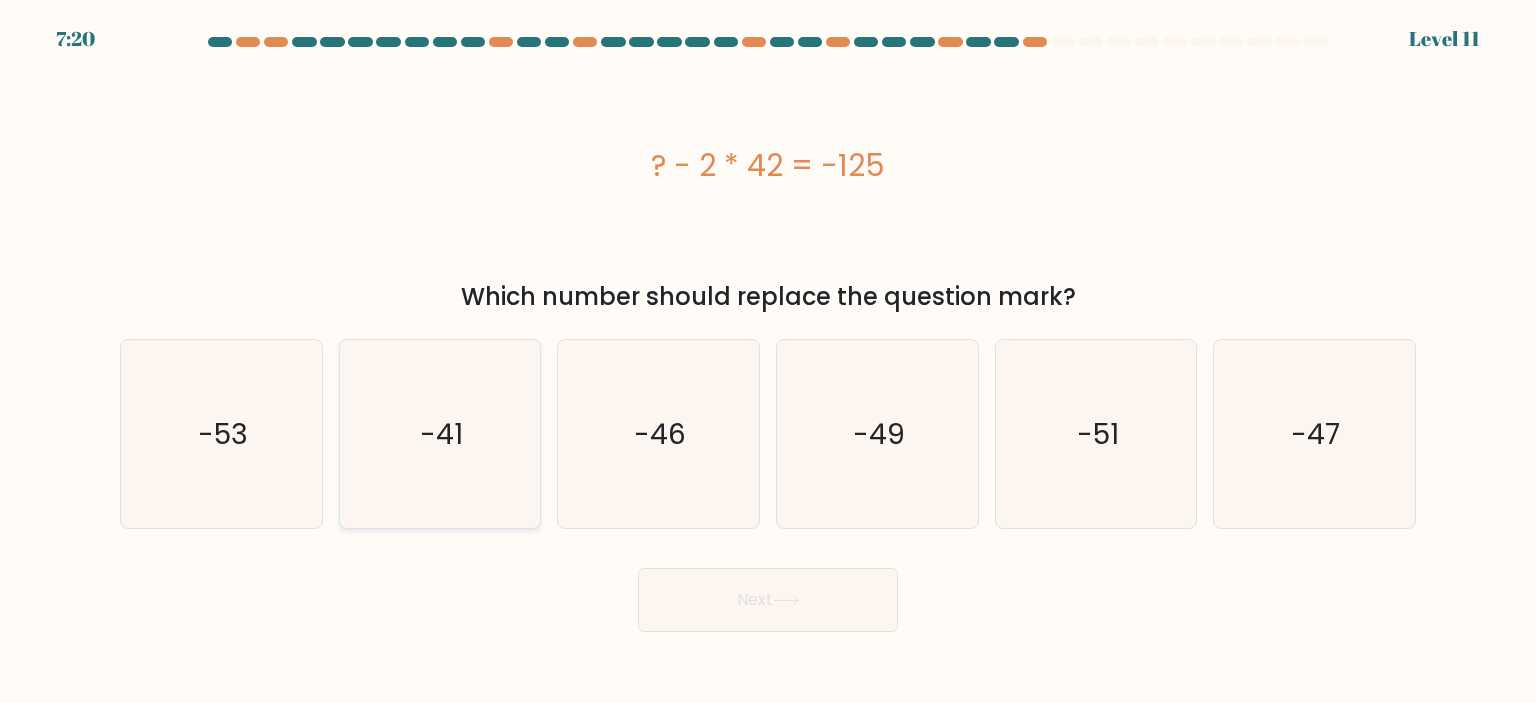 click on "-41" 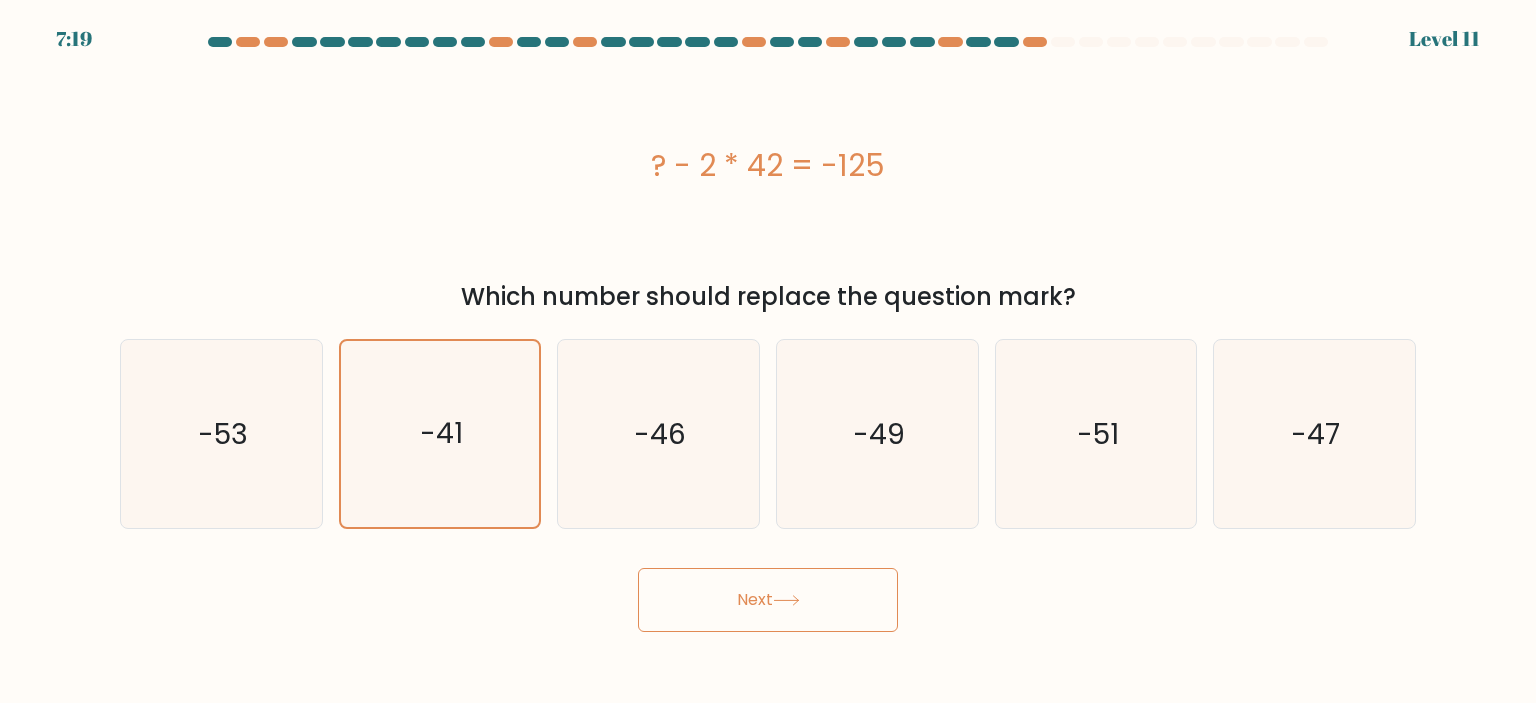 click on "Next" at bounding box center [768, 600] 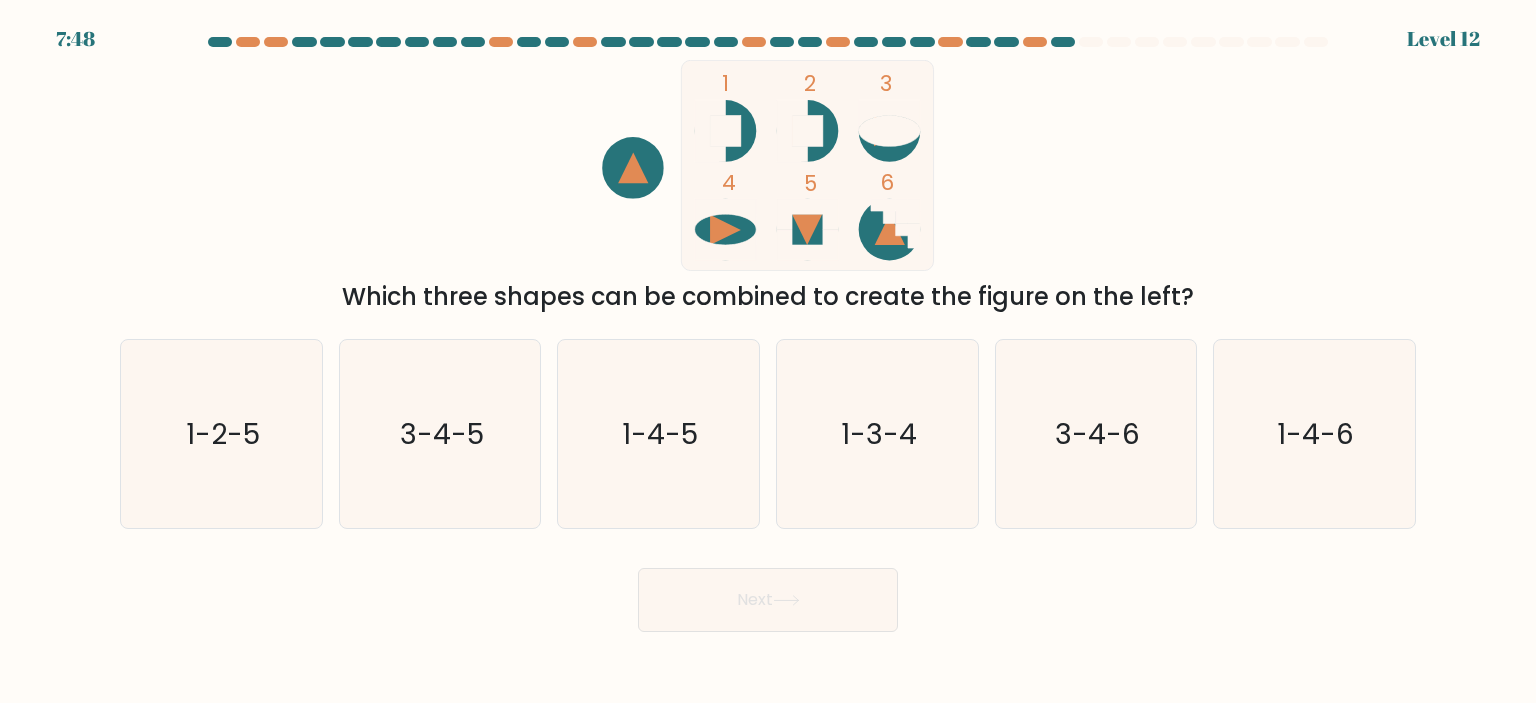 click 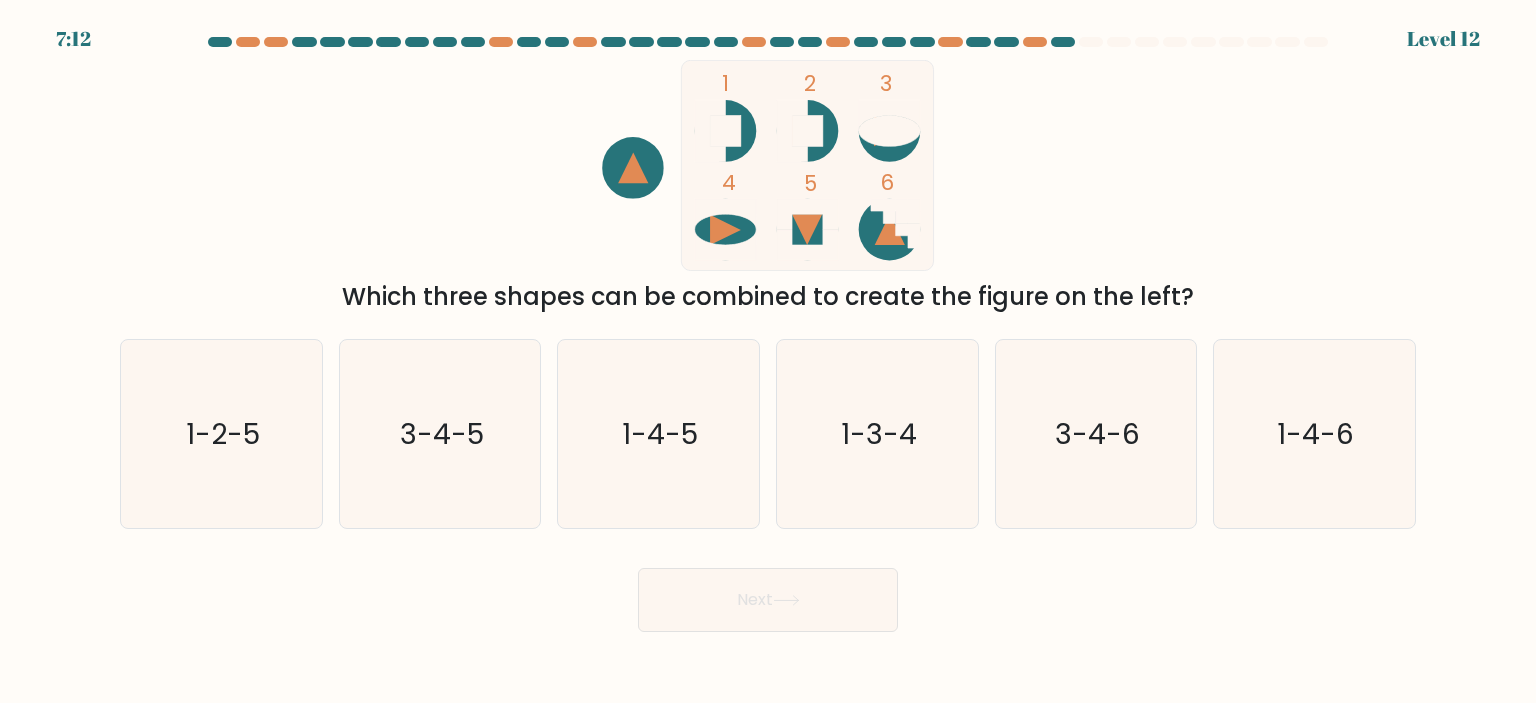click 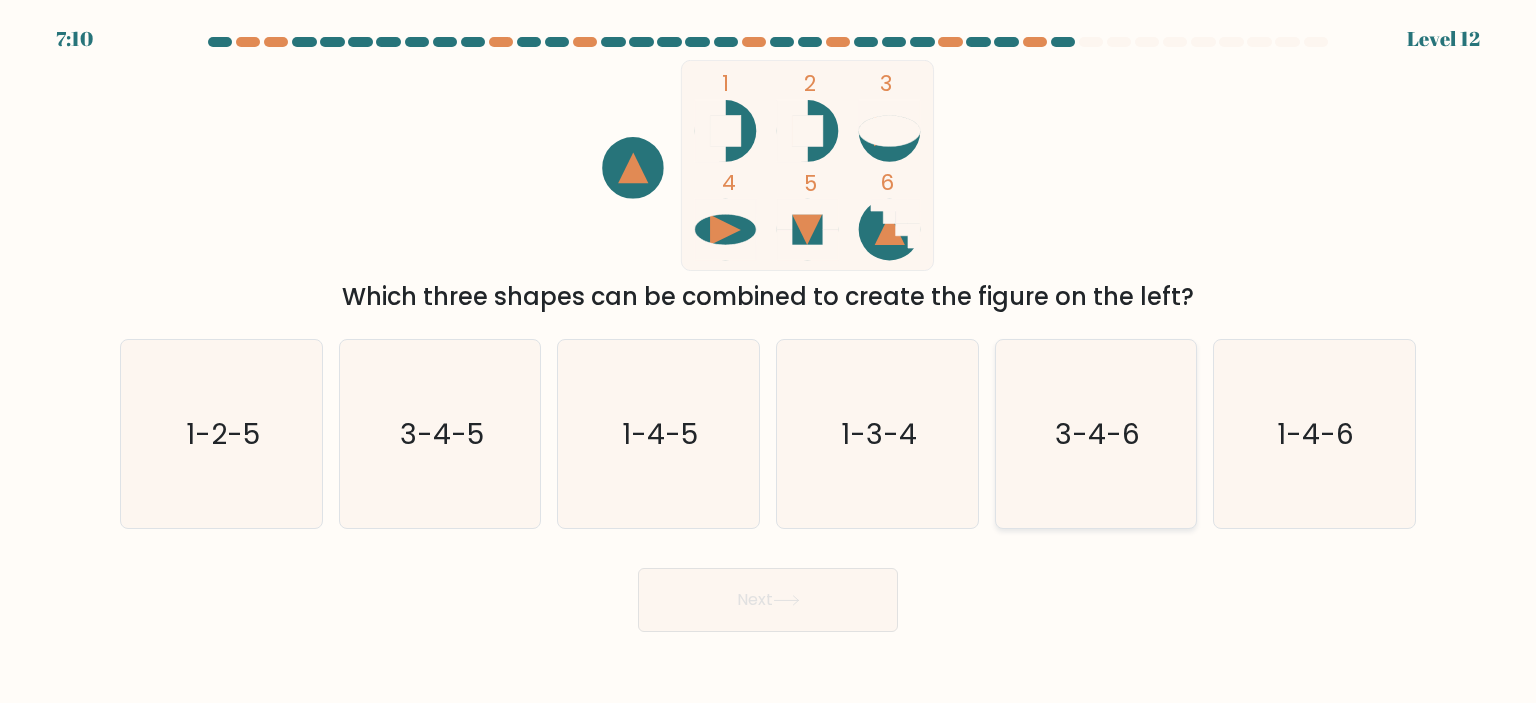 click on "3-4-6" 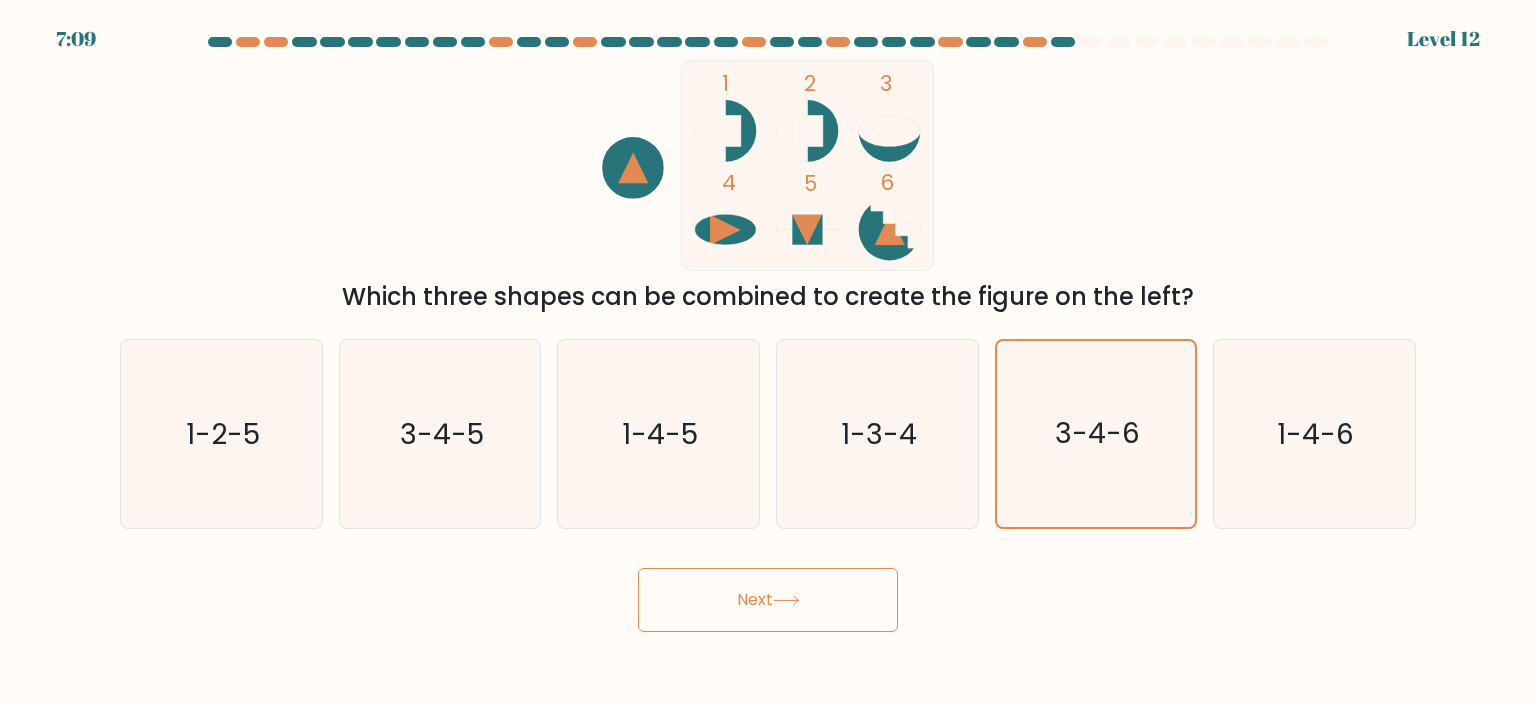 click on "Next" at bounding box center (768, 600) 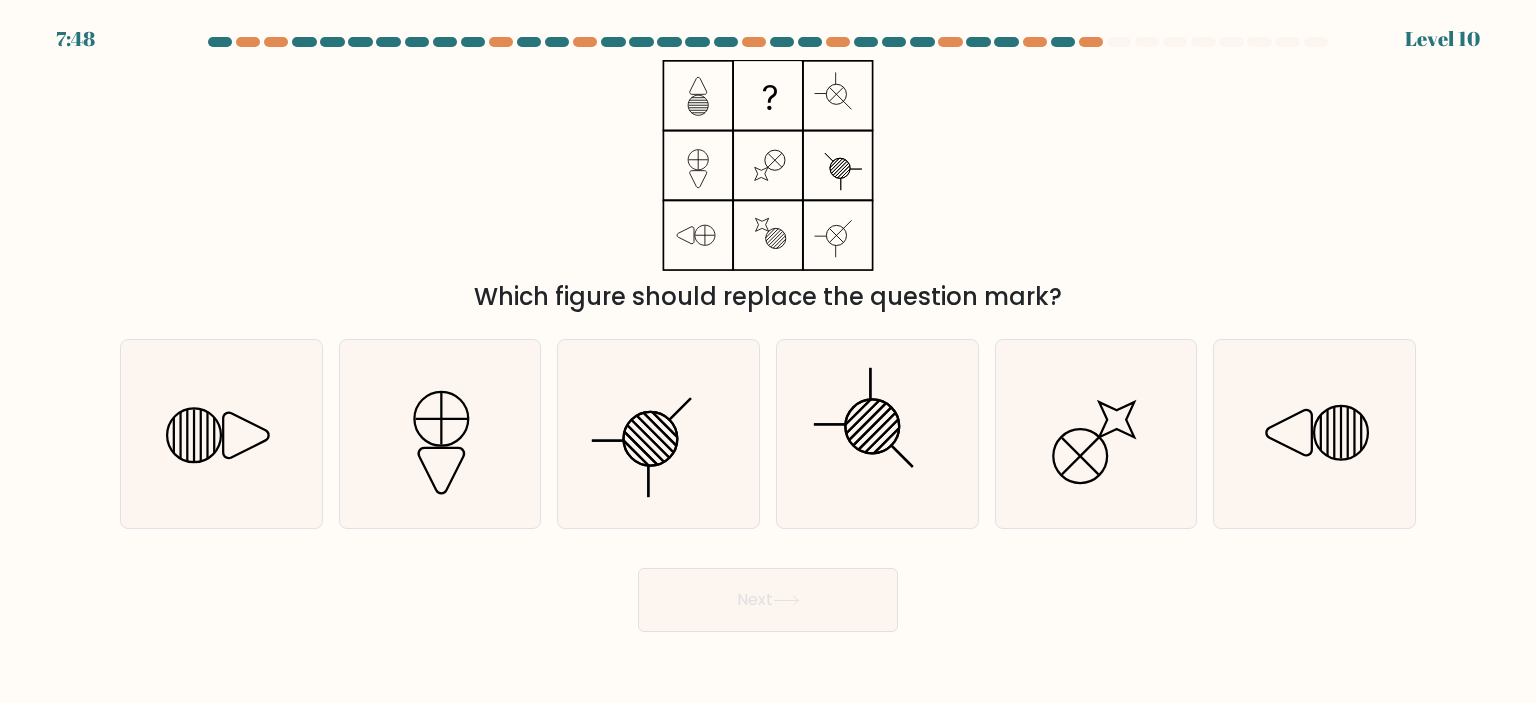 drag, startPoint x: 684, startPoint y: 103, endPoint x: 829, endPoint y: 190, distance: 169.09761 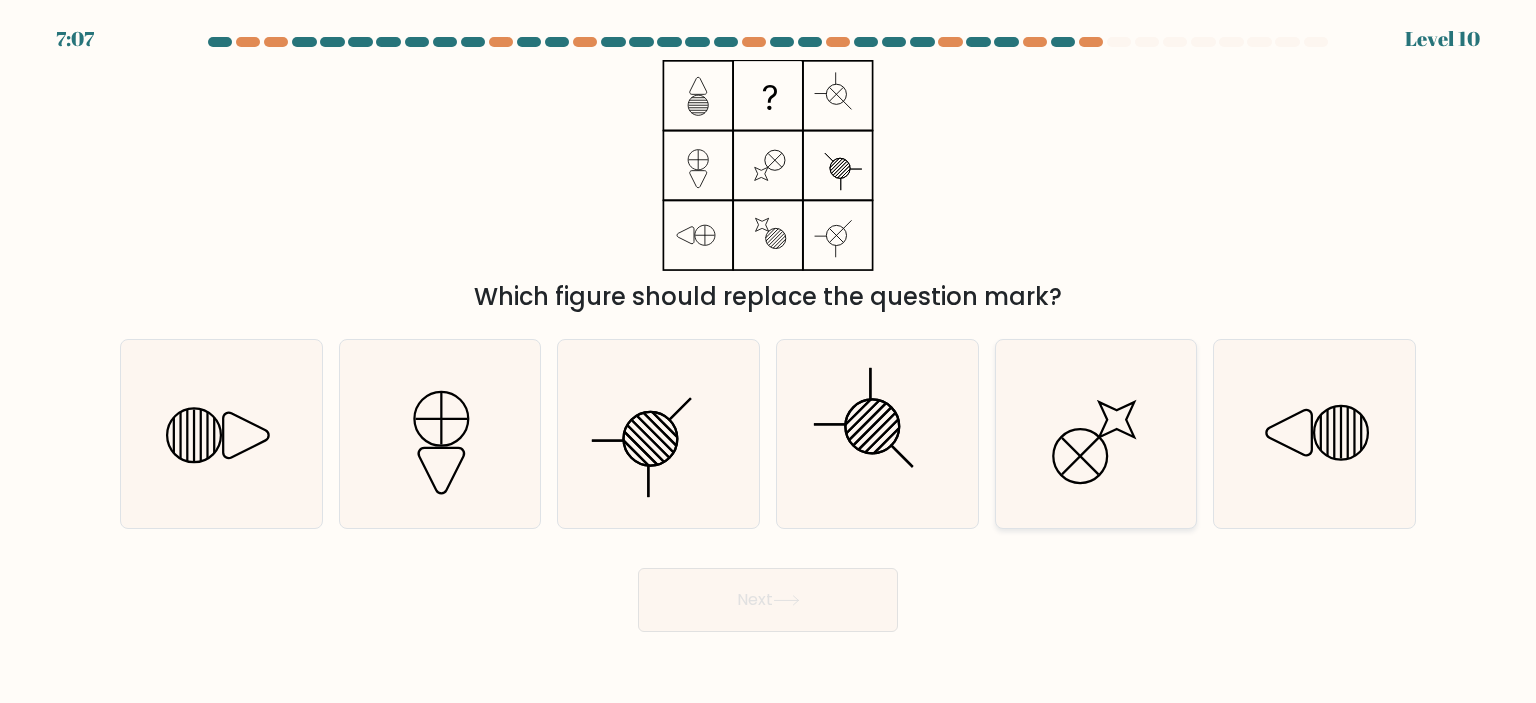 click 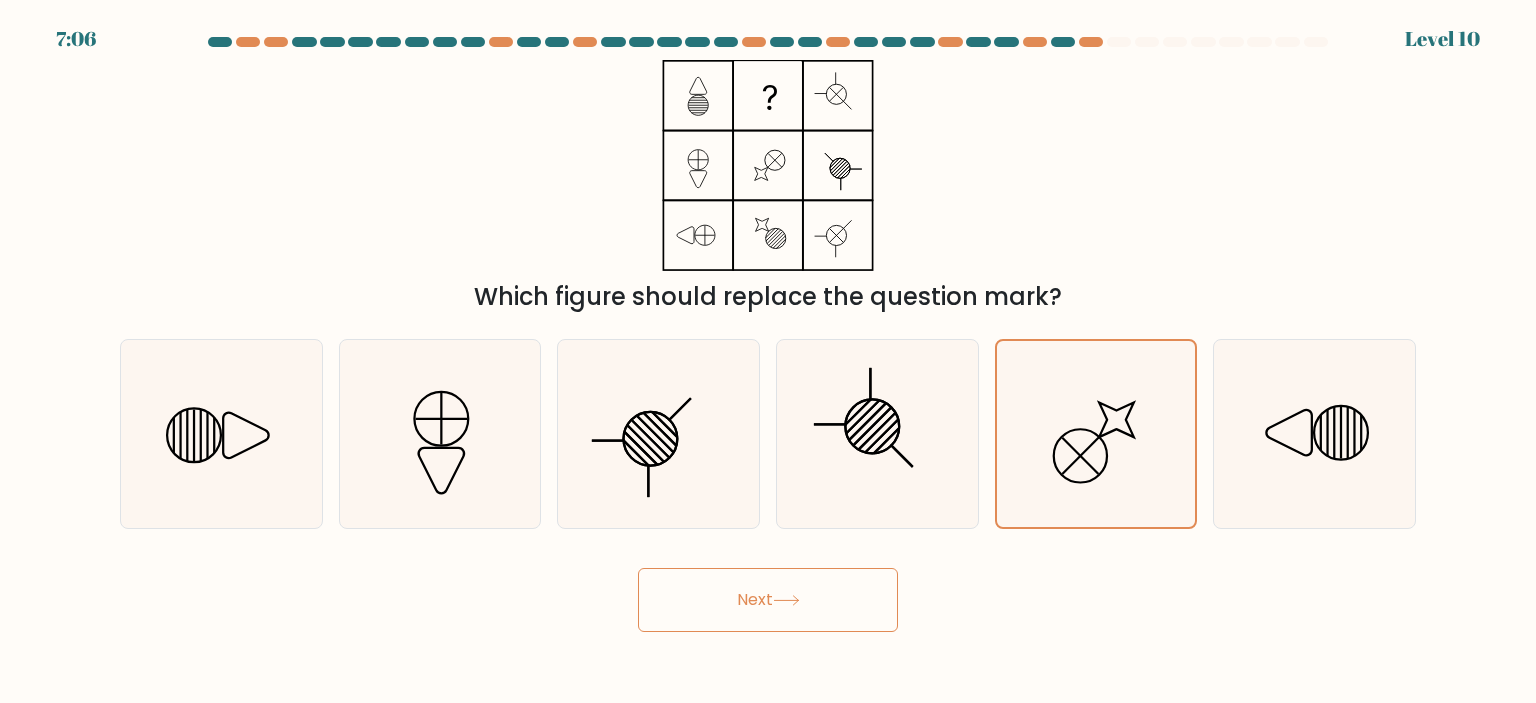click 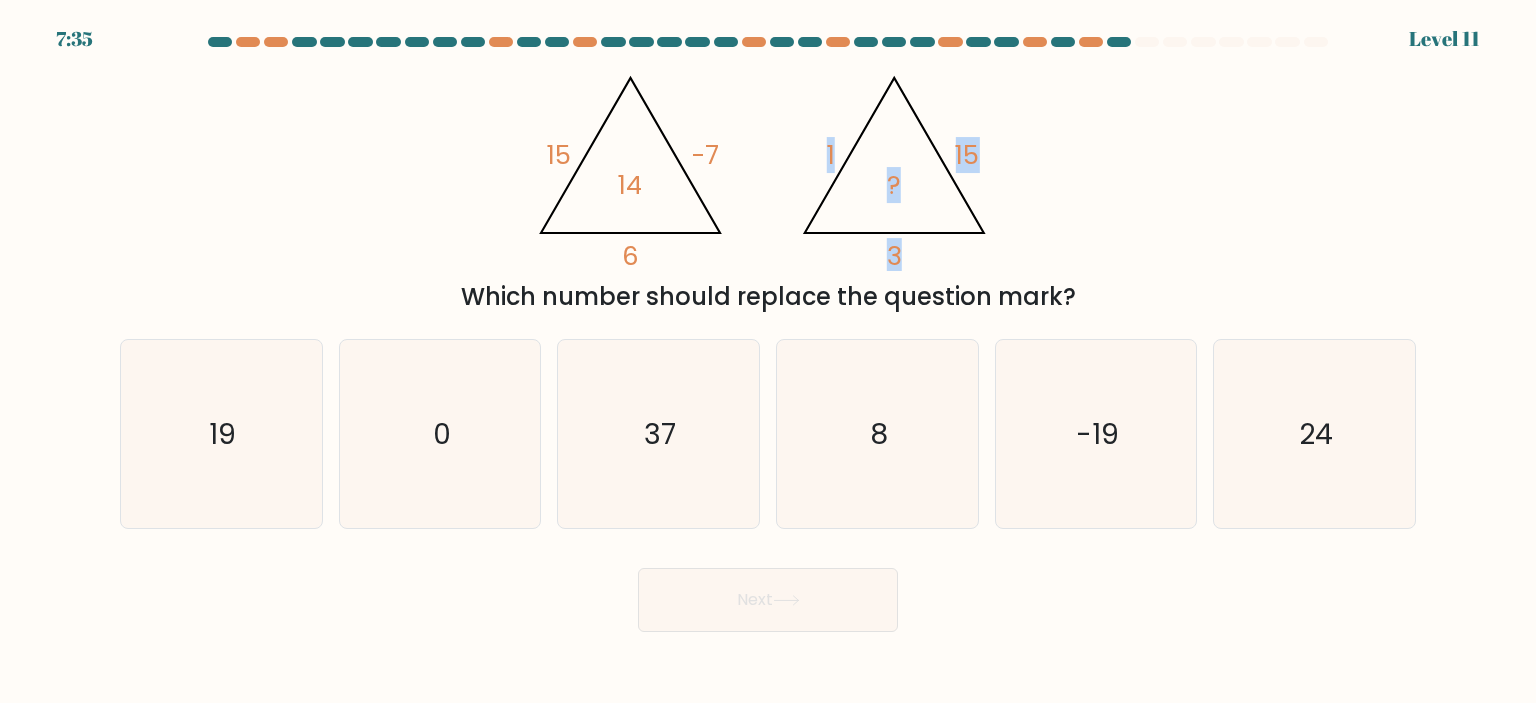 drag, startPoint x: 824, startPoint y: 156, endPoint x: 897, endPoint y: 178, distance: 76.243034 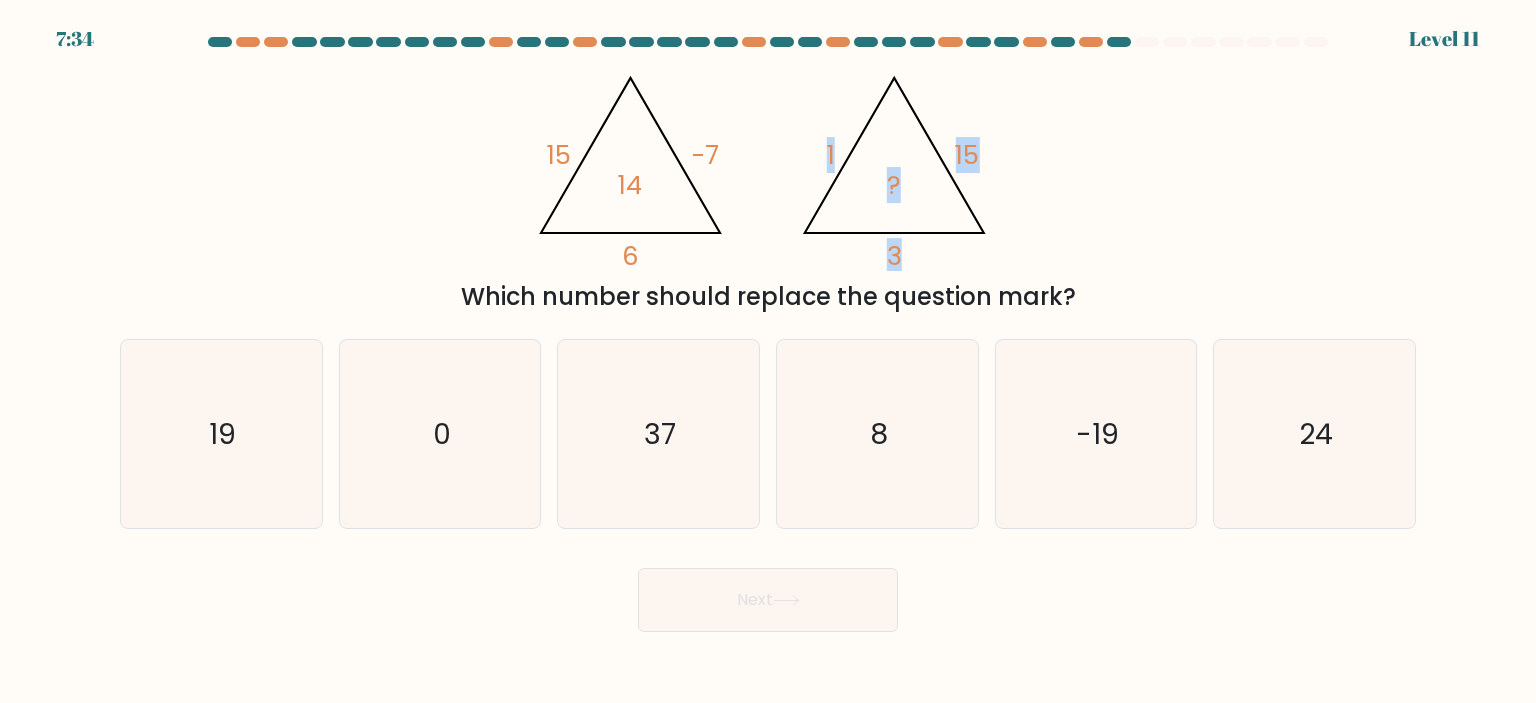 copy on "1       15       3       ?" 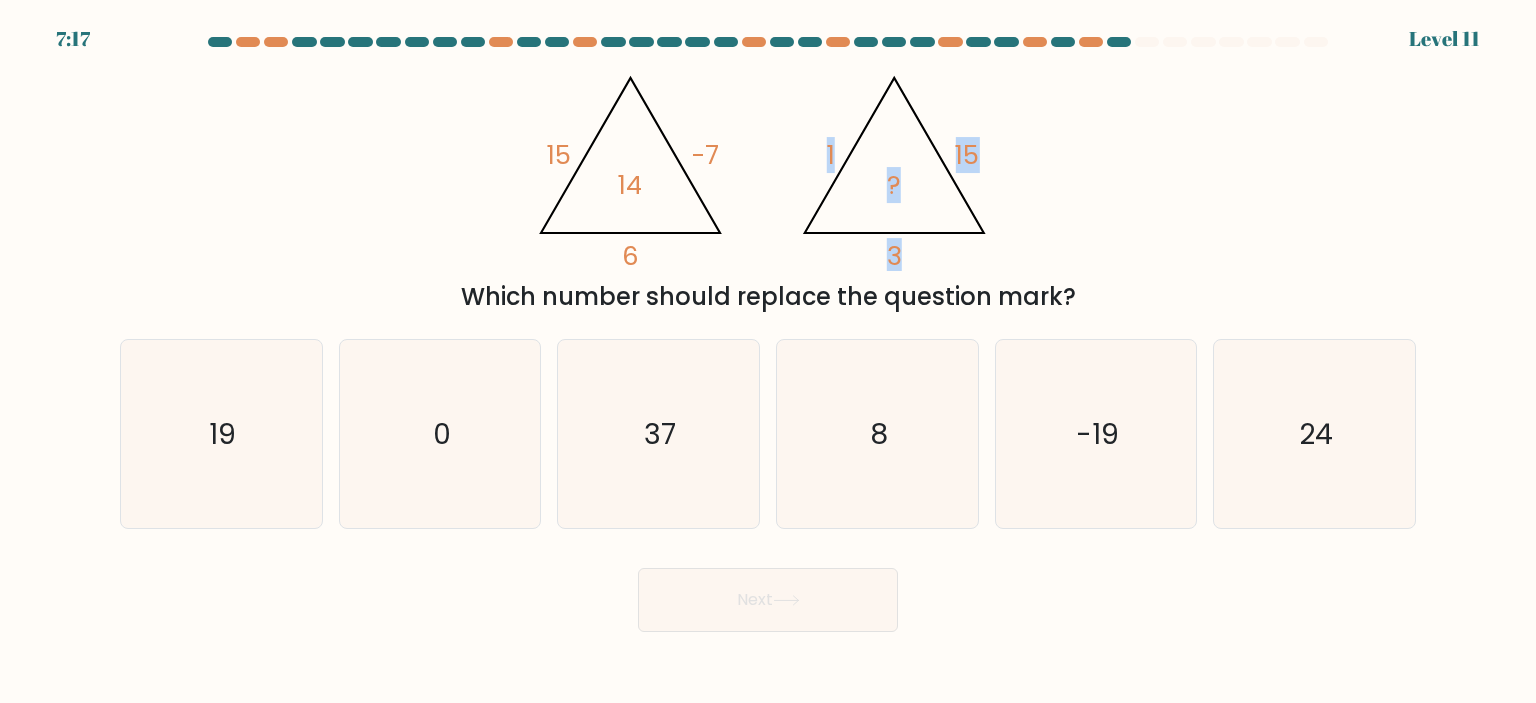 click on "@import url('https://fonts.googleapis.com/css?family=Abril+Fatface:400,100,100italic,300,300italic,400italic,500,500italic,700,700italic,900,900italic');                        15       -7       6       14                                       @import url('https://fonts.googleapis.com/css?family=Abril+Fatface:400,100,100italic,300,300italic,400italic,500,500italic,700,700italic,900,900italic');                        1       15       3       ?" 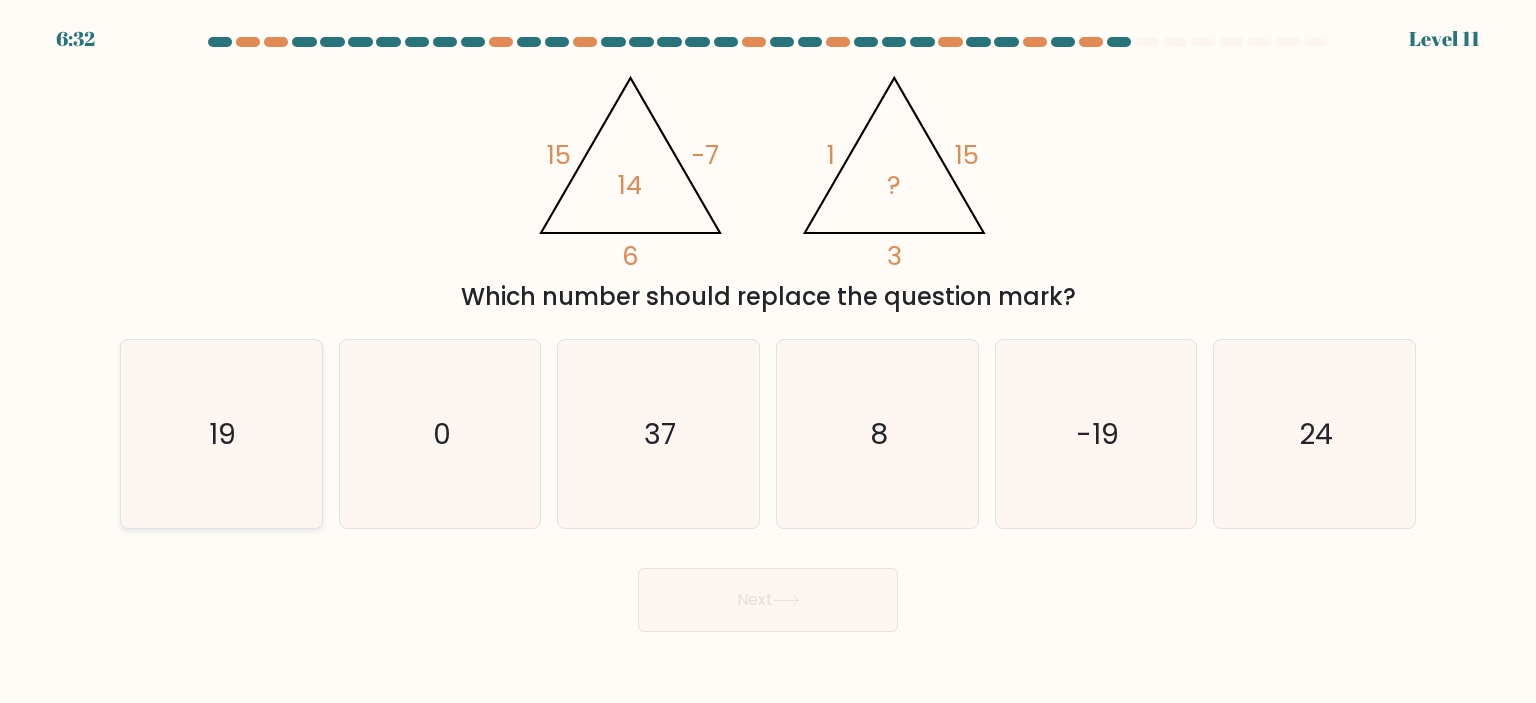 click on "19" 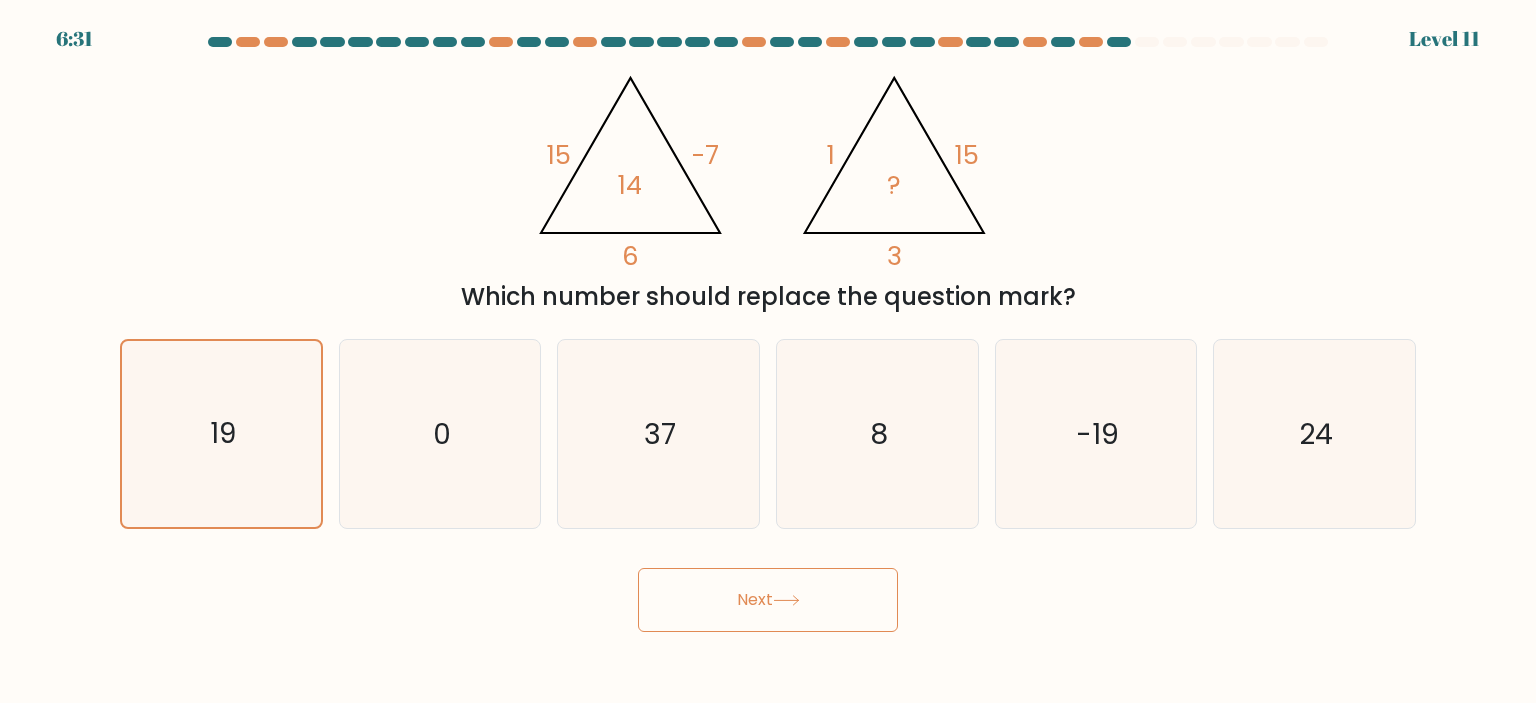 click on "Next" at bounding box center [768, 600] 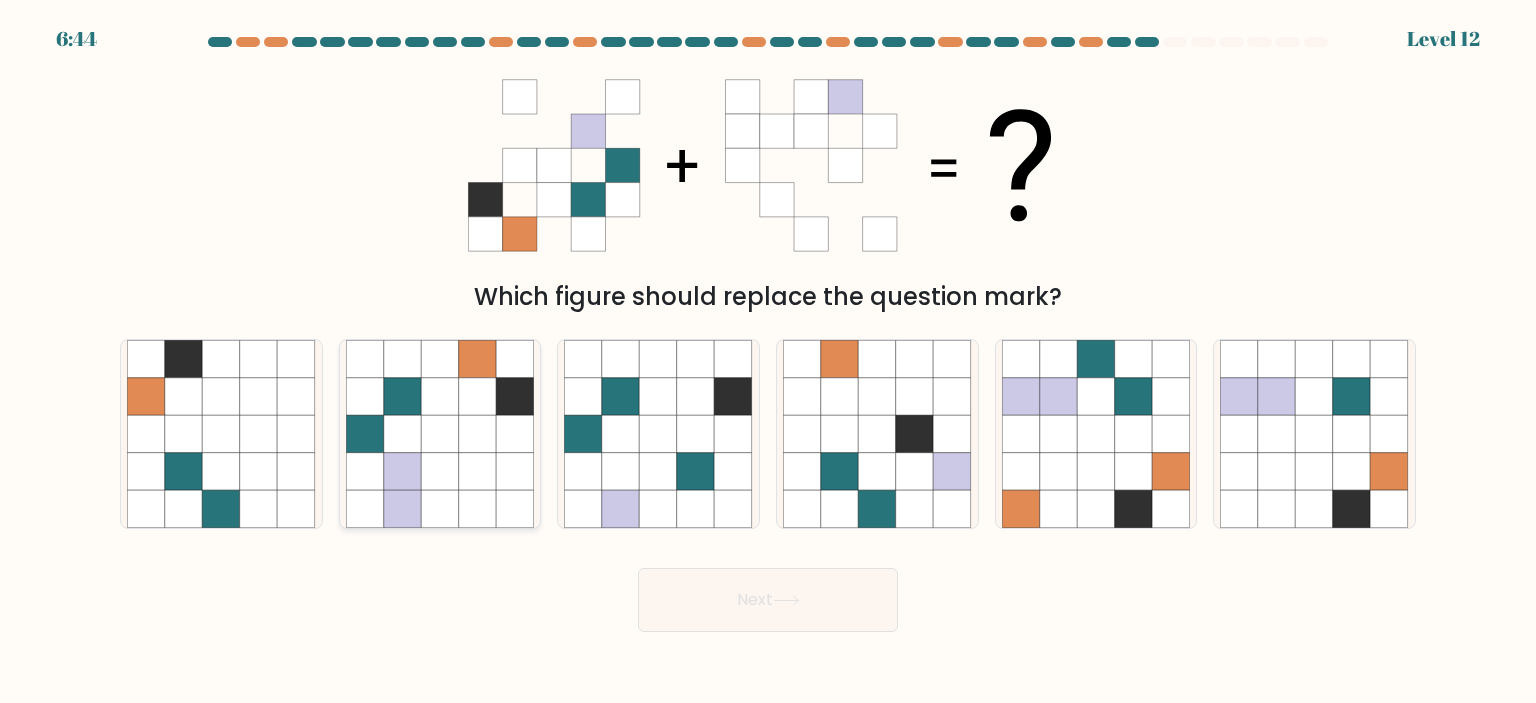click 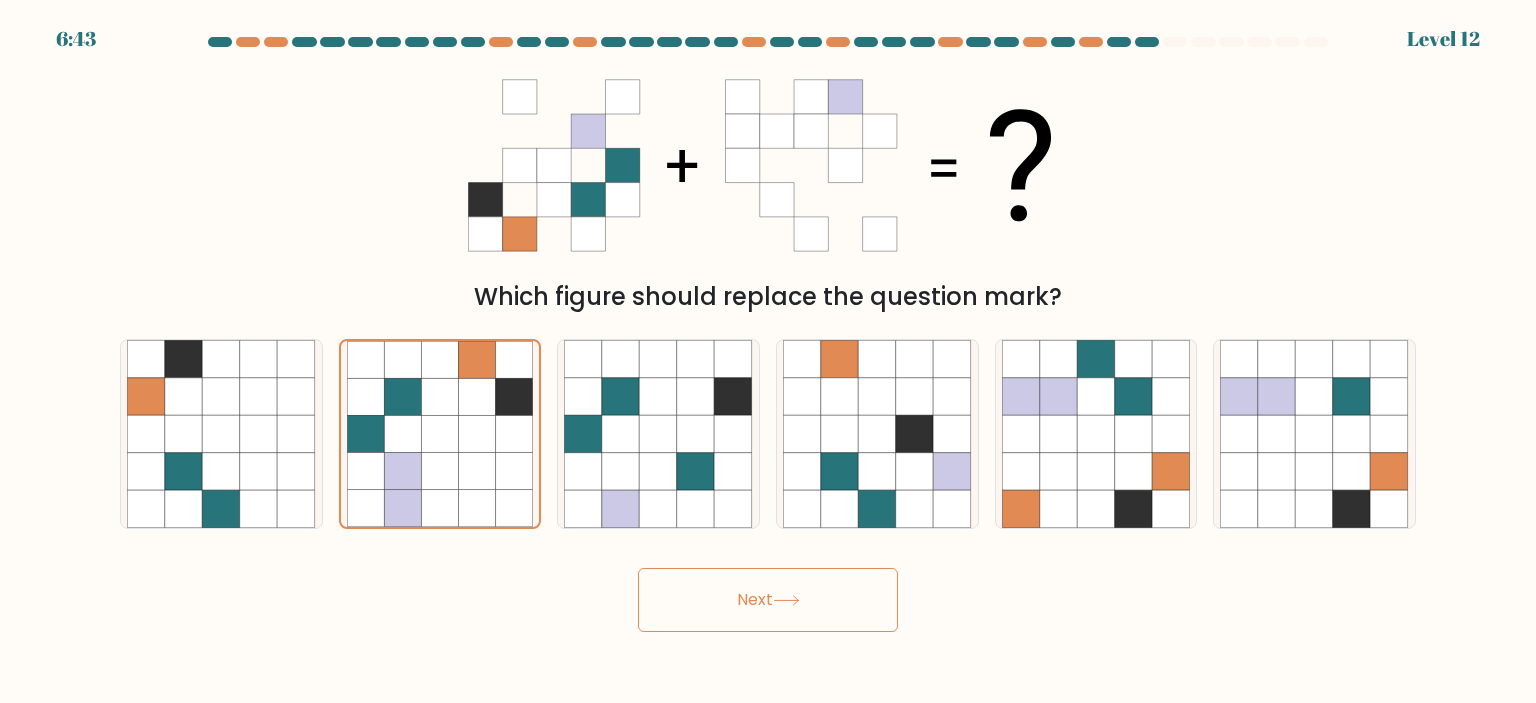 click on "Next" at bounding box center (768, 600) 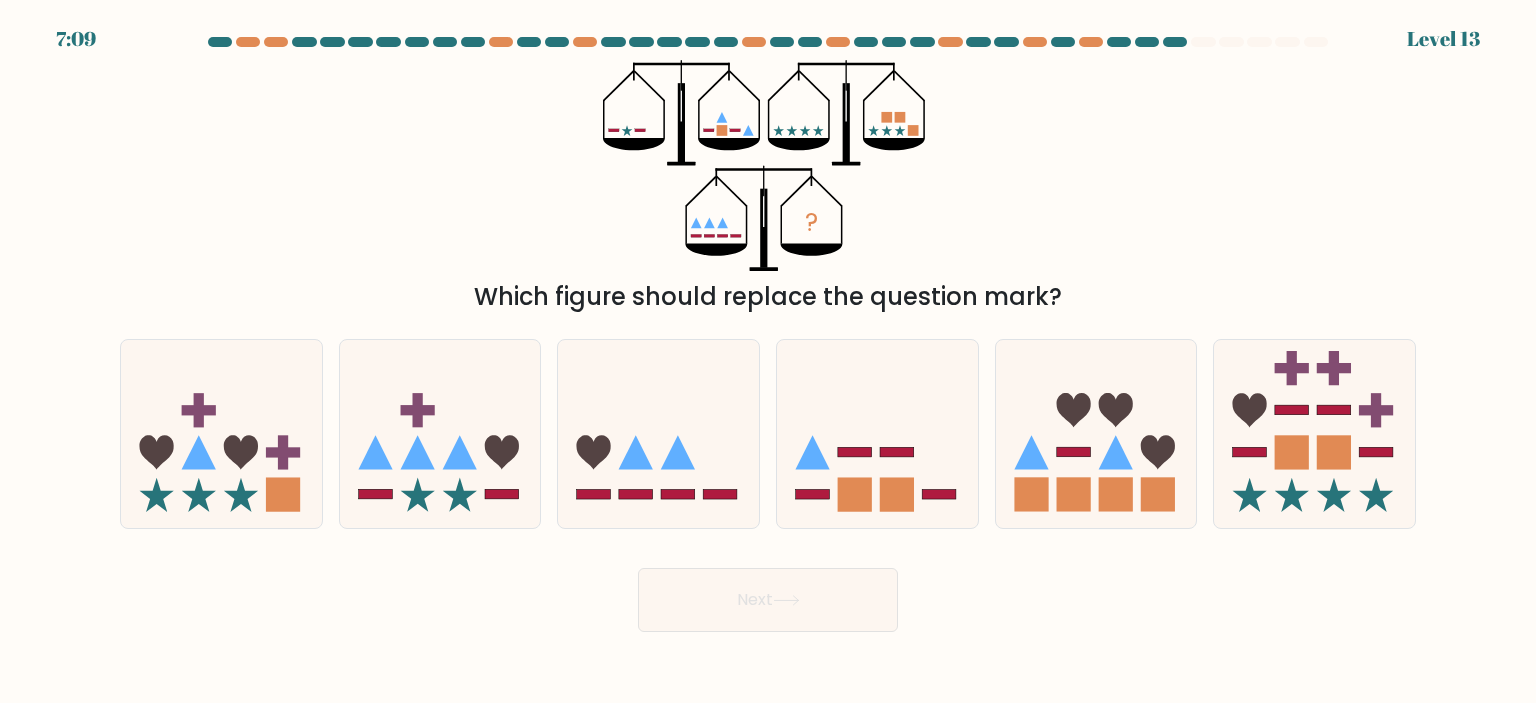 click at bounding box center (768, 334) 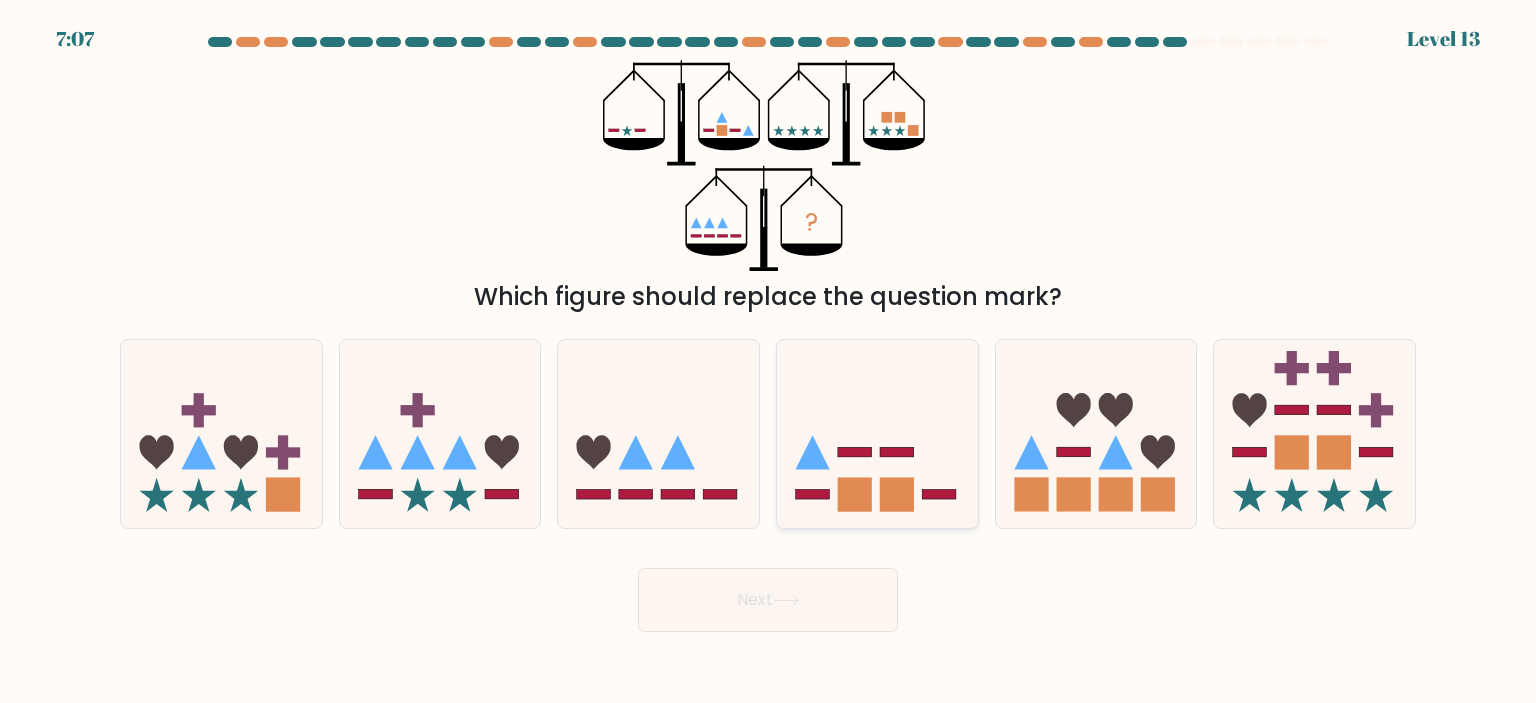 drag, startPoint x: 464, startPoint y: 399, endPoint x: 884, endPoint y: 524, distance: 438.20657 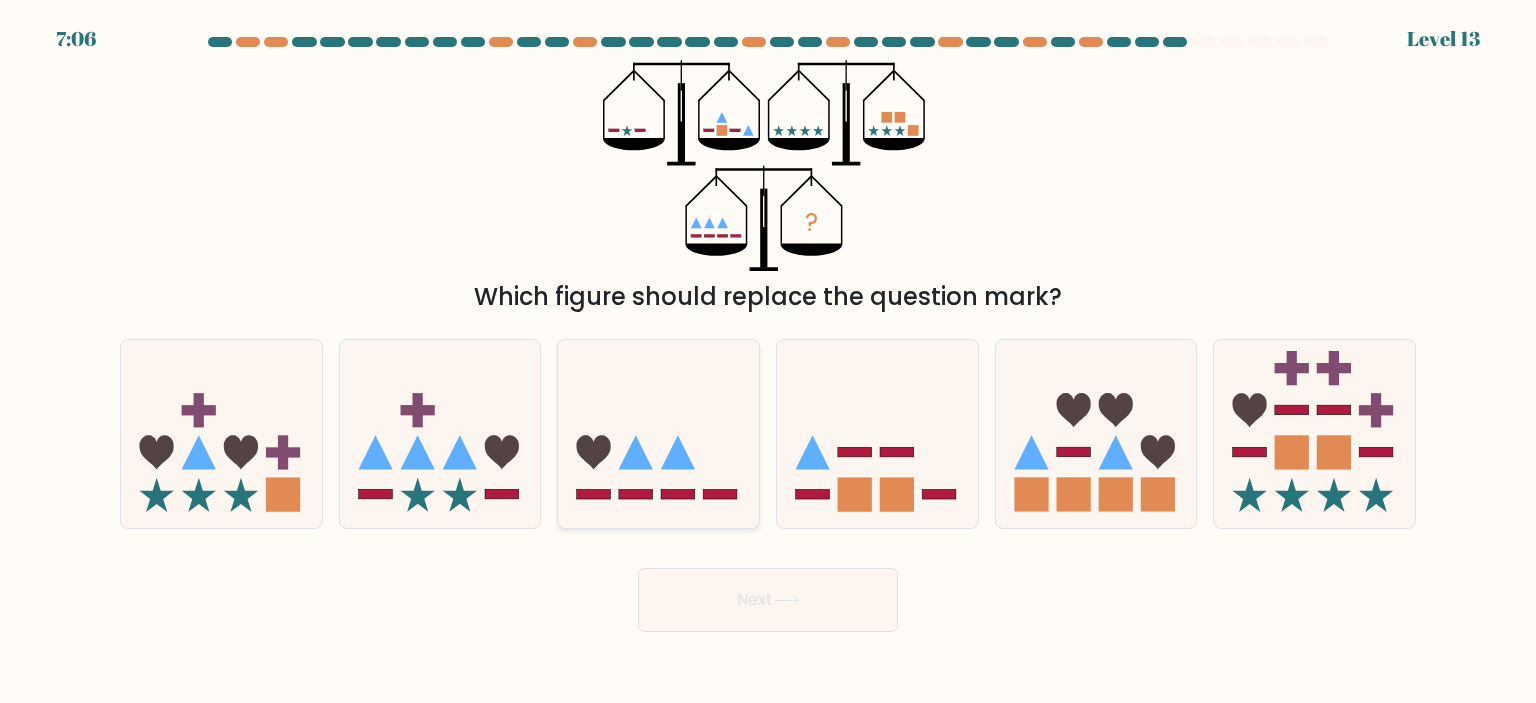 click 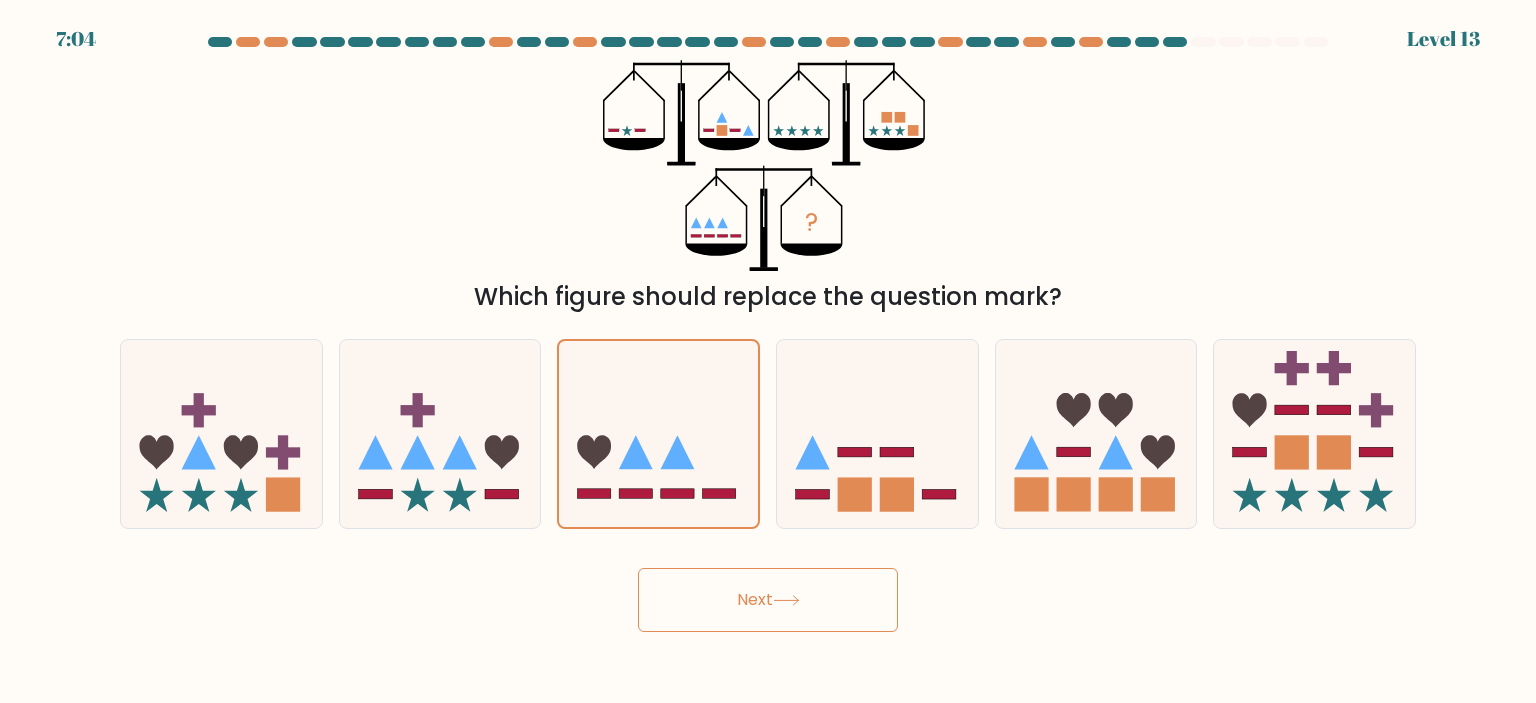 click on "Next" at bounding box center [768, 600] 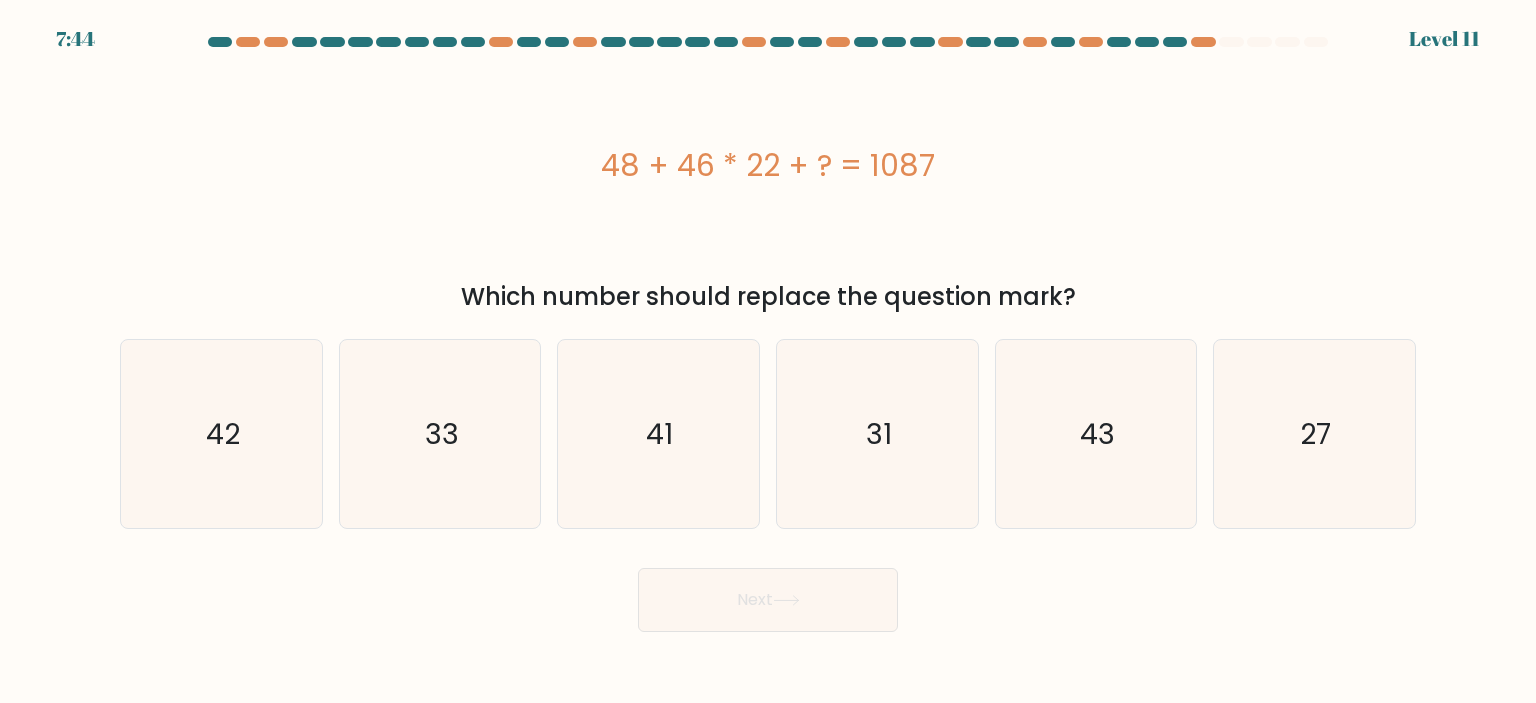 drag, startPoint x: 591, startPoint y: 163, endPoint x: 1041, endPoint y: 167, distance: 450.0178 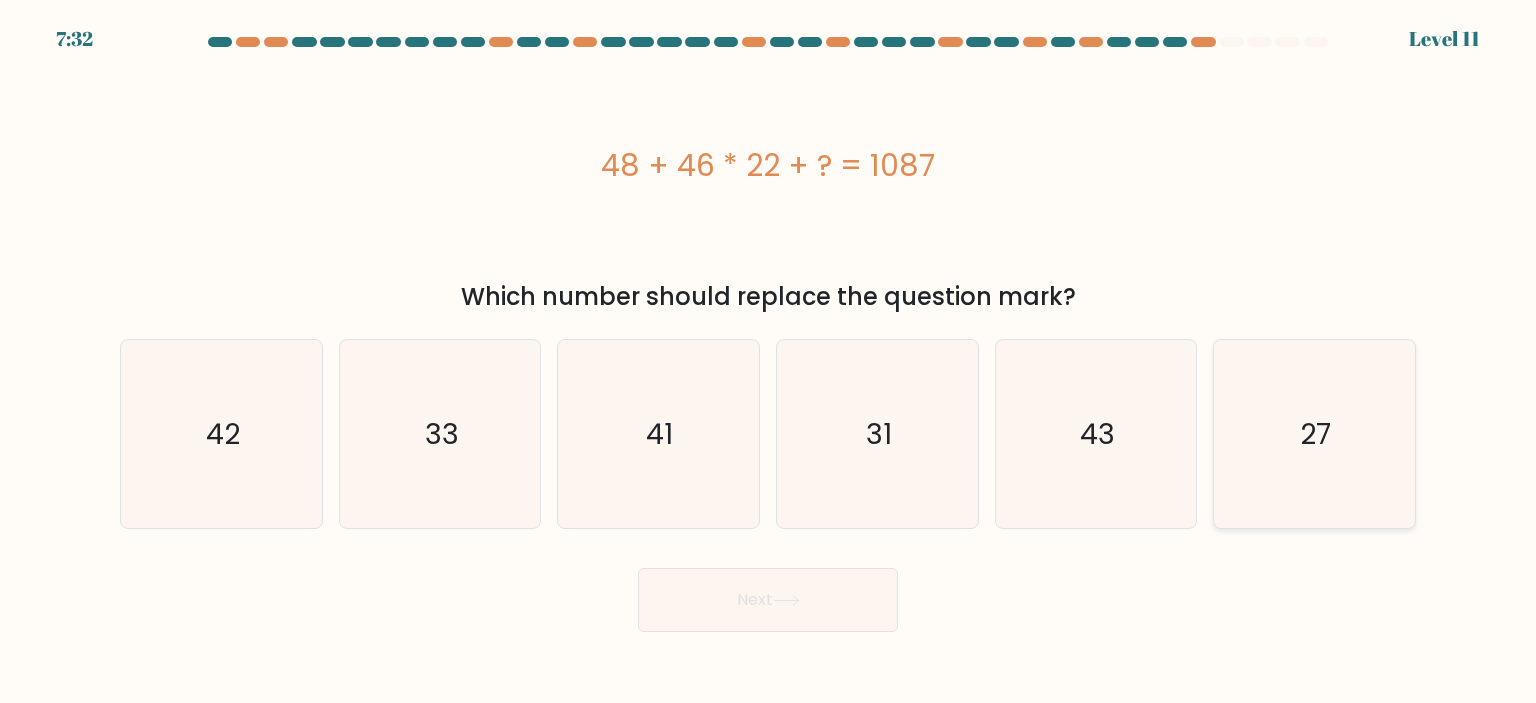 click on "27" 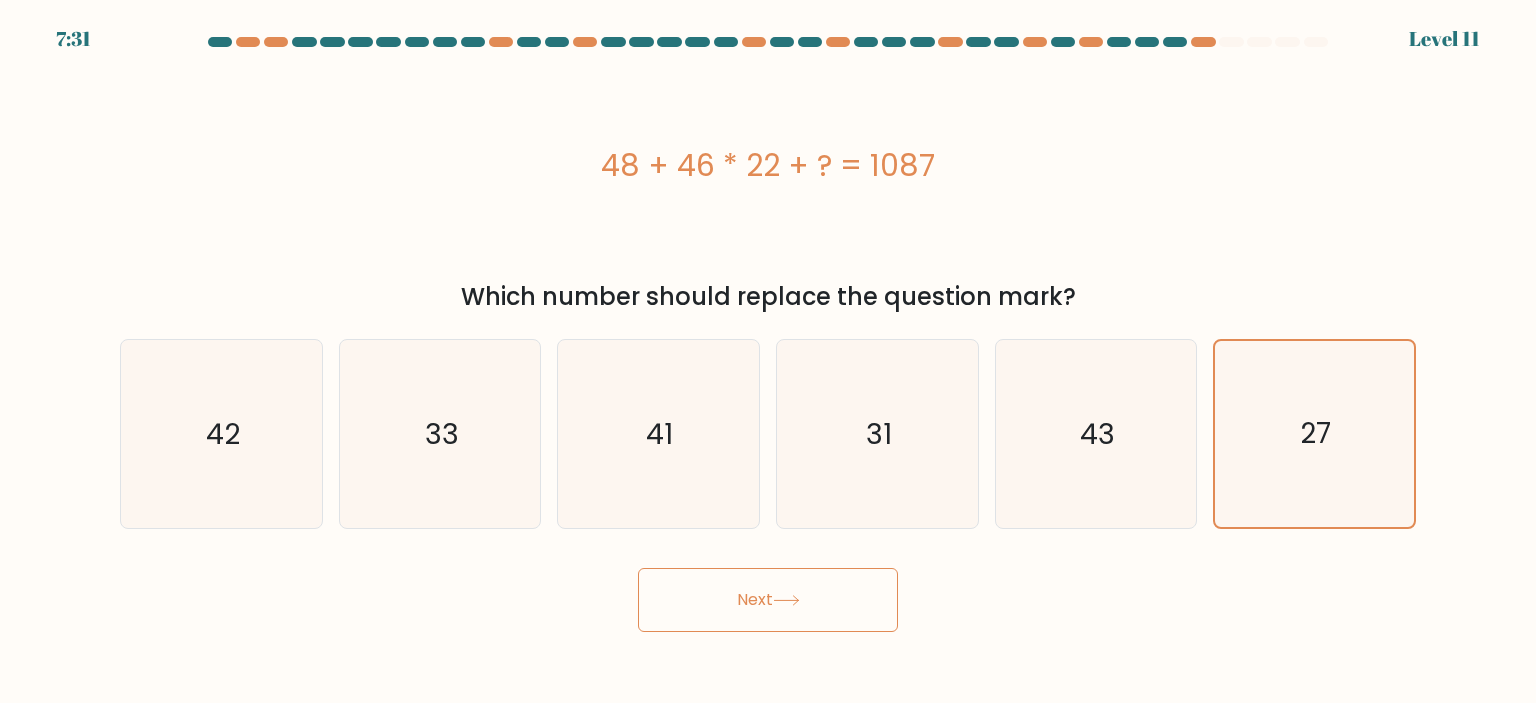 click on "Next" at bounding box center (768, 600) 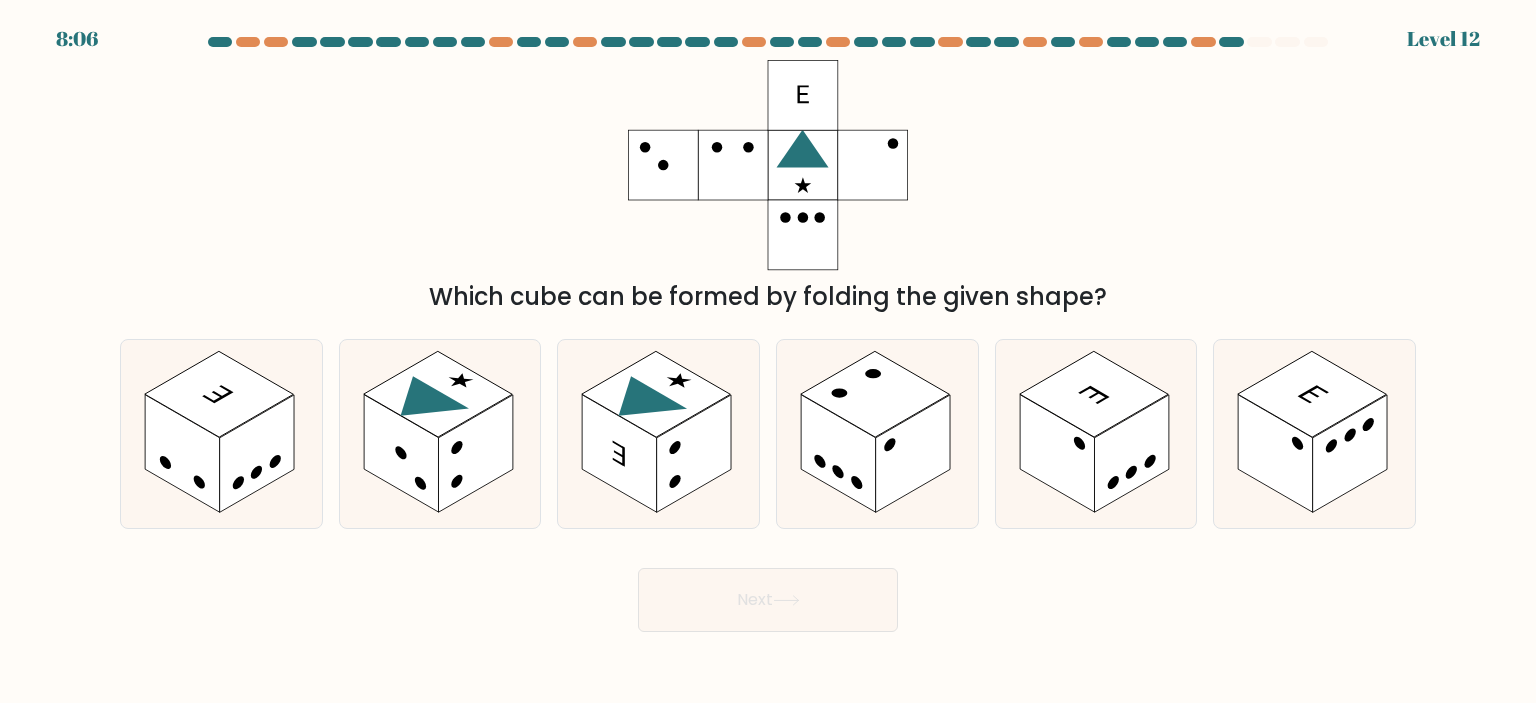 type 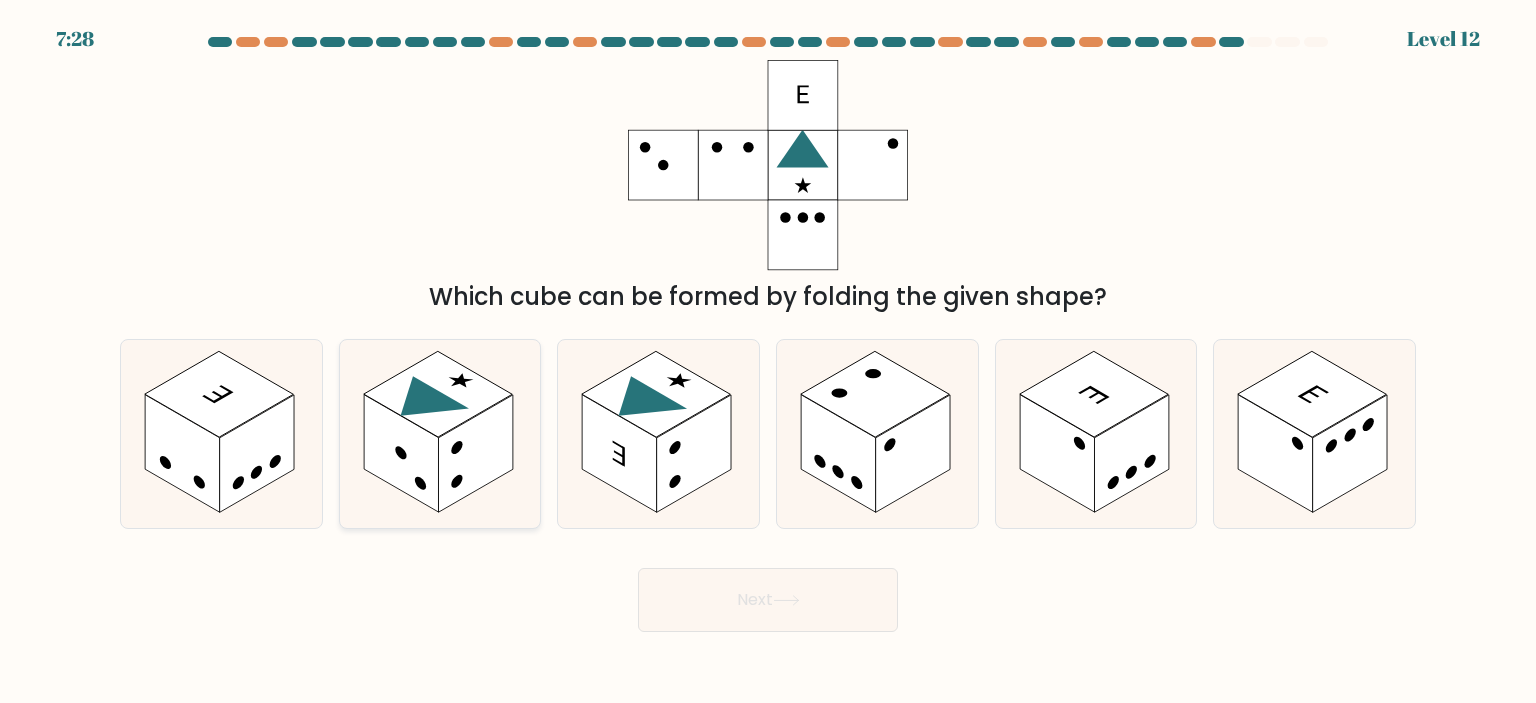 click 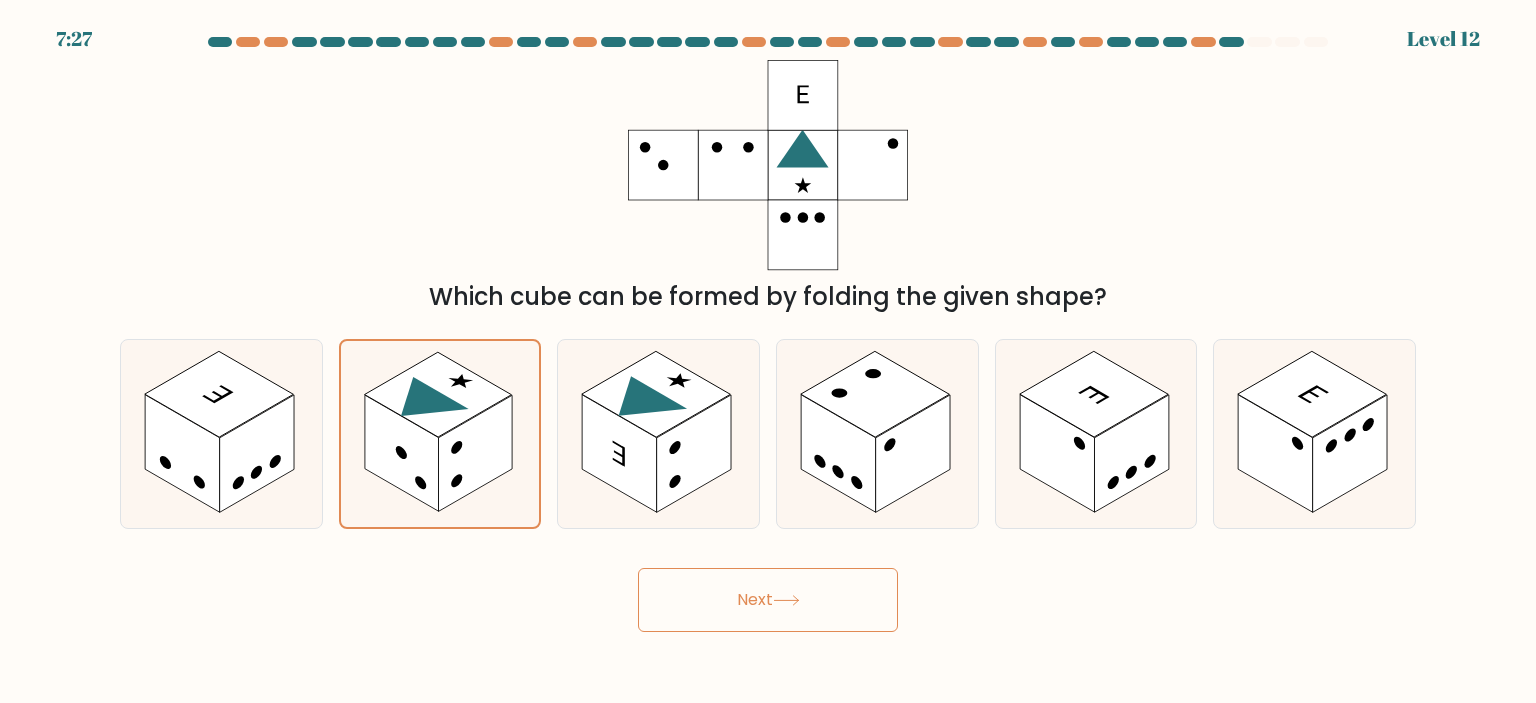 click on "Next" at bounding box center (768, 600) 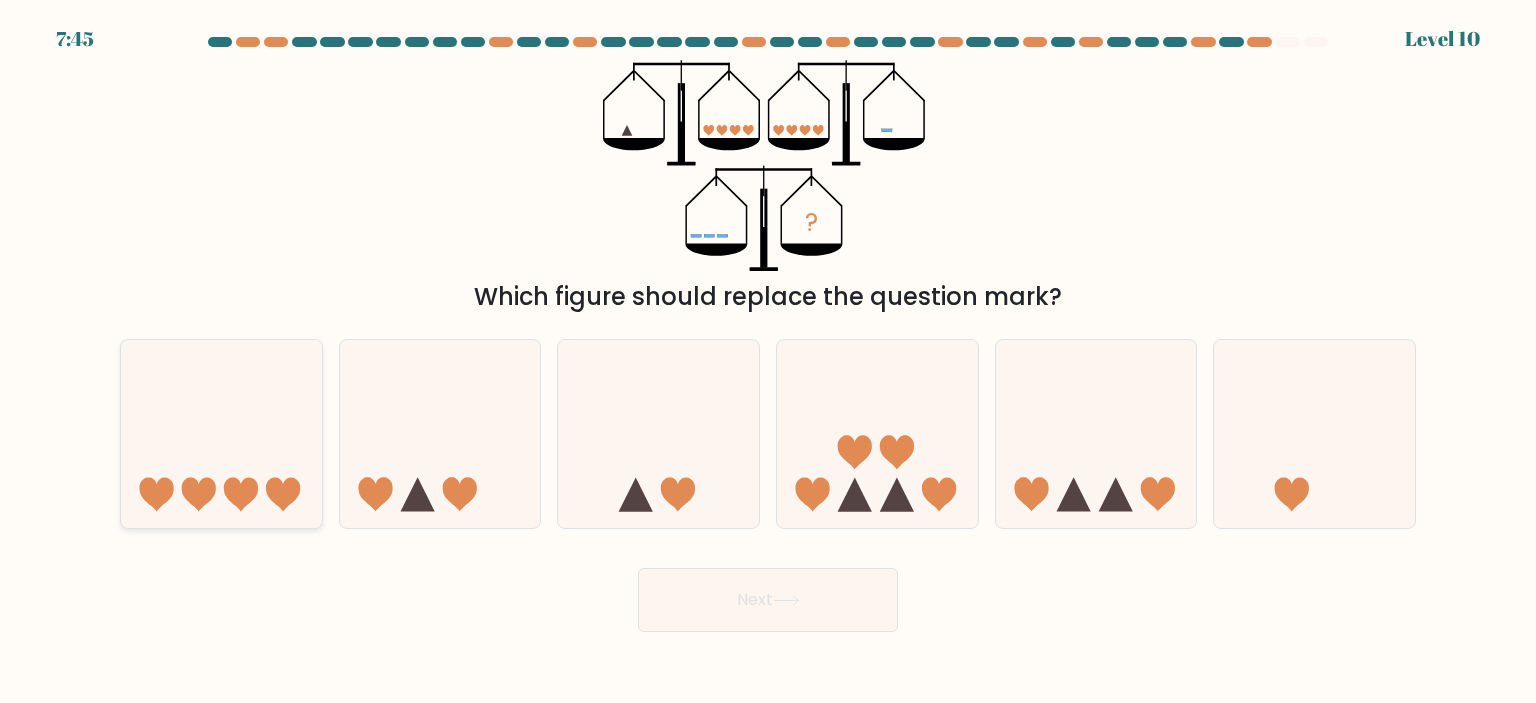 click 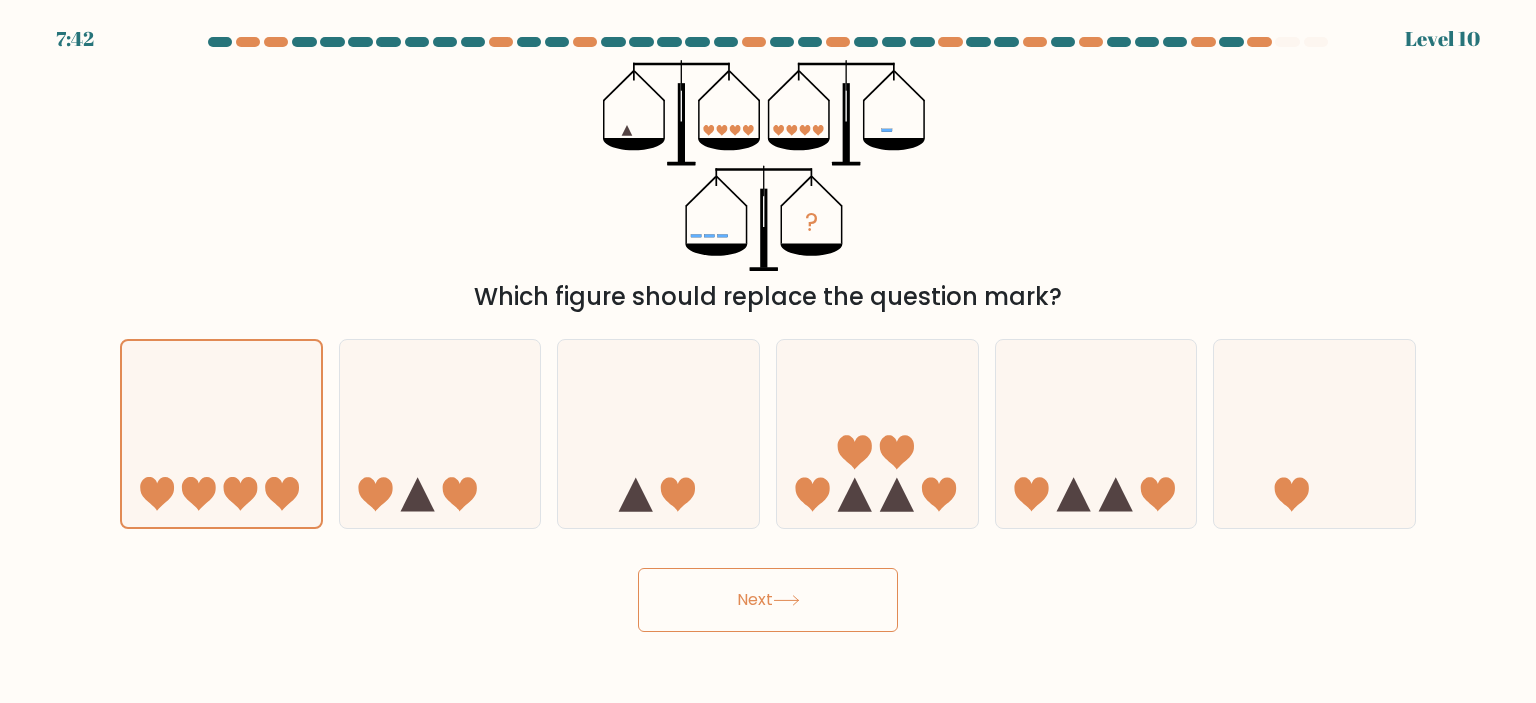 click on "Next" at bounding box center (768, 600) 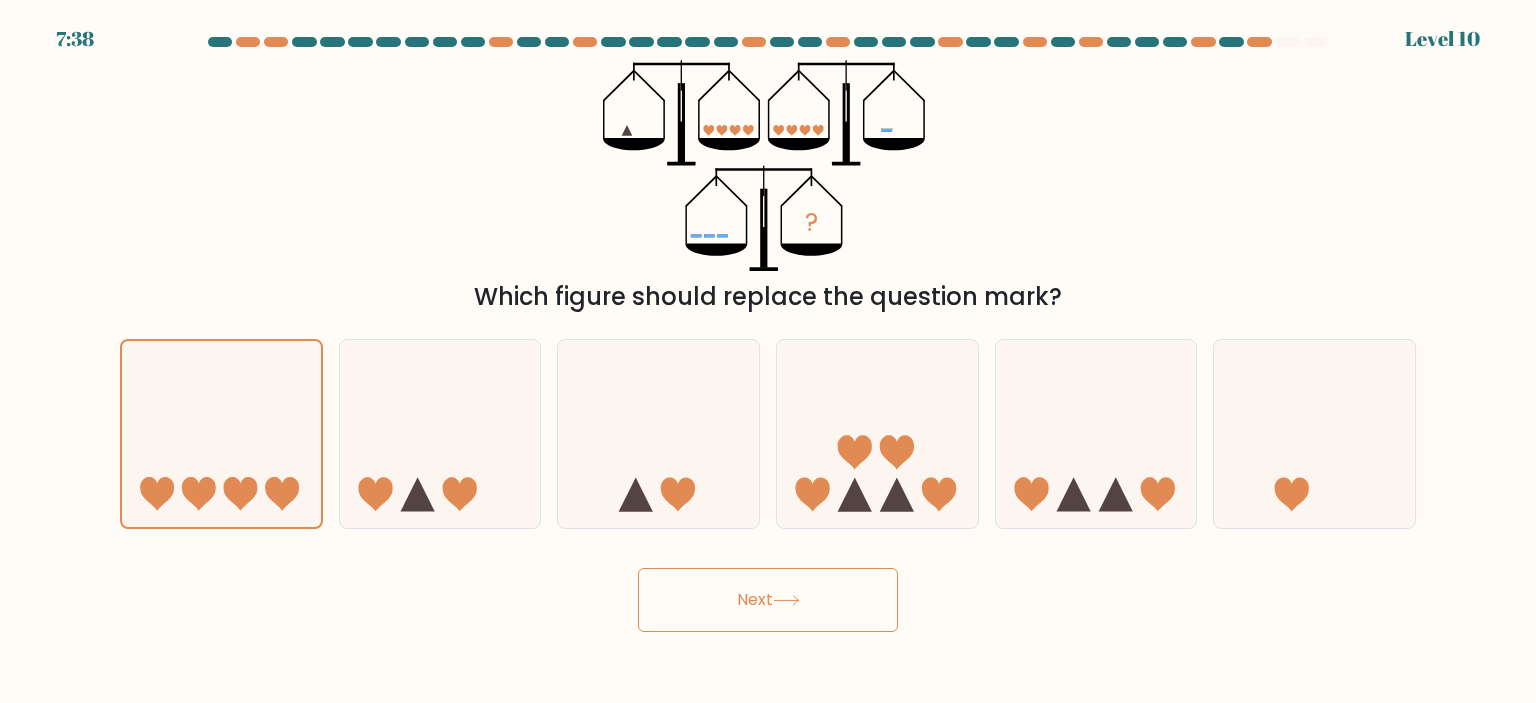 click on "Next" at bounding box center (768, 600) 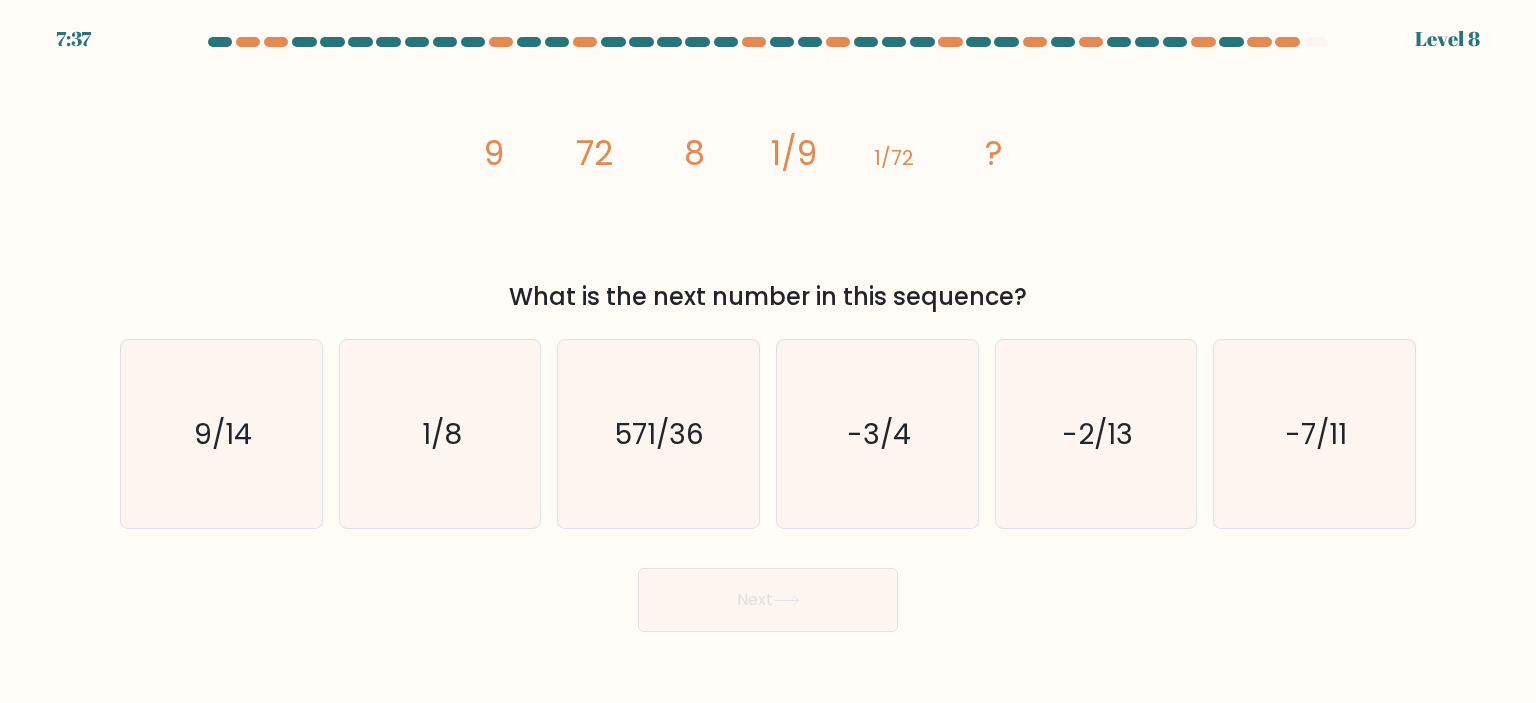 click on "Next" at bounding box center [768, 600] 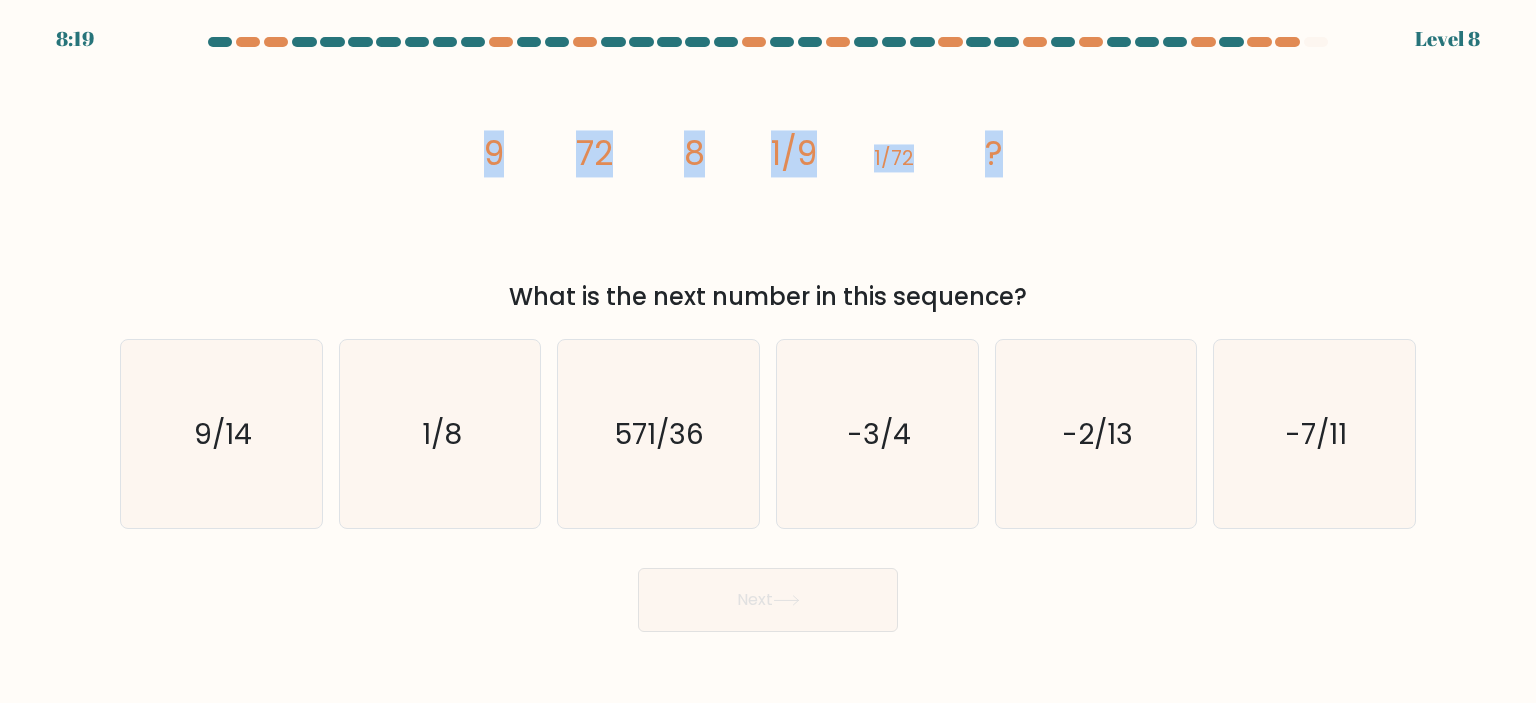 drag, startPoint x: 452, startPoint y: 160, endPoint x: 1052, endPoint y: 168, distance: 600.05334 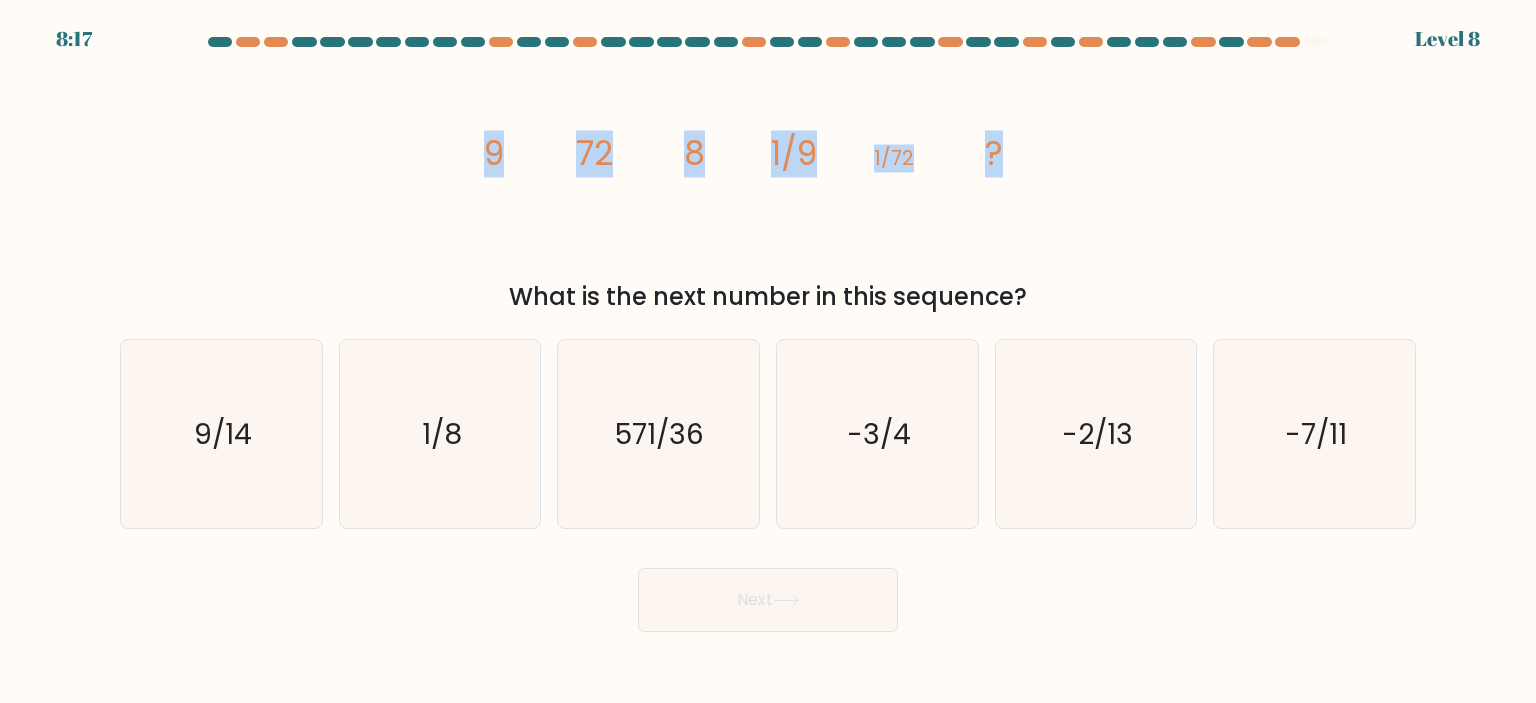 copy on "9
72
8
1/9
1/72
?" 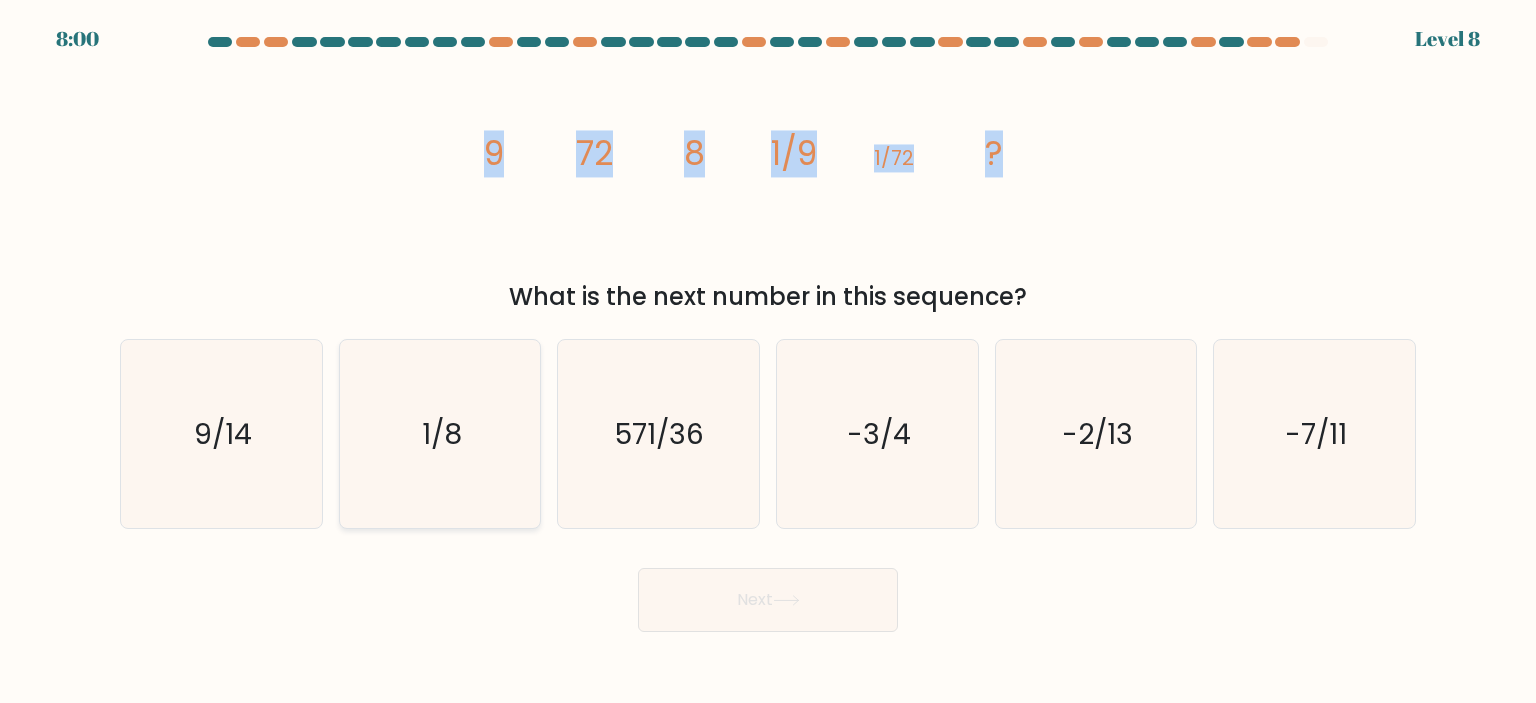 click on "1/8" 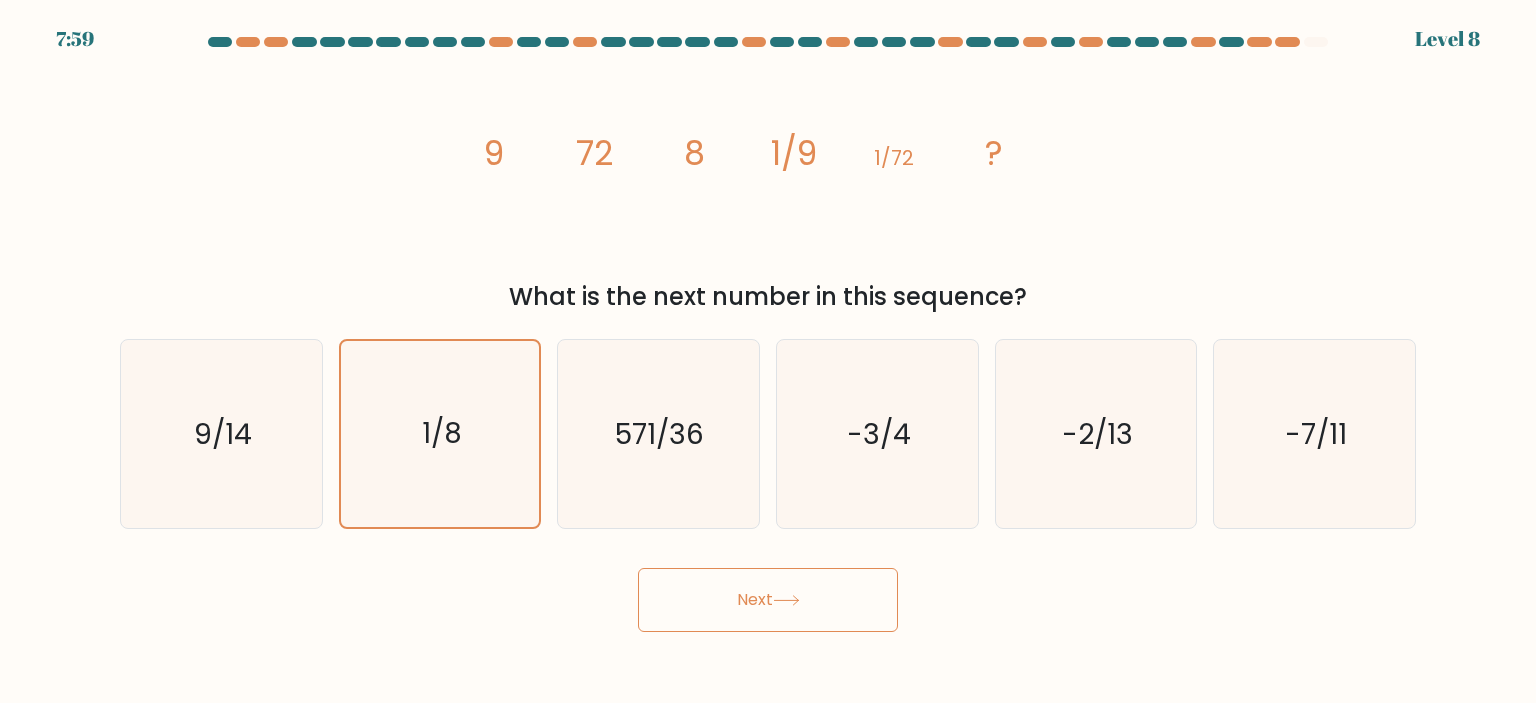 click on "Next" at bounding box center (768, 600) 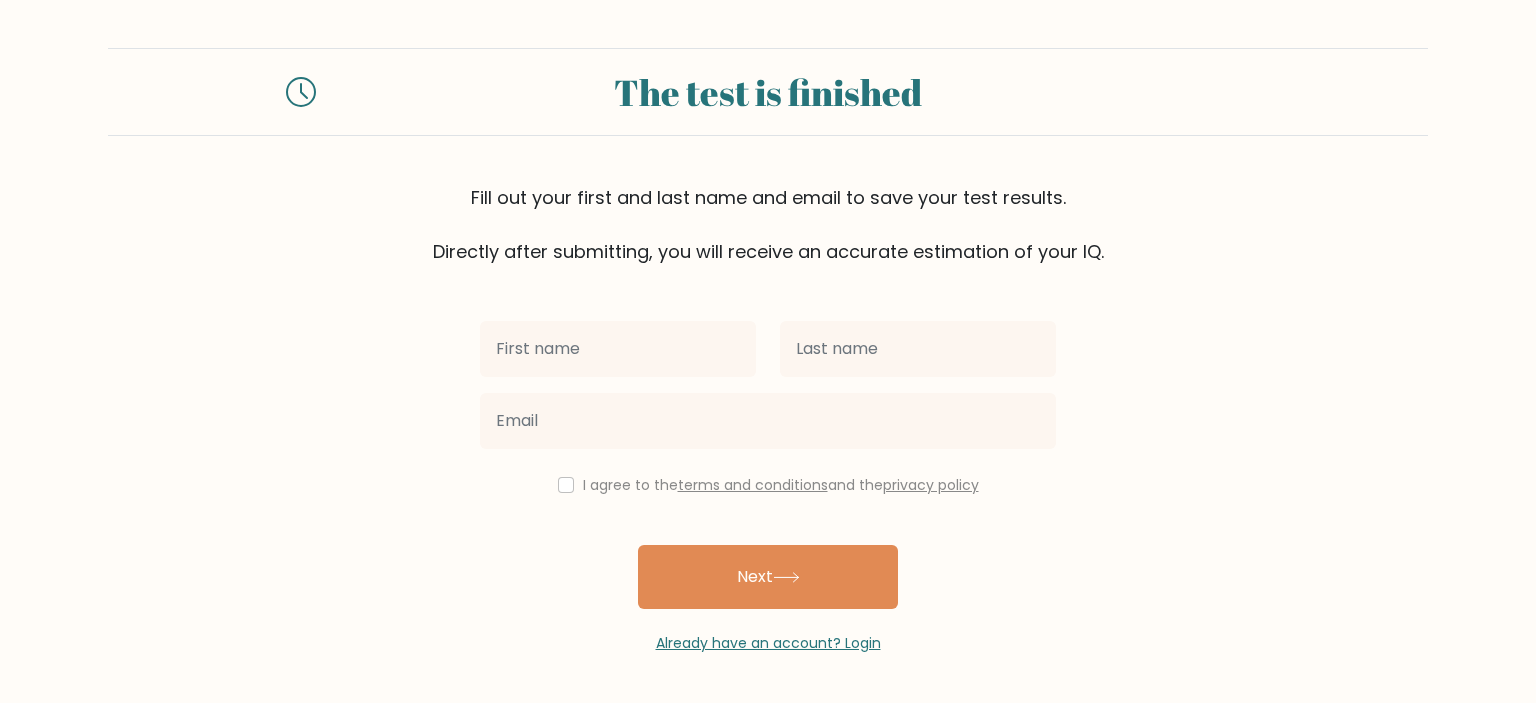 scroll, scrollTop: 0, scrollLeft: 0, axis: both 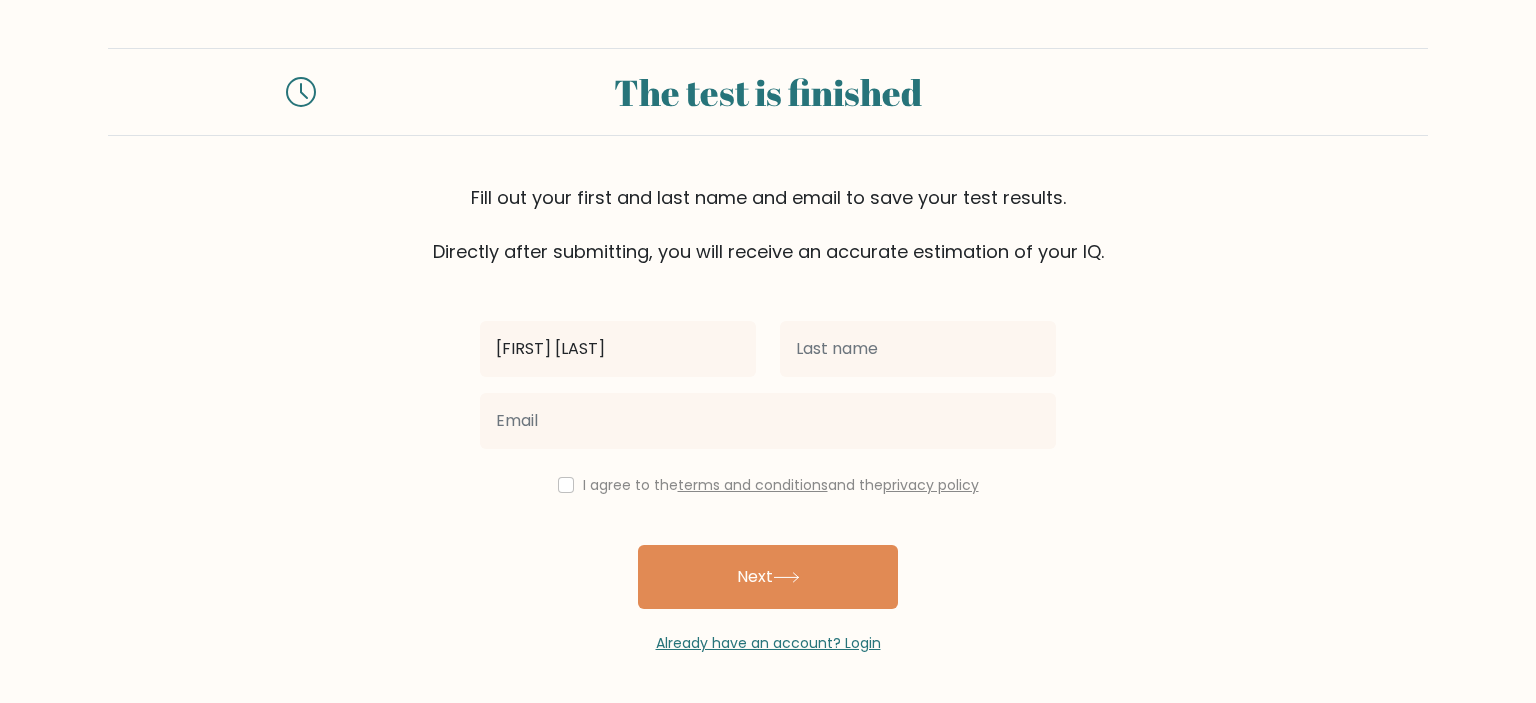 type on "[FIRST] [LAST]" 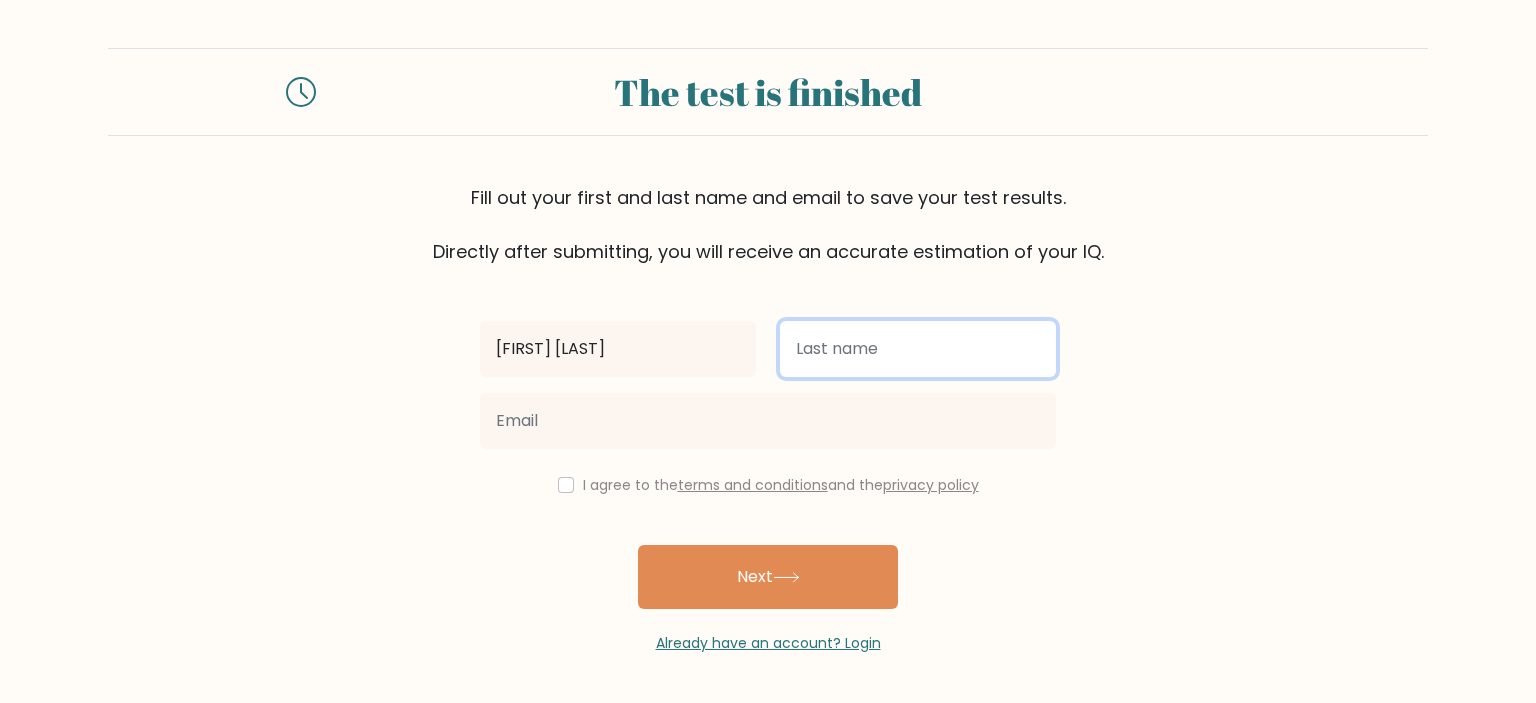click at bounding box center (918, 349) 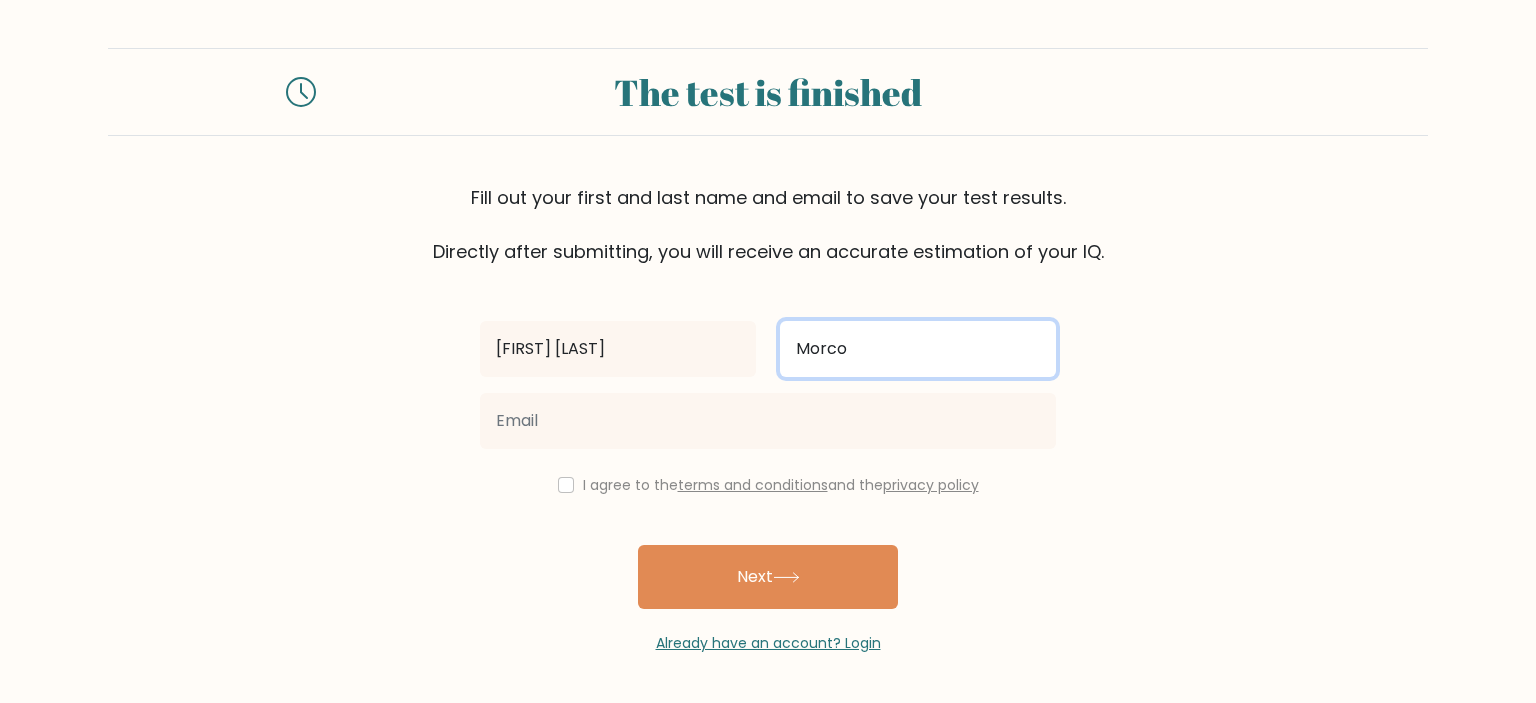 type on "Morco" 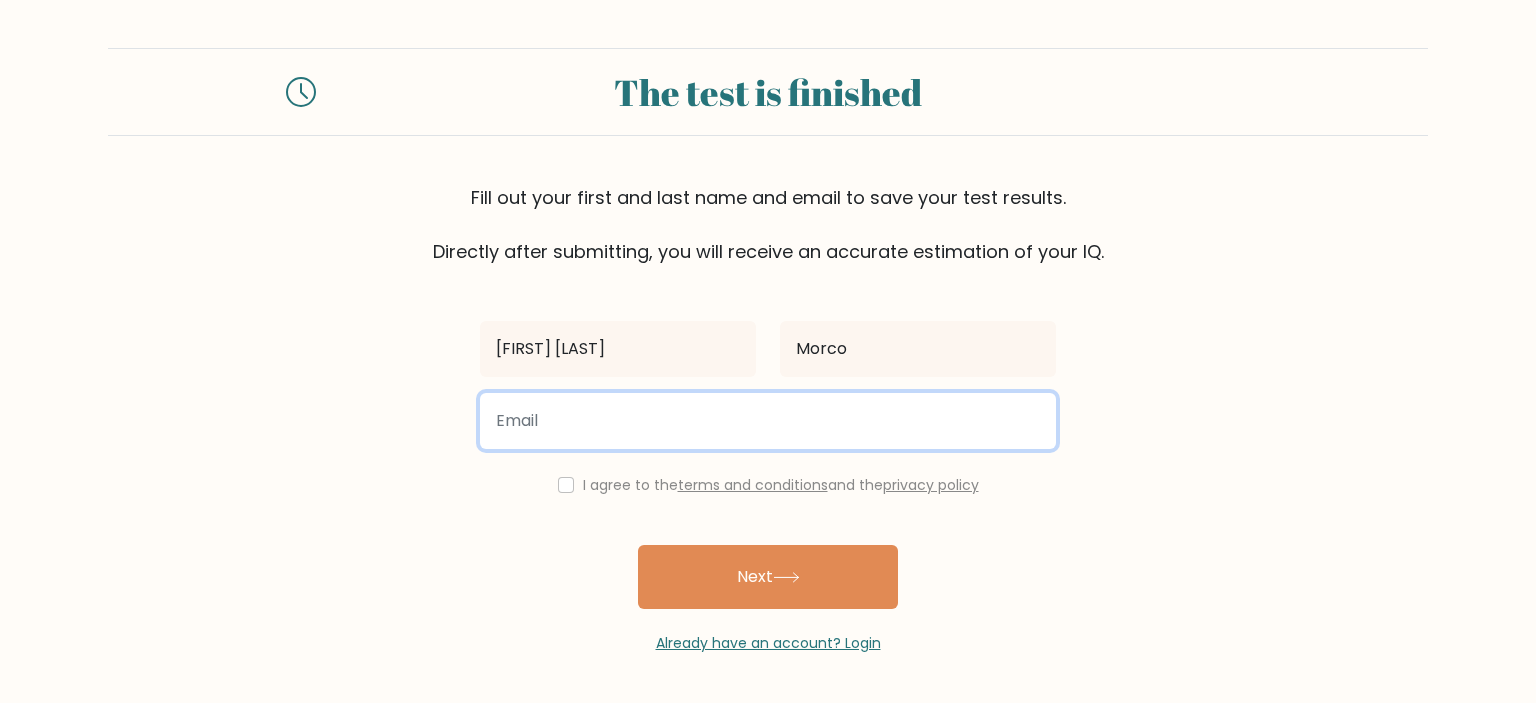 click at bounding box center (768, 421) 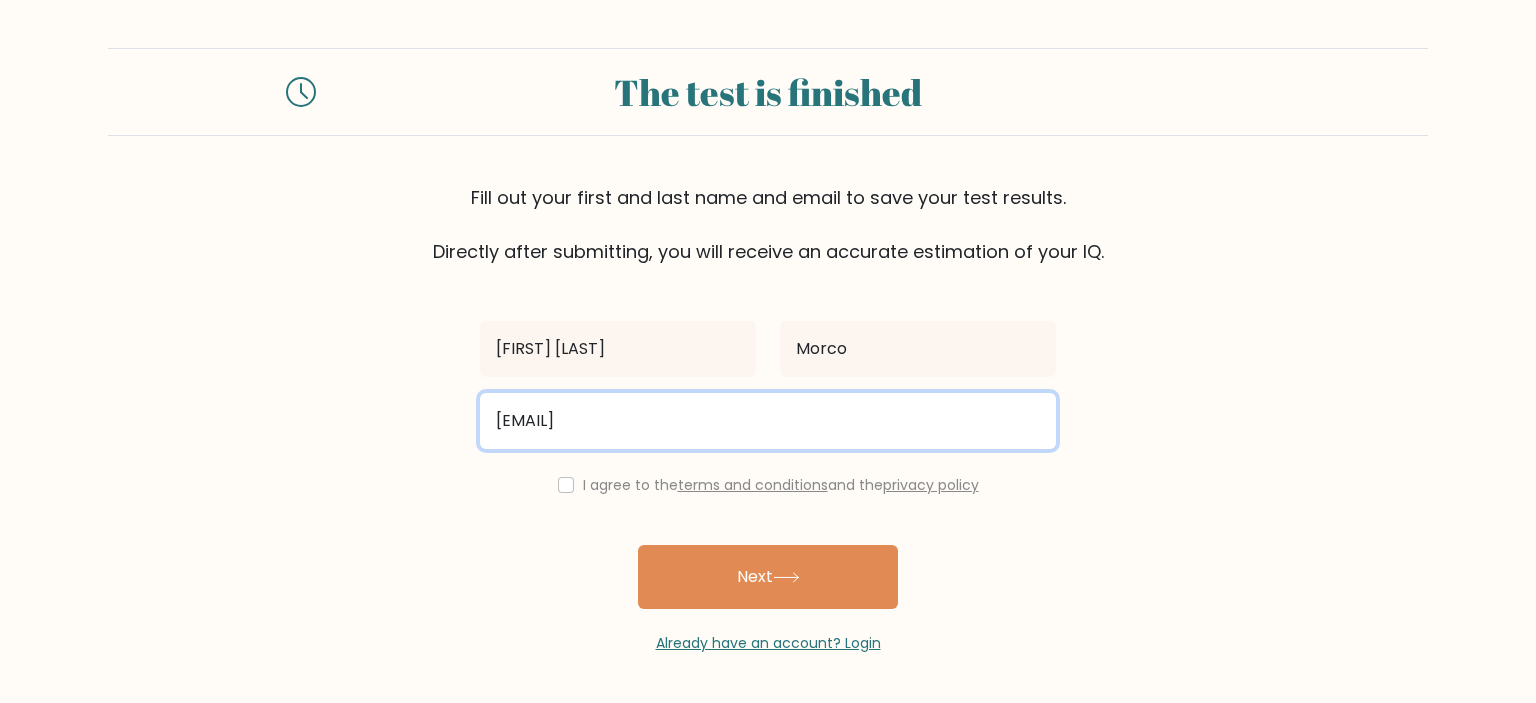 type on "morcoagelicafaith@gmail.com" 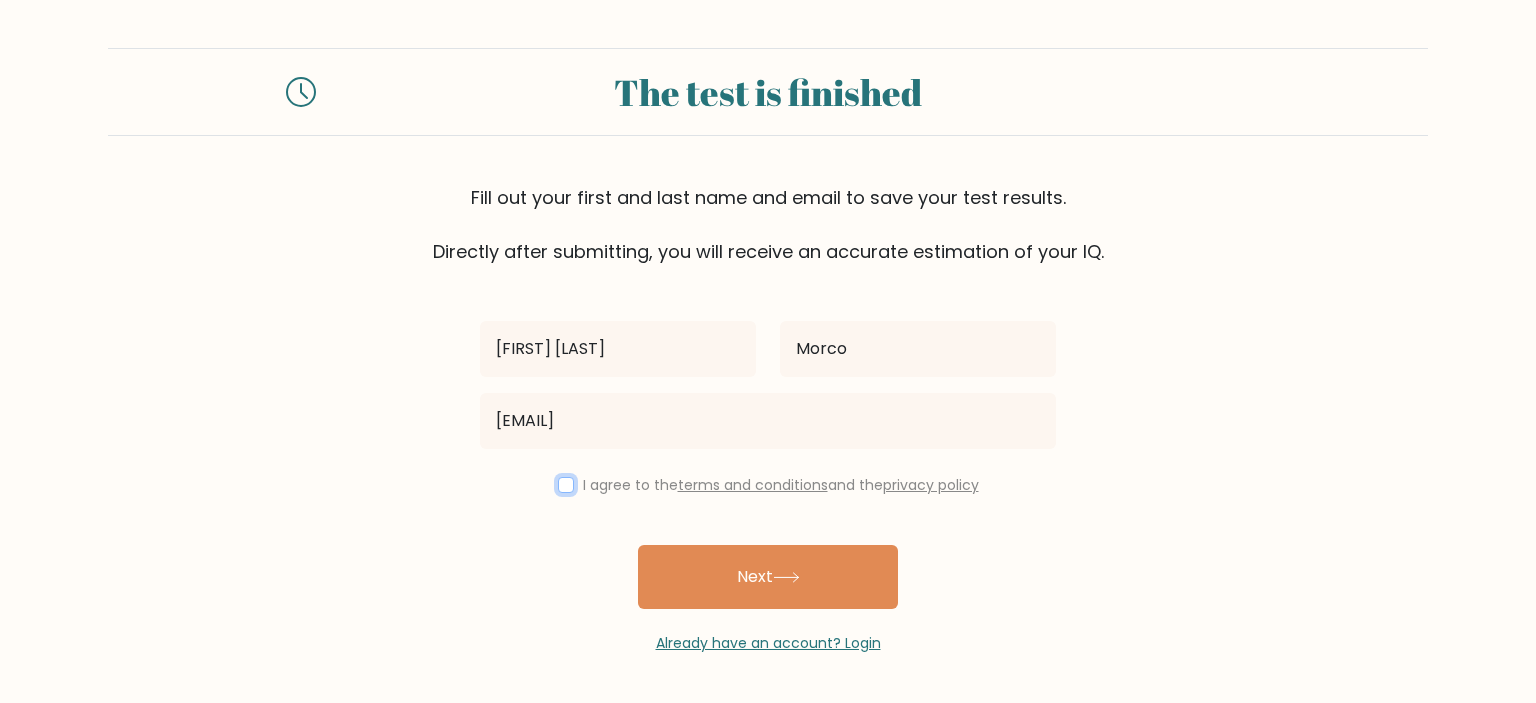 click at bounding box center (566, 485) 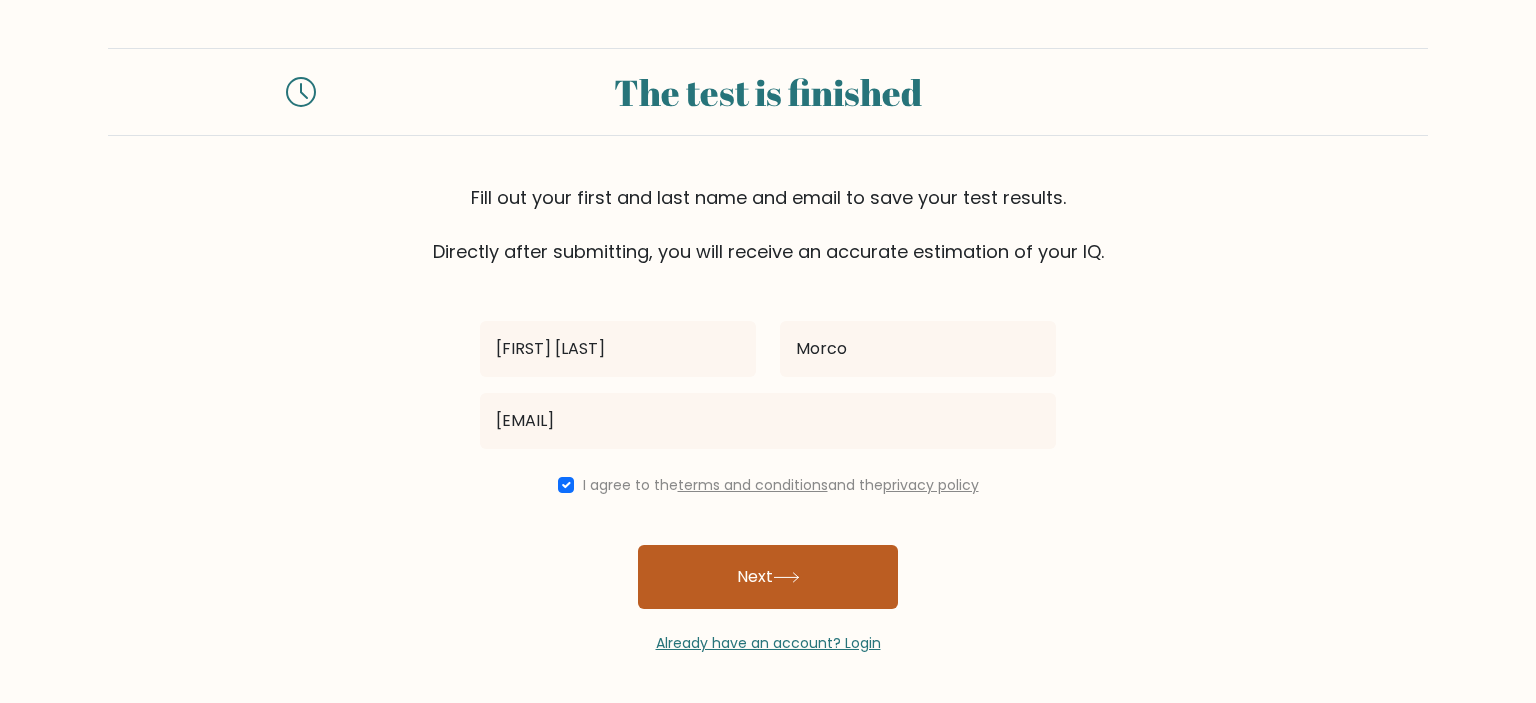 click on "Next" at bounding box center [768, 577] 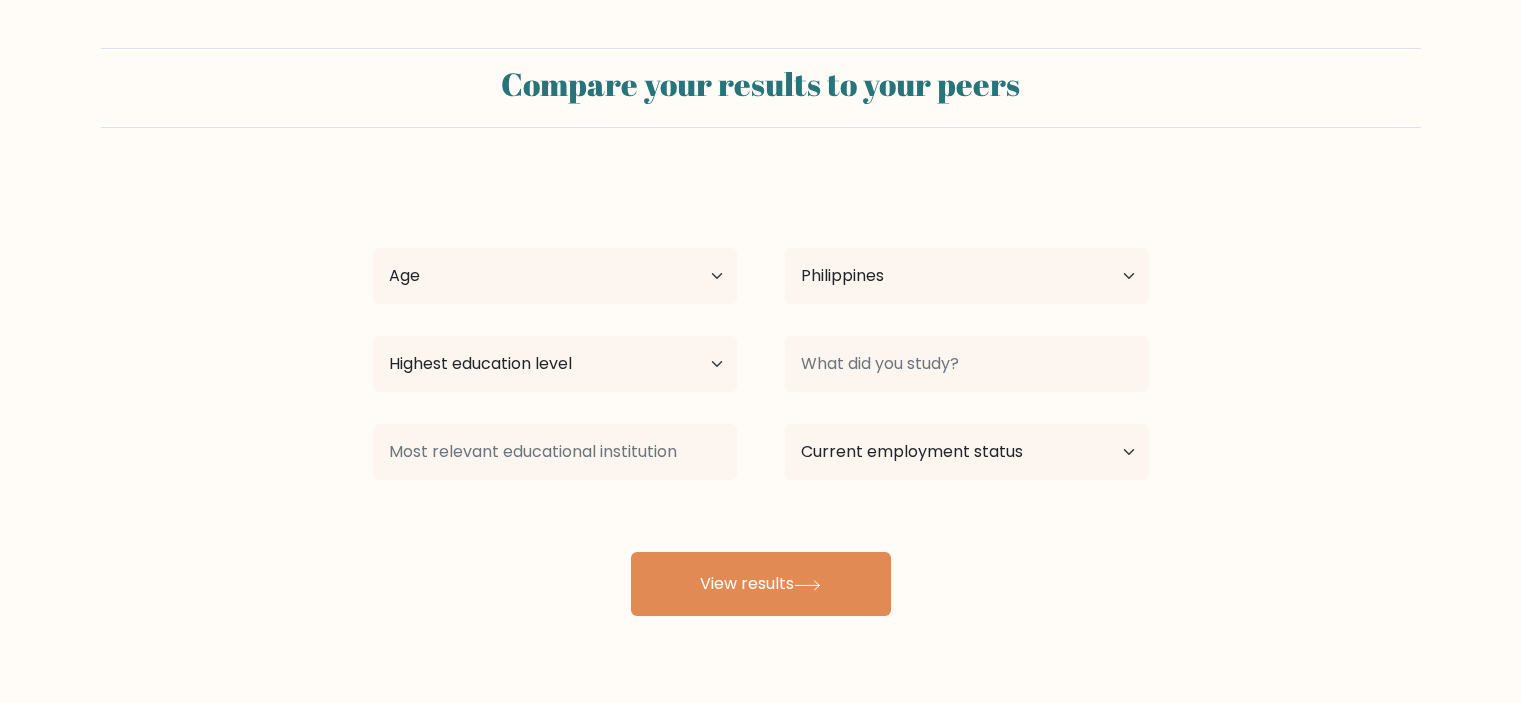 select on "PH" 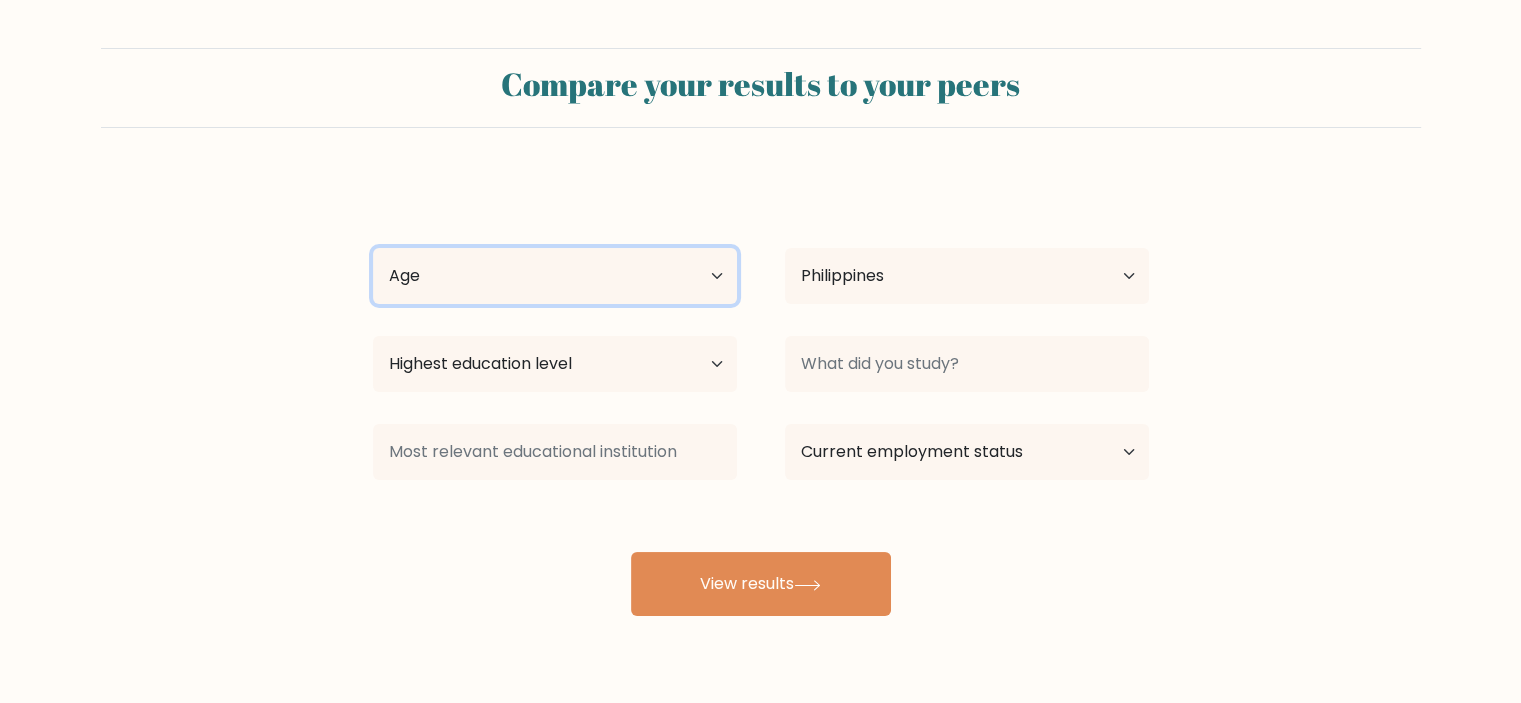 click on "Age
Under 18 years old
18-24 years old
25-34 years old
35-44 years old
45-54 years old
55-64 years old
65 years old and above" at bounding box center [555, 276] 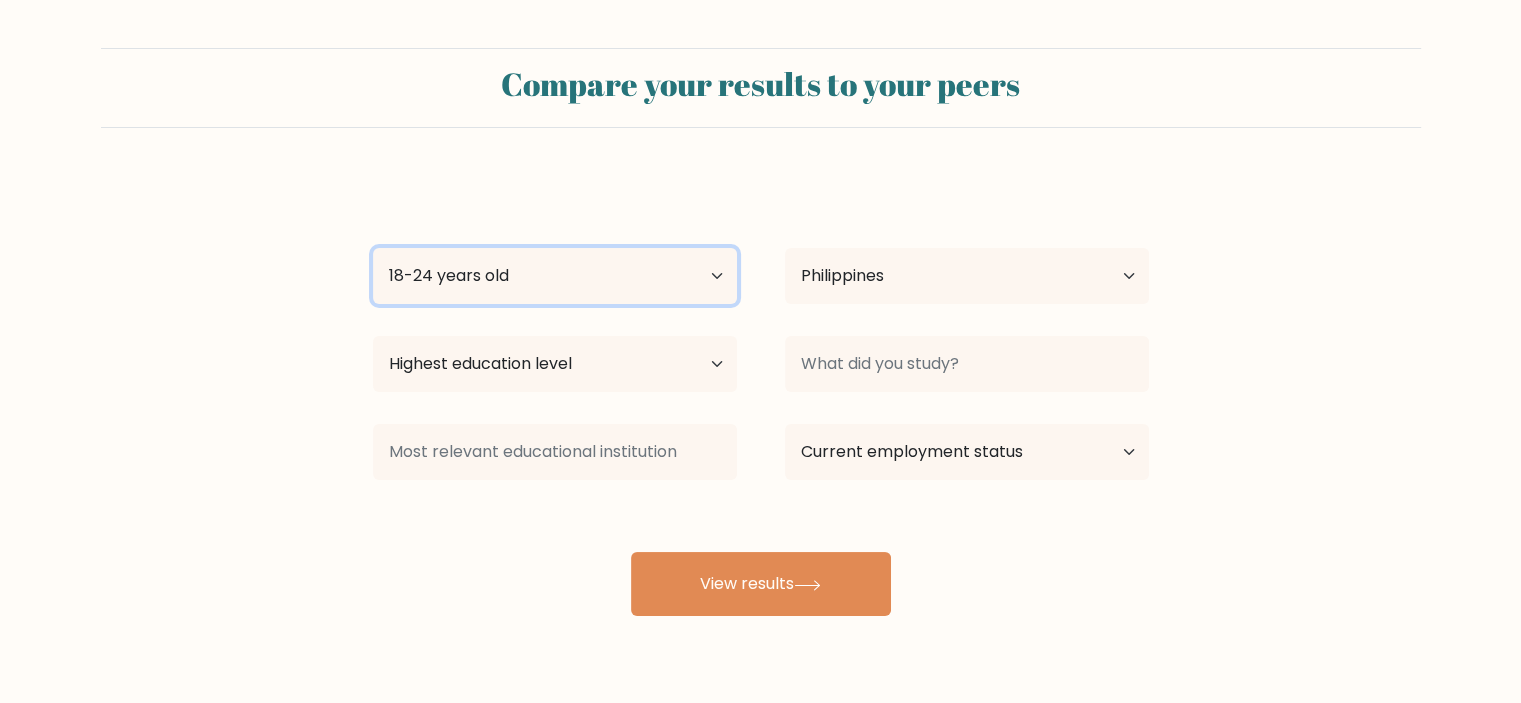 click on "Age
Under 18 years old
18-24 years old
25-34 years old
35-44 years old
45-54 years old
55-64 years old
65 years old and above" at bounding box center [555, 276] 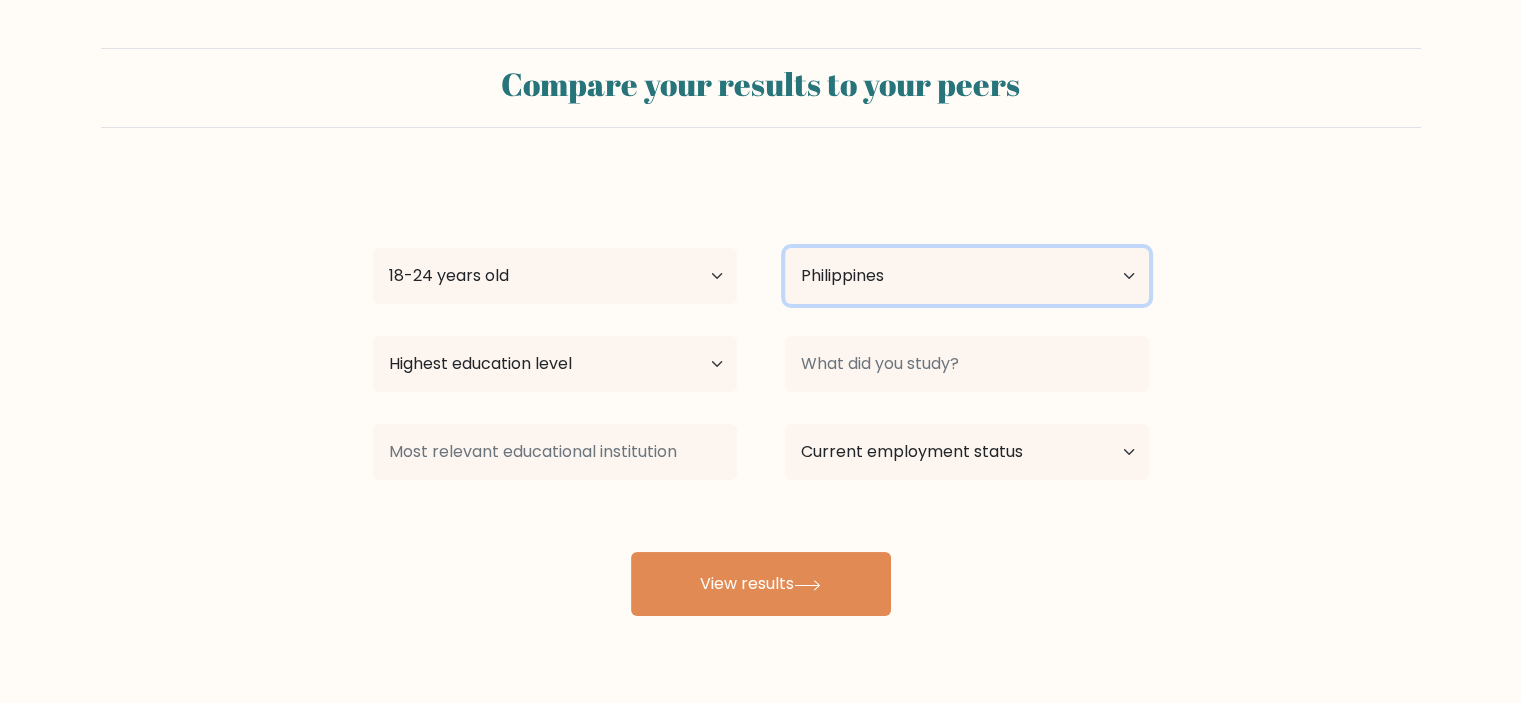 click on "Country
Afghanistan
Albania
Algeria
American Samoa
Andorra
Angola
Anguilla
Antarctica
Antigua and Barbuda
Argentina
Armenia
Aruba
Australia
Austria
Azerbaijan
Bahamas
Bahrain
Bangladesh
Barbados
Belarus
Belgium
Belize
Benin
Bermuda
Bhutan
Bolivia
Bonaire, Sint Eustatius and Saba
Bosnia and Herzegovina
Botswana
Bouvet Island
Brazil
British Indian Ocean Territory
Brunei
Bulgaria
Burkina Faso
Burundi
Cabo Verde
Cambodia
Cameroon
Canada
Cayman Islands
Central African Republic
Chad
Chile
China
Christmas Island
Cocos (Keeling) Islands
Colombia
Comoros
Congo
Congo (the Democratic Republic of the)
Cook Islands
Costa Rica
Côte d'Ivoire
Croatia
Cuba" at bounding box center [967, 276] 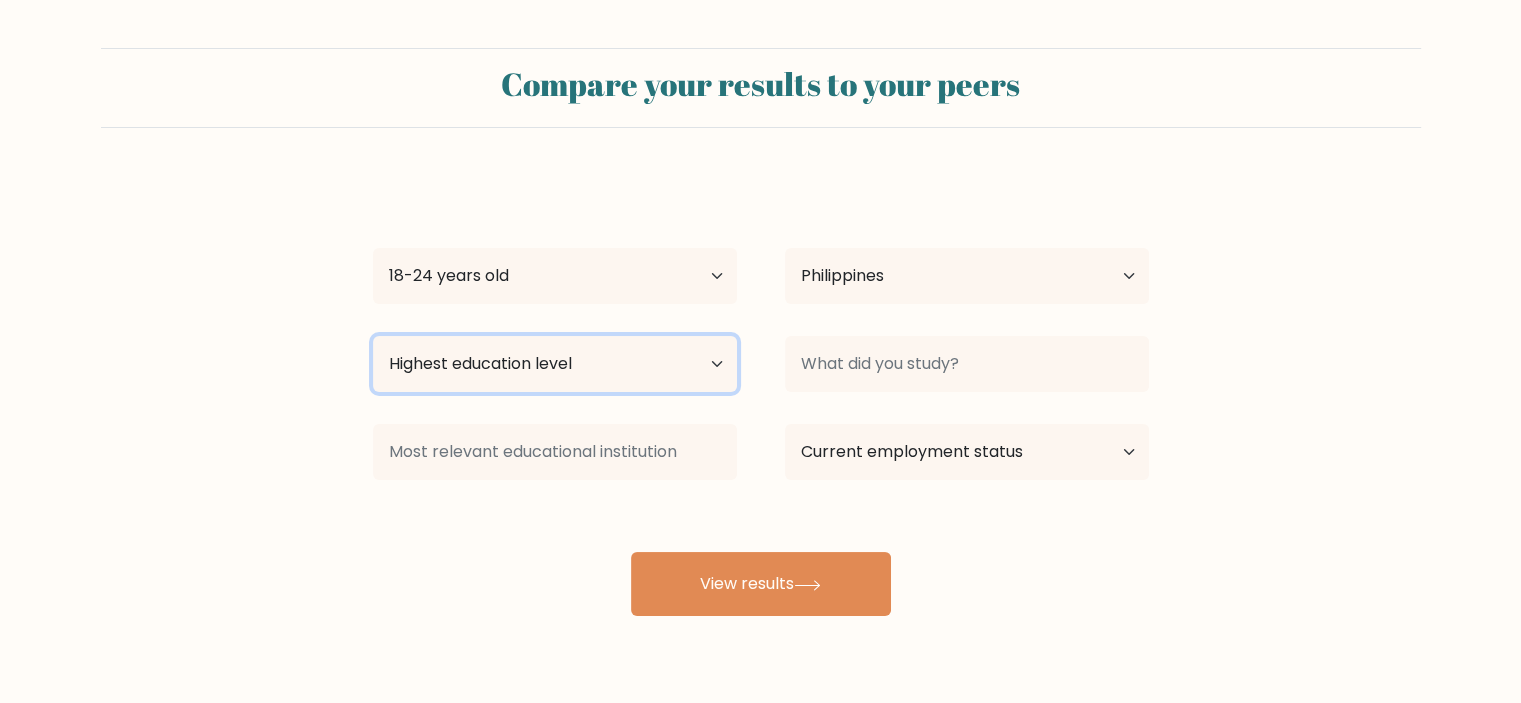 click on "Highest education level
No schooling
Primary
Lower Secondary
Upper Secondary
Occupation Specific
Bachelor's degree
Master's degree
Doctoral degree" at bounding box center [555, 364] 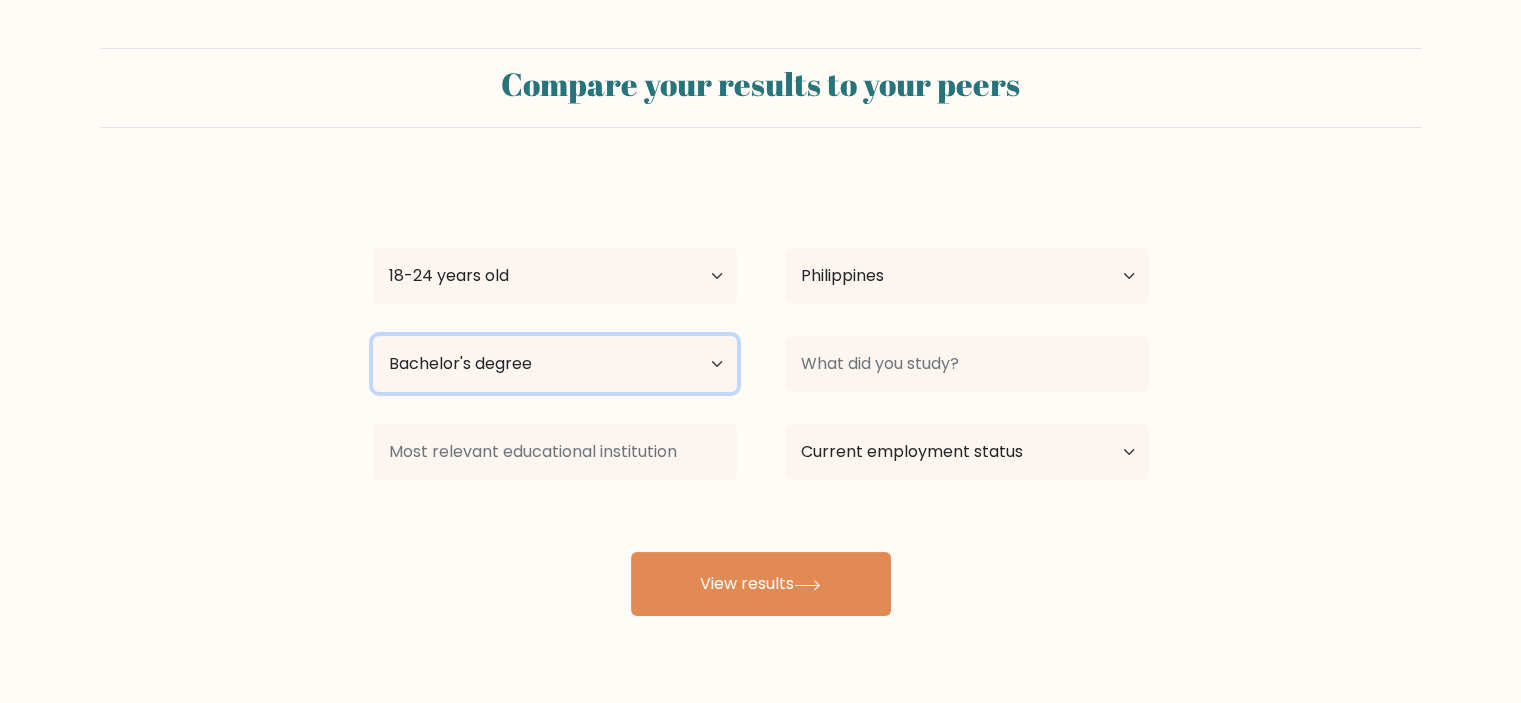 click on "Highest education level
No schooling
Primary
Lower Secondary
Upper Secondary
Occupation Specific
Bachelor's degree
Master's degree
Doctoral degree" at bounding box center [555, 364] 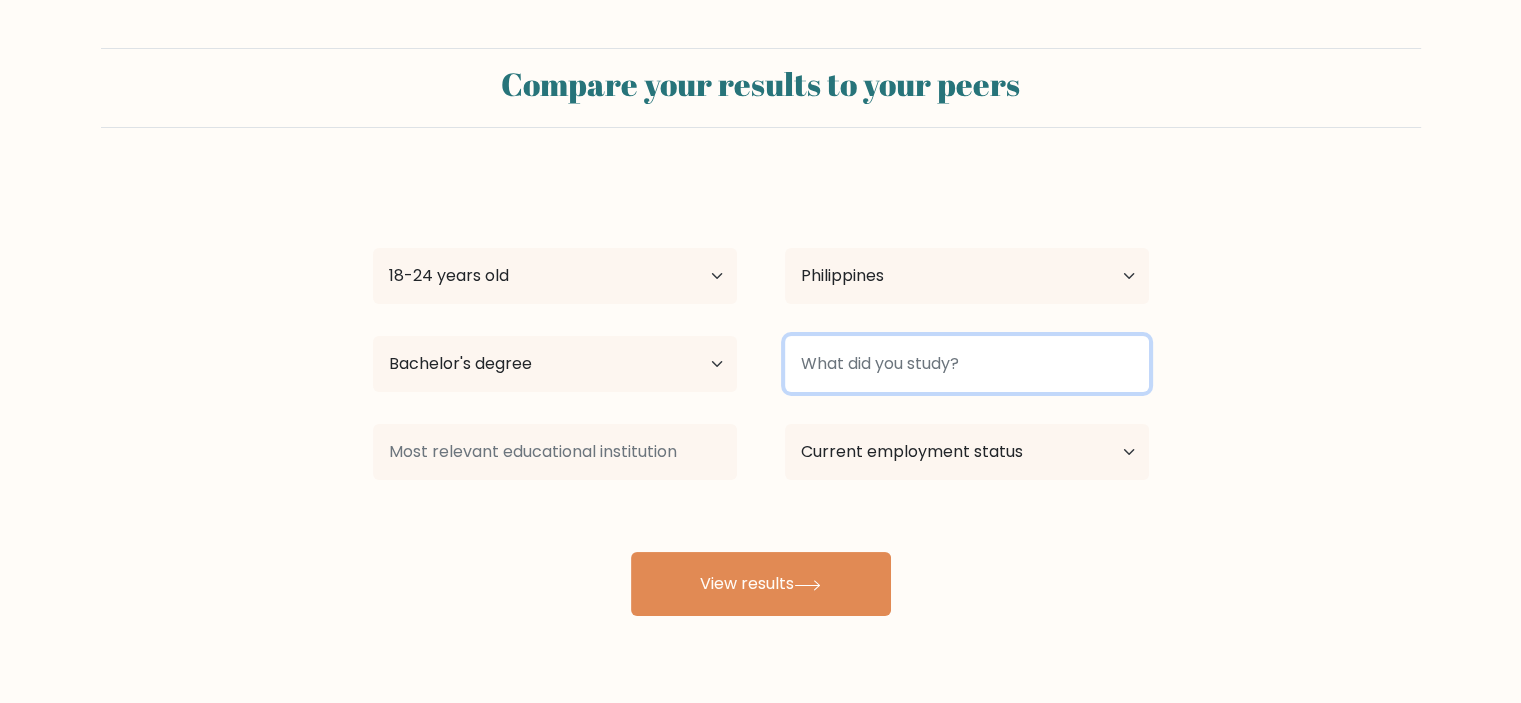 click at bounding box center [967, 364] 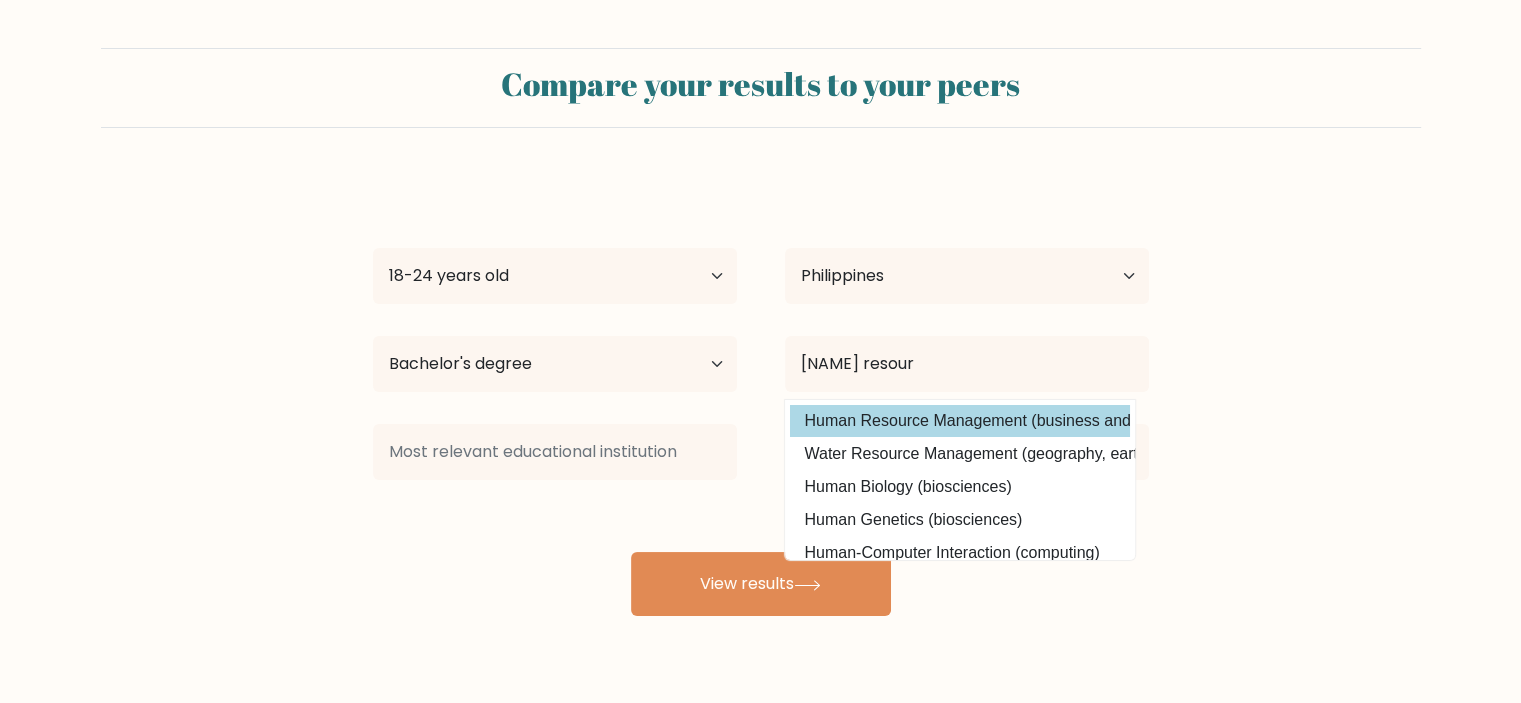 click on "Human Resource Management (business and management)" at bounding box center [960, 421] 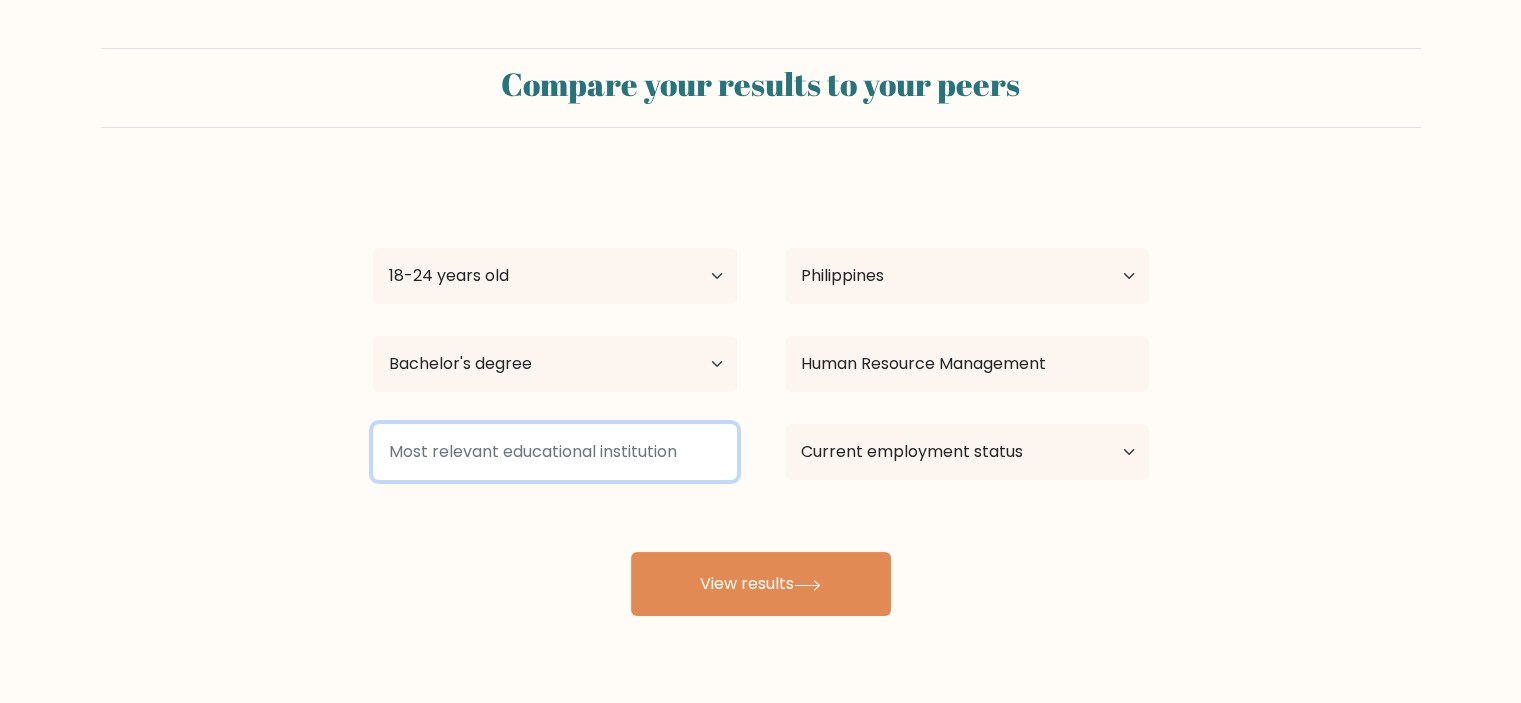 click at bounding box center [555, 452] 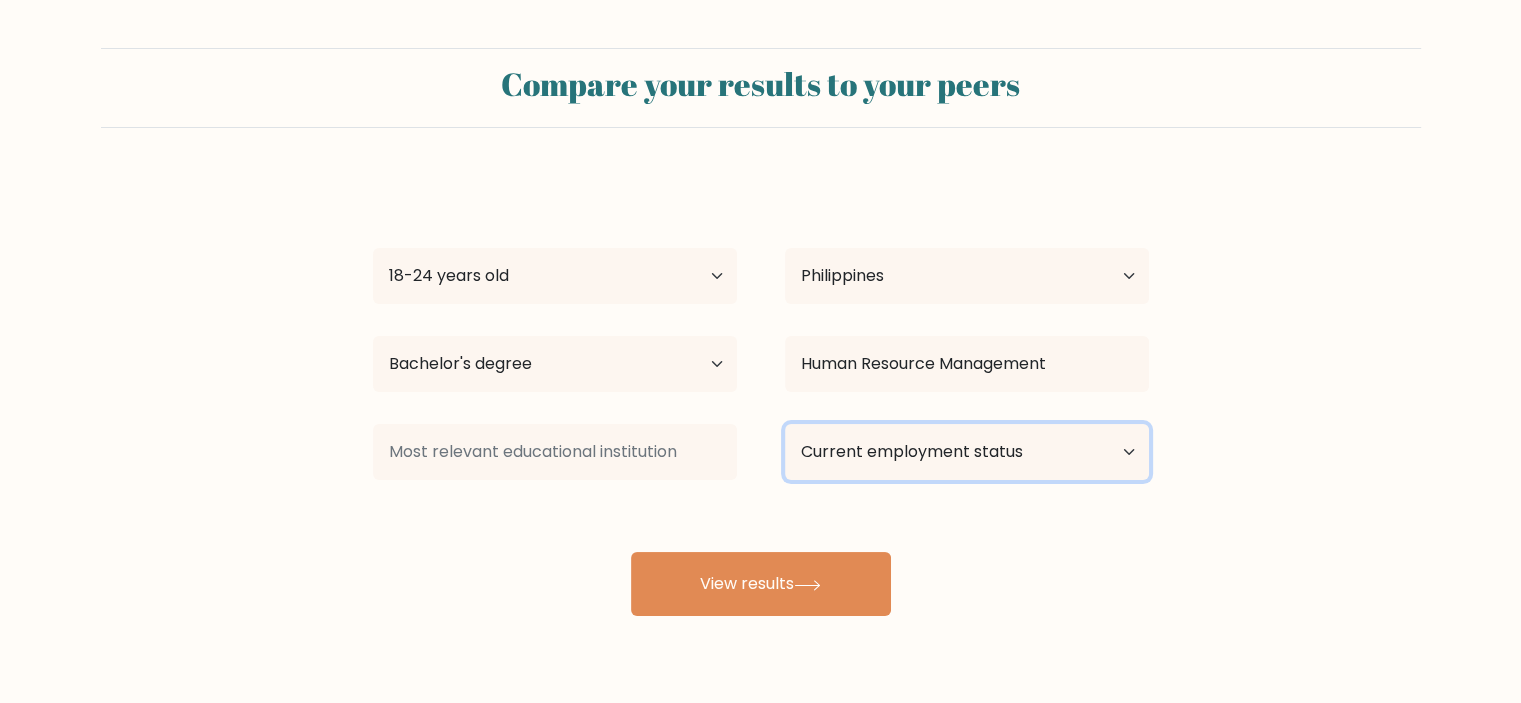 click on "Current employment status
Employed
Student
Retired
Other / prefer not to answer" at bounding box center [967, 452] 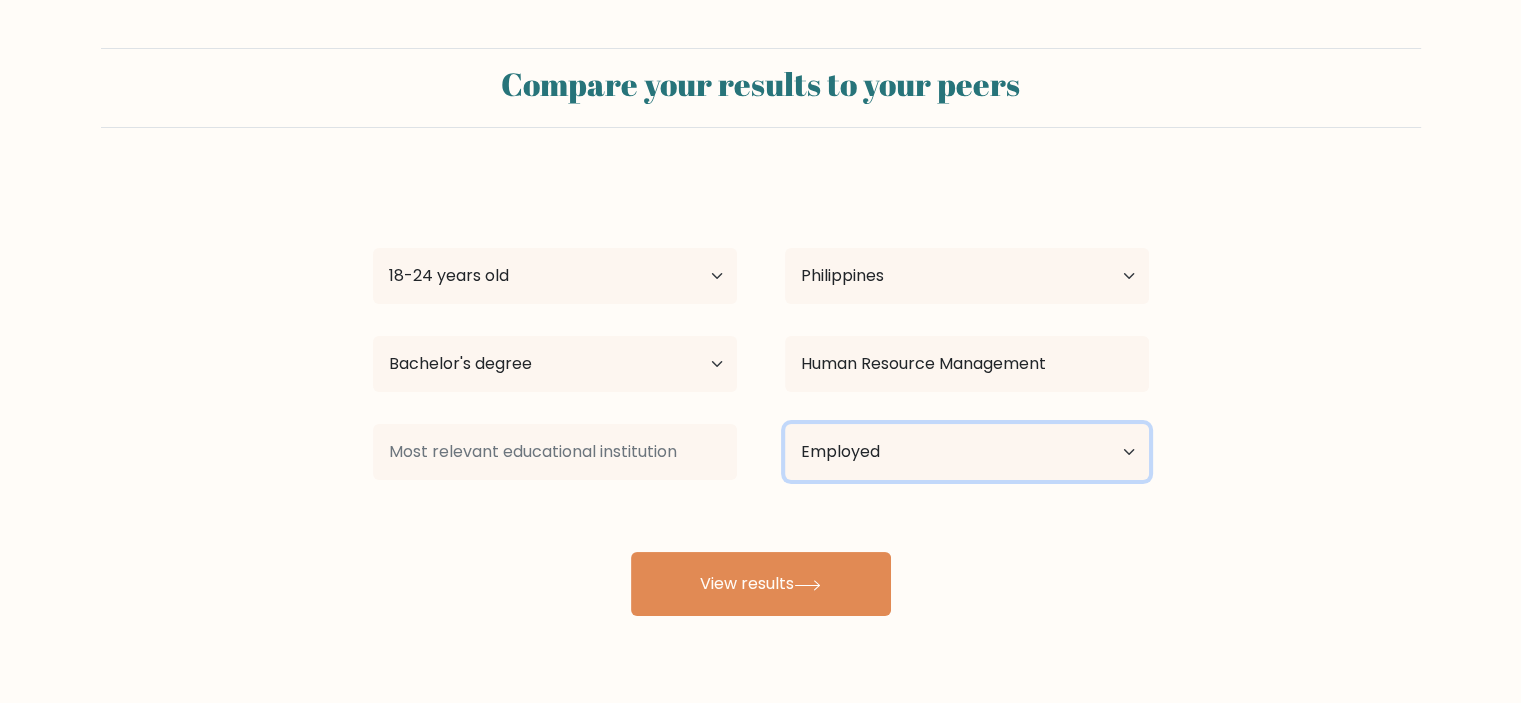 click on "Current employment status
Employed
Student
Retired
Other / prefer not to answer" at bounding box center [967, 452] 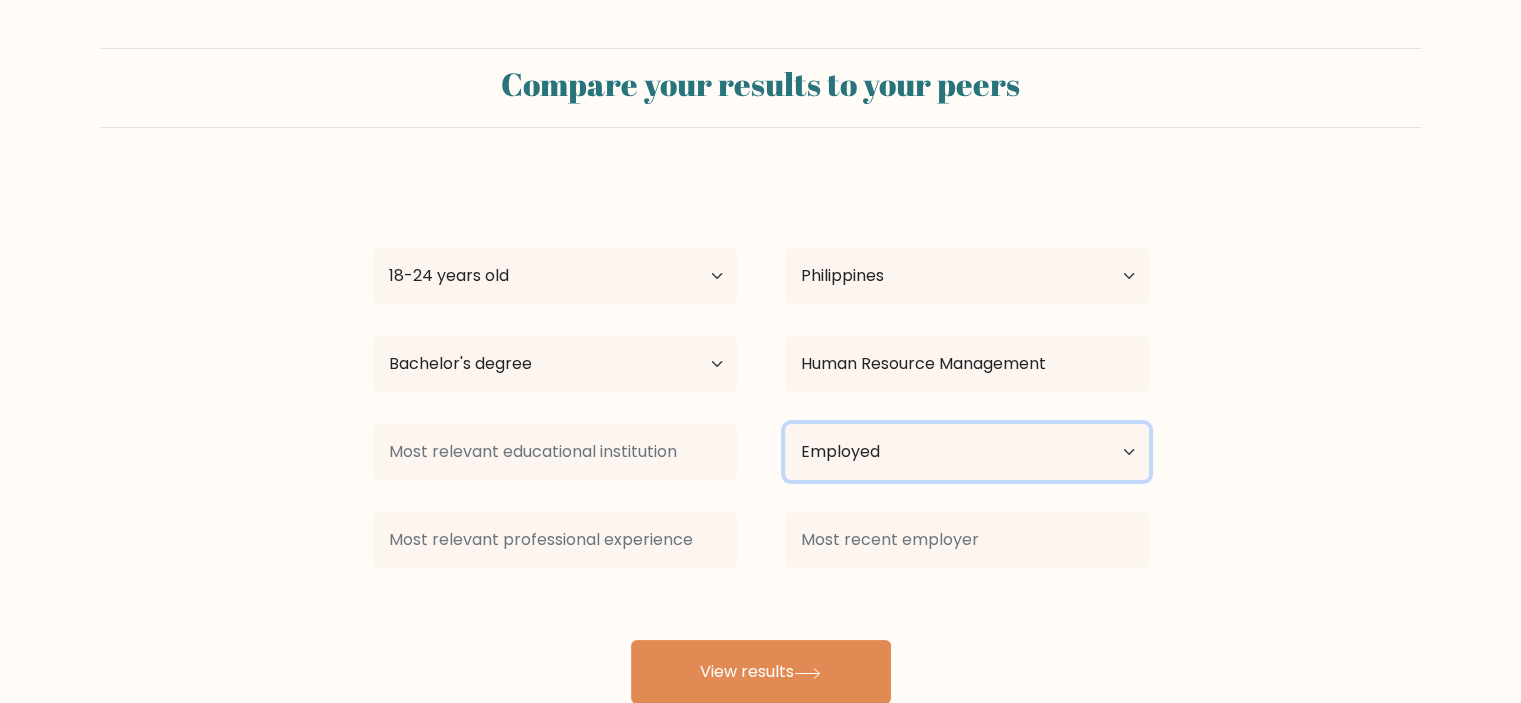 click on "Current employment status
Employed
Student
Retired
Other / prefer not to answer" at bounding box center (967, 452) 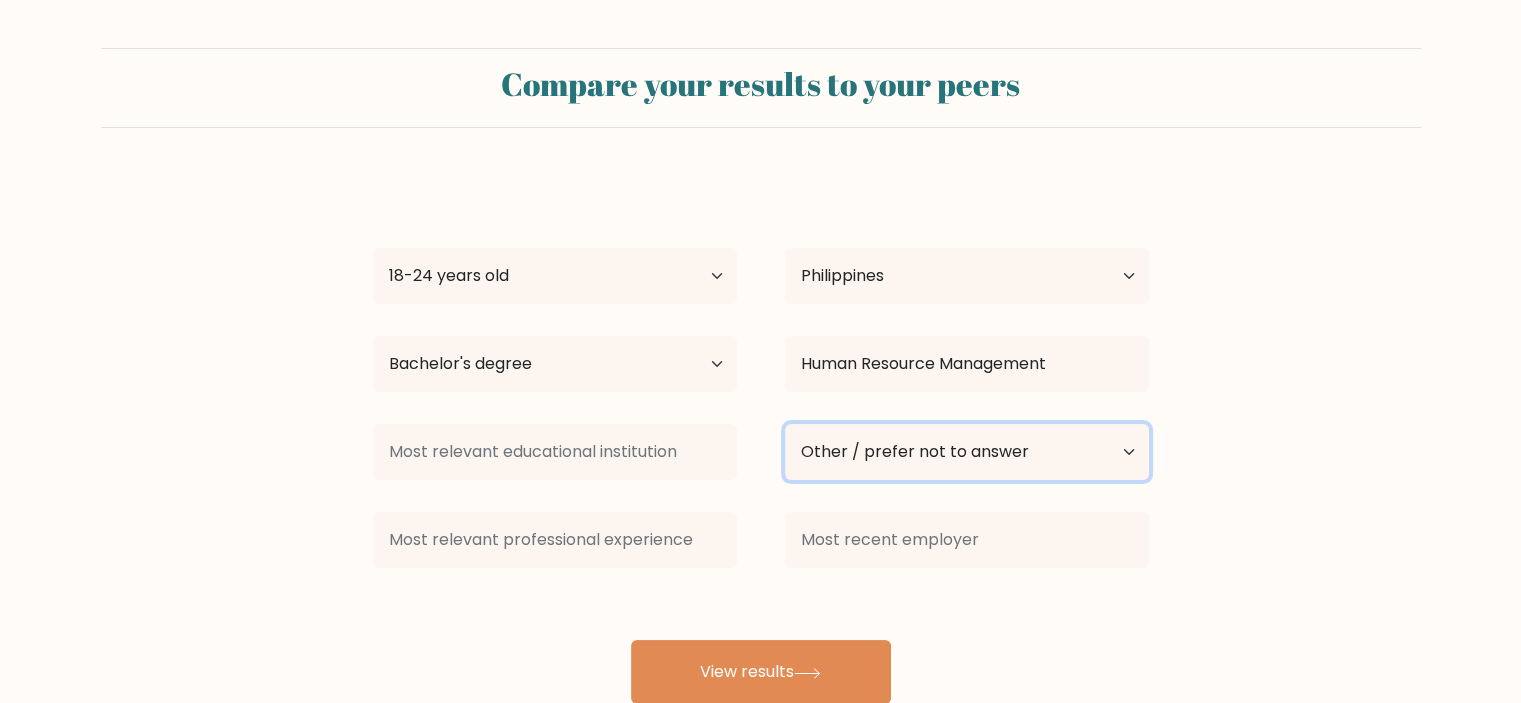 click on "Current employment status
Employed
Student
Retired
Other / prefer not to answer" at bounding box center (967, 452) 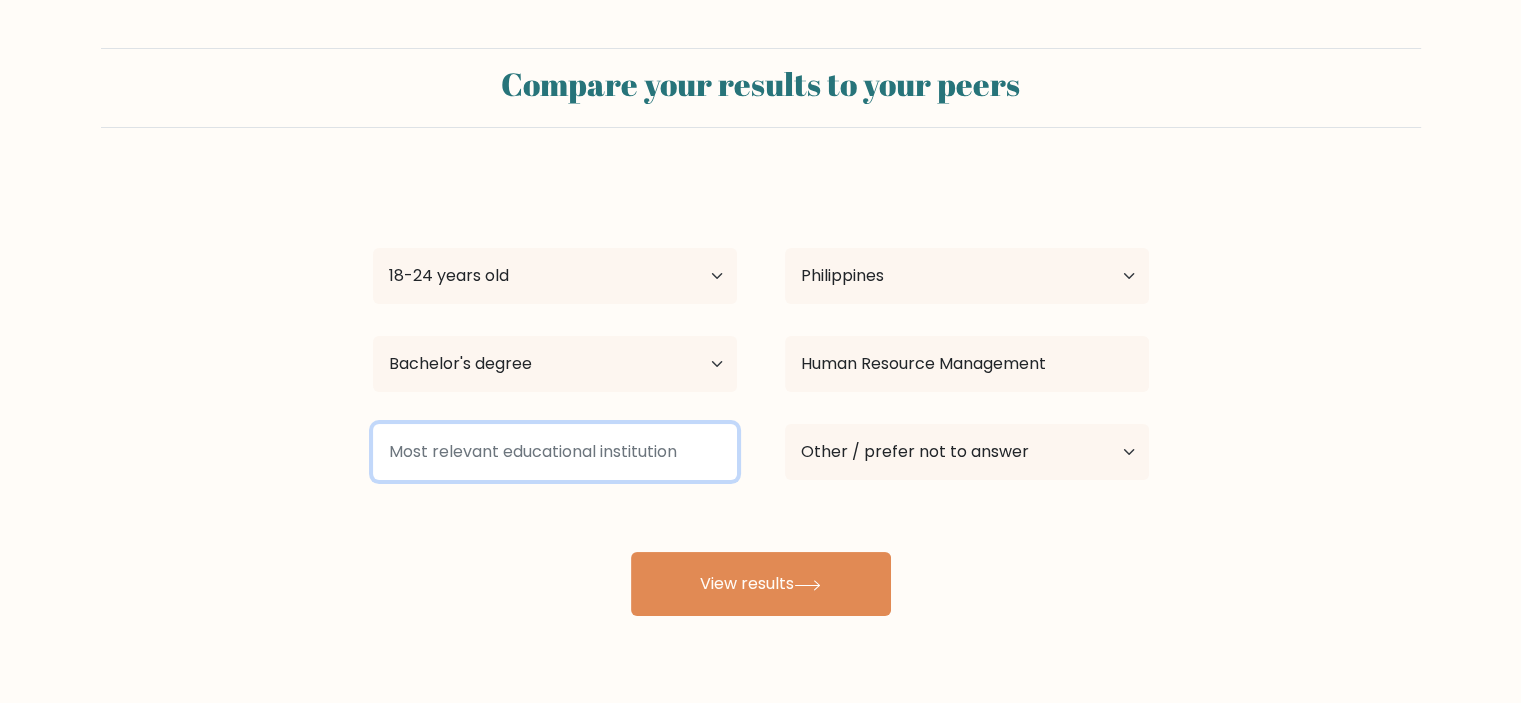 click at bounding box center (555, 452) 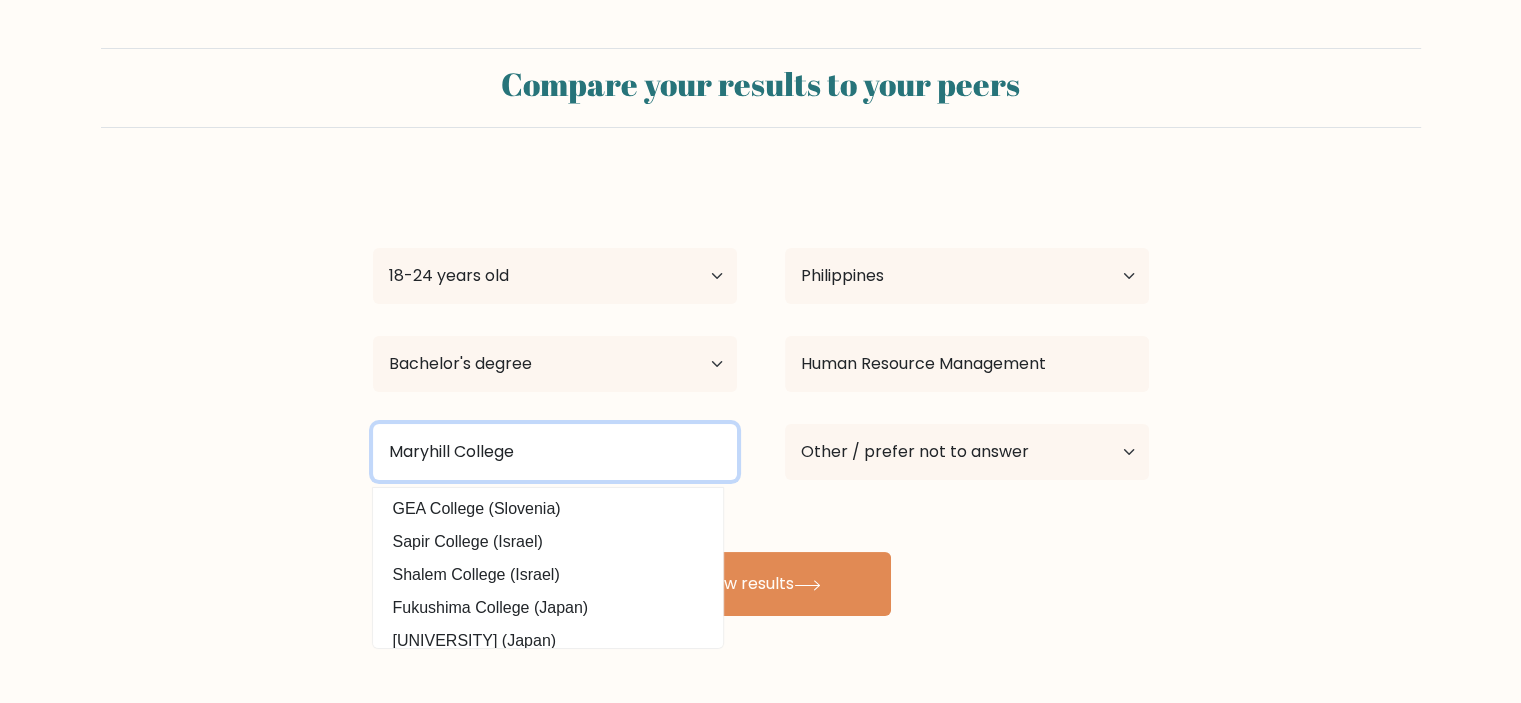 type on "Maryhill College" 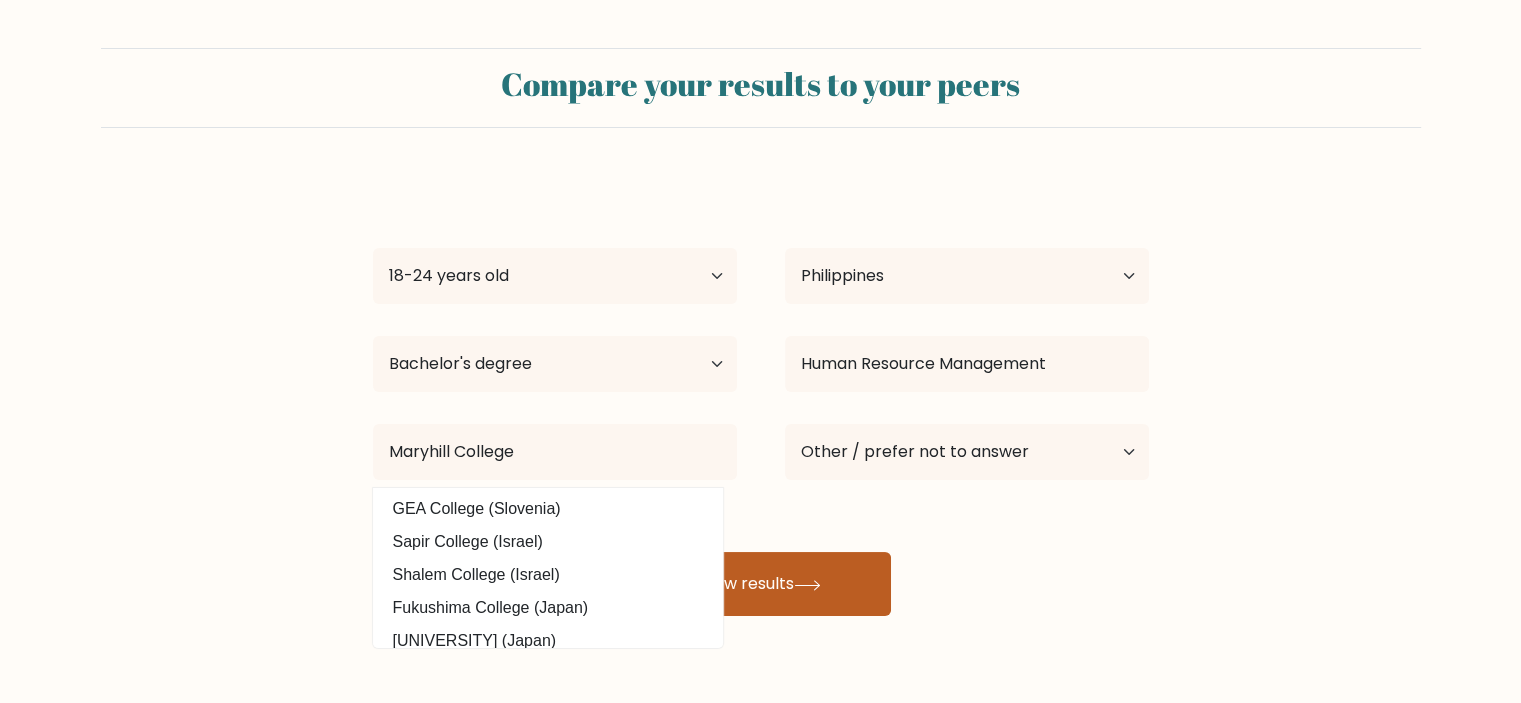 click on "View results" at bounding box center (761, 584) 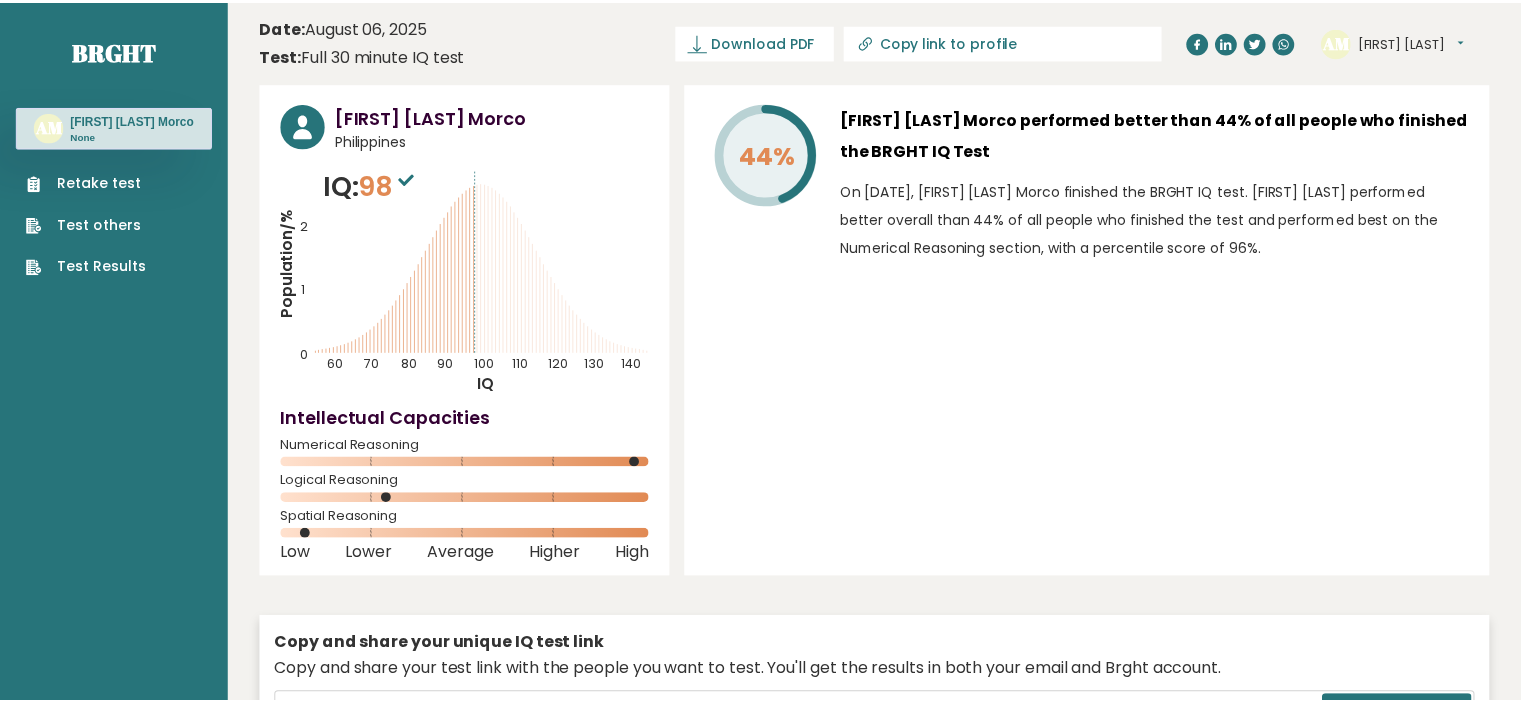 scroll, scrollTop: 0, scrollLeft: 0, axis: both 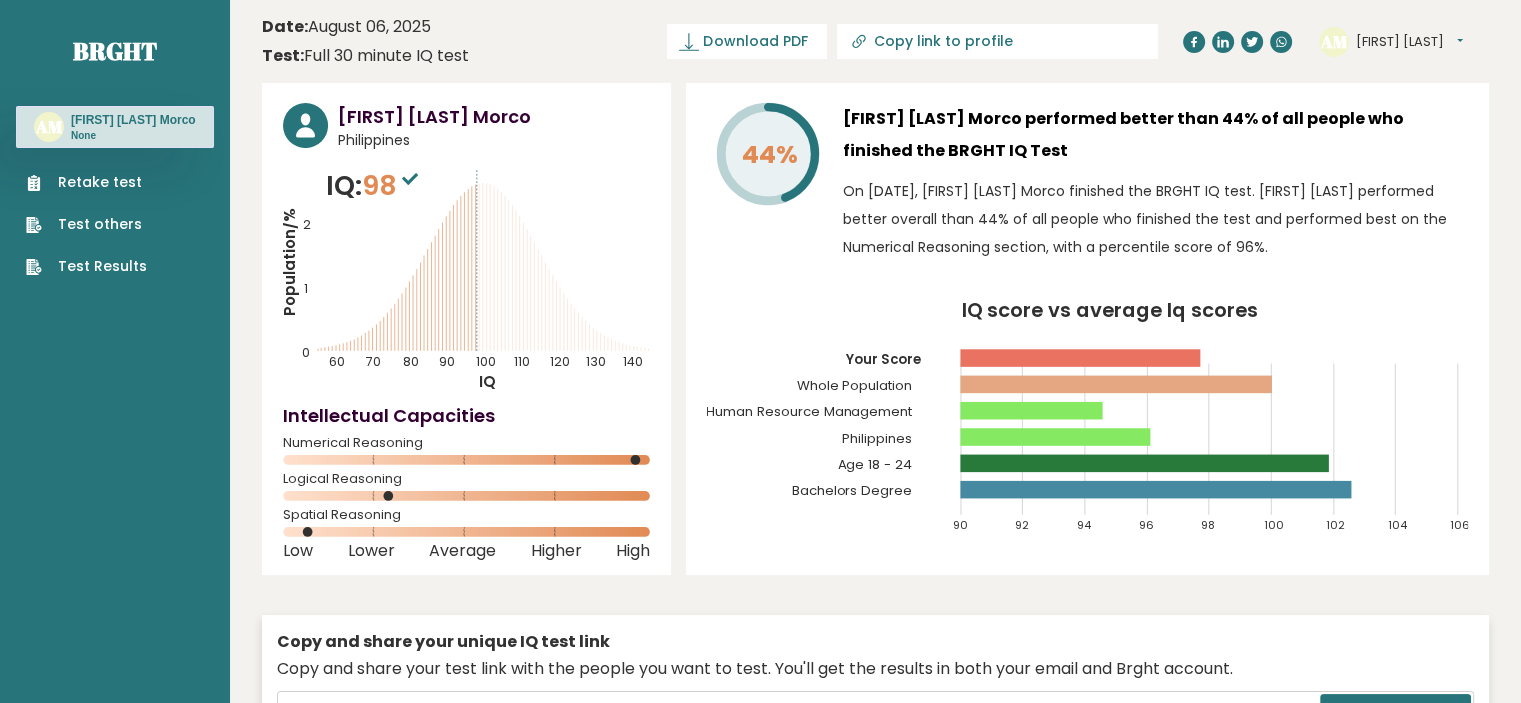 click on "Population/%
IQ
0
1
2
60
70
80
90
100
110
120
130
140" 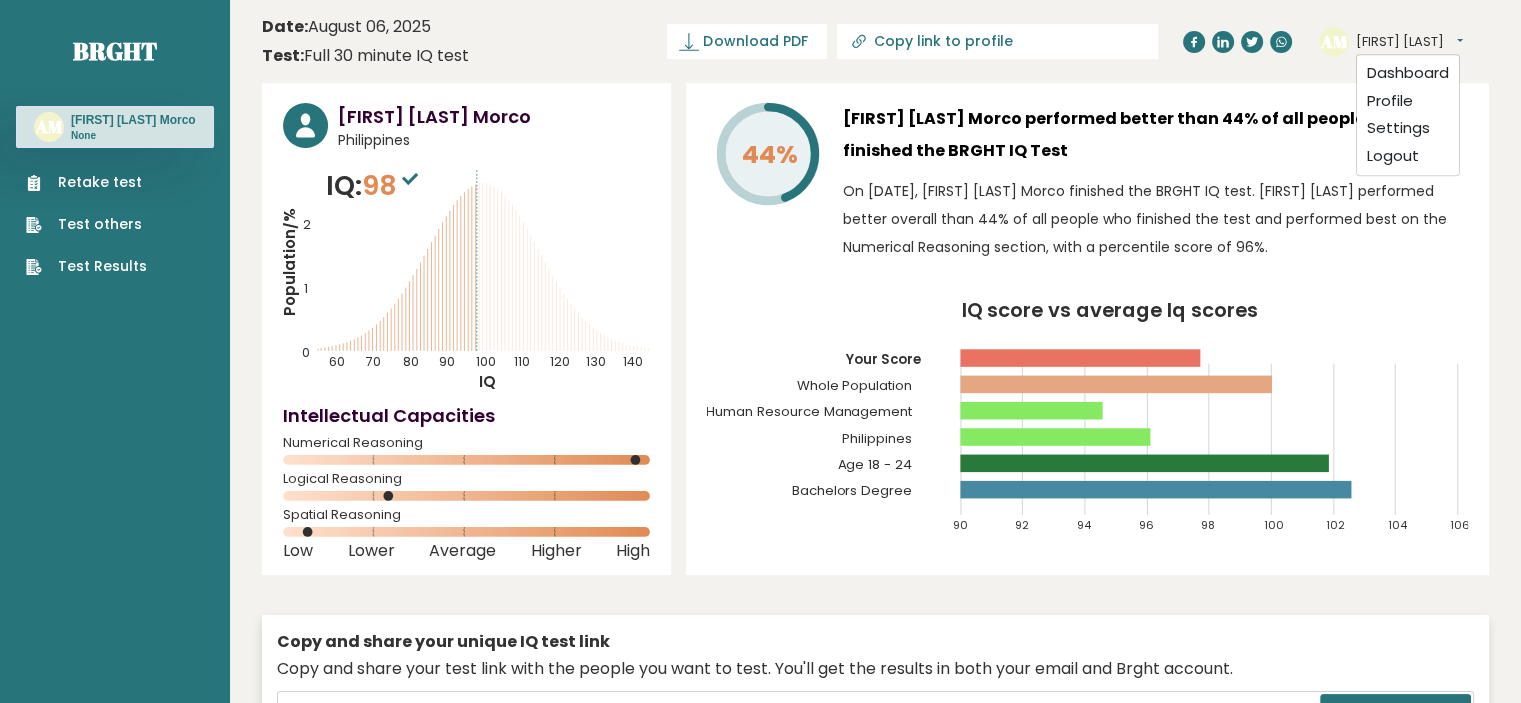 click on "Retake test
Test others
Test Results" at bounding box center (86, 224) 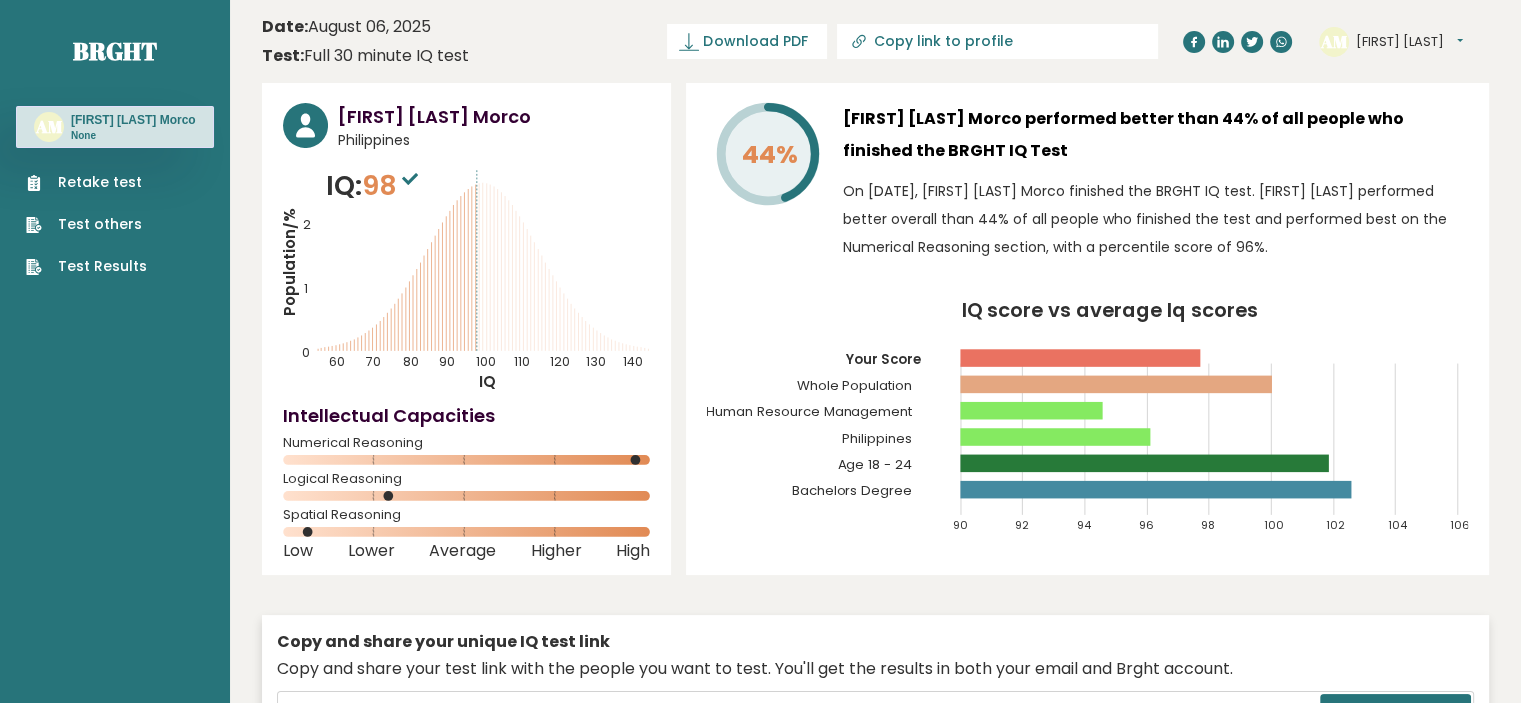 click on "Retake test" at bounding box center [86, 182] 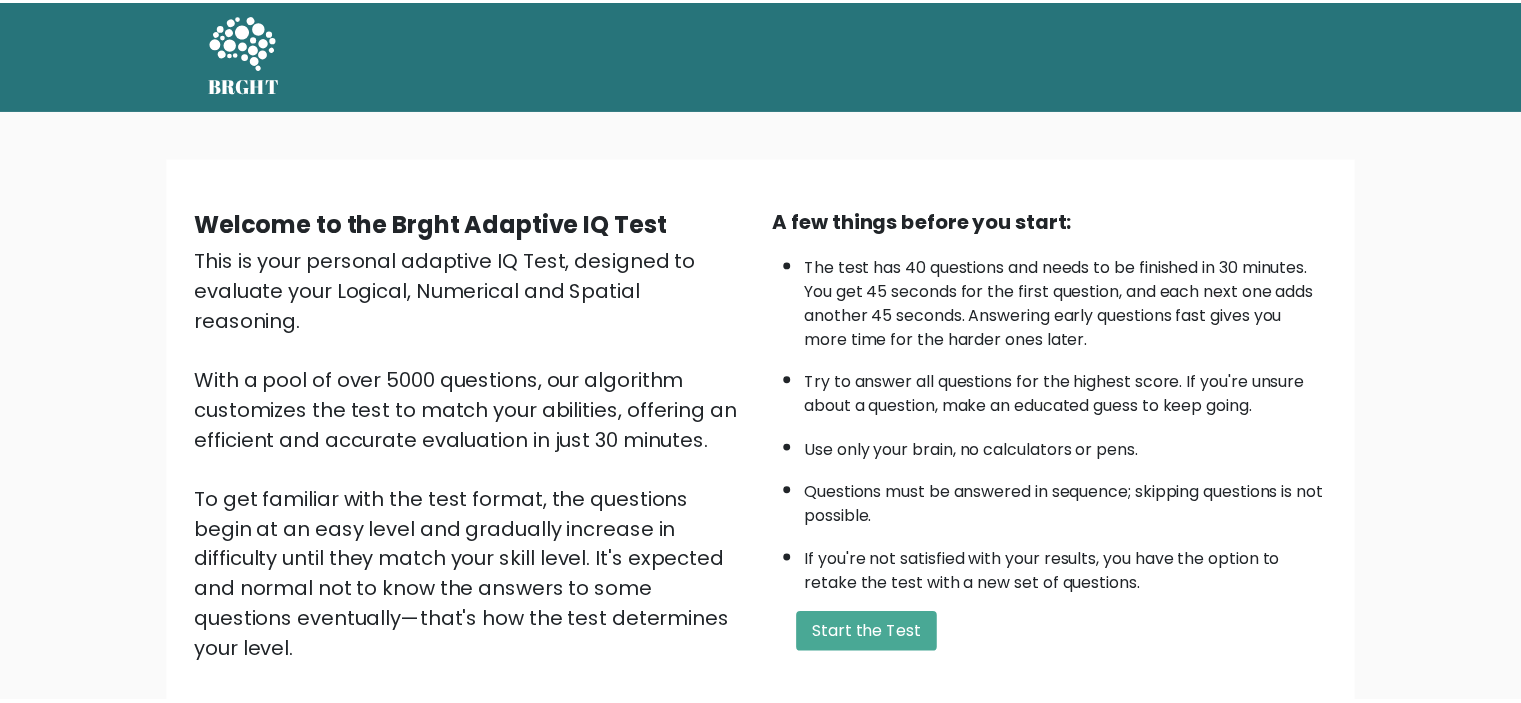 scroll, scrollTop: 0, scrollLeft: 0, axis: both 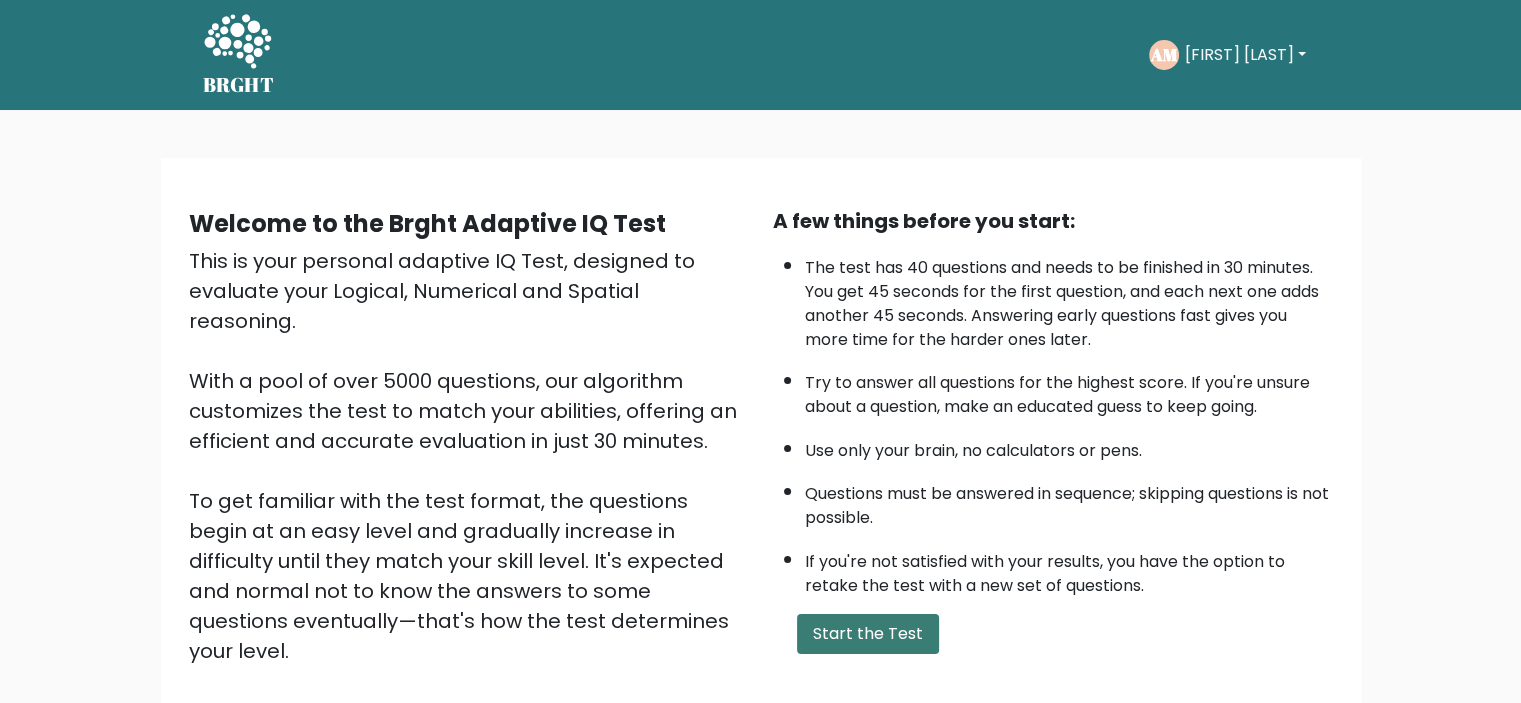 click on "Start the Test" at bounding box center [868, 634] 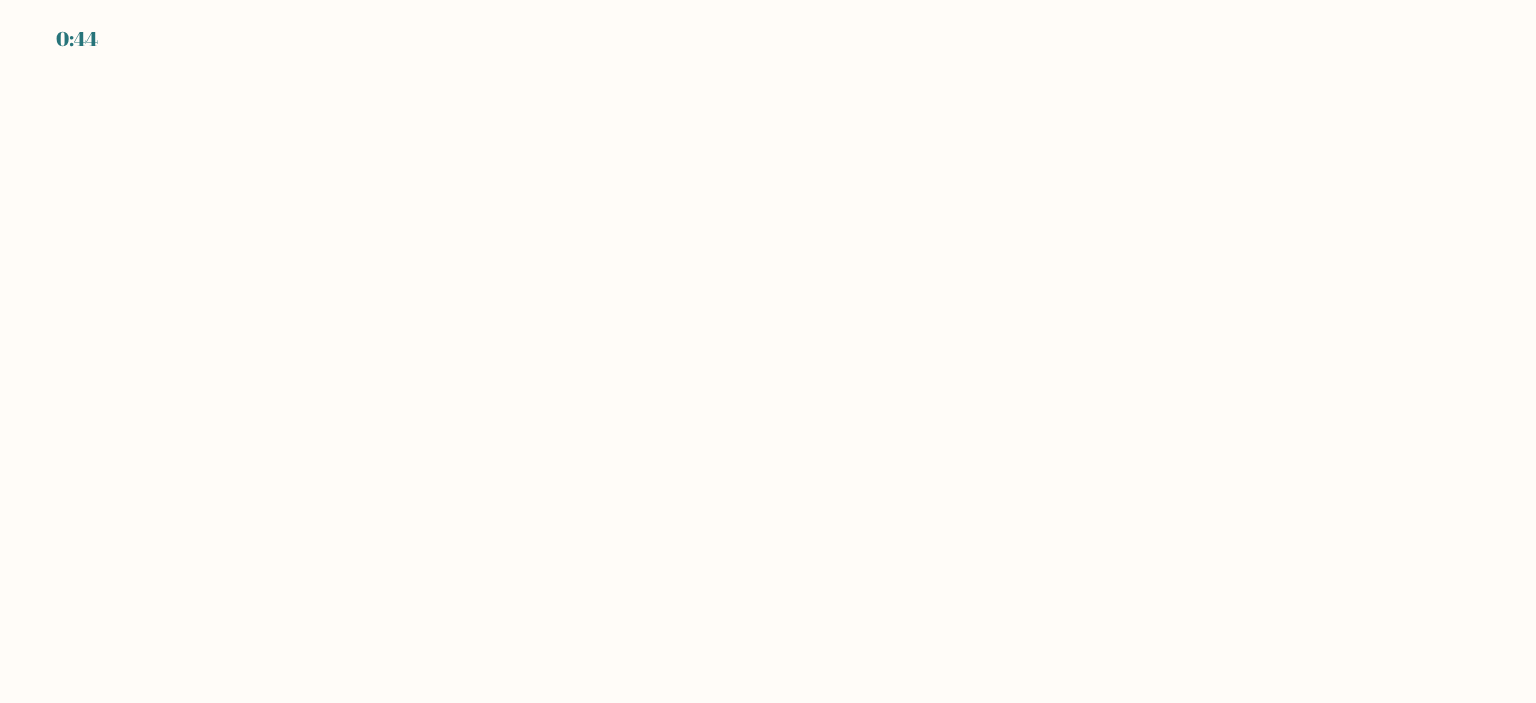 scroll, scrollTop: 0, scrollLeft: 0, axis: both 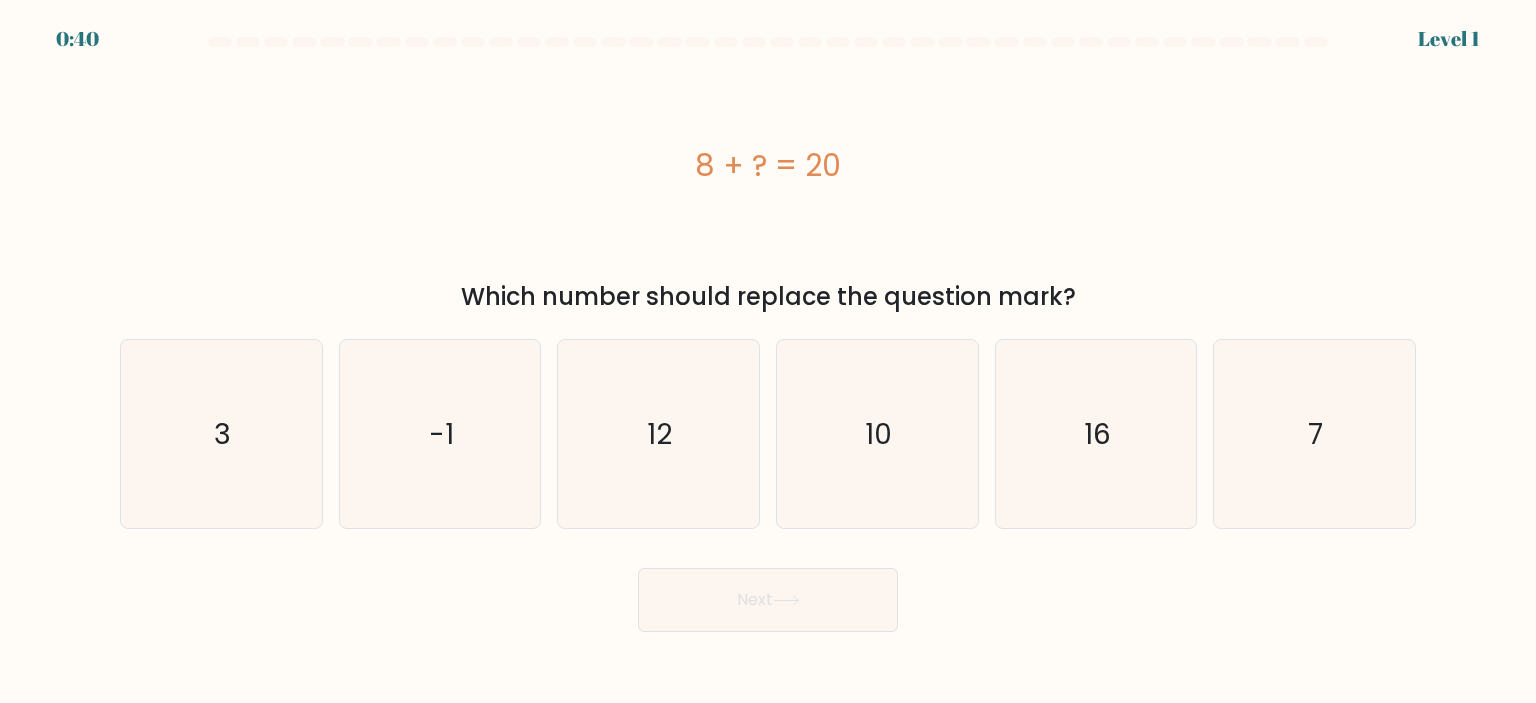 drag, startPoint x: 680, startPoint y: 166, endPoint x: 914, endPoint y: 175, distance: 234.17302 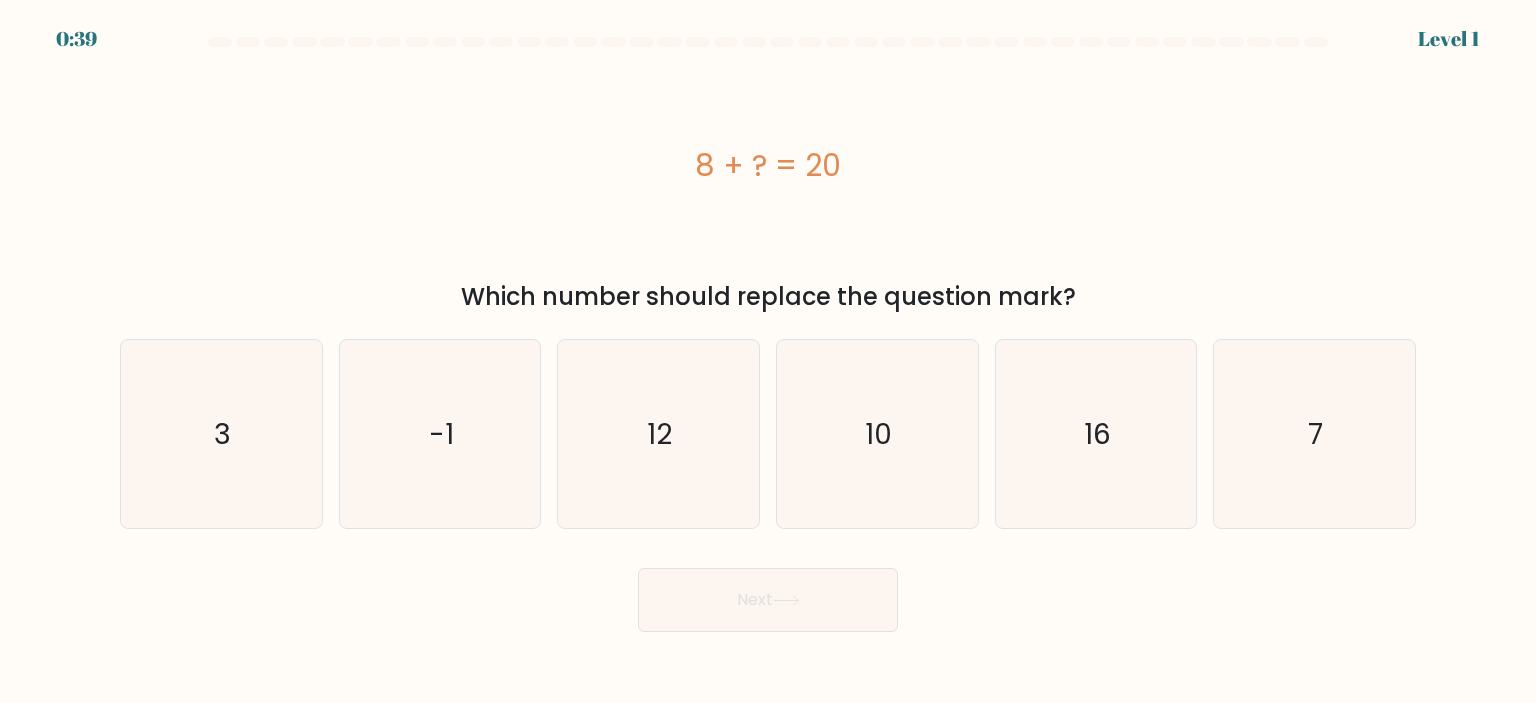 copy on "8 + ?  = 20" 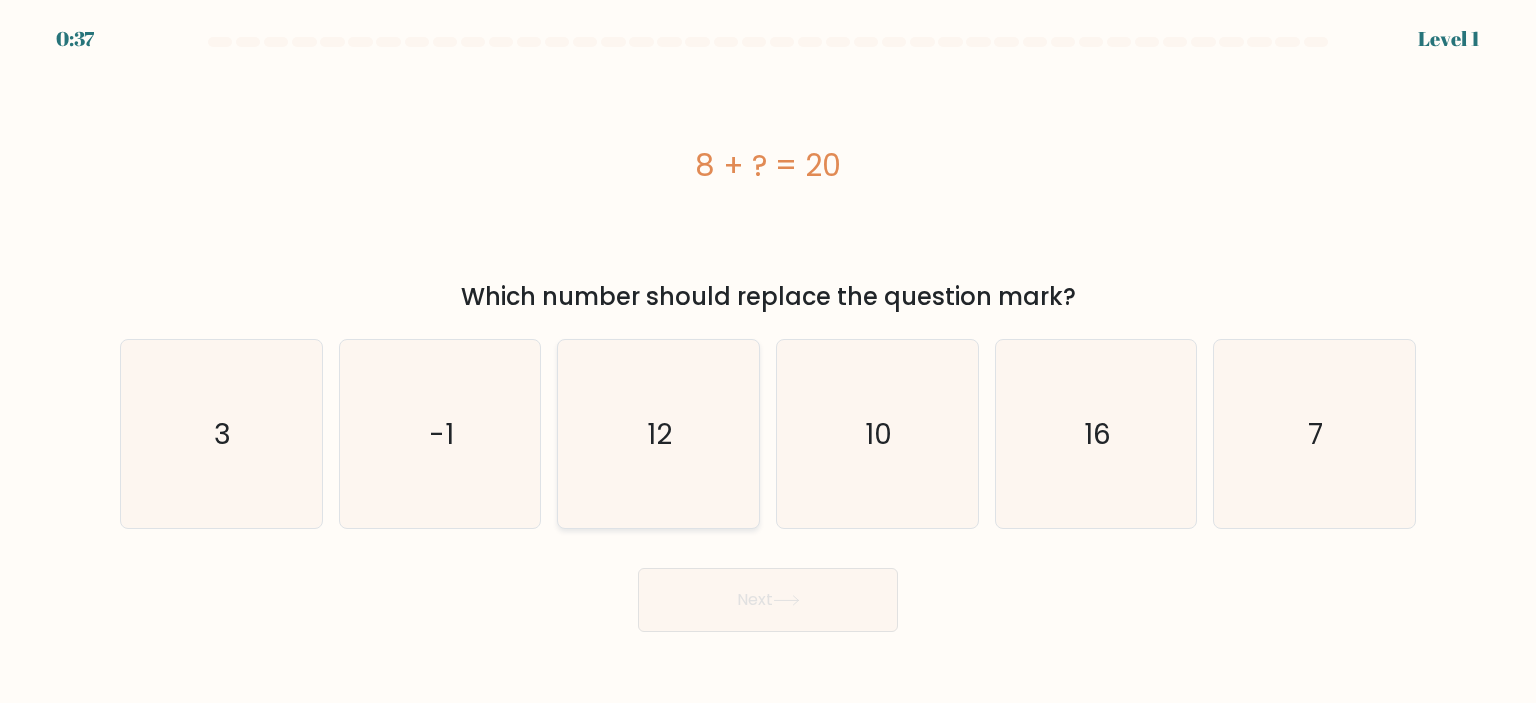 click on "12" 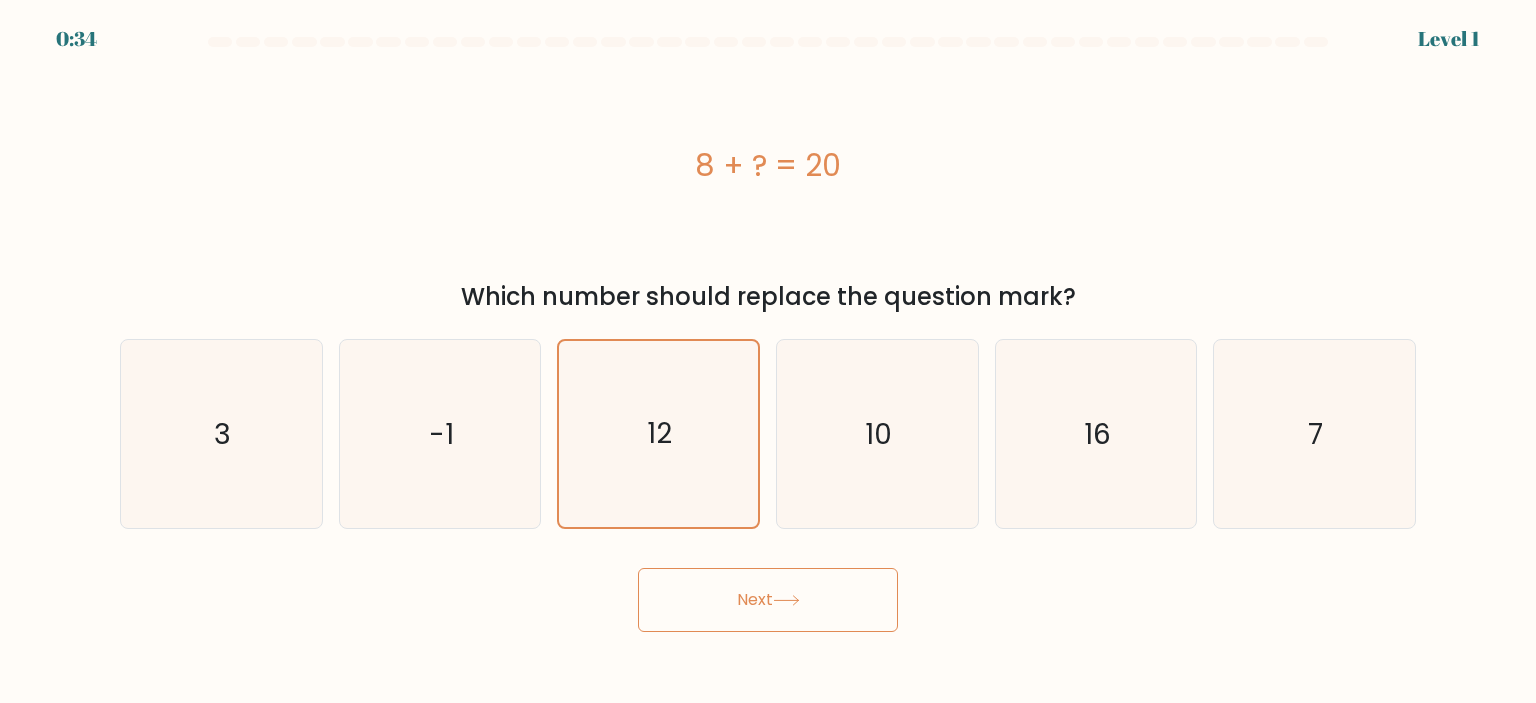 click on "Next" at bounding box center (768, 600) 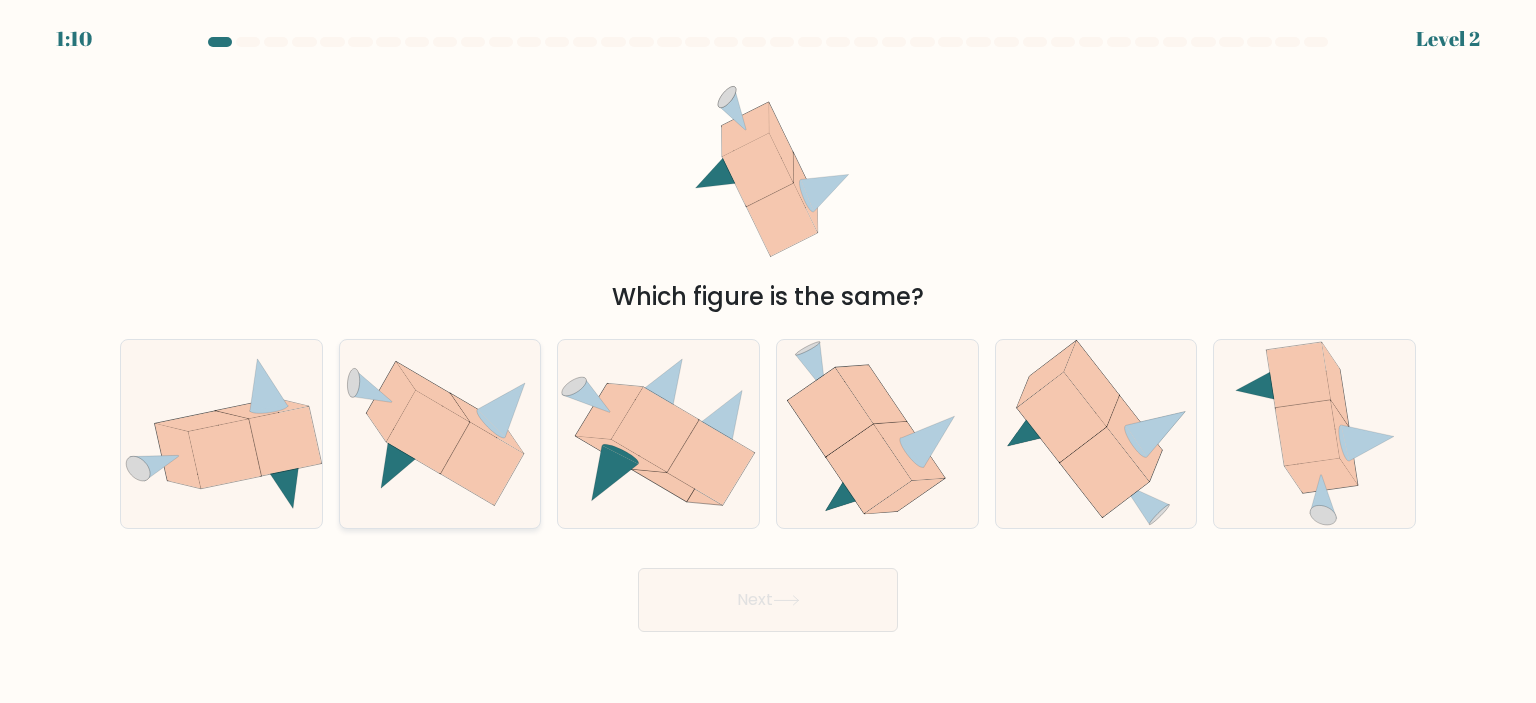 click 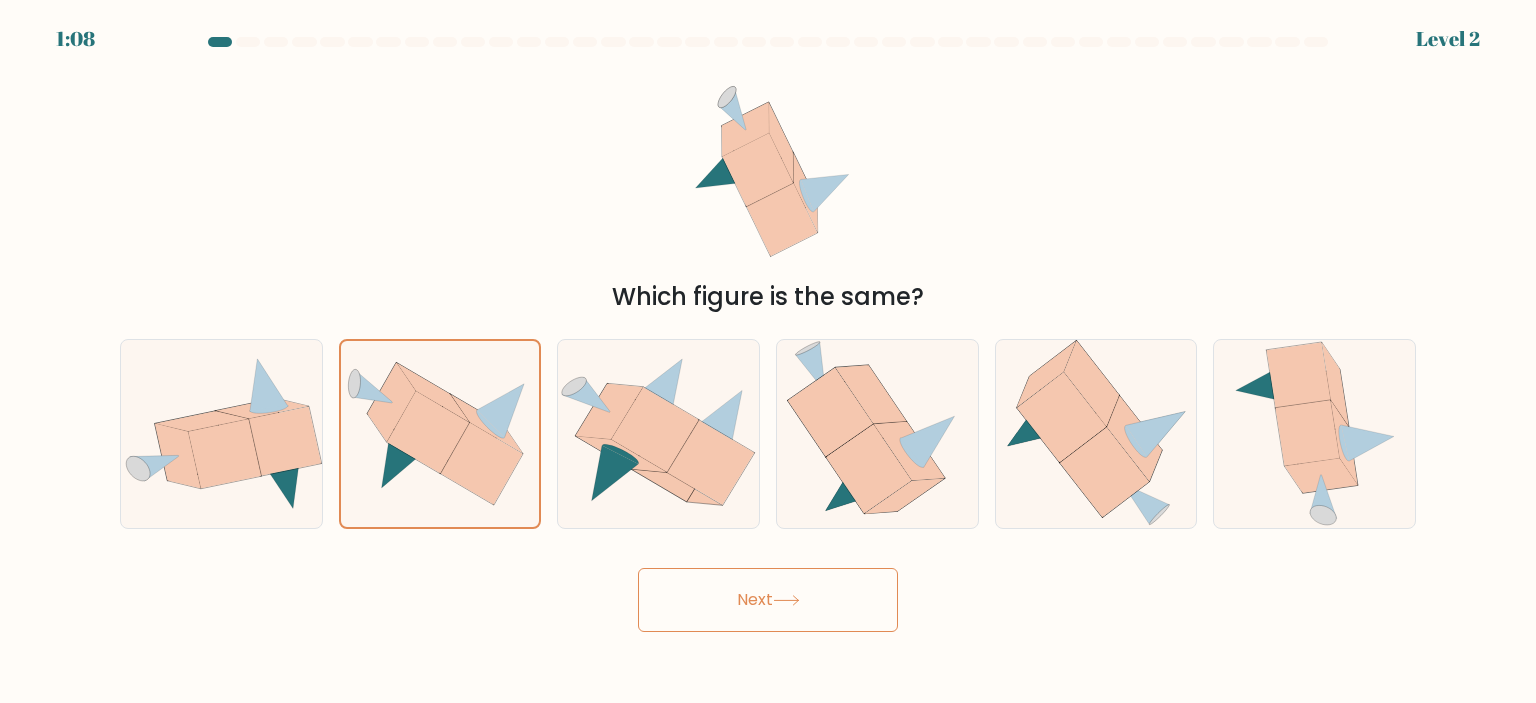 click on "Next" at bounding box center [768, 600] 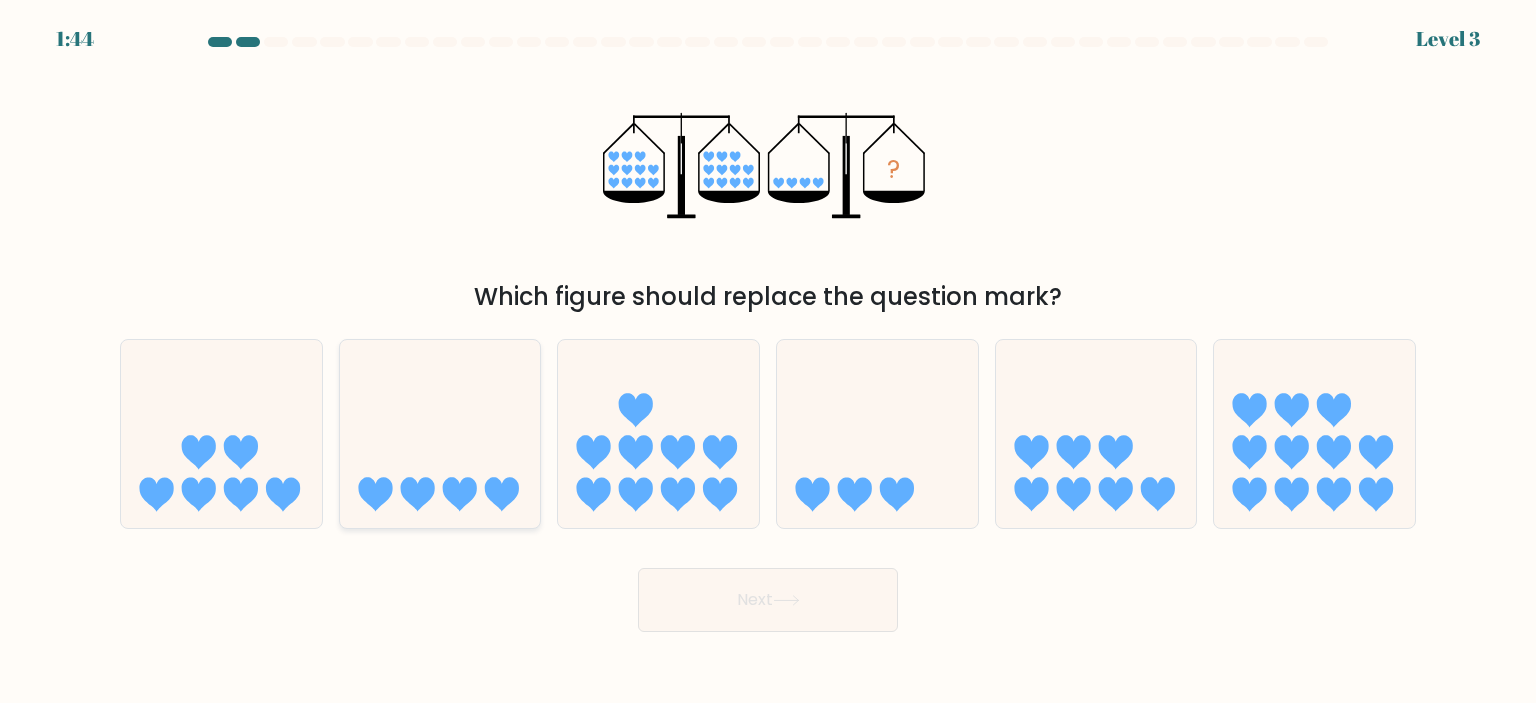 click 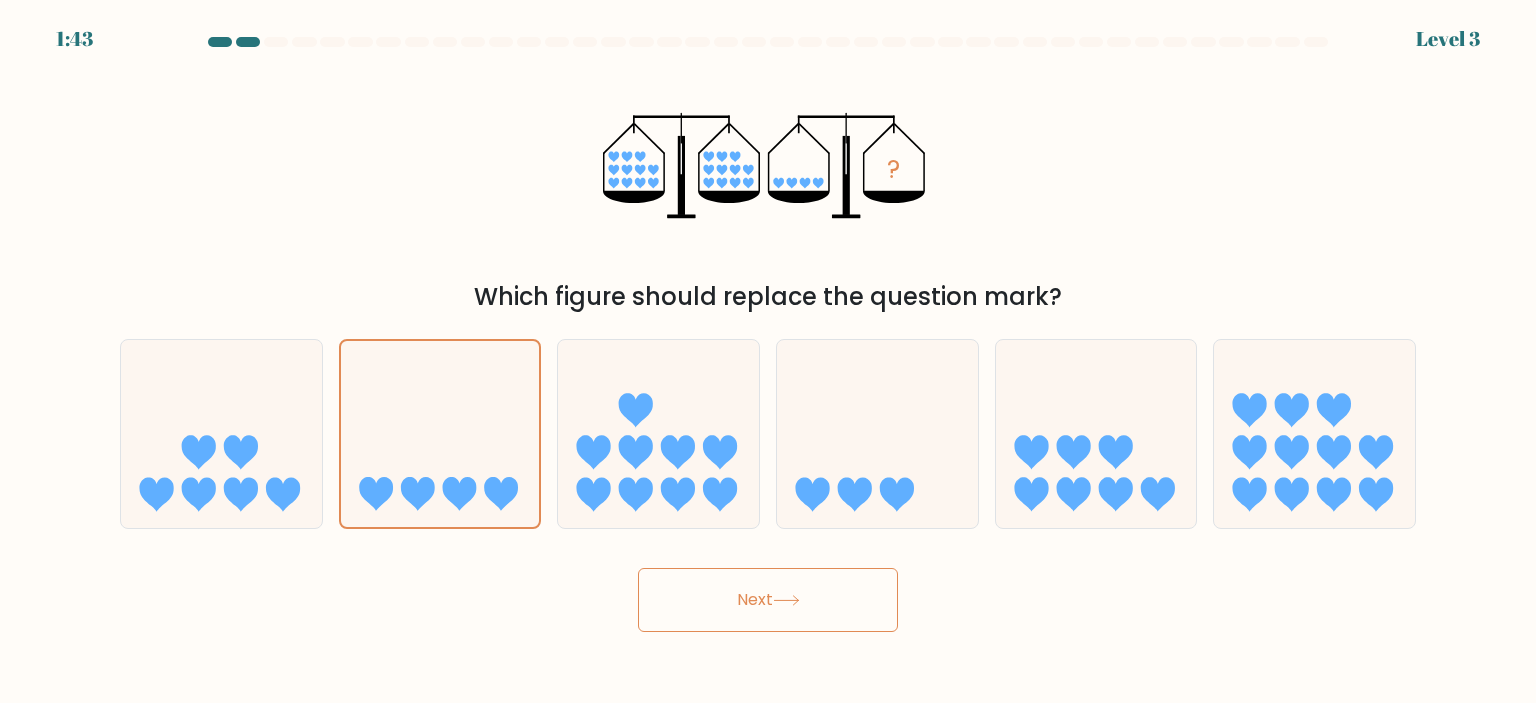 click 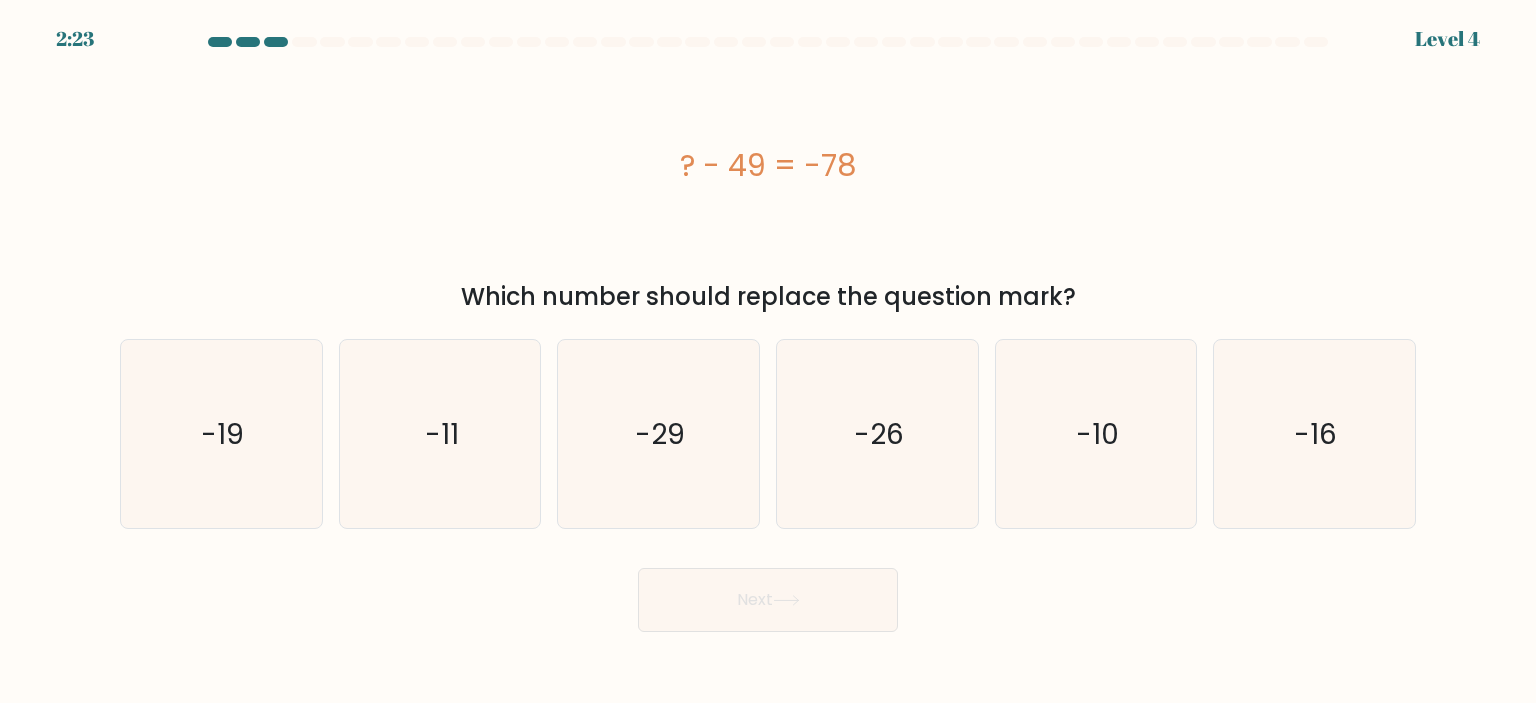 drag, startPoint x: 435, startPoint y: 303, endPoint x: 1277, endPoint y: 291, distance: 842.0855 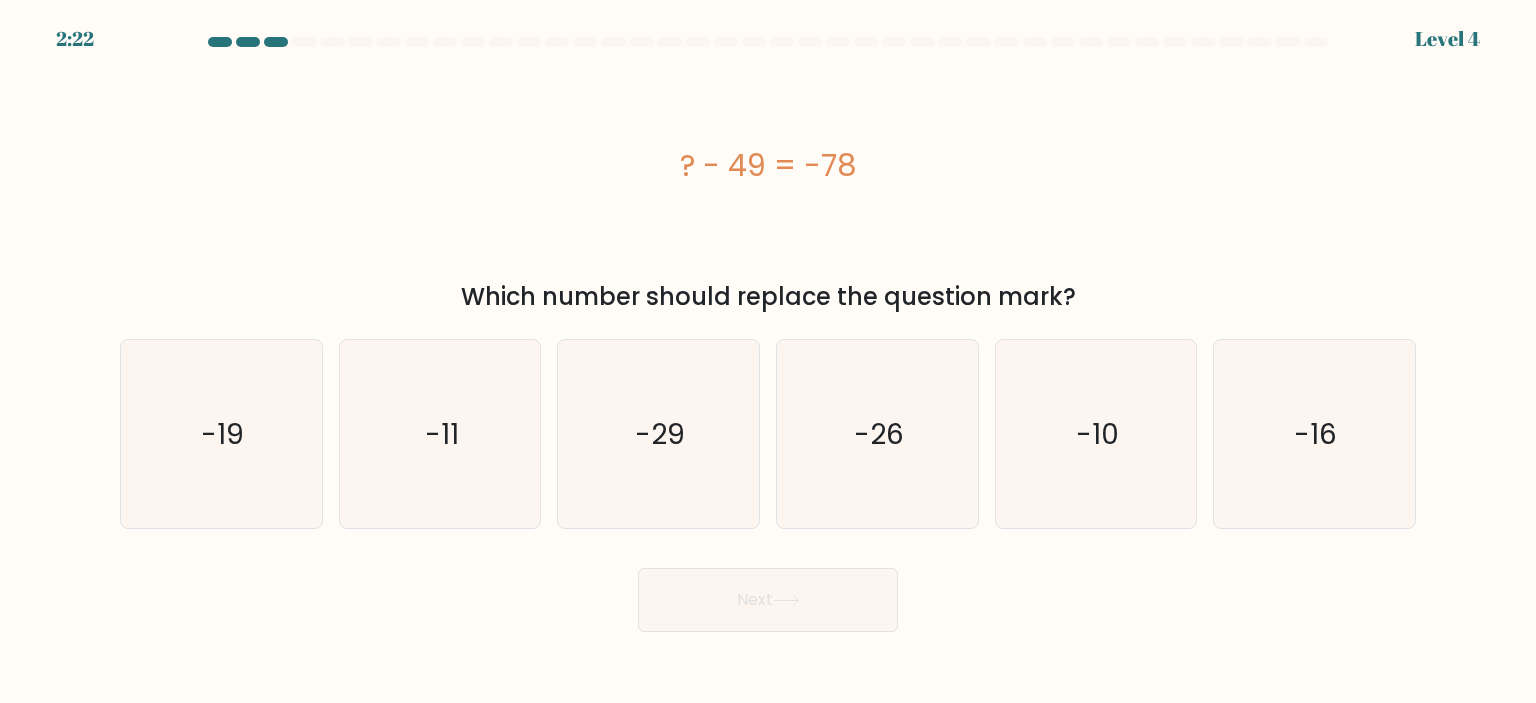 copy on "Which number should replace the question mark?" 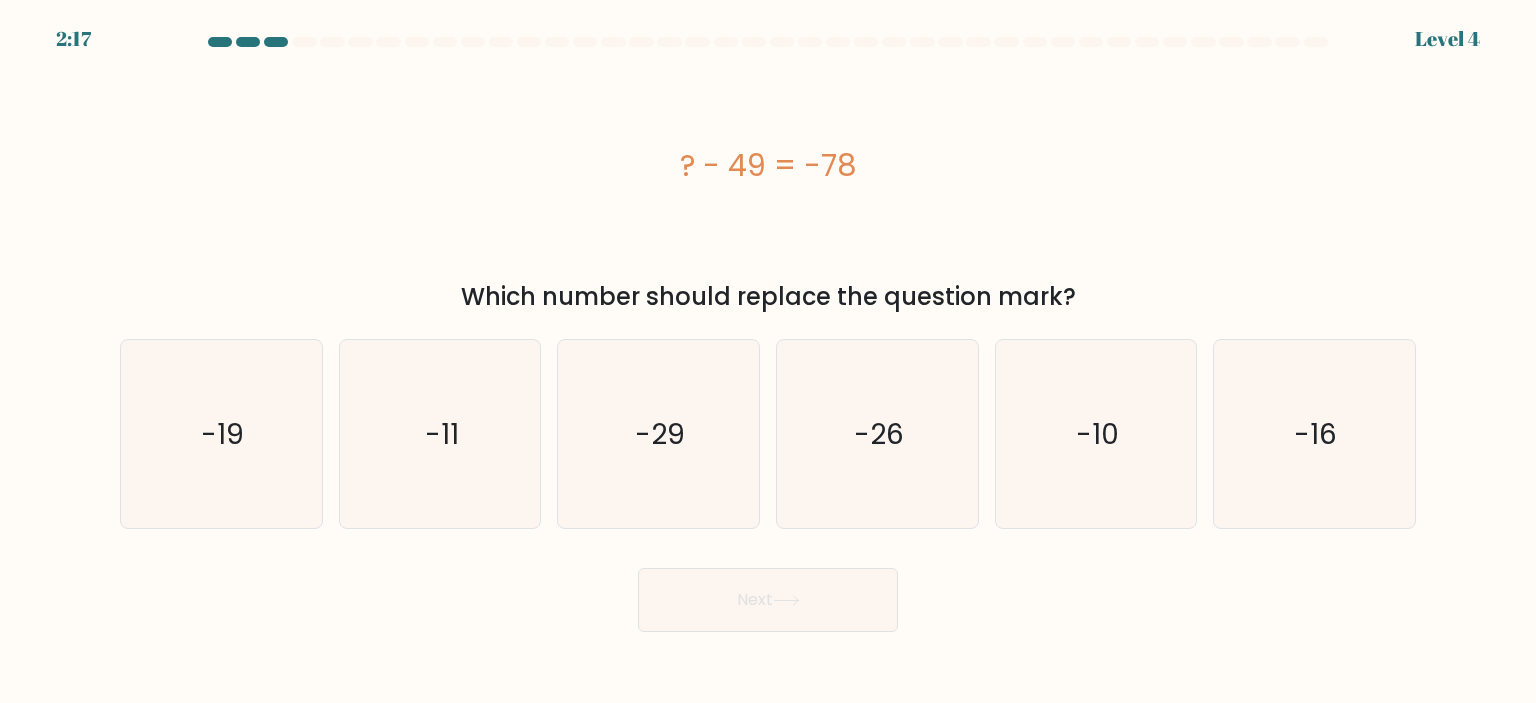 drag, startPoint x: 669, startPoint y: 160, endPoint x: 976, endPoint y: 170, distance: 307.1628 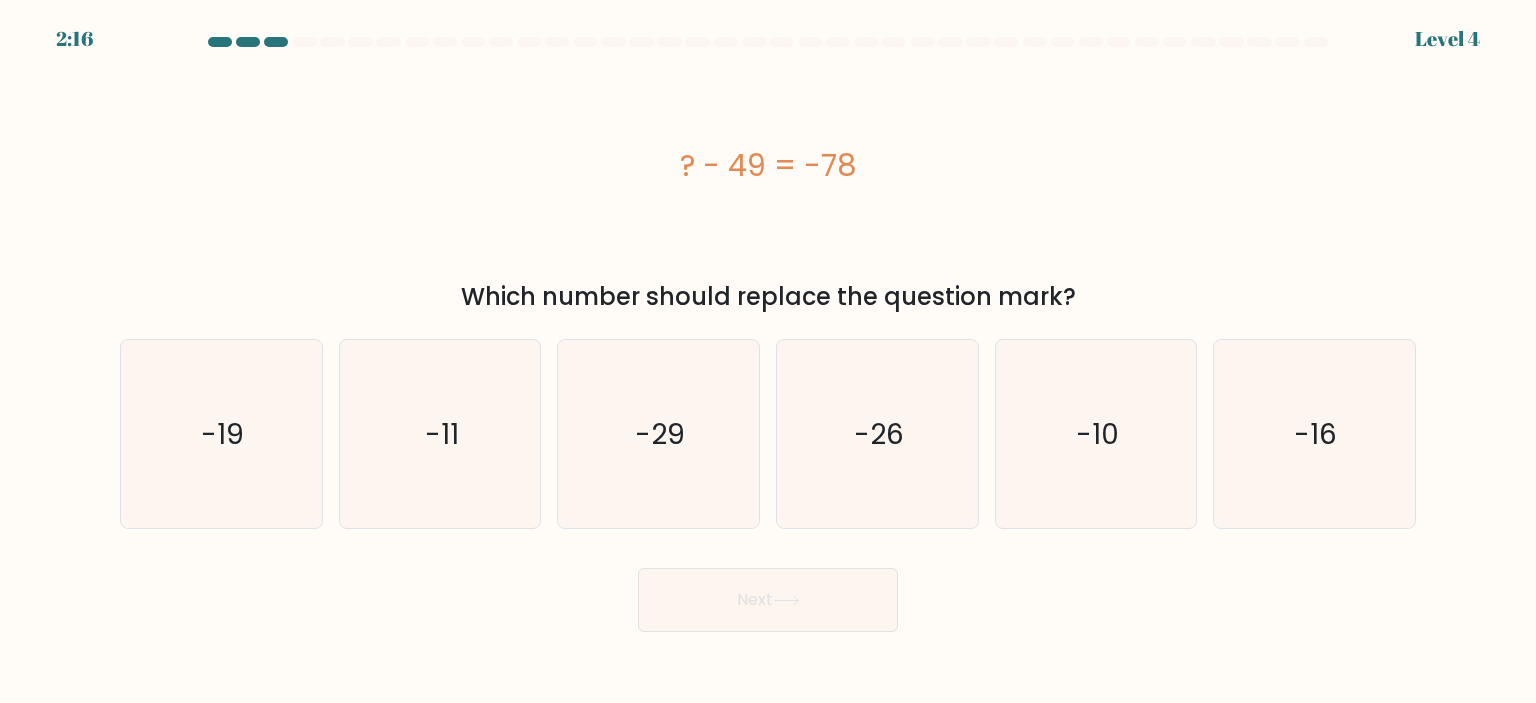 copy on "? - 49 = -78" 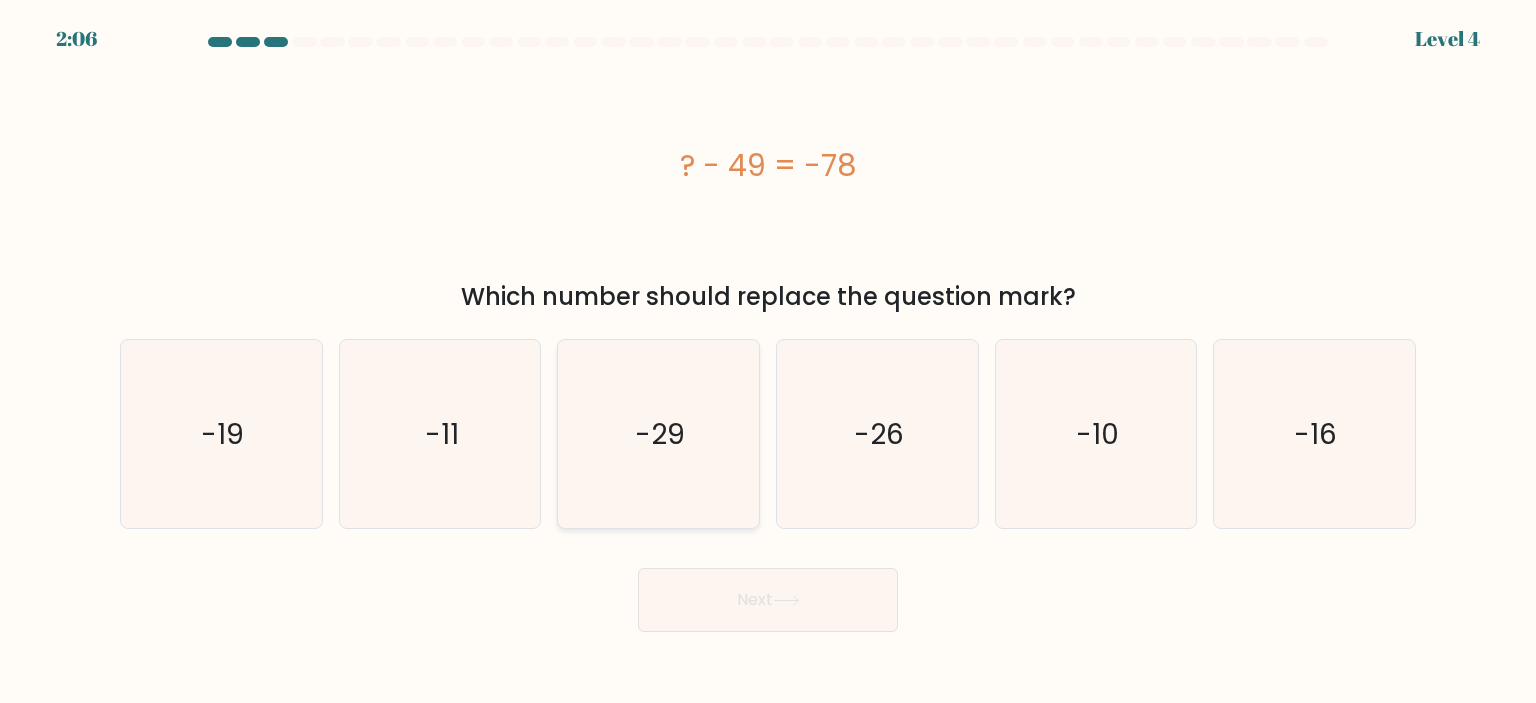 click on "-29" 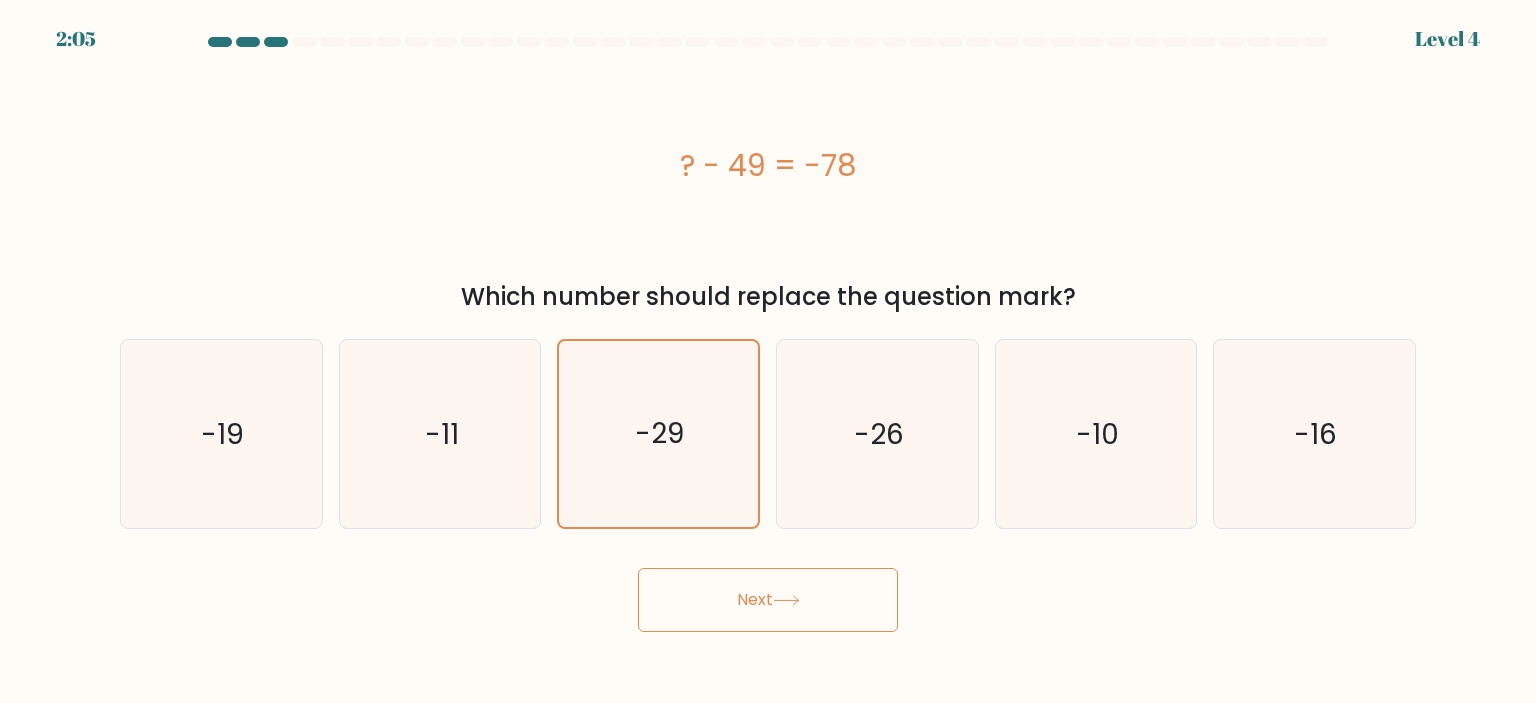 click on "Next" at bounding box center (768, 600) 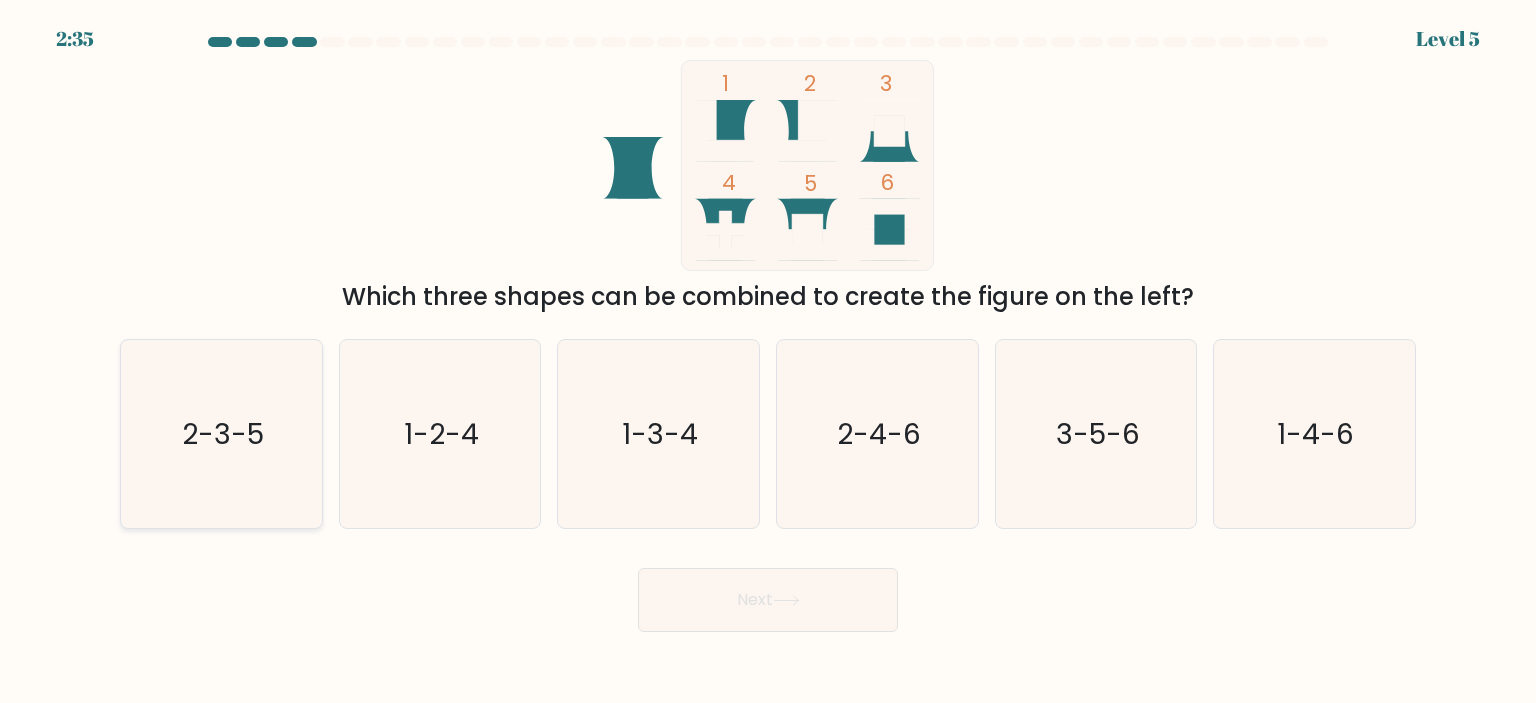 click on "2-3-5" 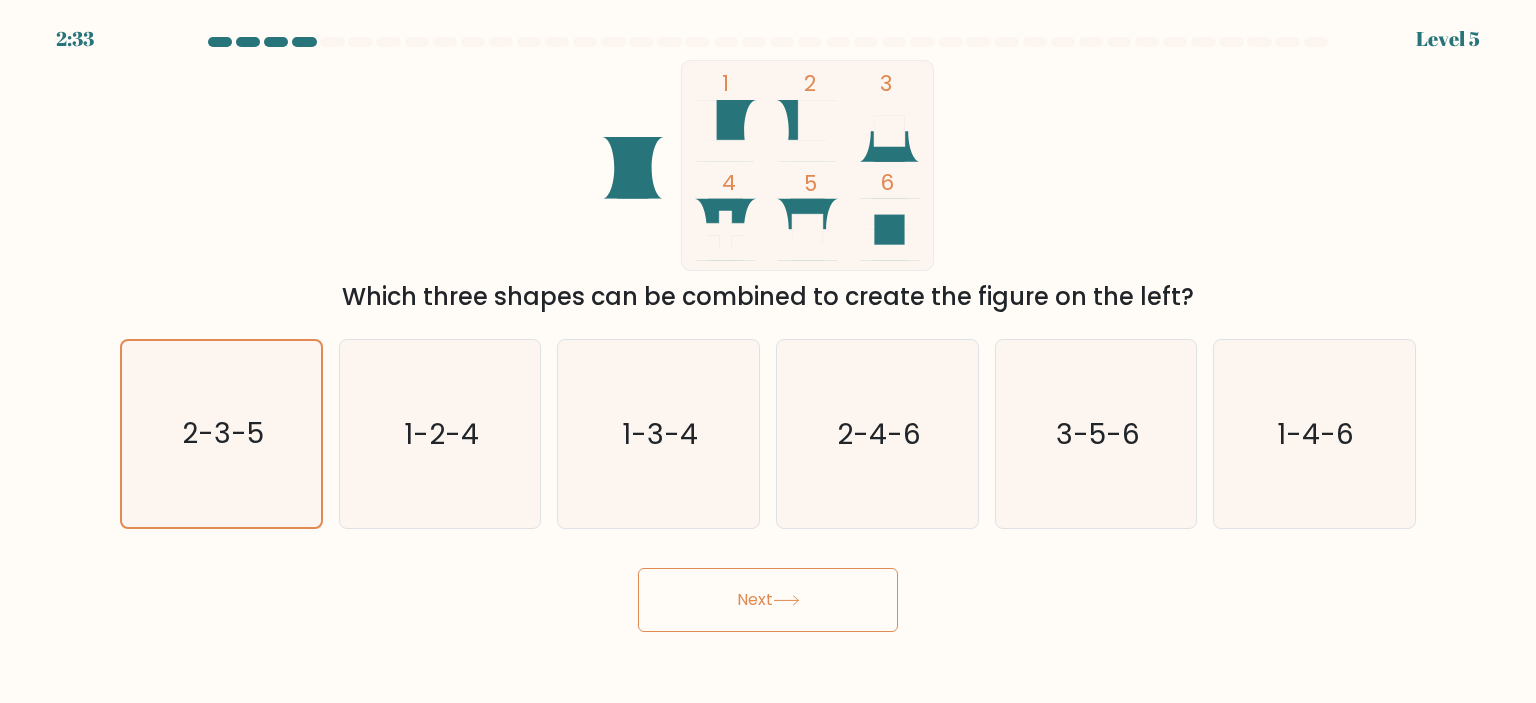 click on "Next" at bounding box center (768, 600) 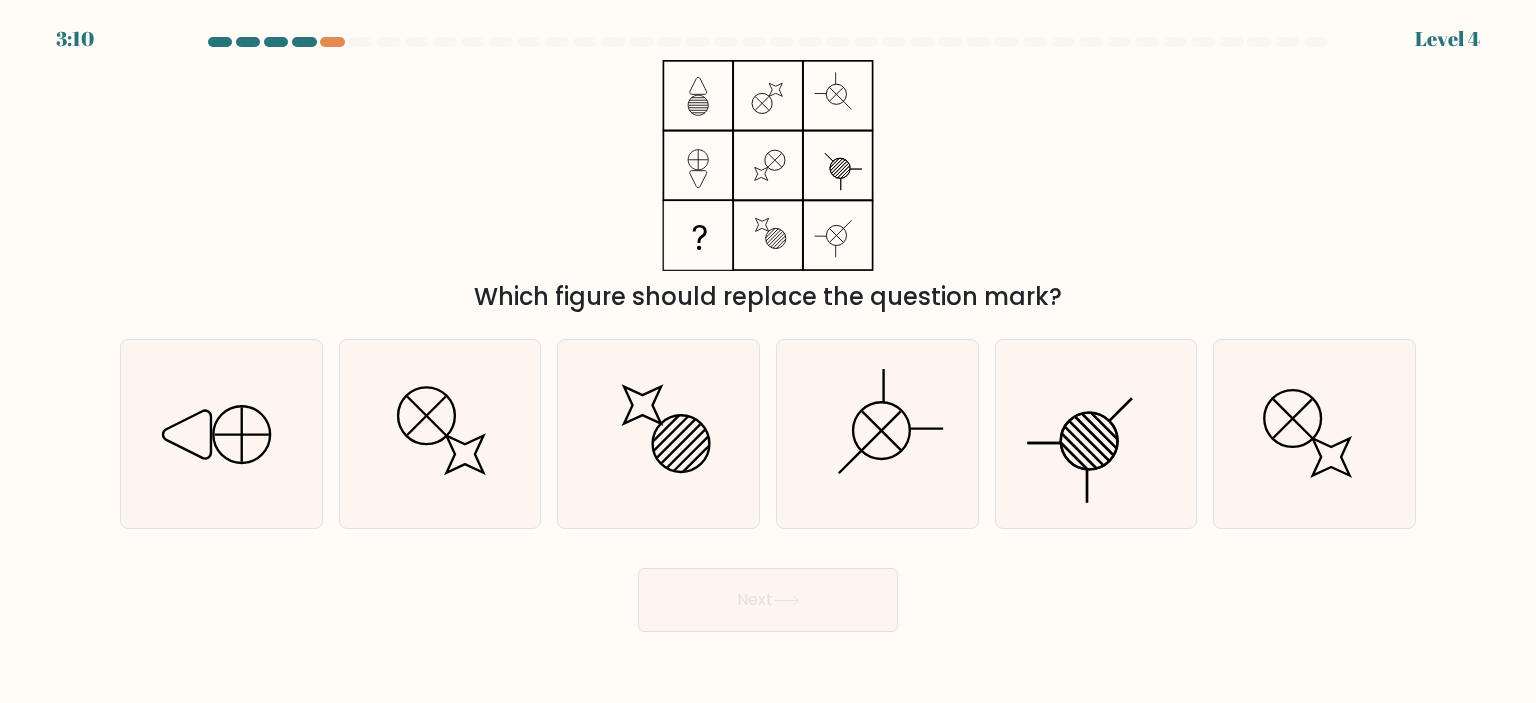 click 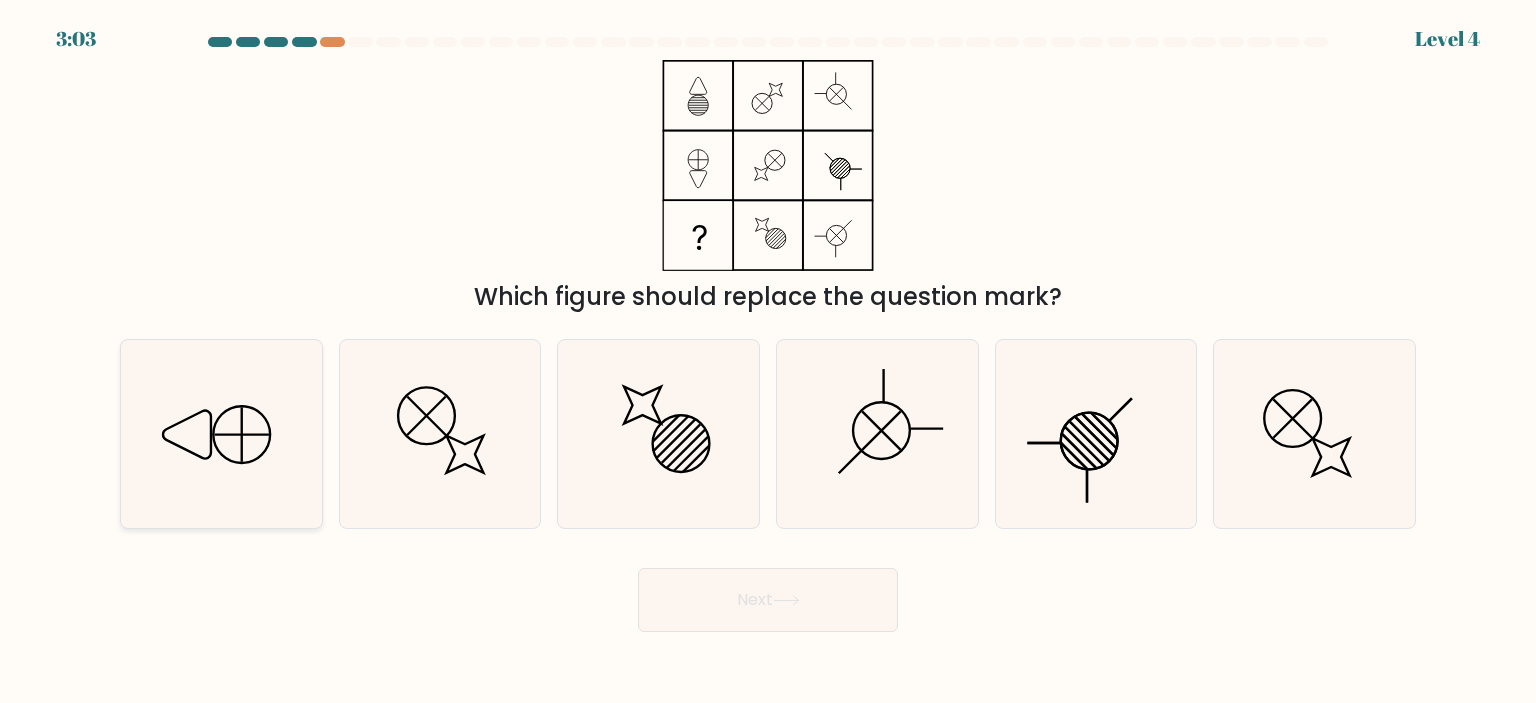 click 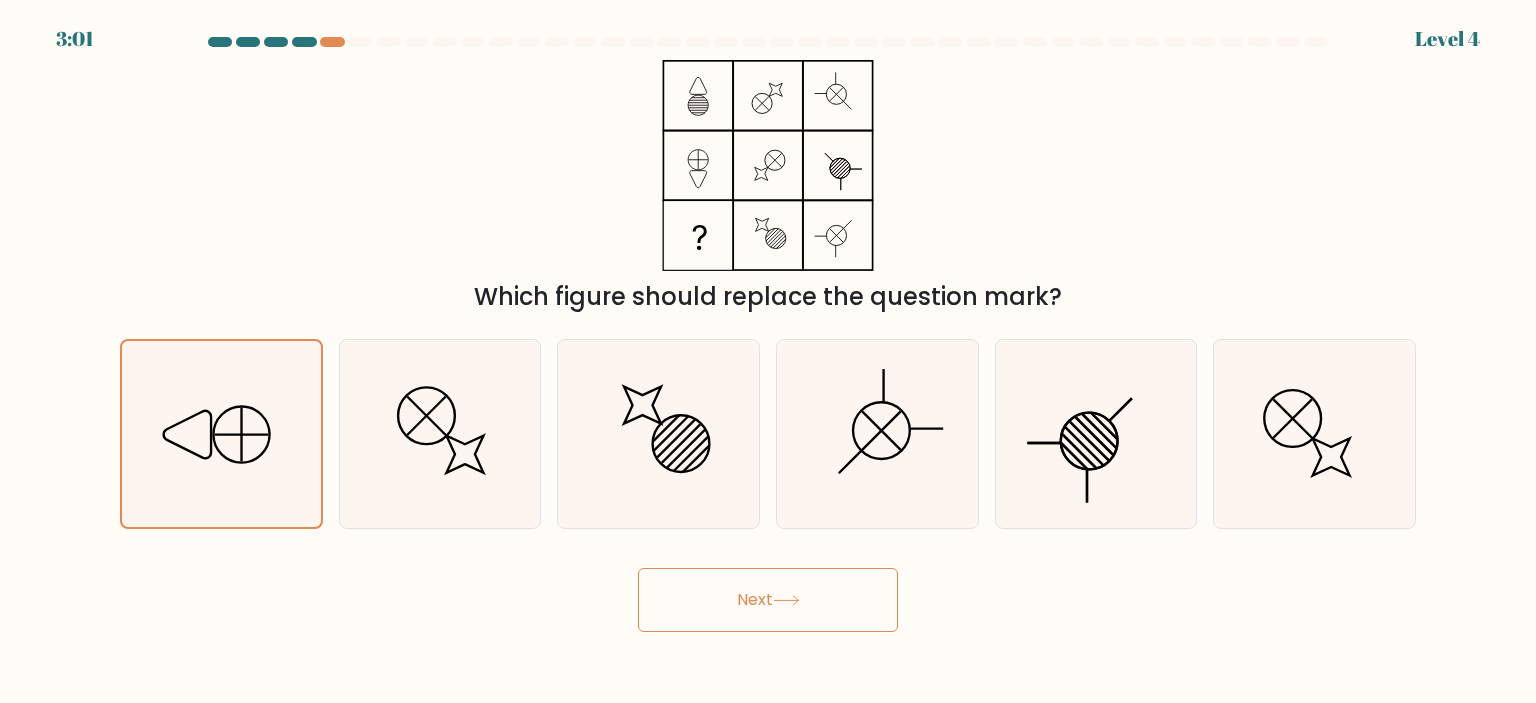 click on "Next" at bounding box center (768, 600) 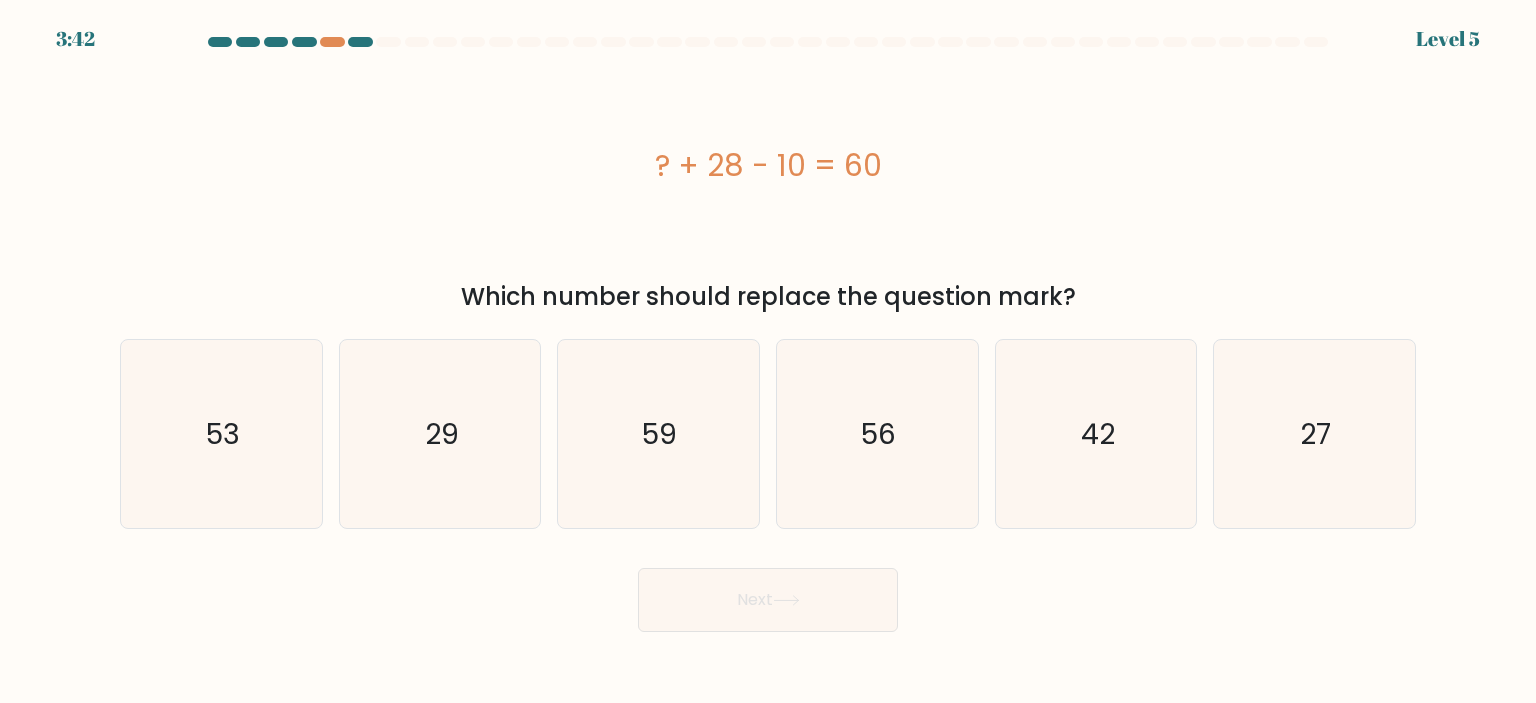drag, startPoint x: 649, startPoint y: 164, endPoint x: 932, endPoint y: 187, distance: 283.9331 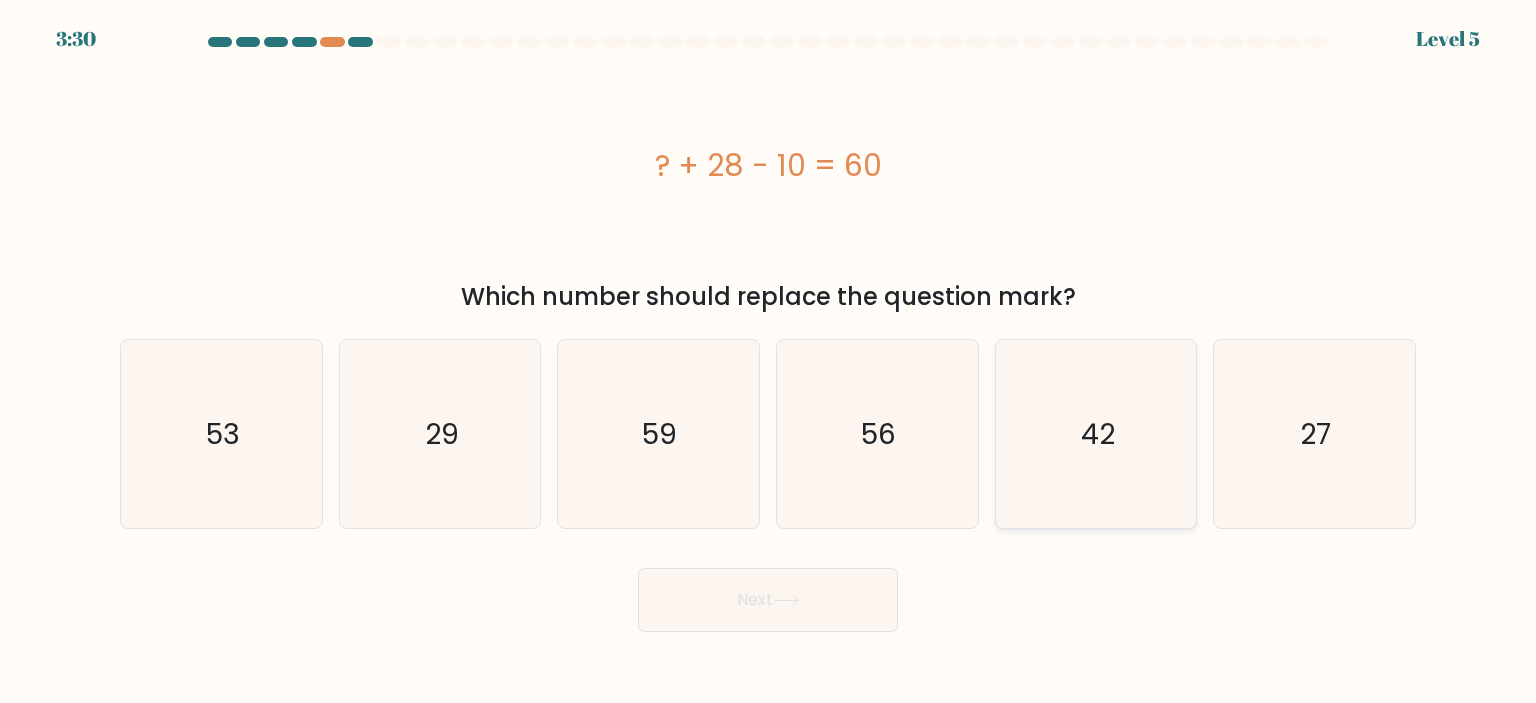 click on "42" 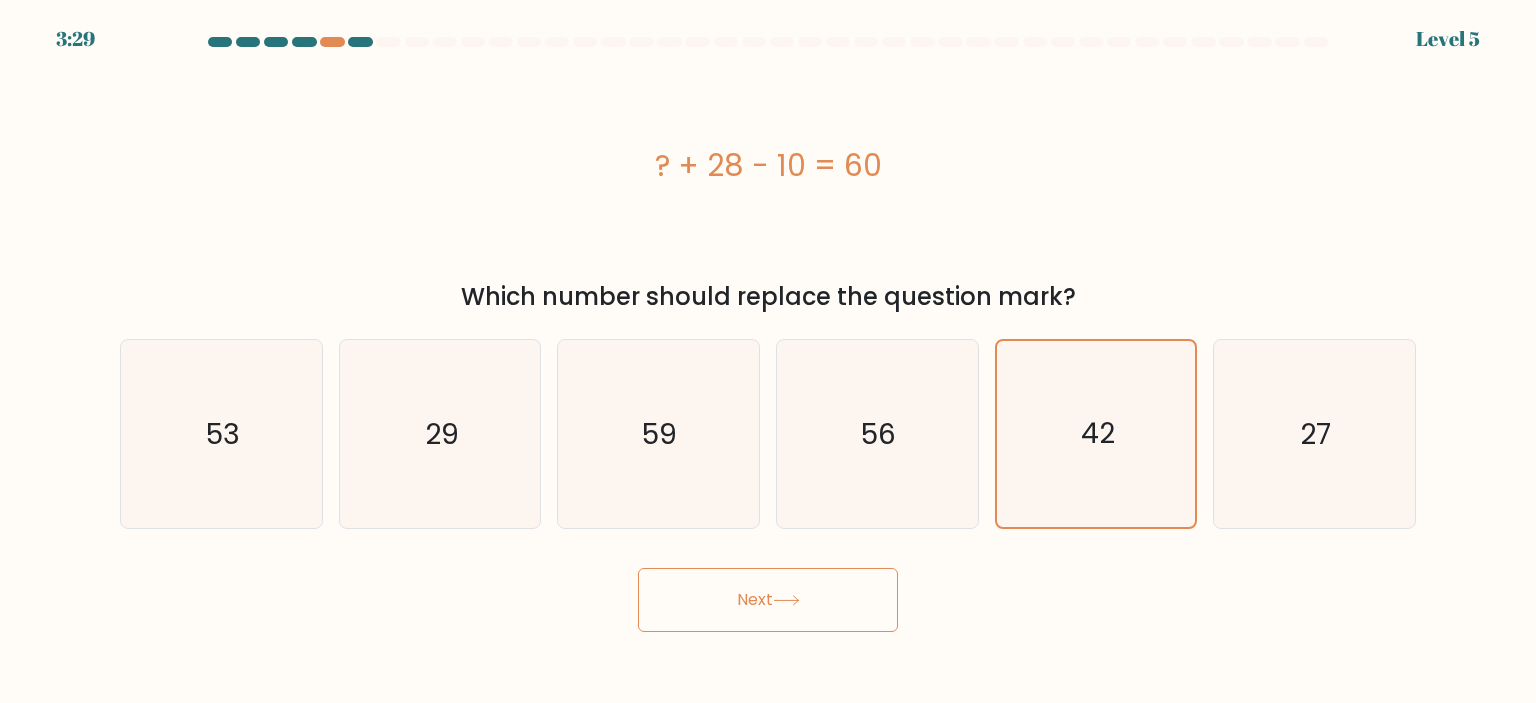 click on "Next" at bounding box center [768, 600] 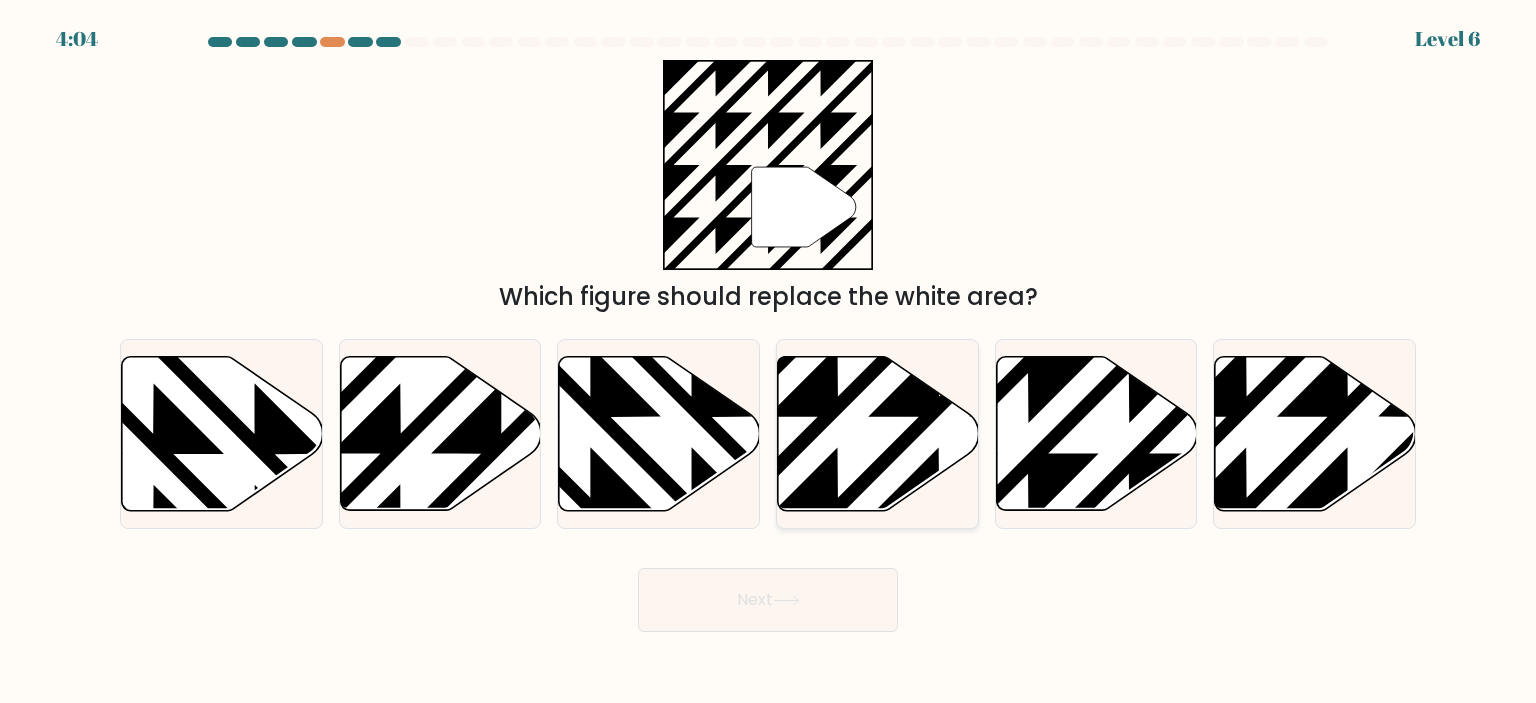 click 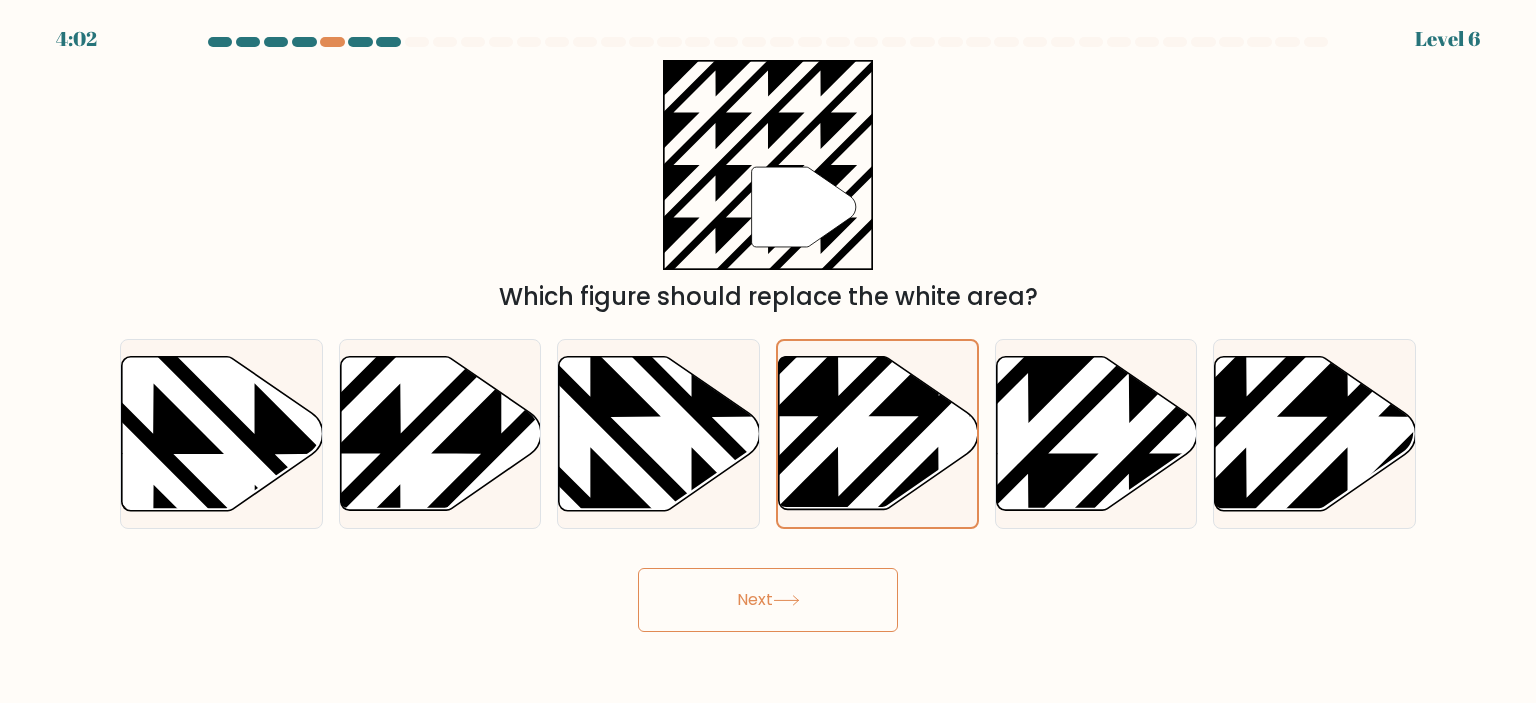 click on "Next" at bounding box center [768, 600] 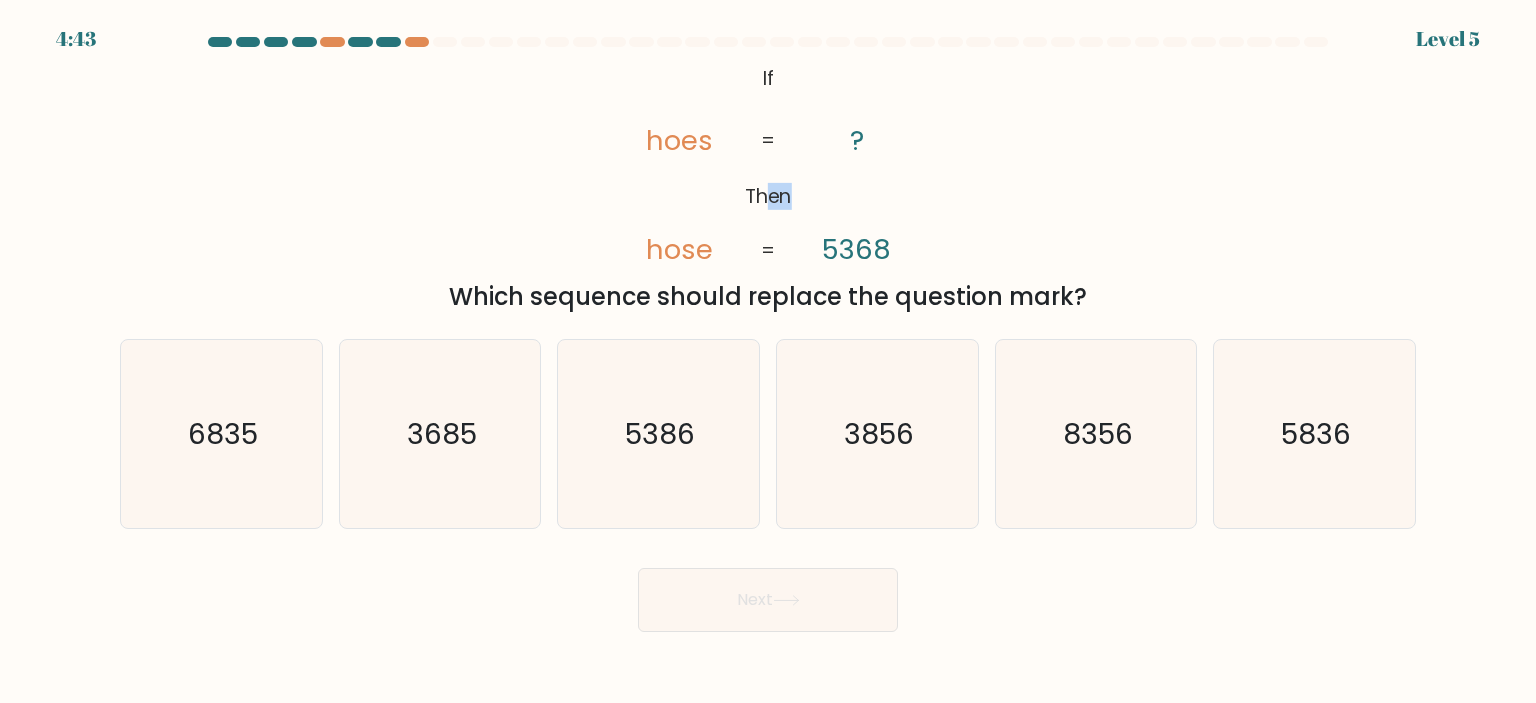 drag, startPoint x: 631, startPoint y: 136, endPoint x: 772, endPoint y: 169, distance: 144.81023 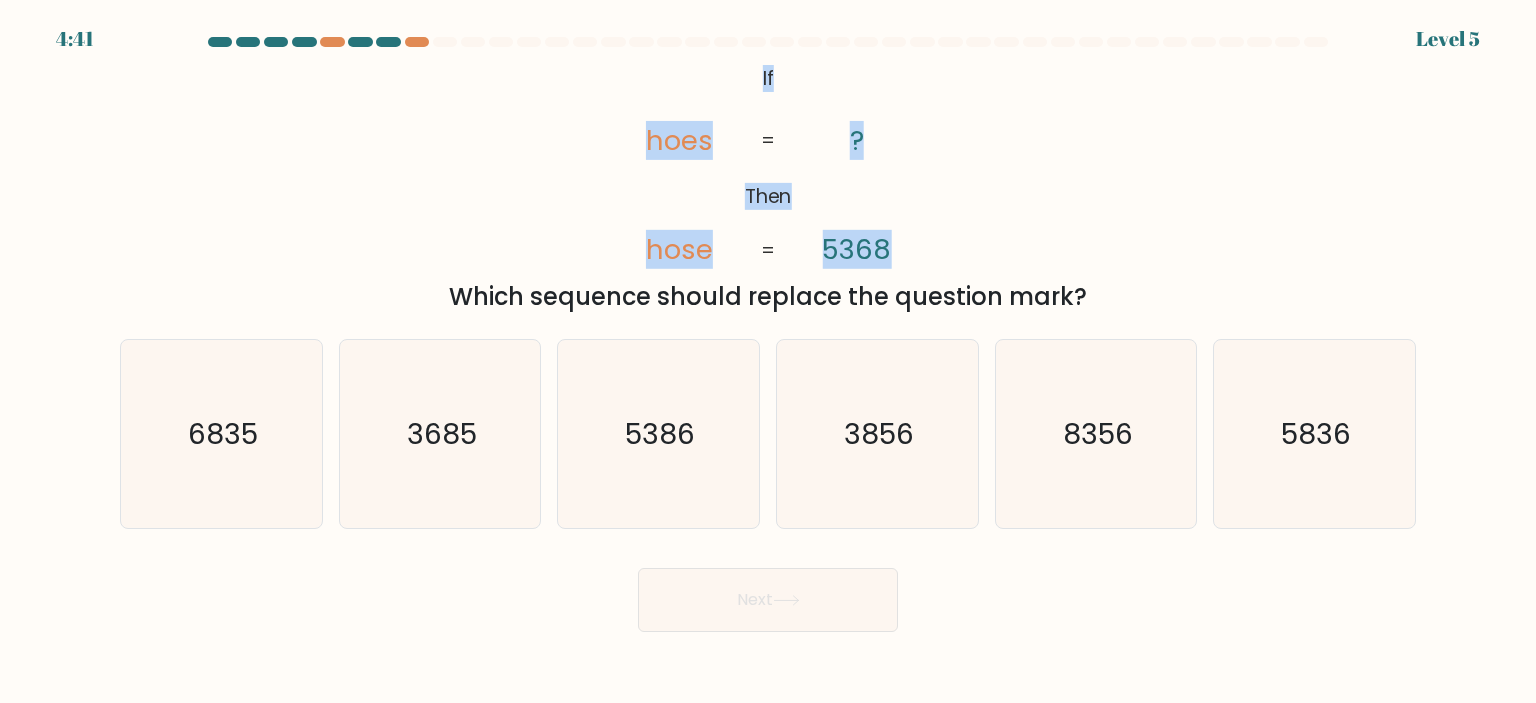 drag, startPoint x: 738, startPoint y: 77, endPoint x: 901, endPoint y: 198, distance: 203.00246 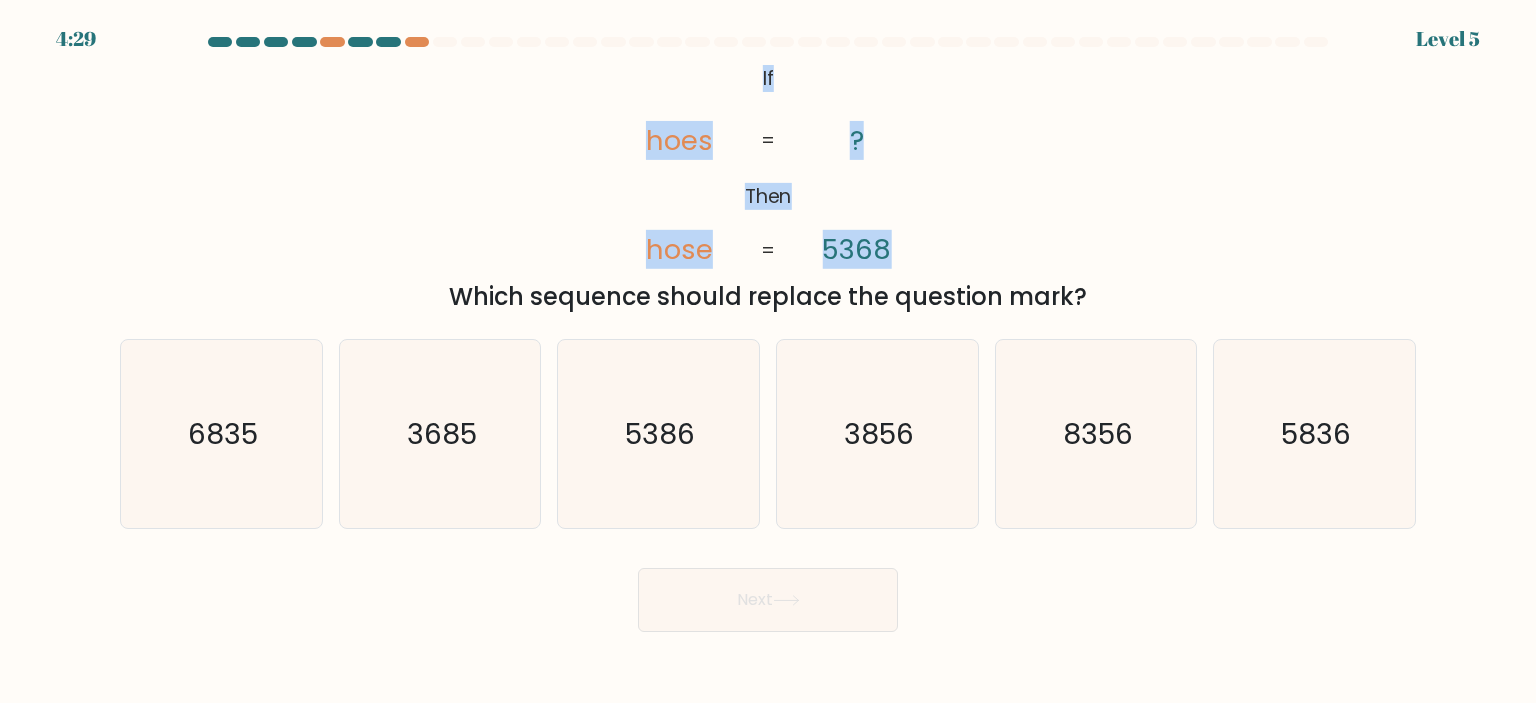 click on "@import url('https://fonts.googleapis.com/css?family=Abril+Fatface:400,100,100italic,300,300italic,400italic,500,500italic,700,700italic,900,900italic');           If       Then       hoes       hose       ?       5368       =       =" 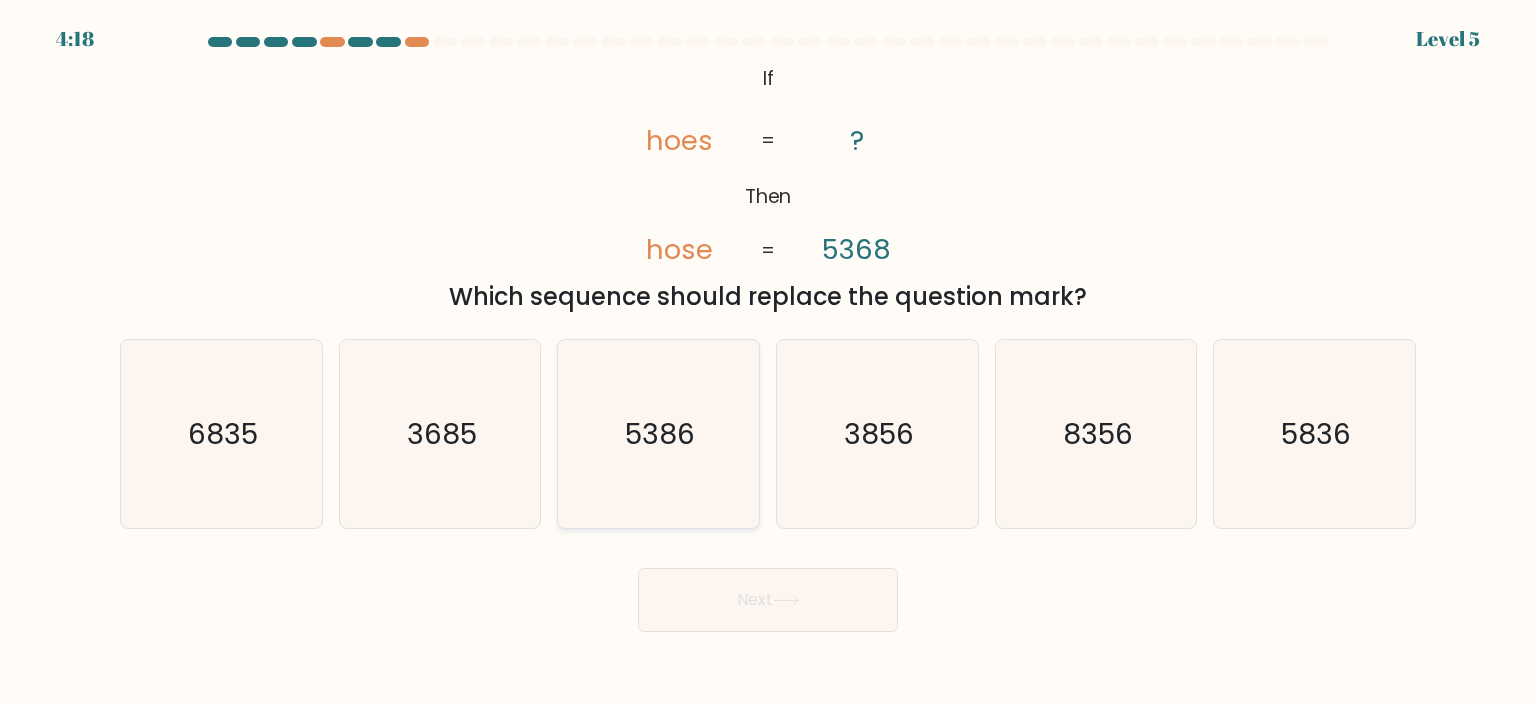 click on "5386" 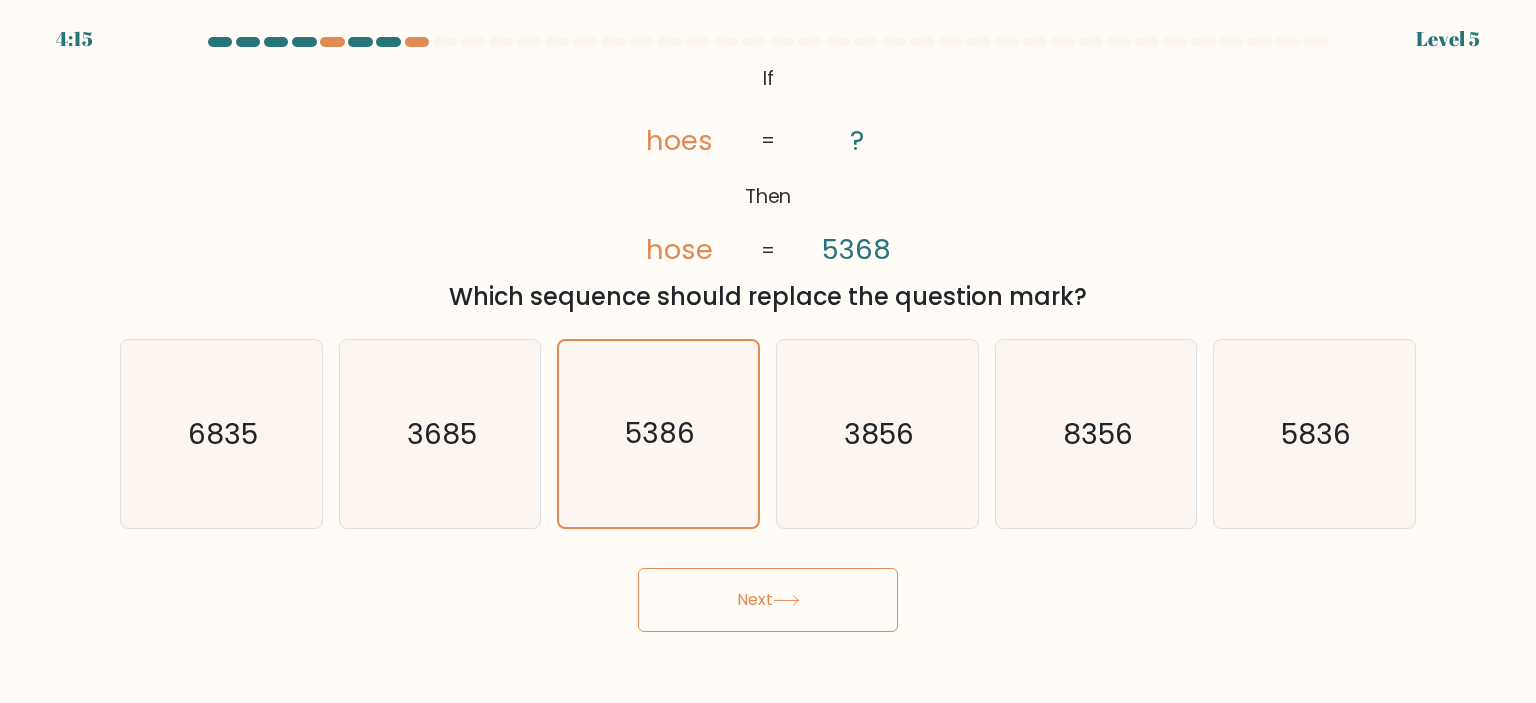 click on "Next" at bounding box center (768, 600) 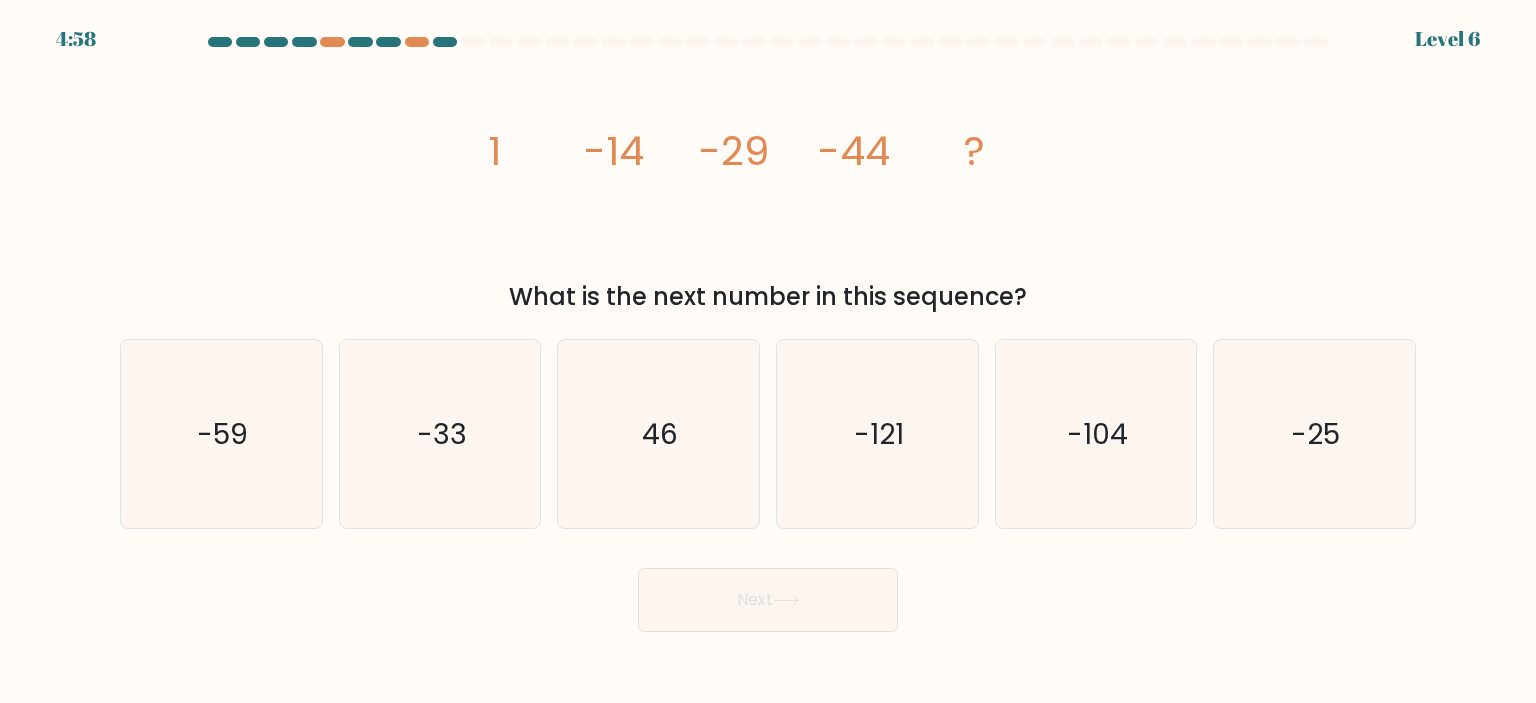 click on "Next" at bounding box center [768, 600] 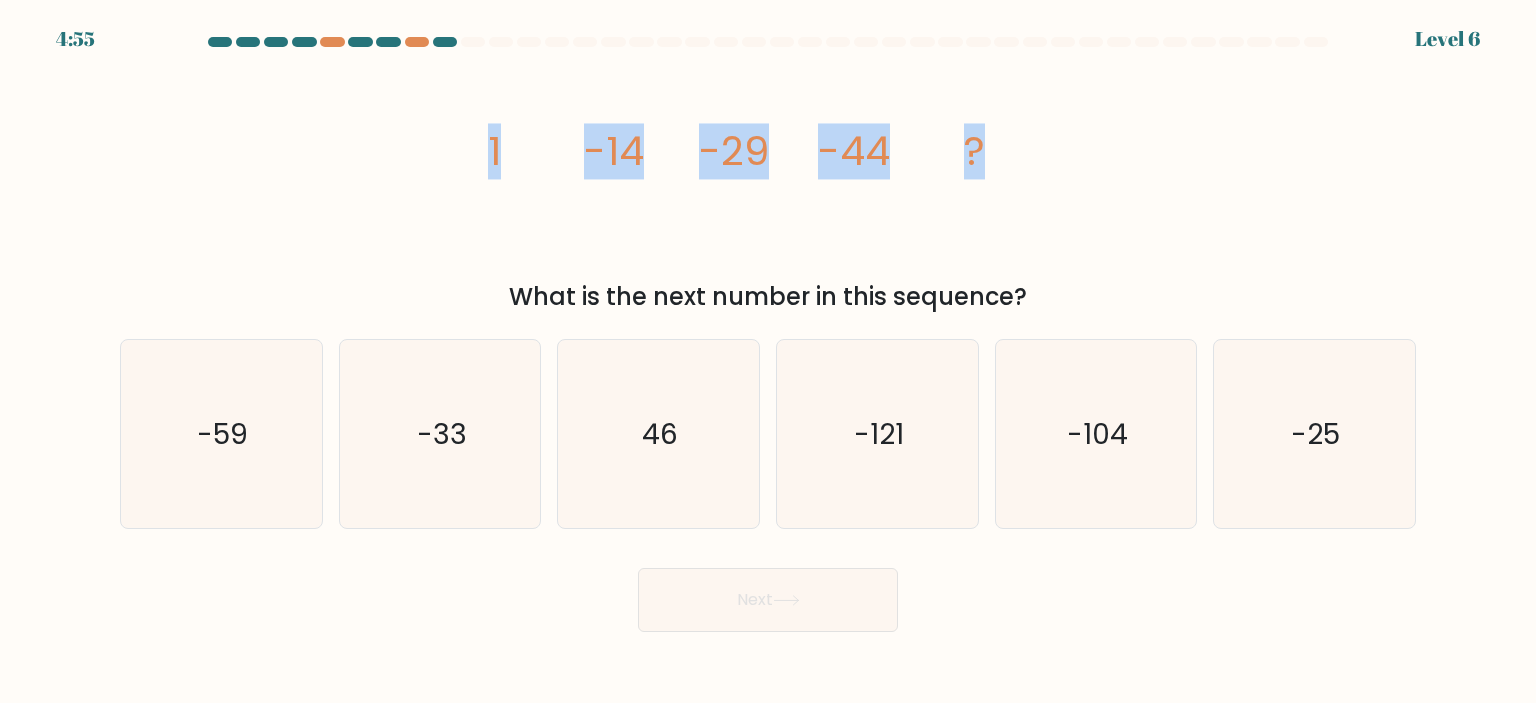 drag, startPoint x: 459, startPoint y: 164, endPoint x: 1101, endPoint y: 155, distance: 642.0631 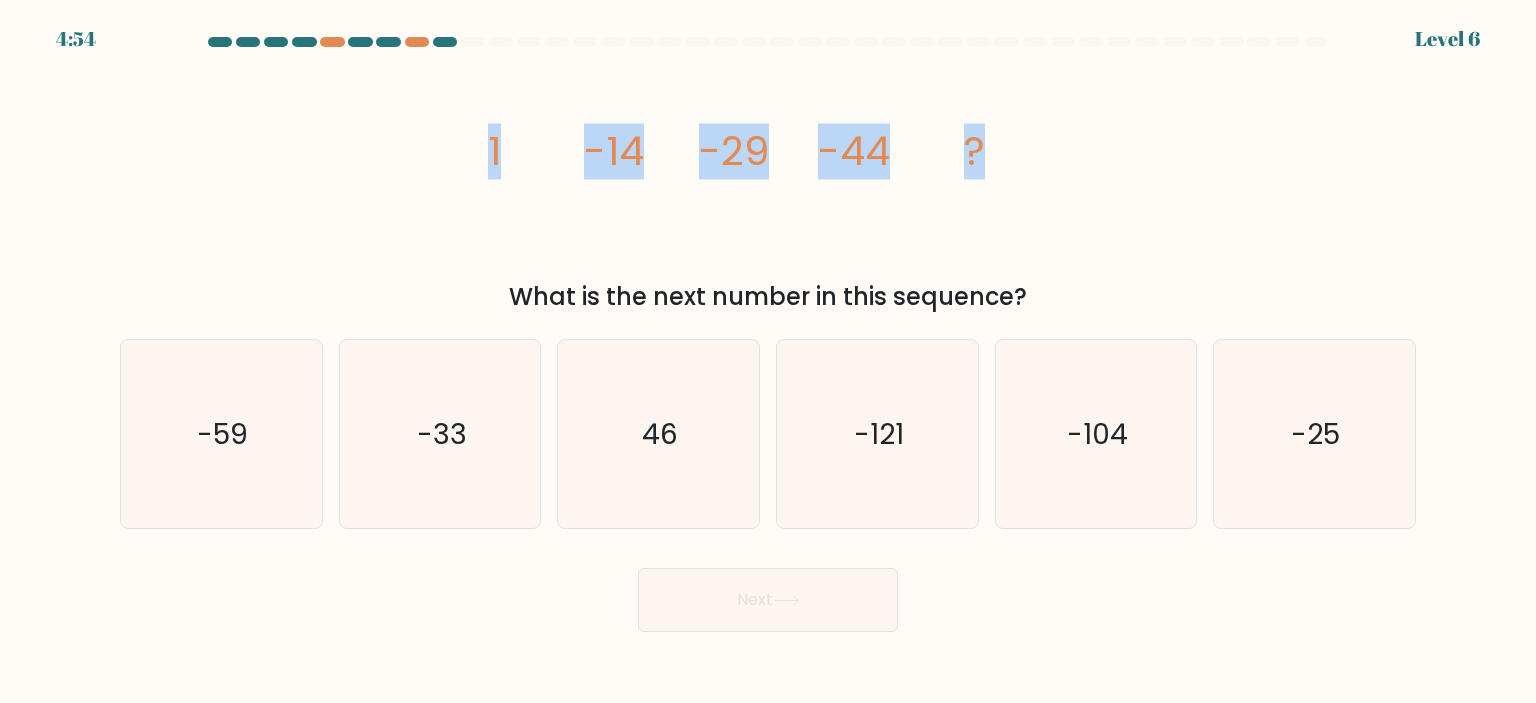 copy on "1
-14
-29
-44
?" 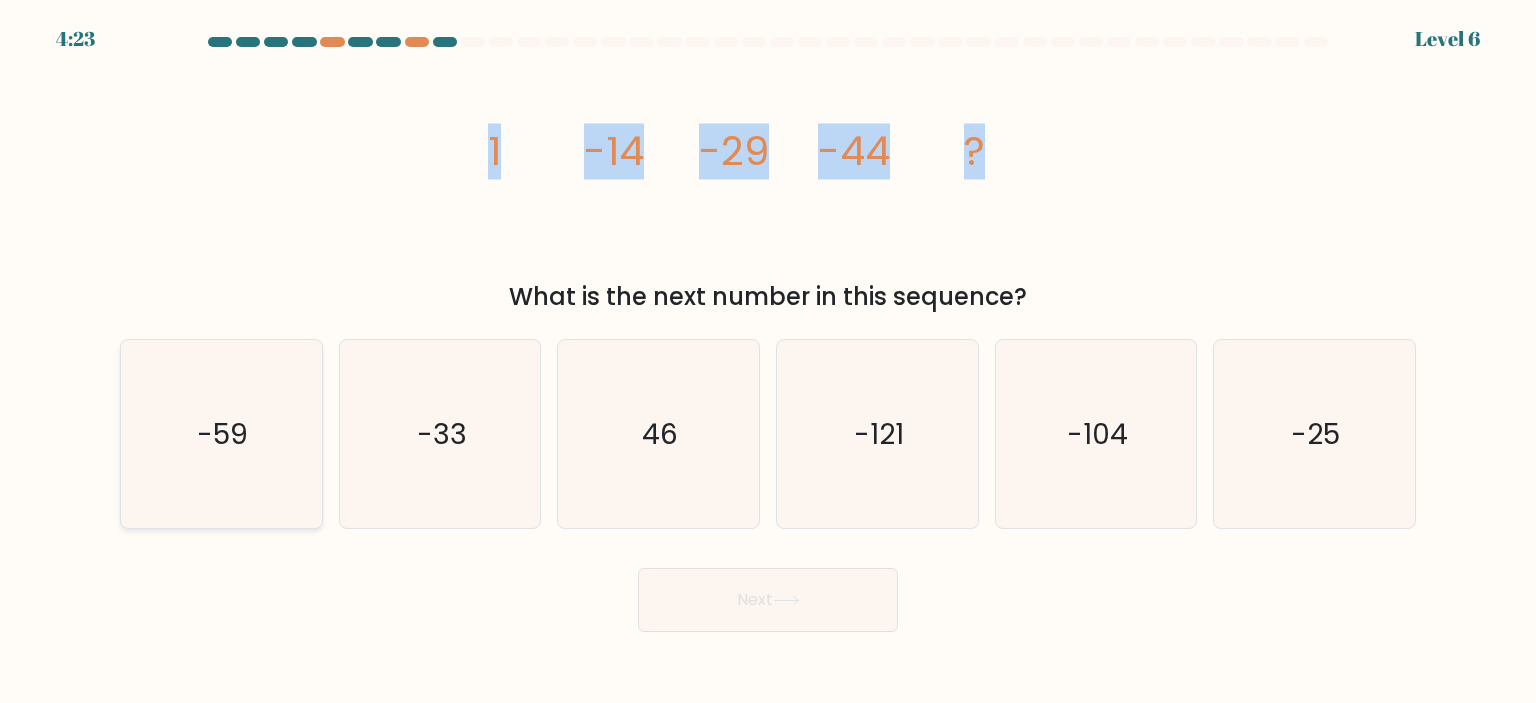 click on "-59" 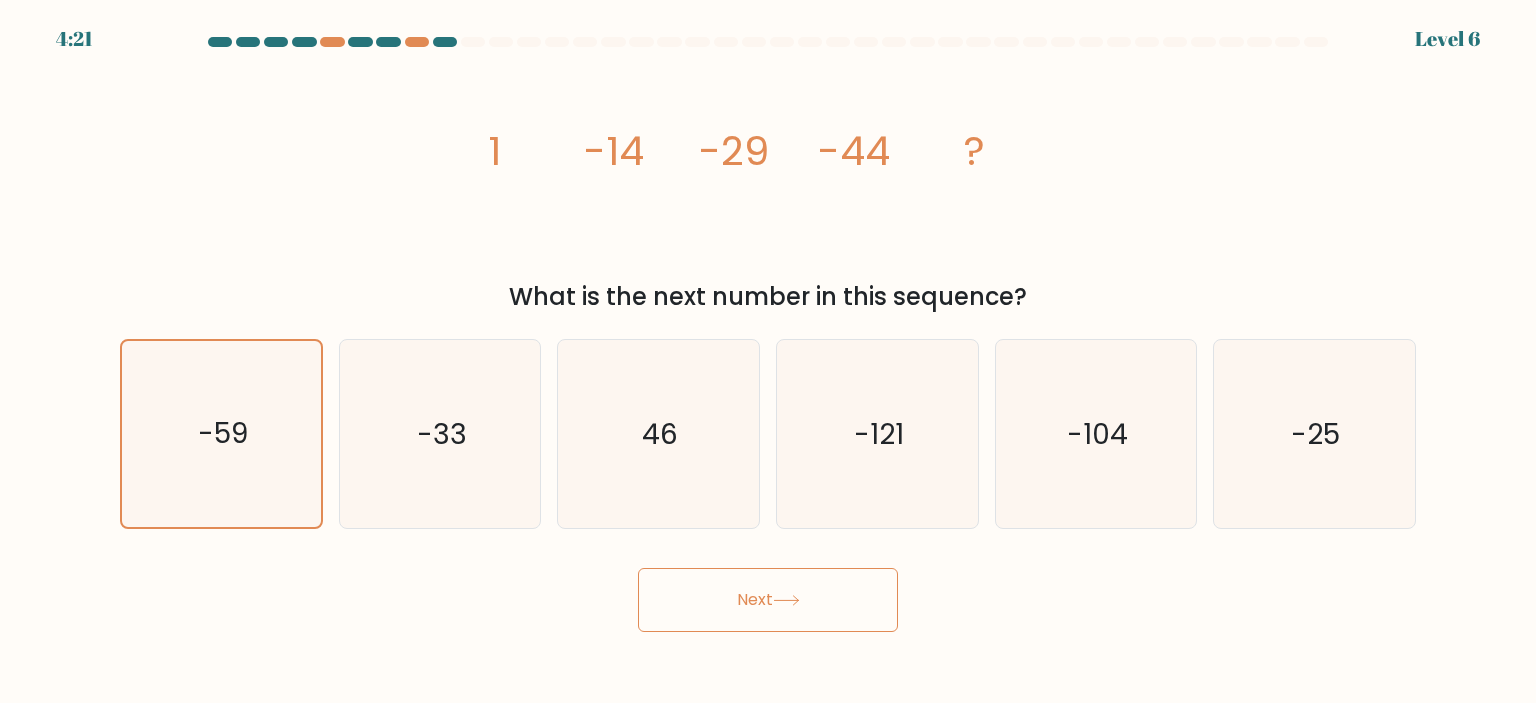 click on "Next" at bounding box center (768, 600) 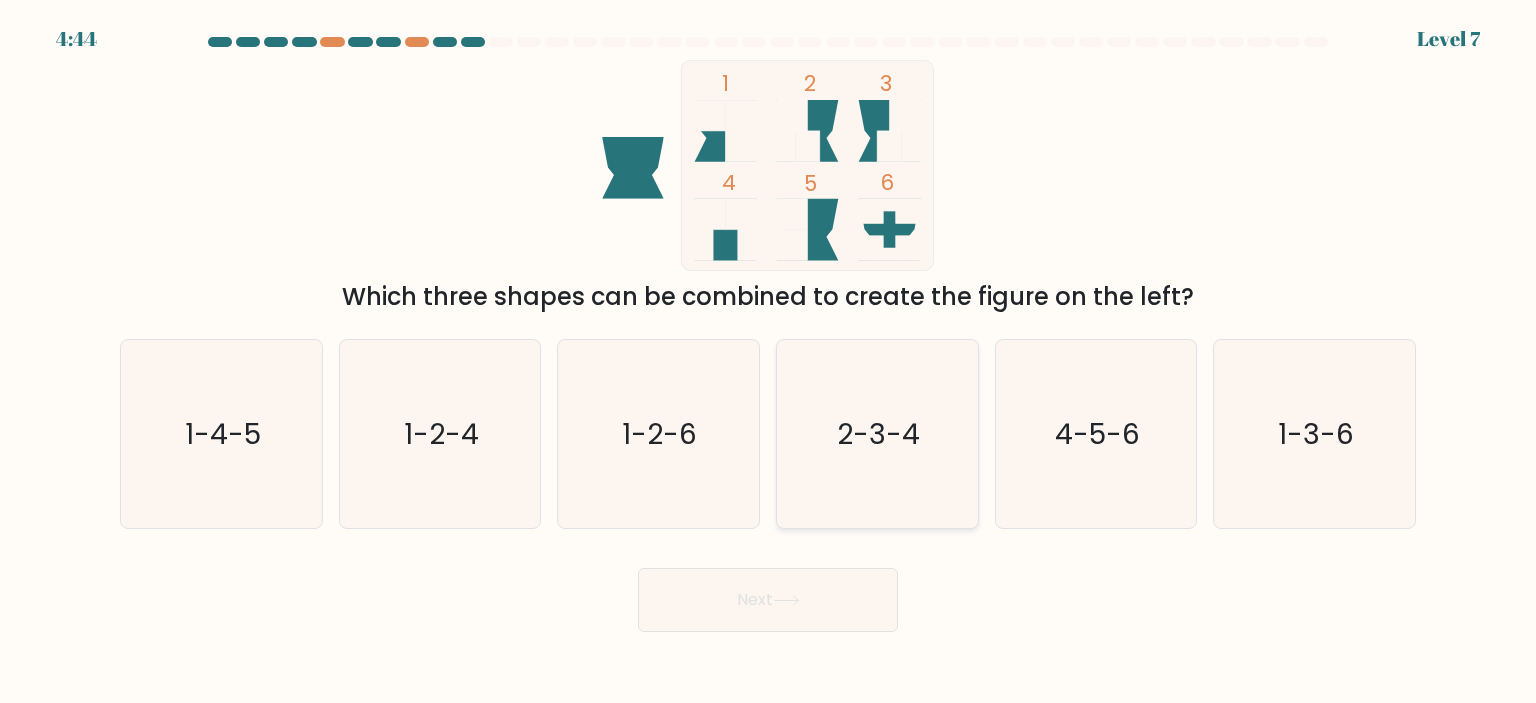 click on "2-3-4" 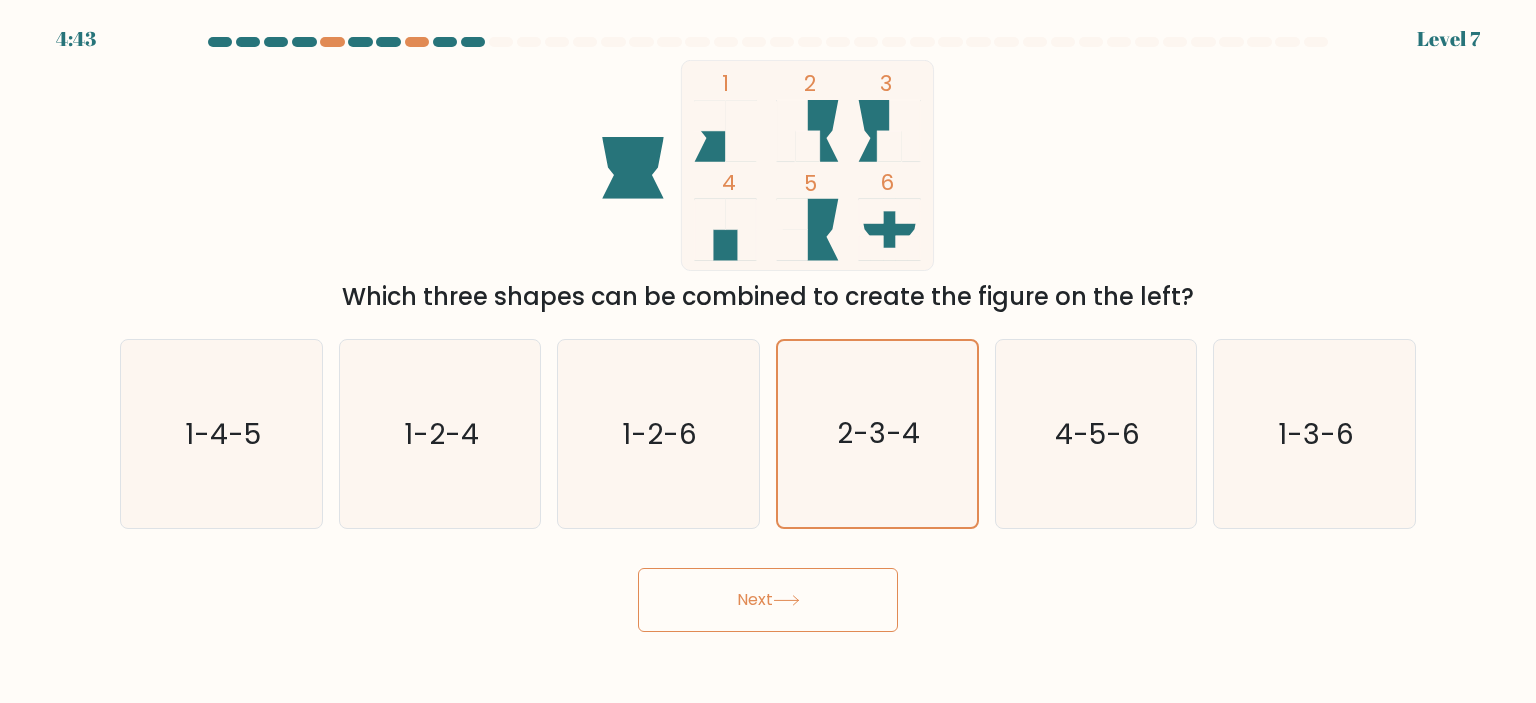 click on "Next" at bounding box center [768, 600] 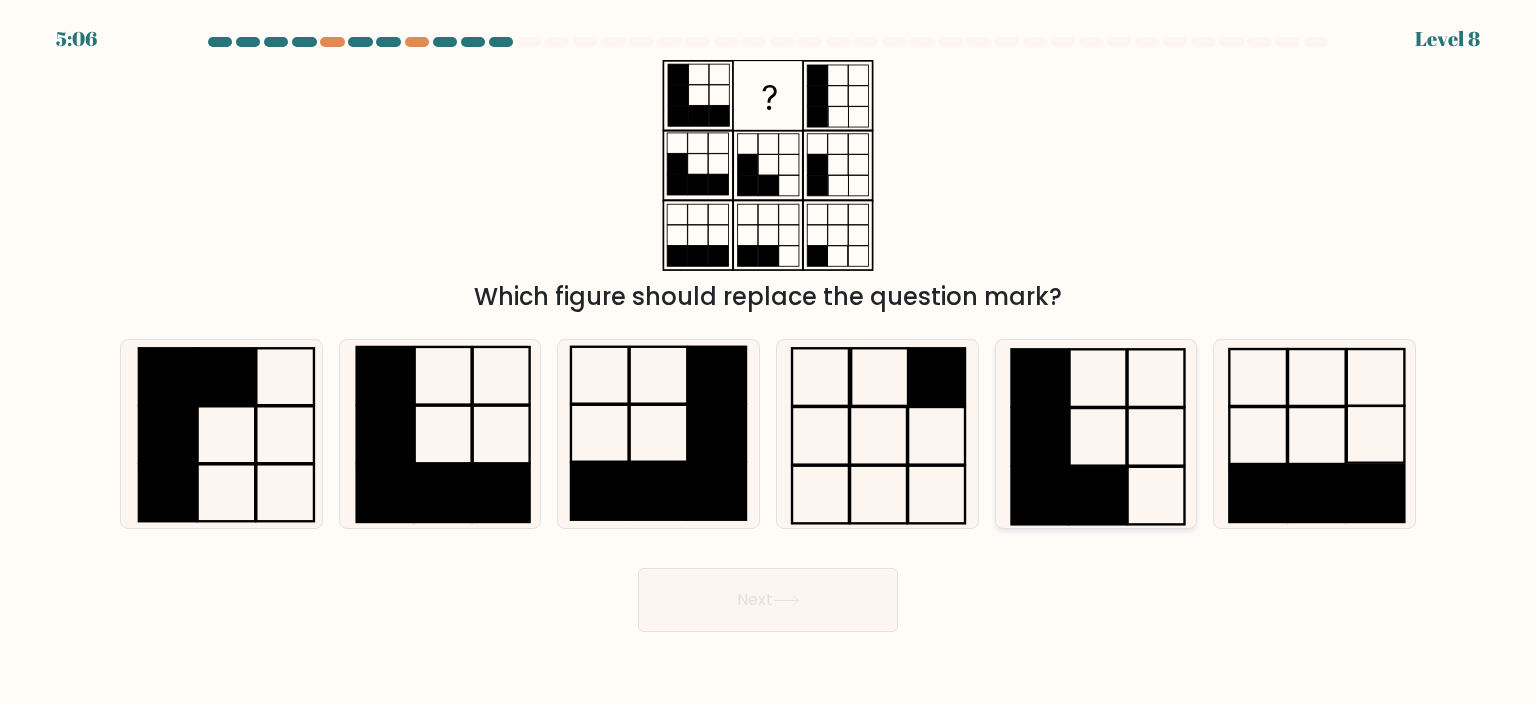 click 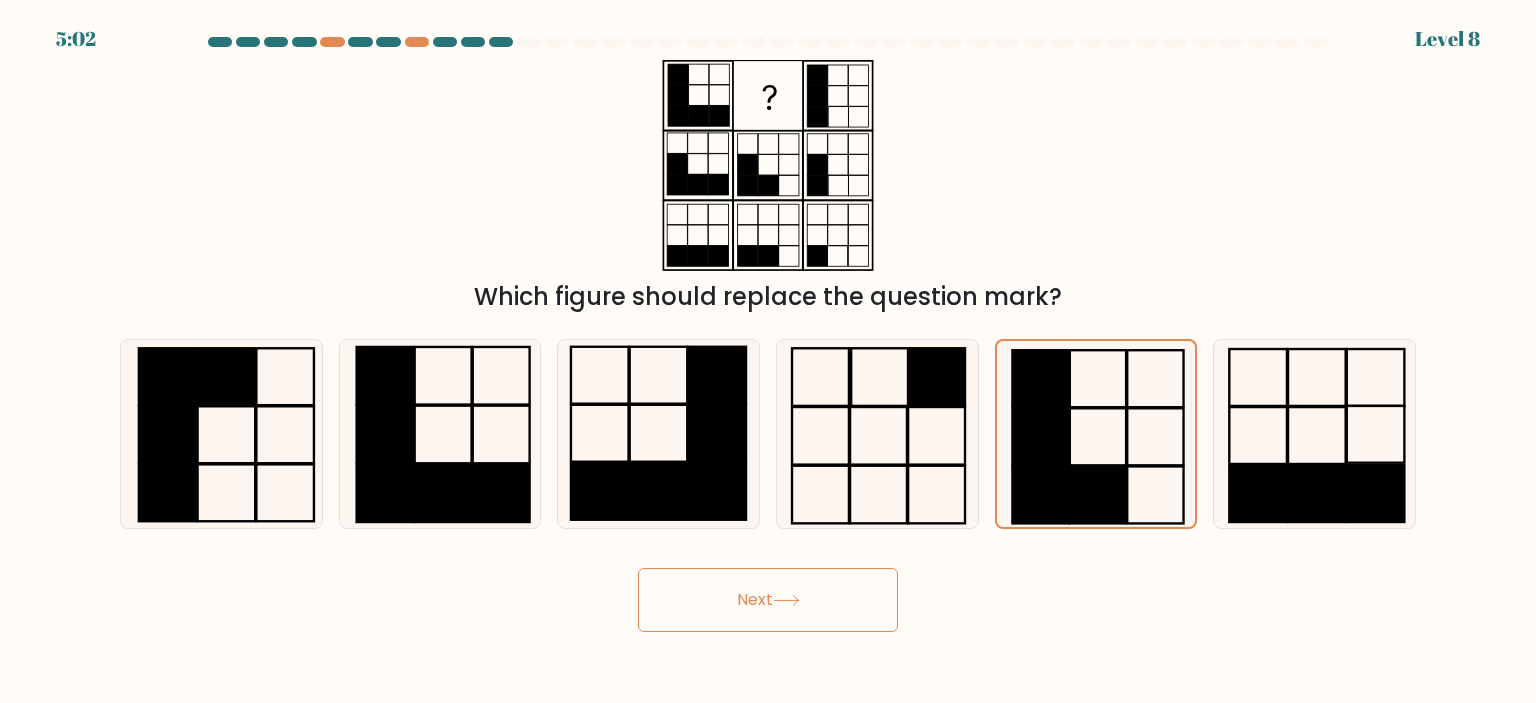 click 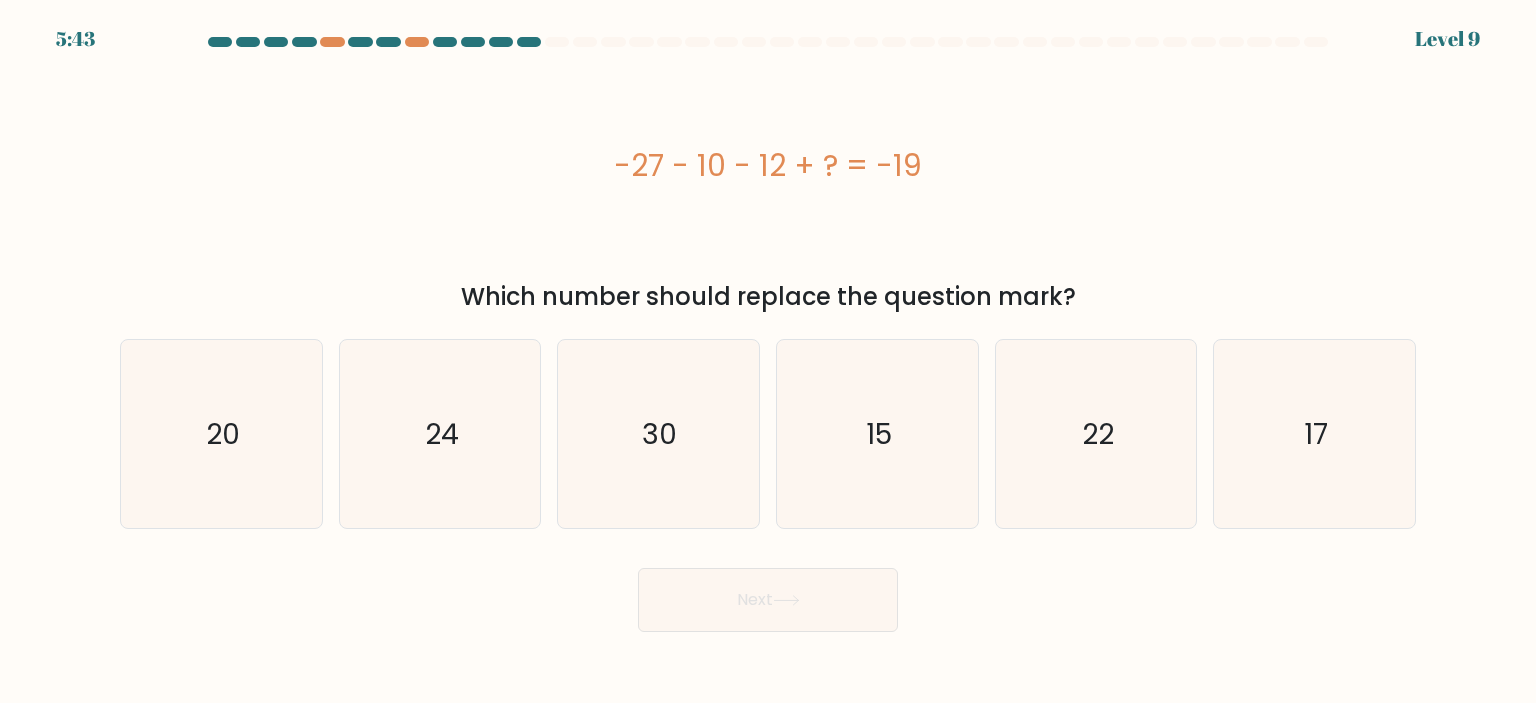 drag, startPoint x: 606, startPoint y: 167, endPoint x: 1081, endPoint y: 190, distance: 475.55652 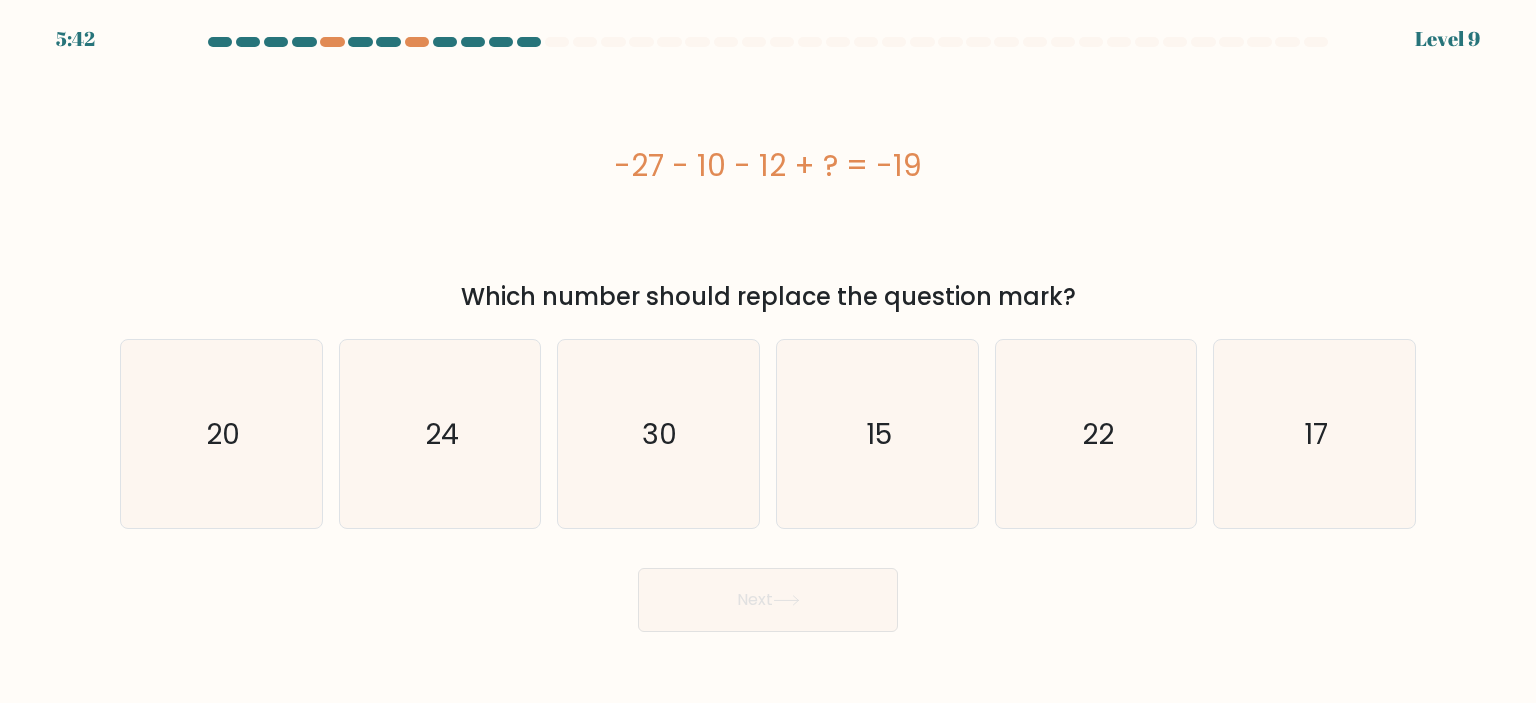 copy on "-27 - 10 - 12 + ? = -19" 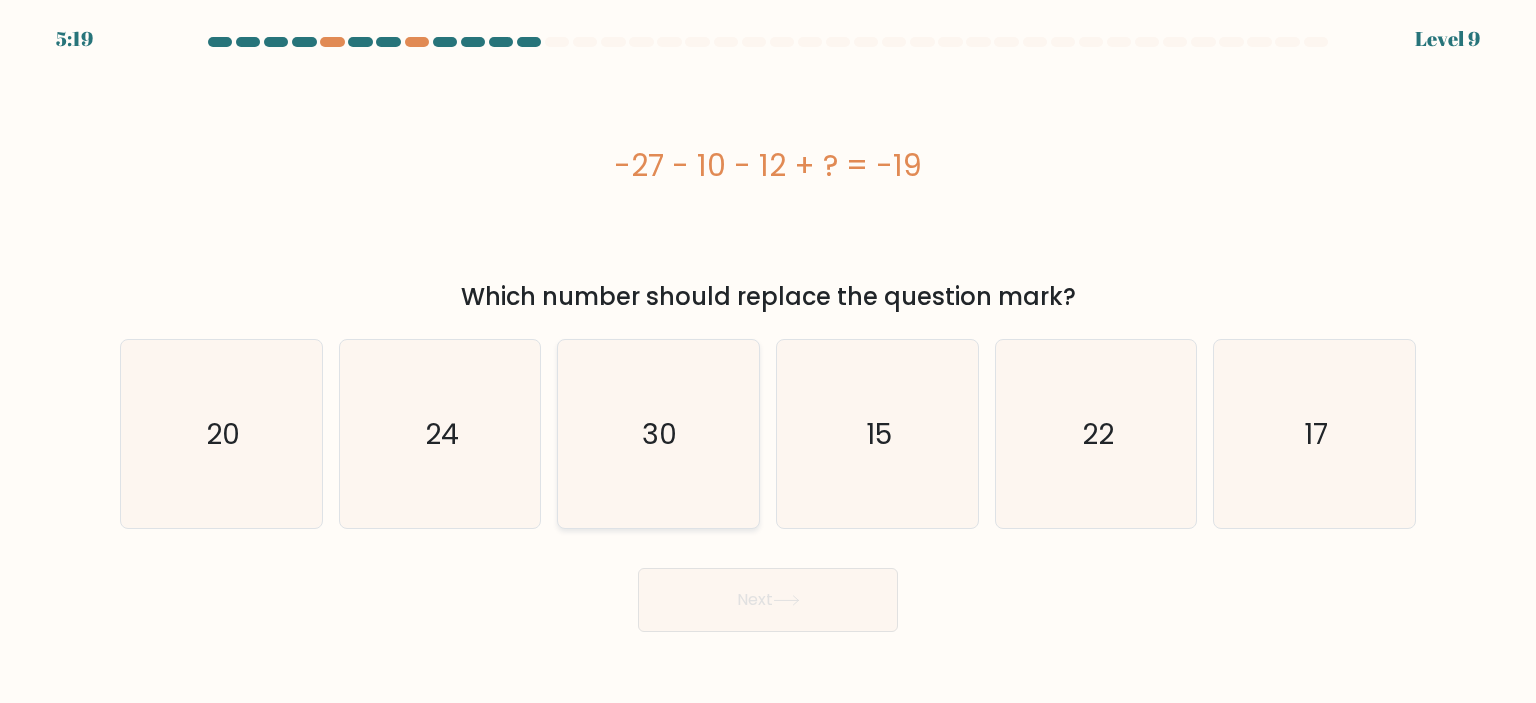 click on "30" 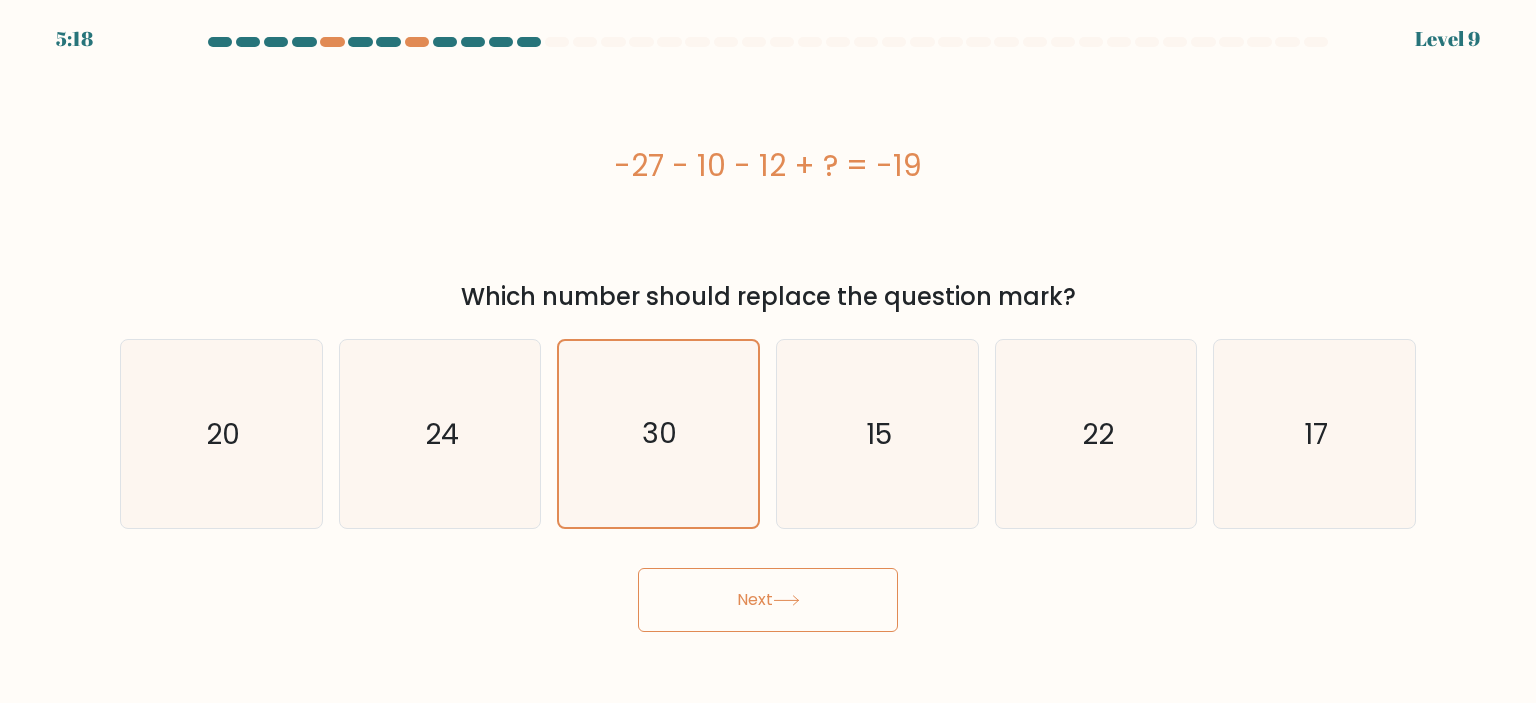 click on "Next" at bounding box center [768, 600] 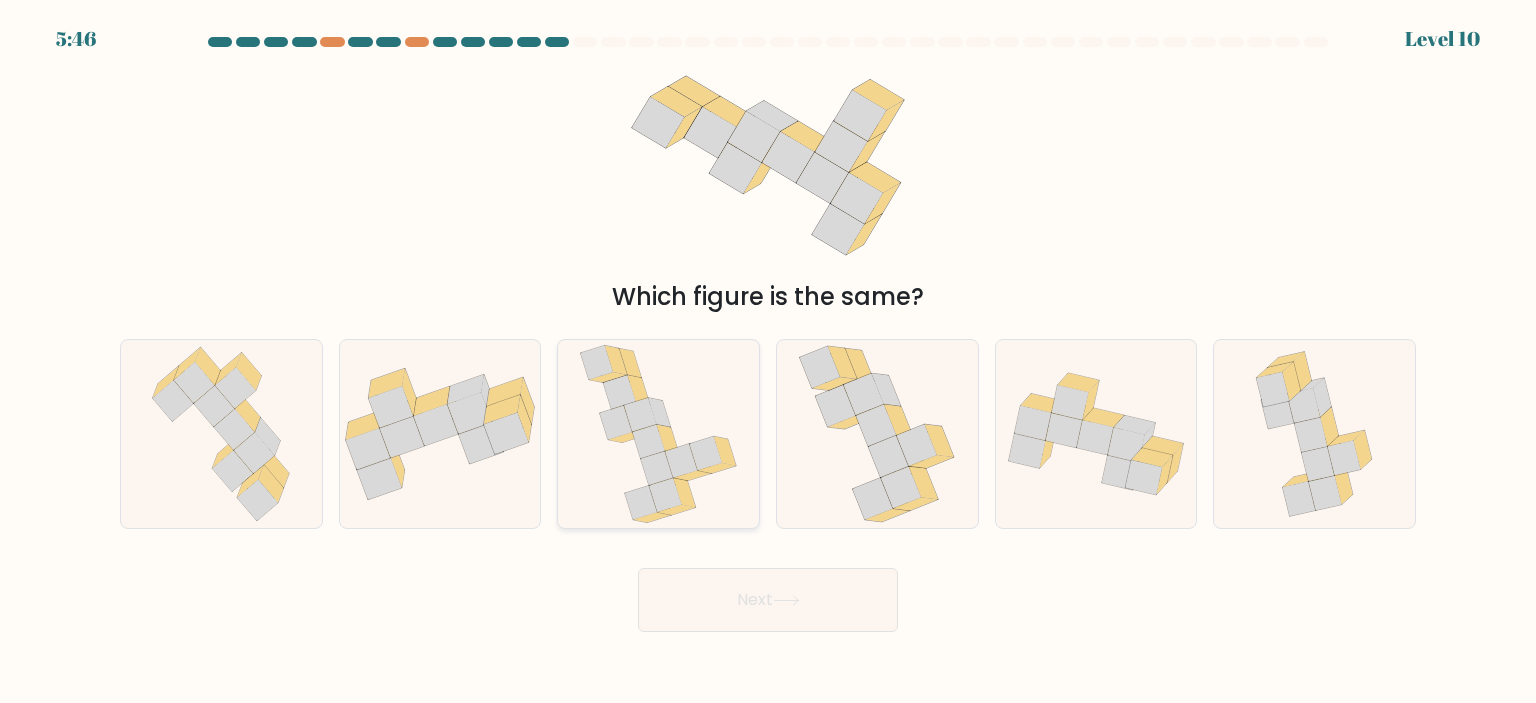 click 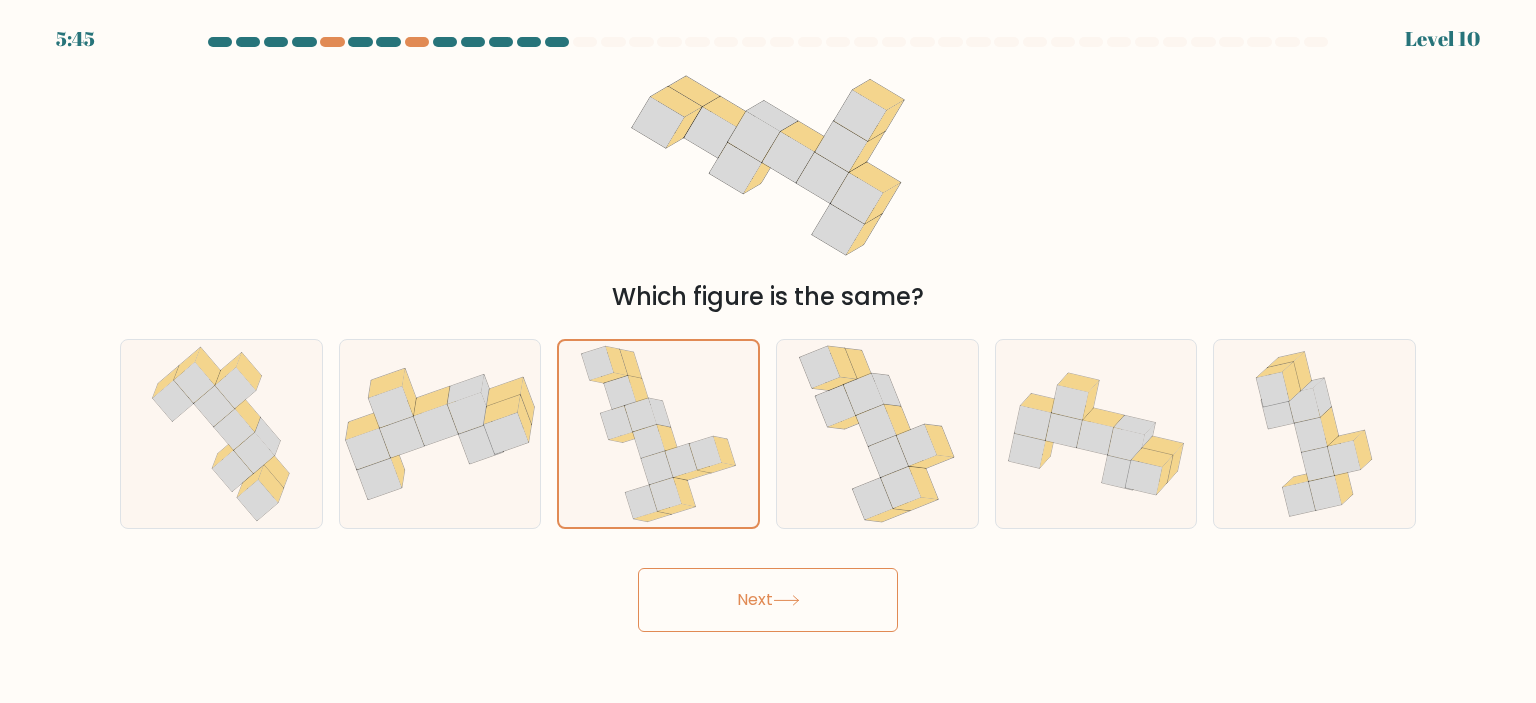 click on "Next" at bounding box center [768, 600] 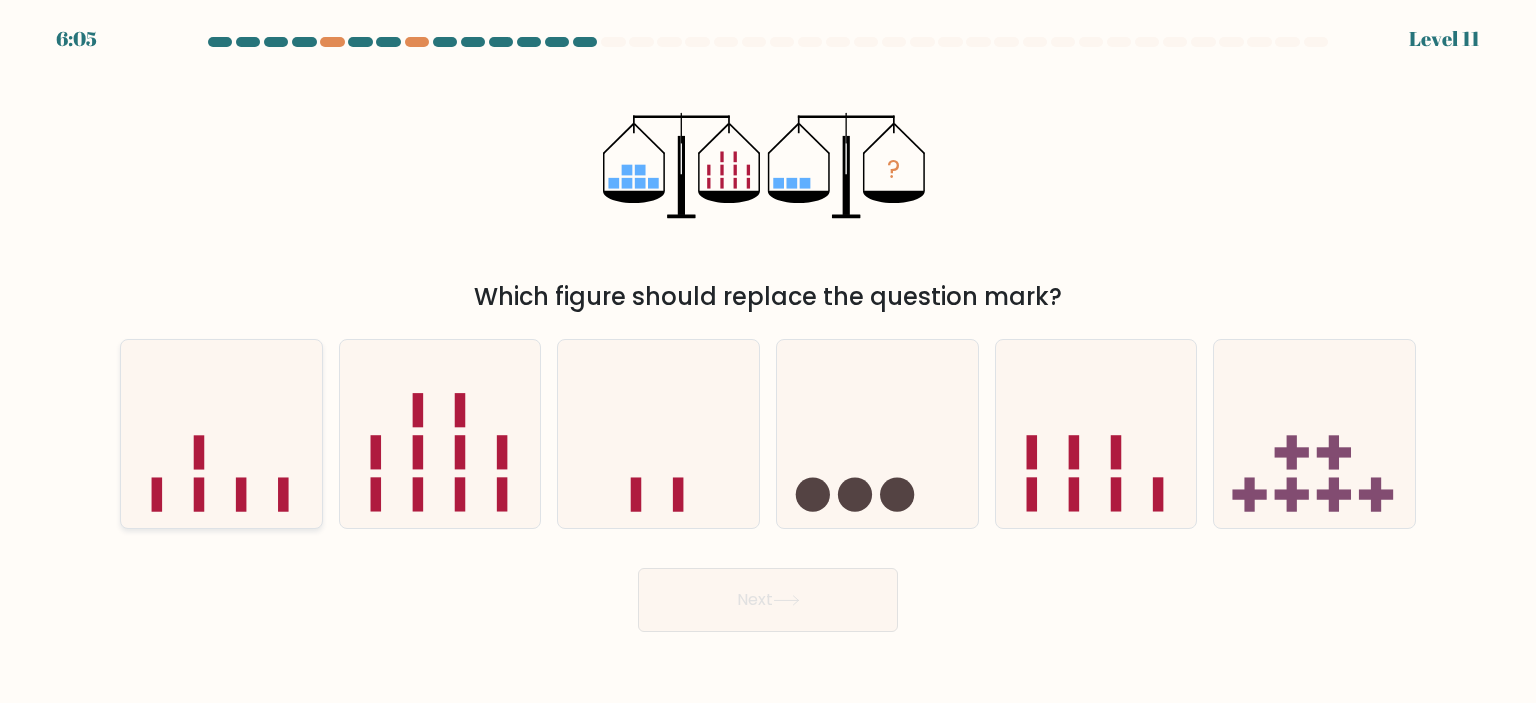 click 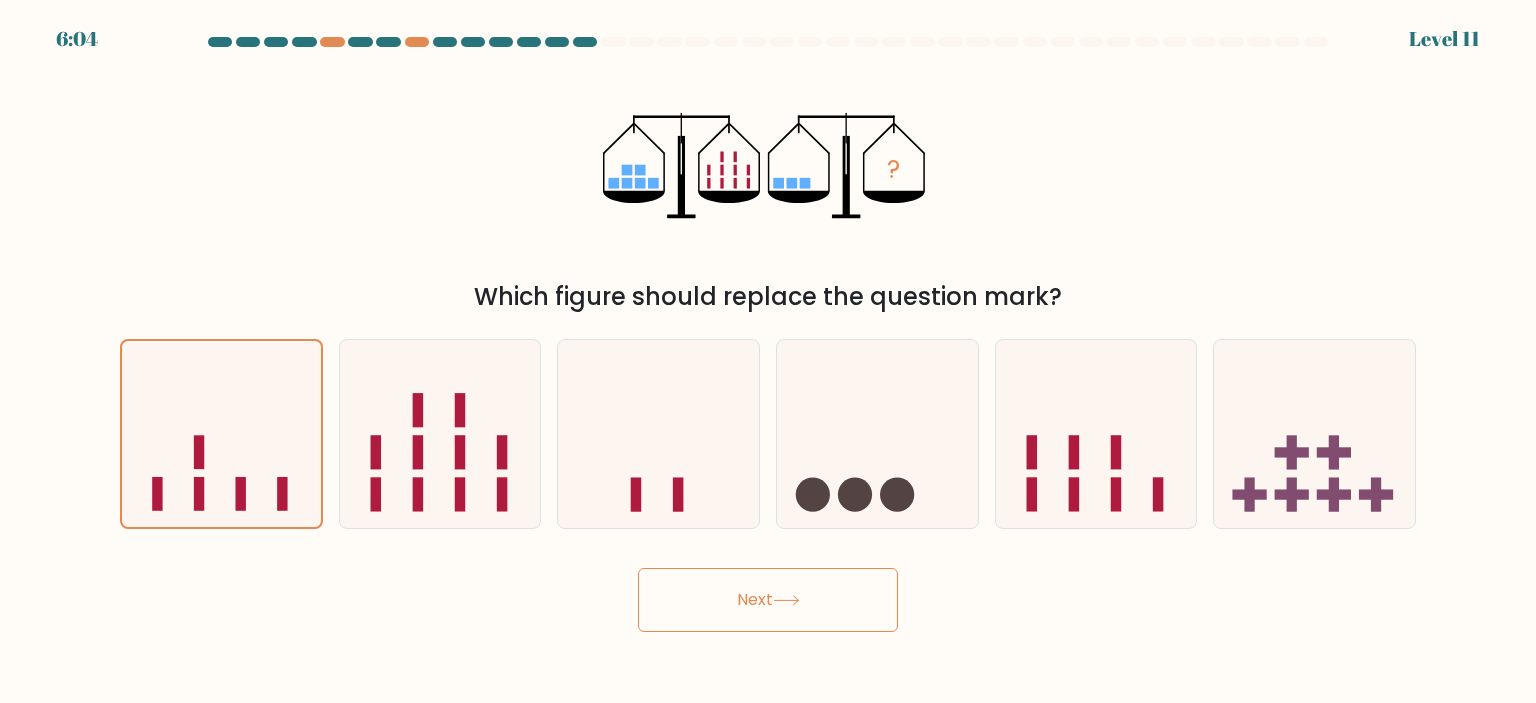 click on "Next" at bounding box center [768, 600] 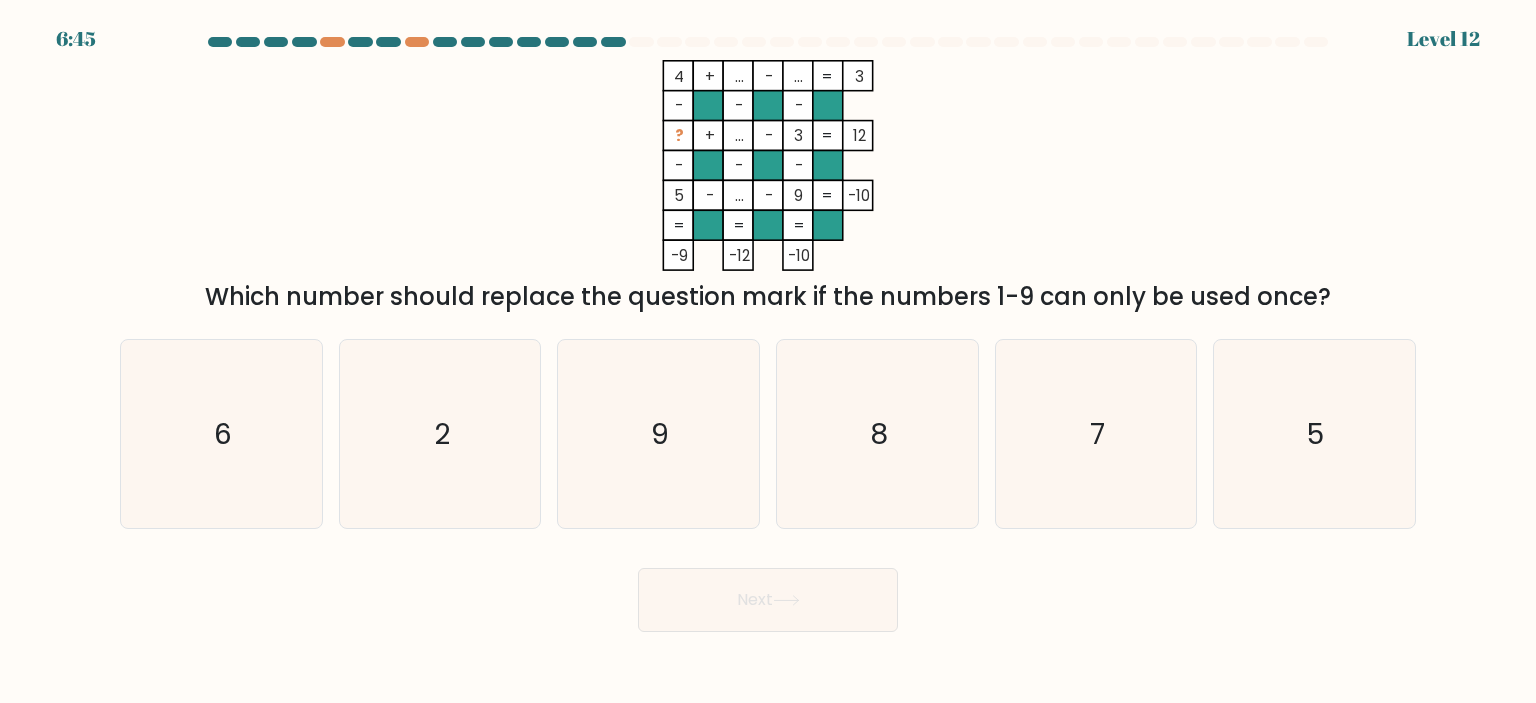 type 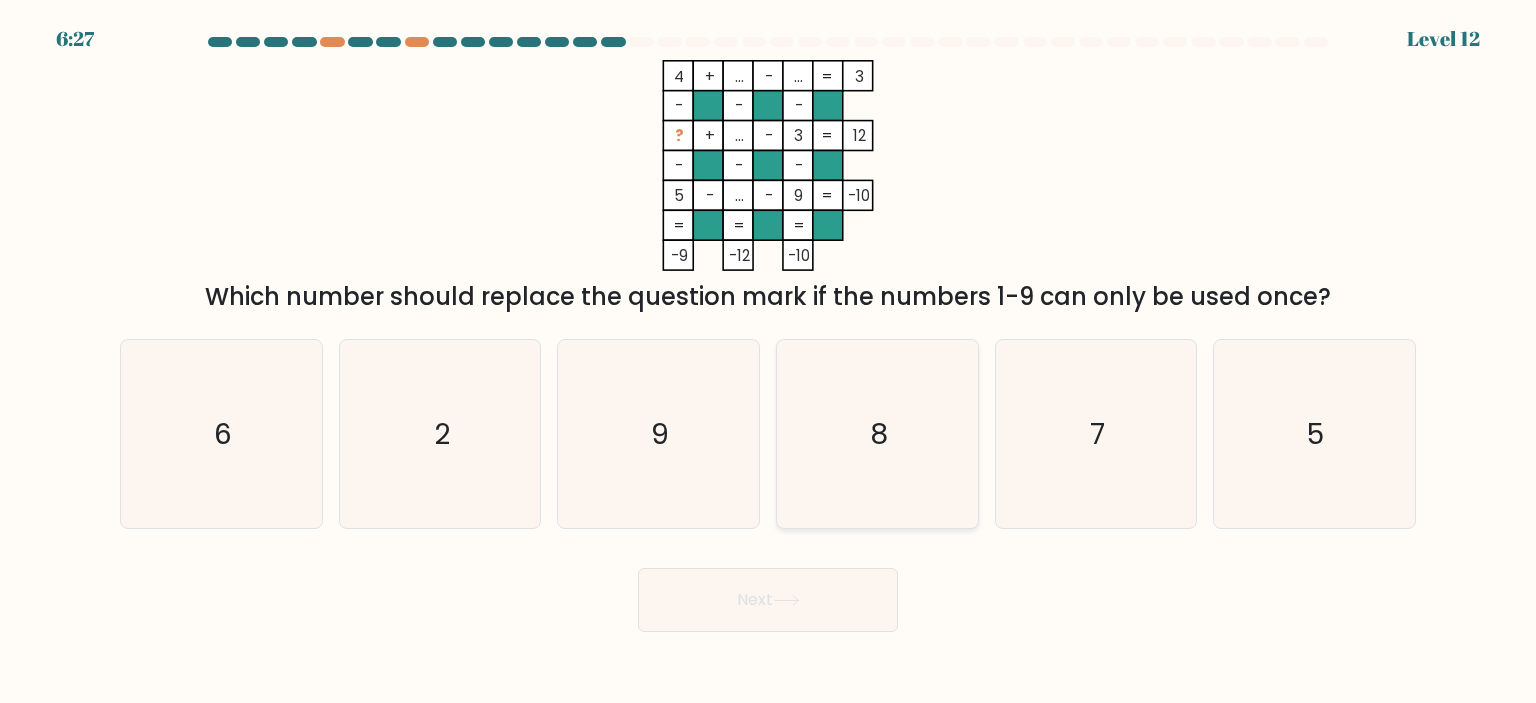 click on "8" 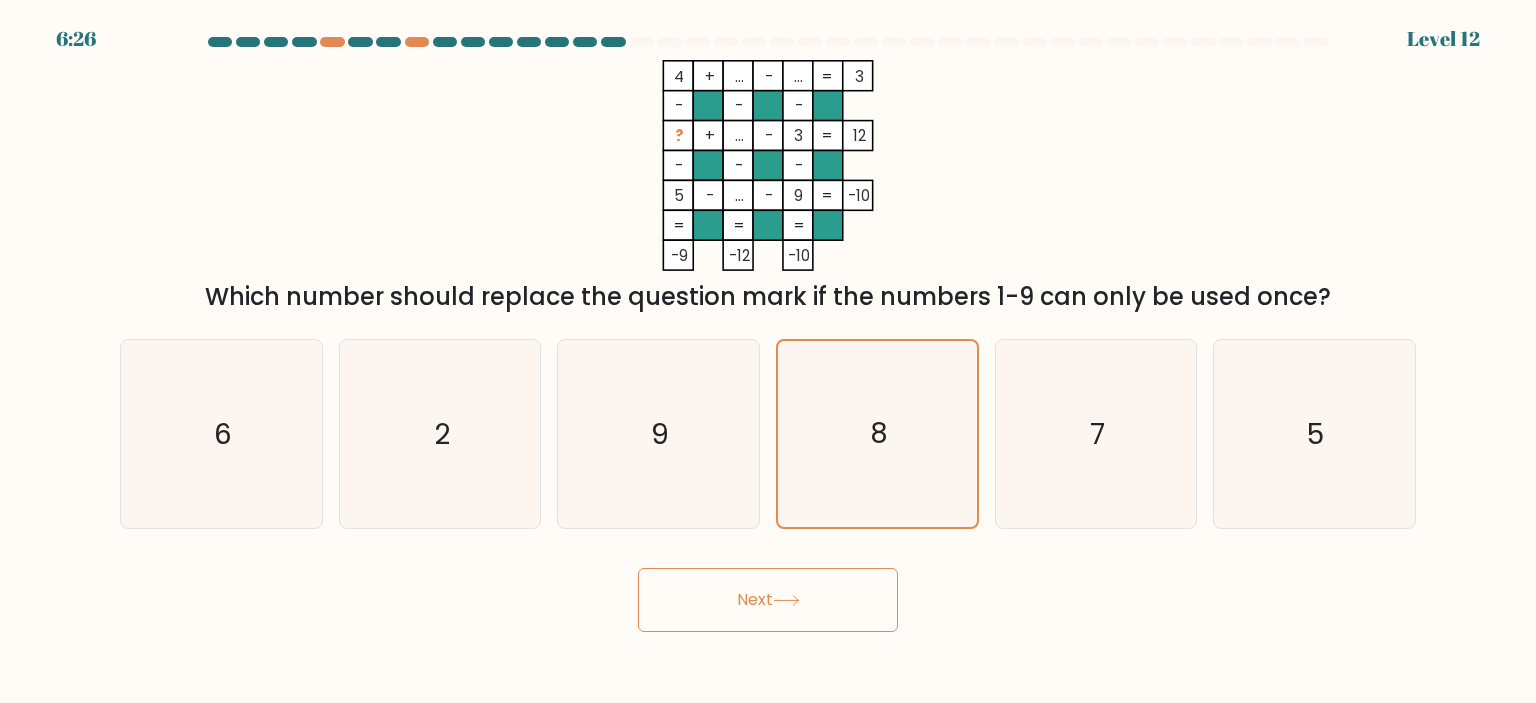 click 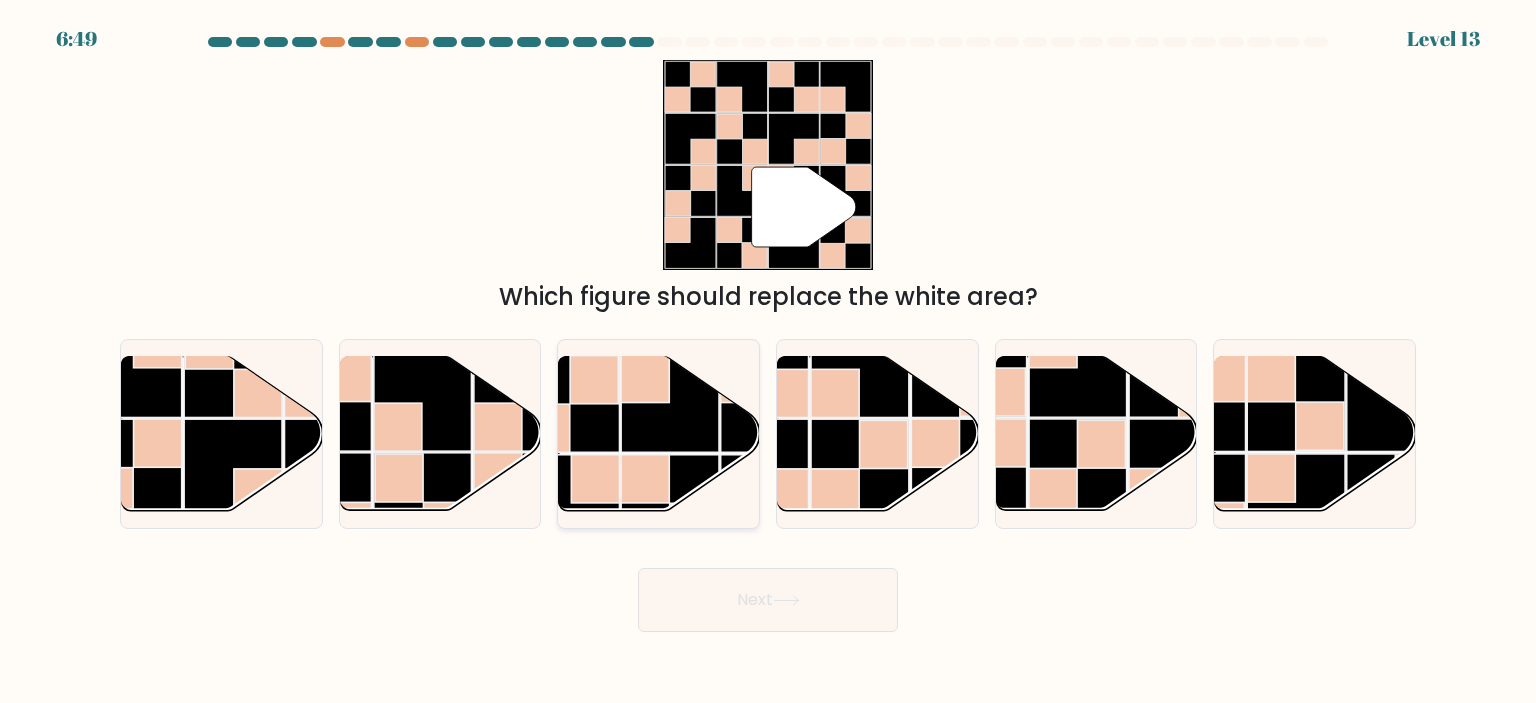 click 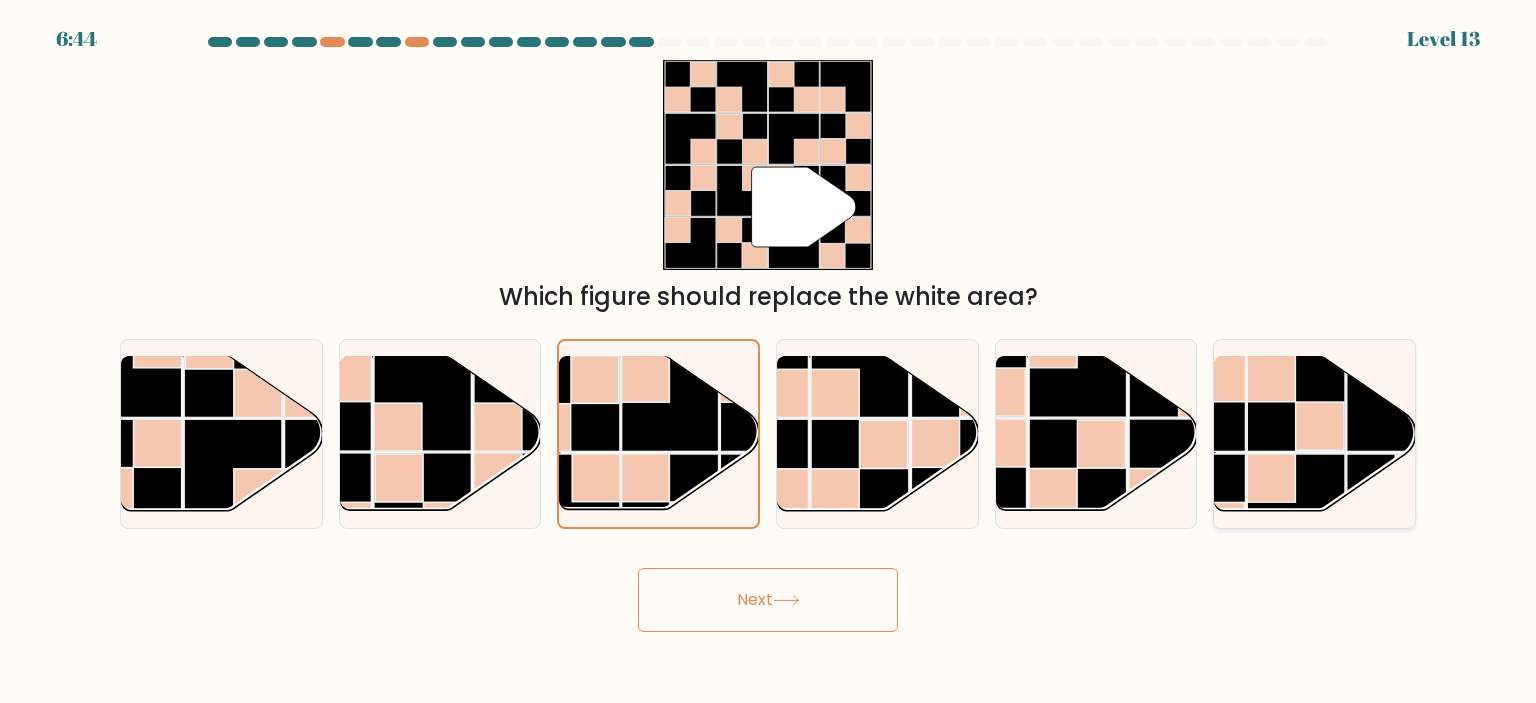 click 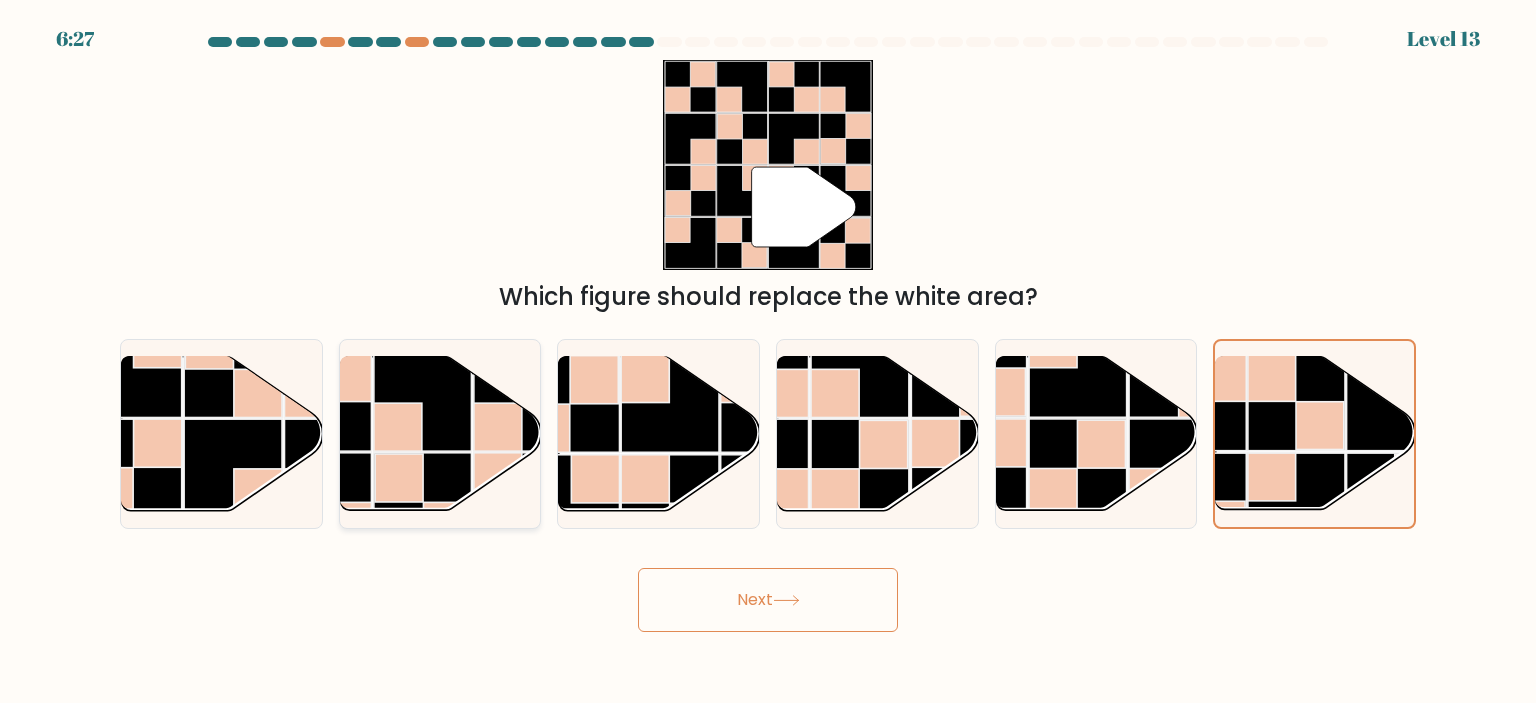 click 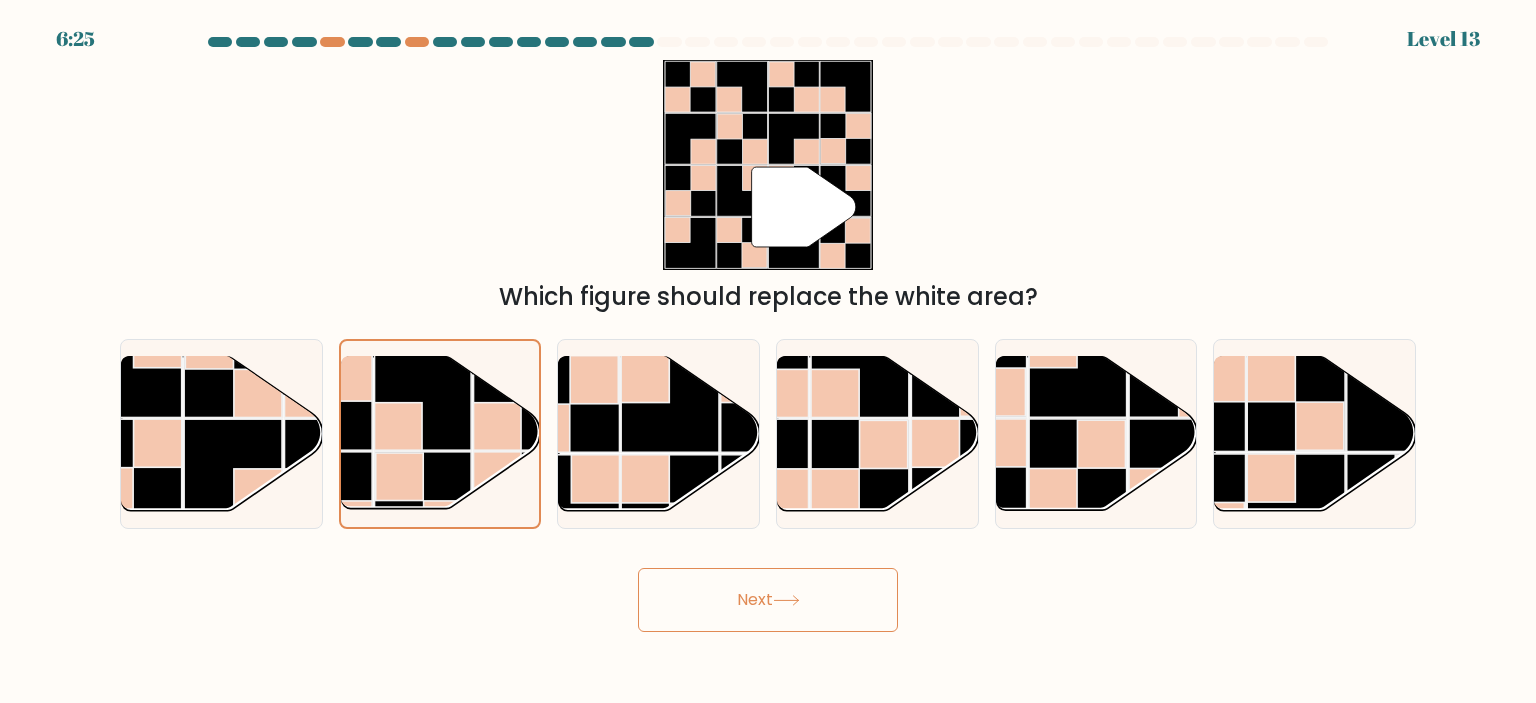 click on "Next" at bounding box center (768, 600) 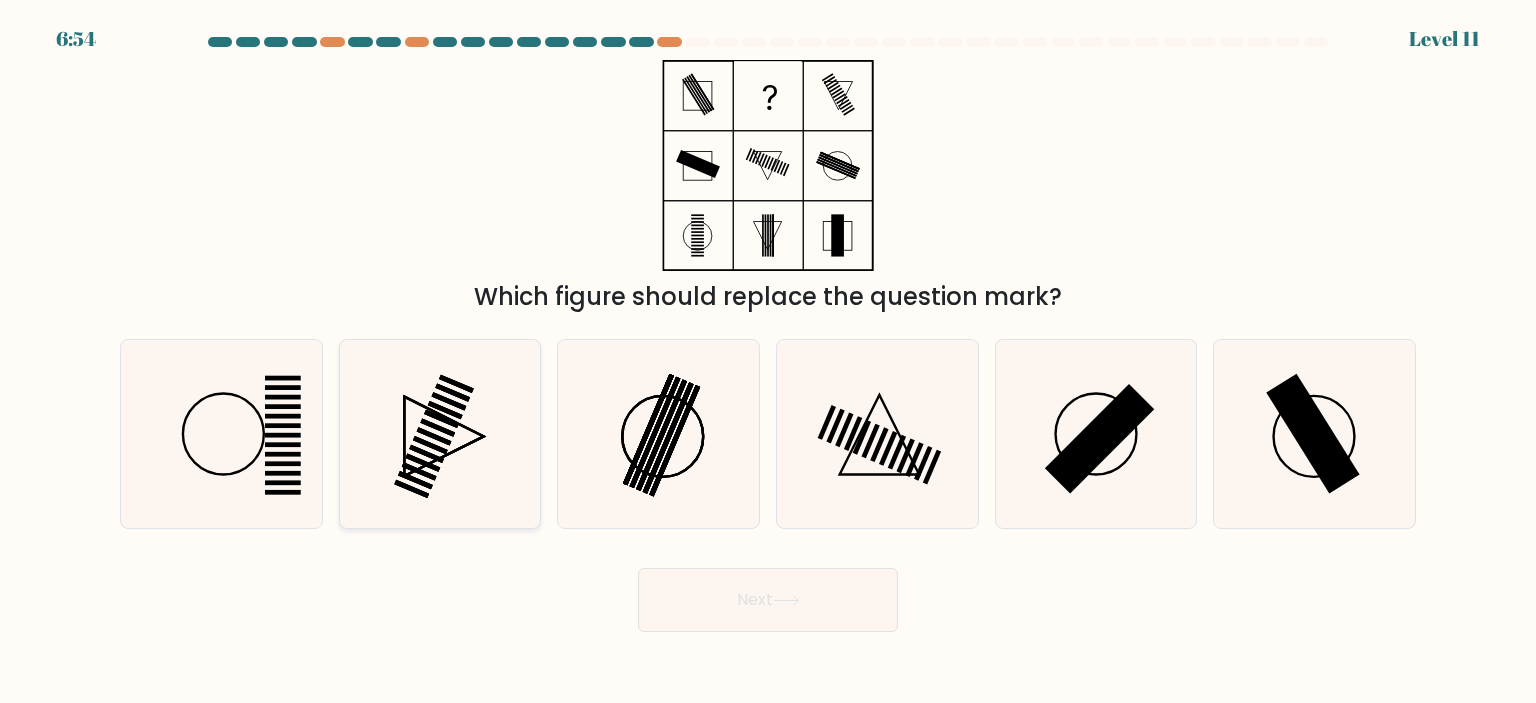 click 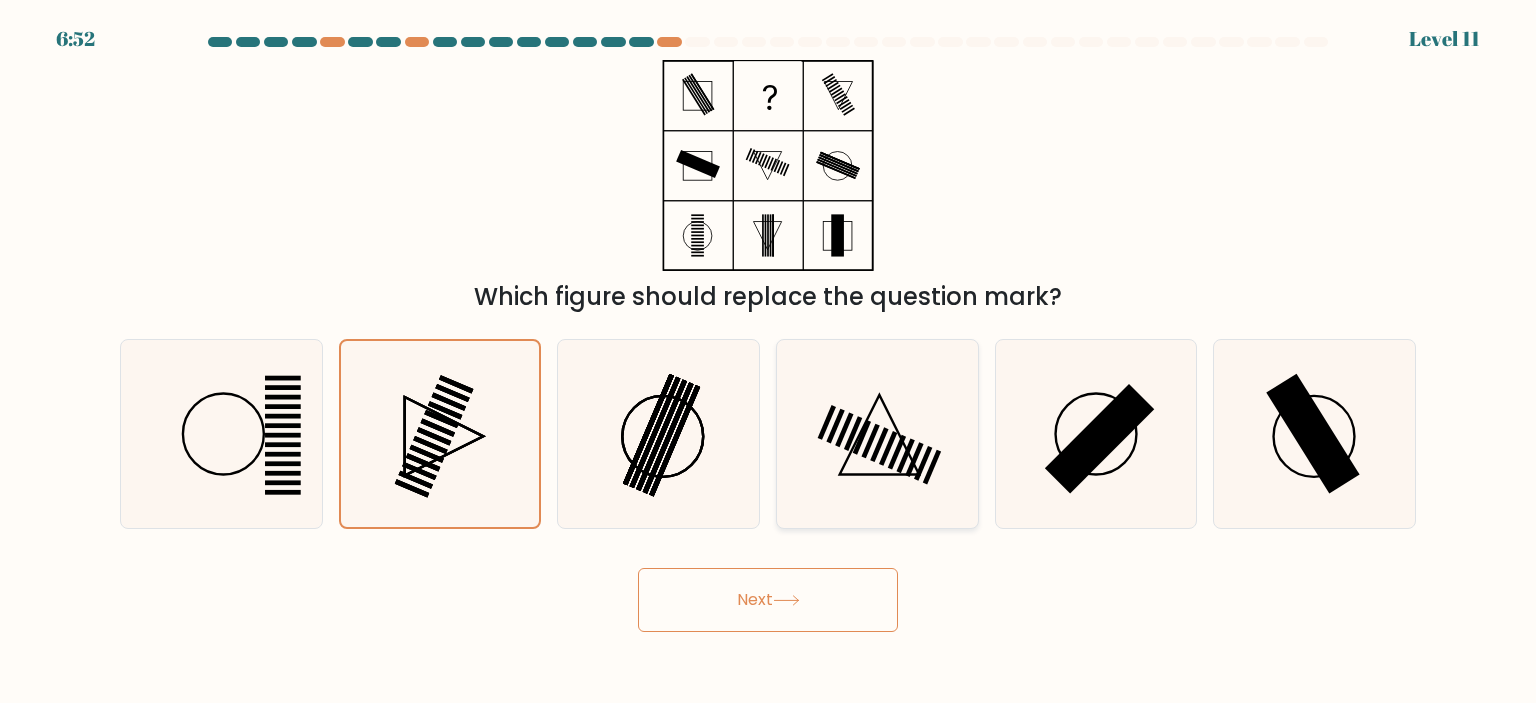 click 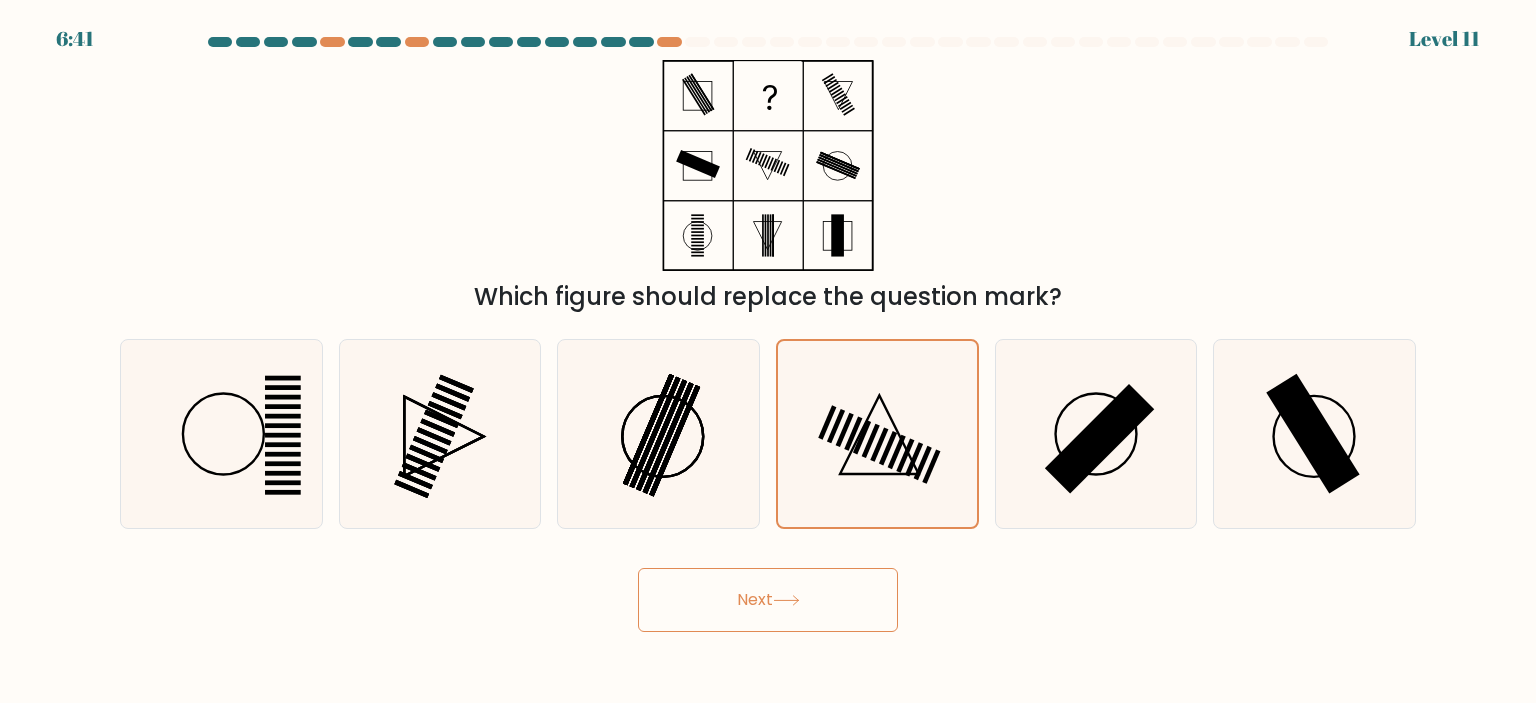 click on "Next" at bounding box center [768, 600] 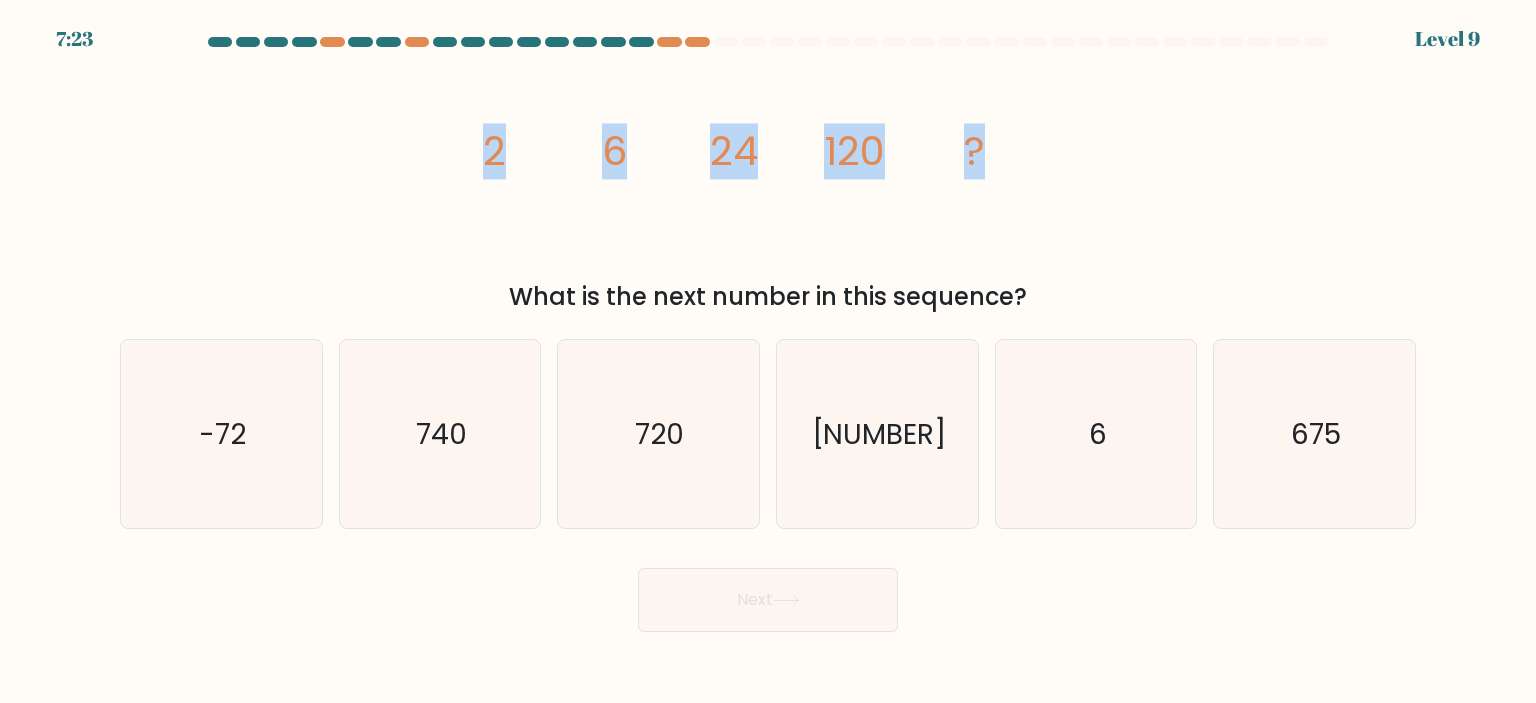 drag, startPoint x: 465, startPoint y: 171, endPoint x: 1042, endPoint y: 156, distance: 577.19495 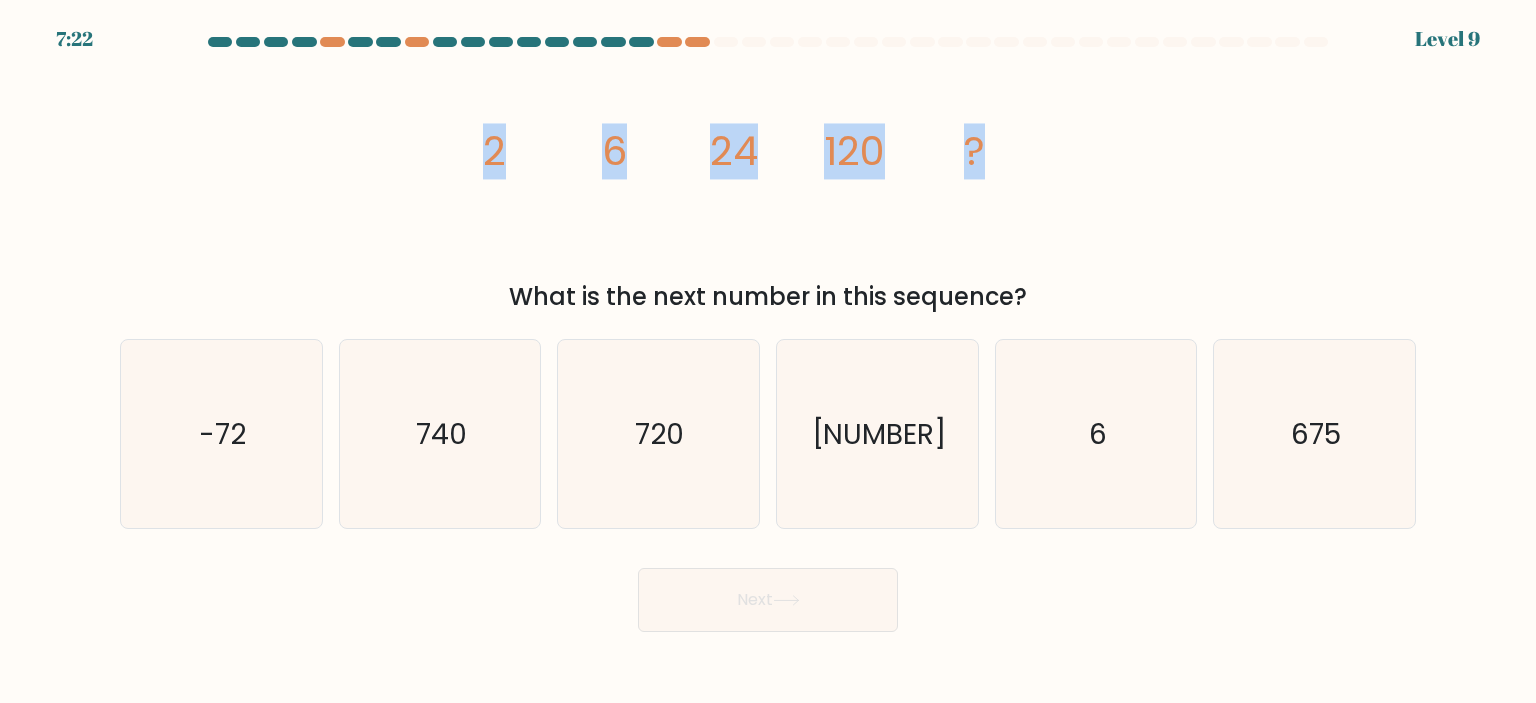 copy on "2
6
24
120
?" 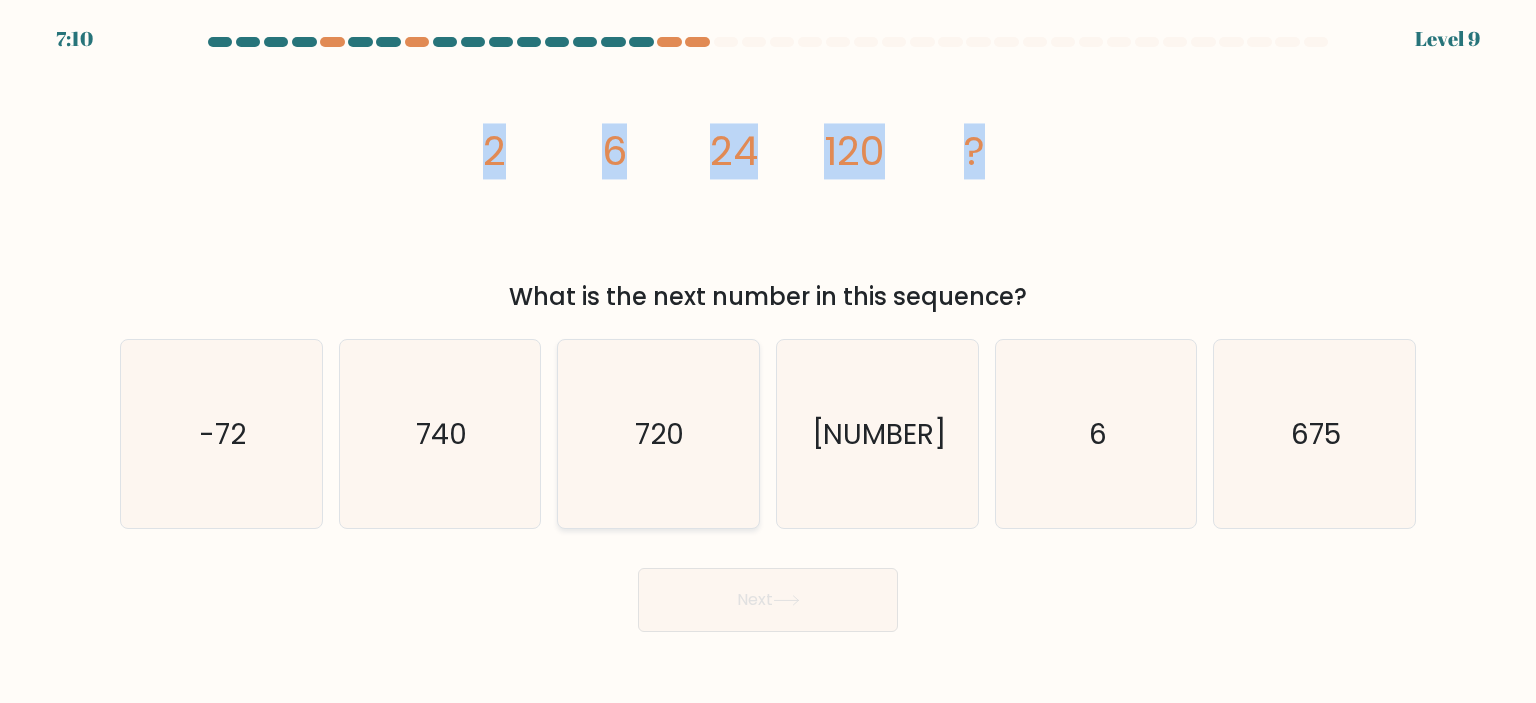 click on "720" 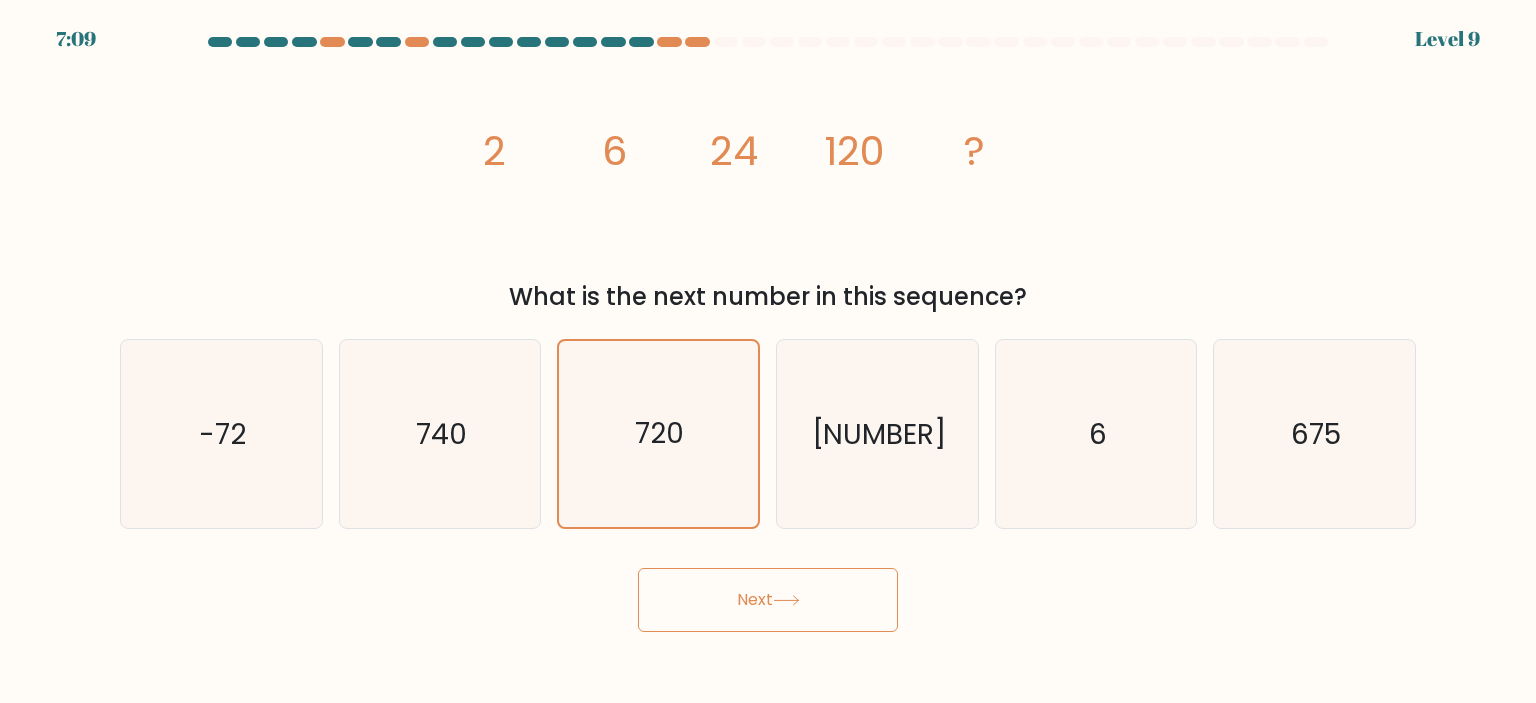 click on "Next" at bounding box center (768, 600) 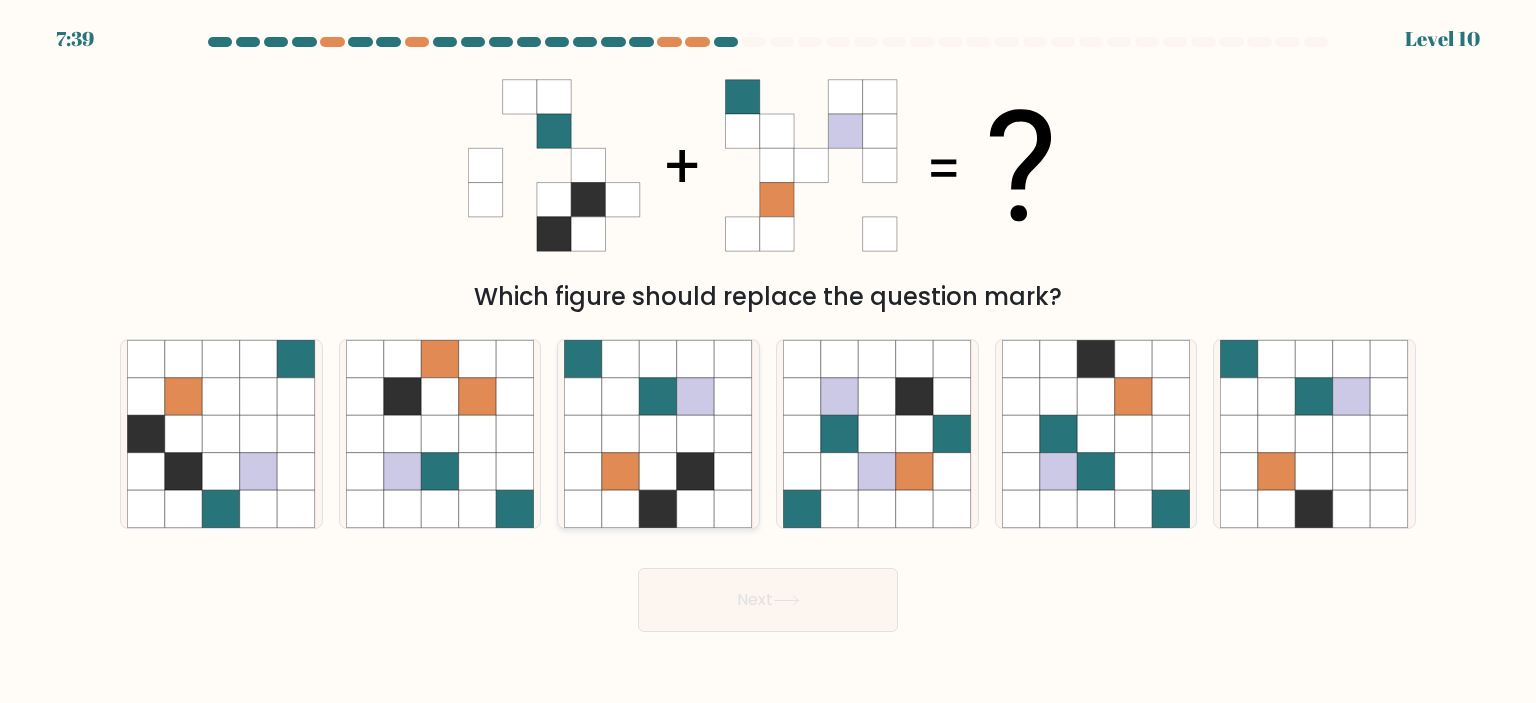 click 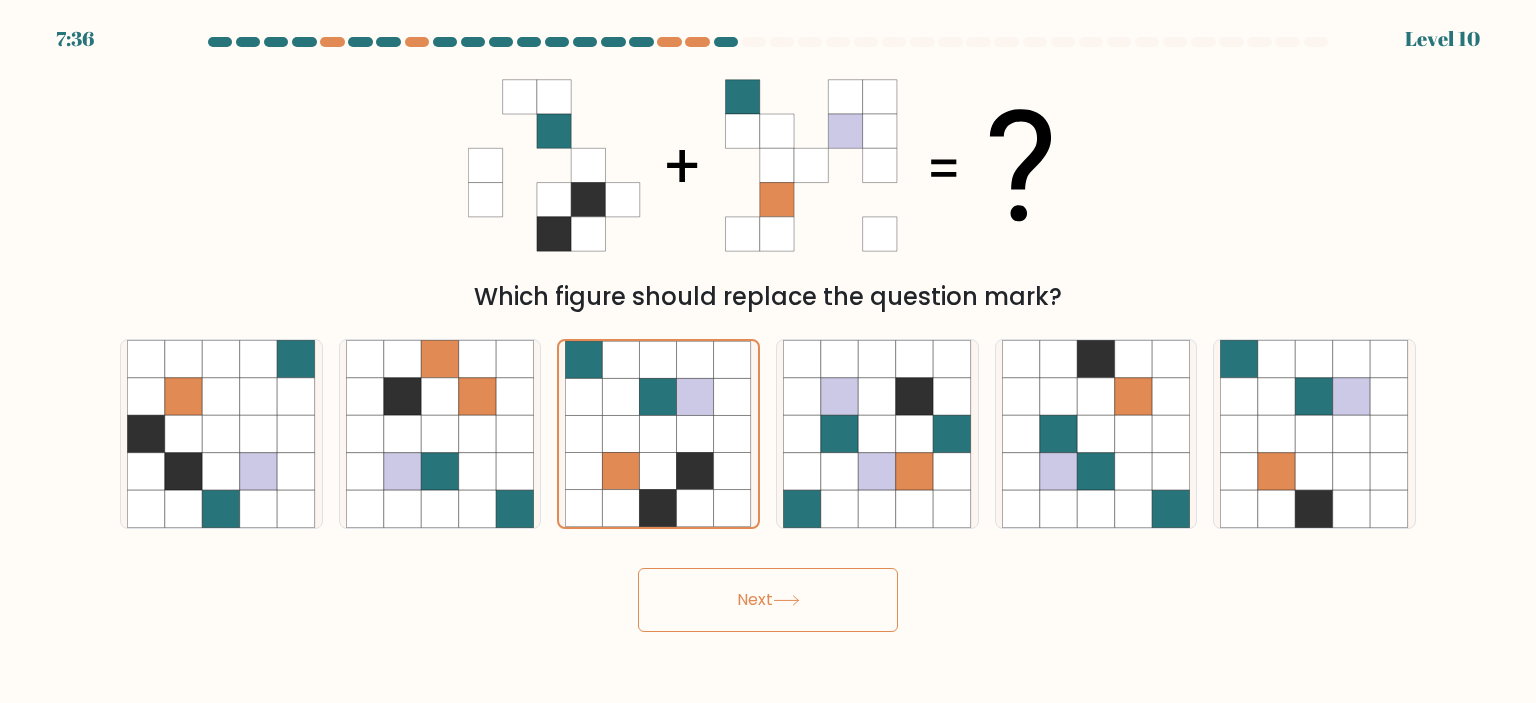click on "Next" at bounding box center [768, 600] 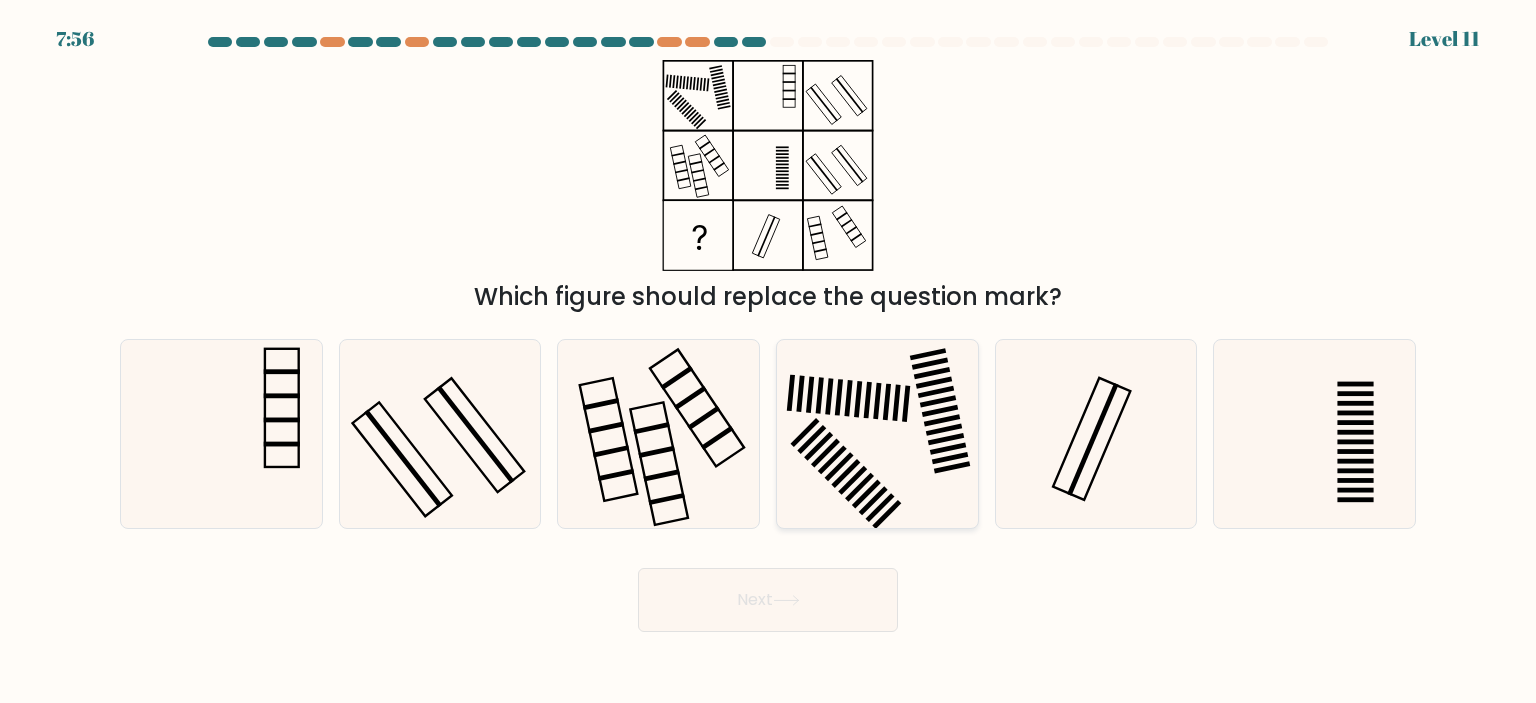 click 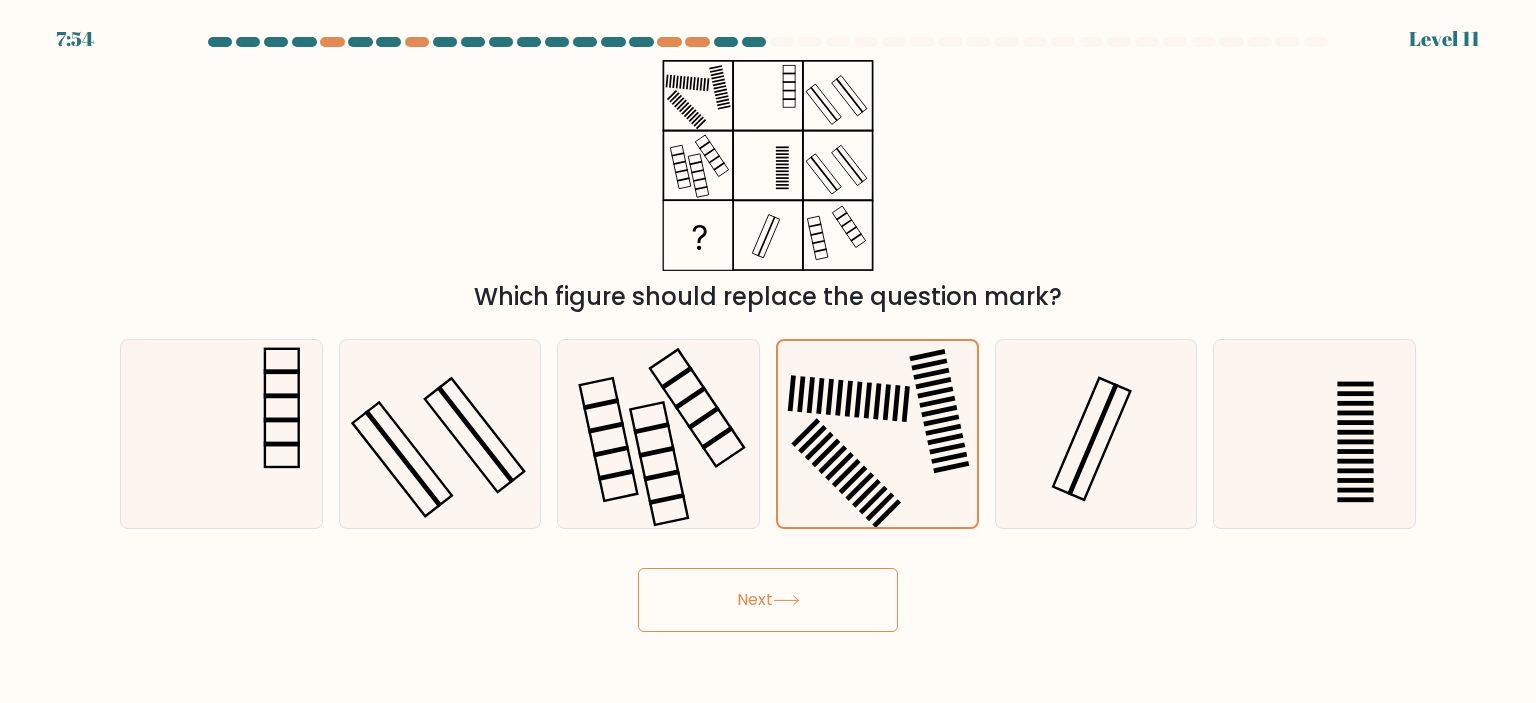 click on "Next" at bounding box center (768, 600) 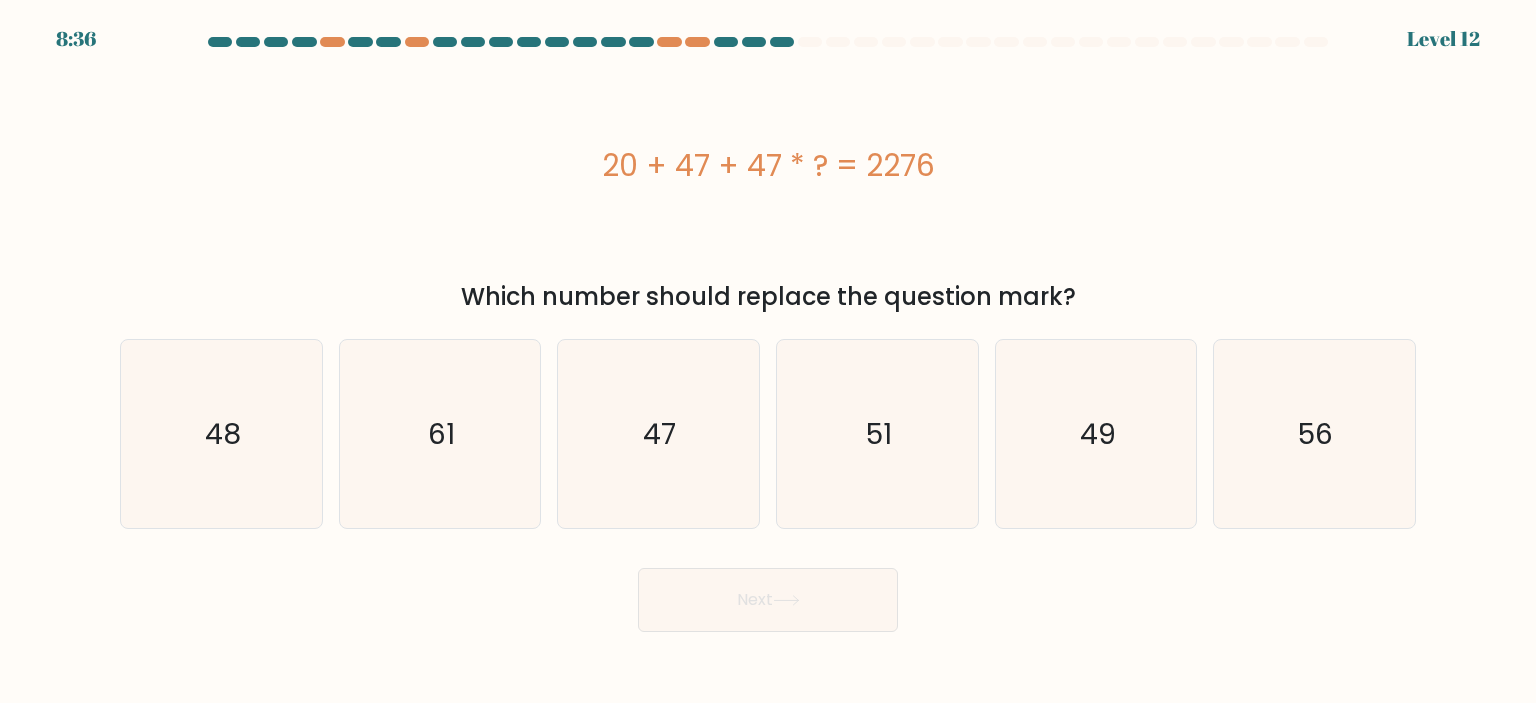 drag, startPoint x: 588, startPoint y: 151, endPoint x: 1066, endPoint y: 167, distance: 478.2677 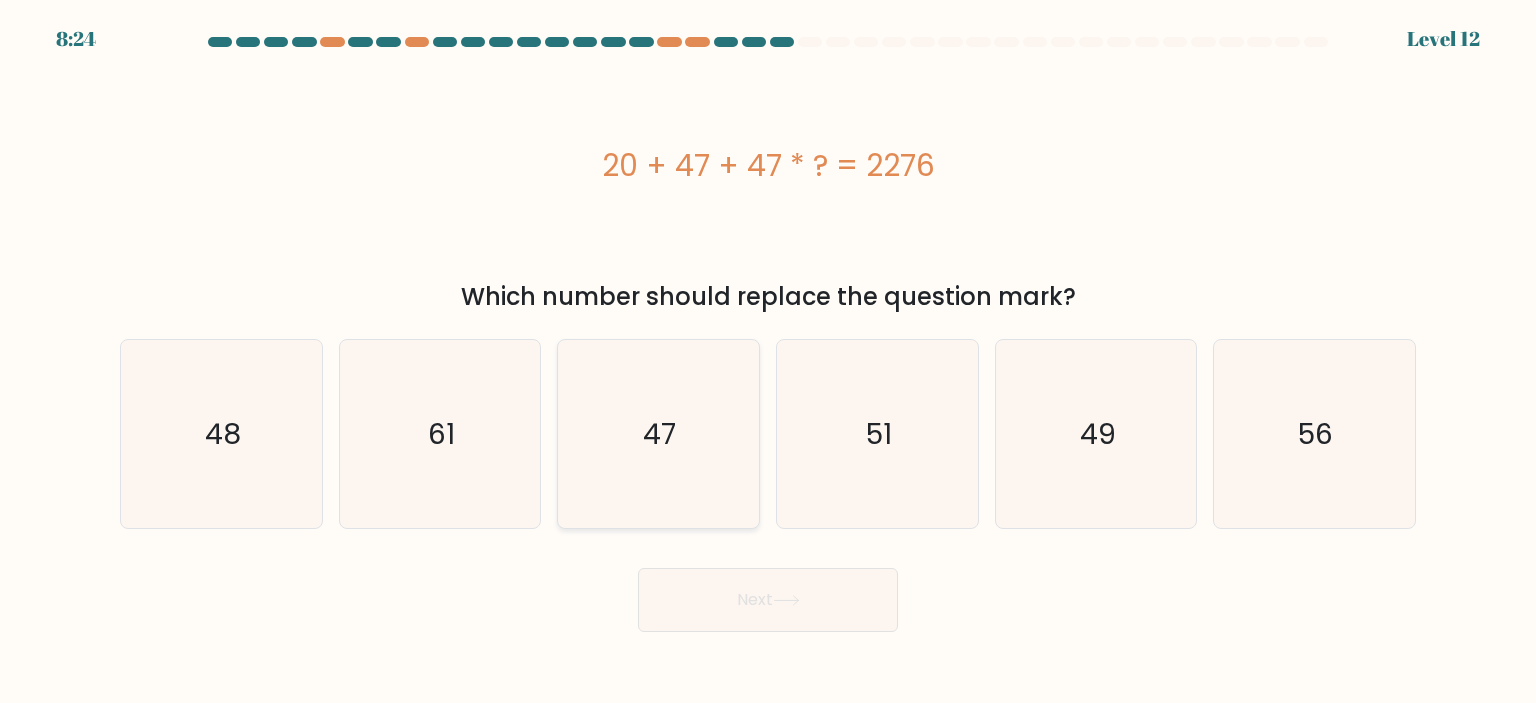 click on "47" 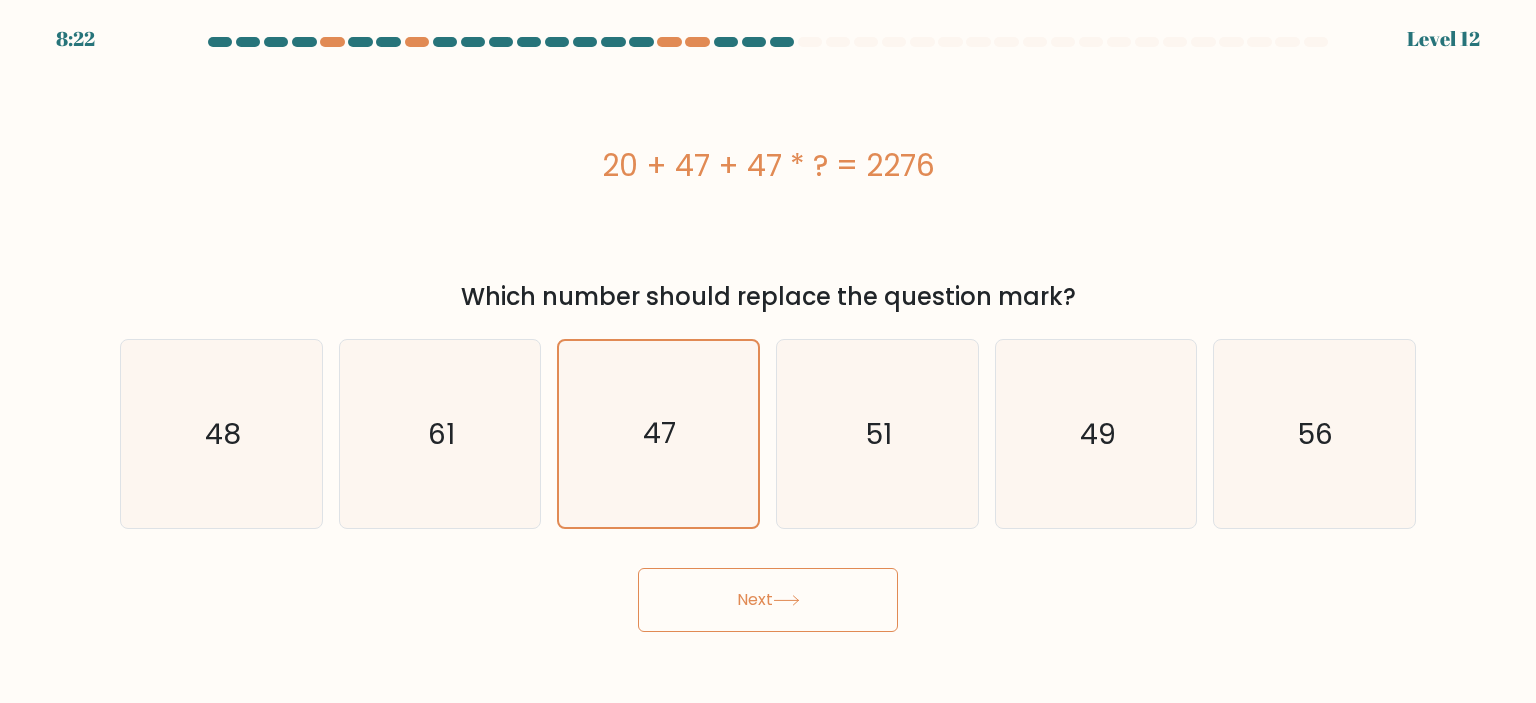 click on "Next" at bounding box center [768, 600] 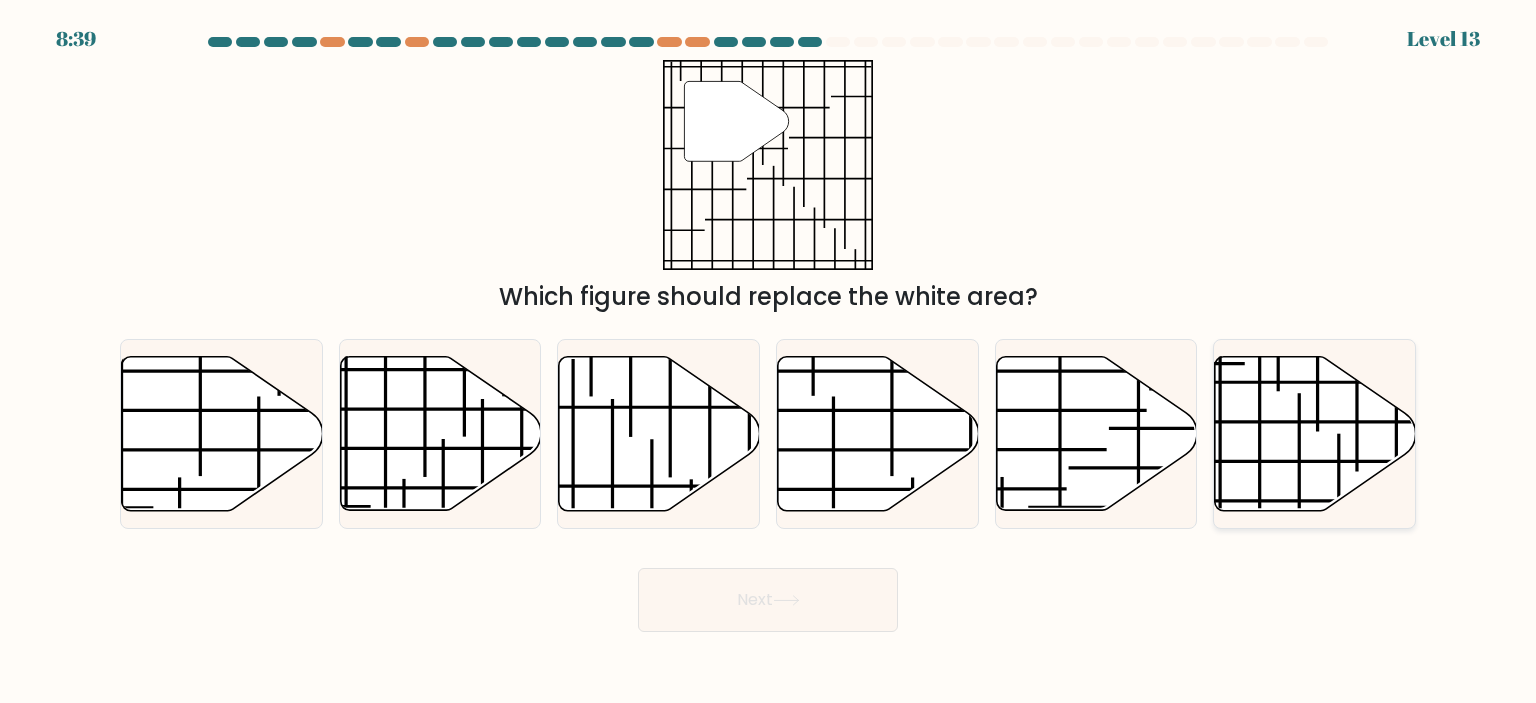 click 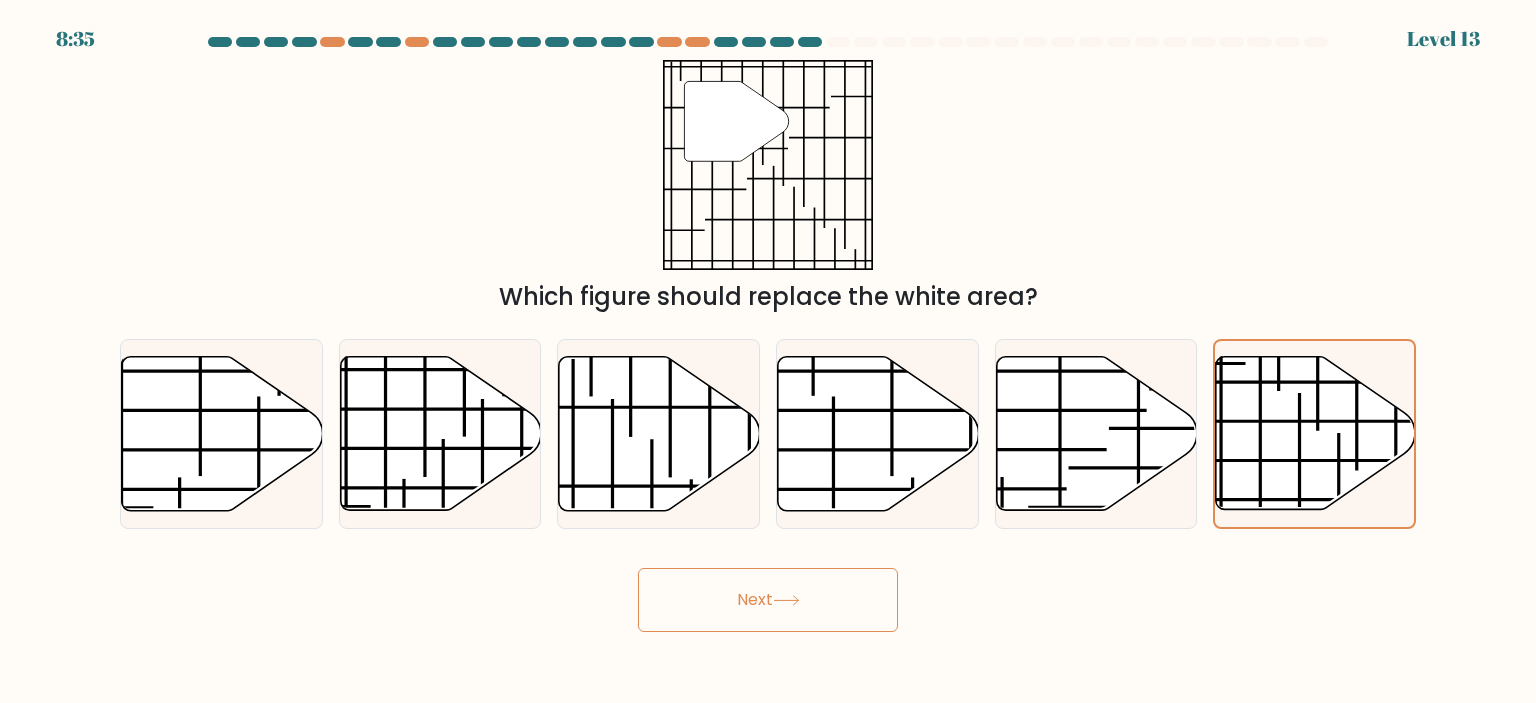click on "Next" at bounding box center [768, 600] 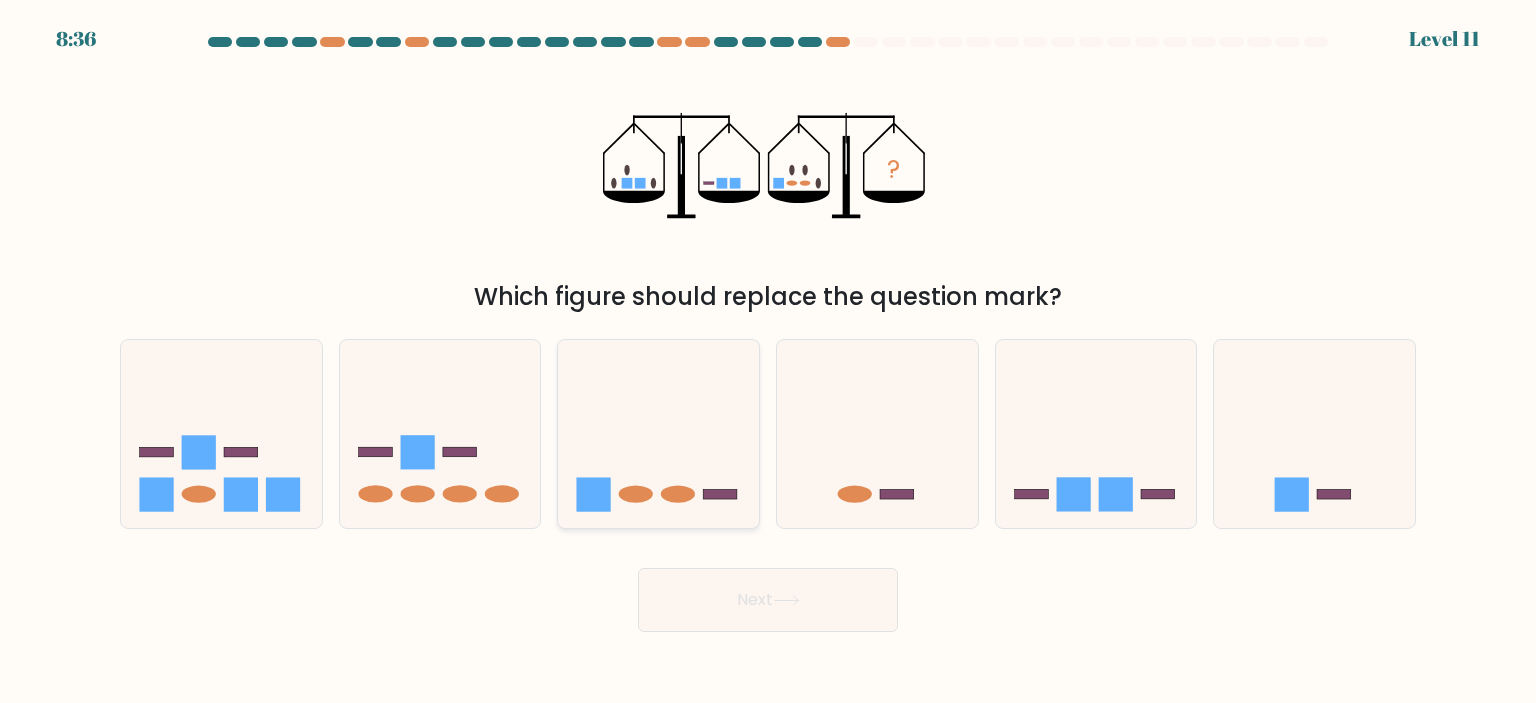 click 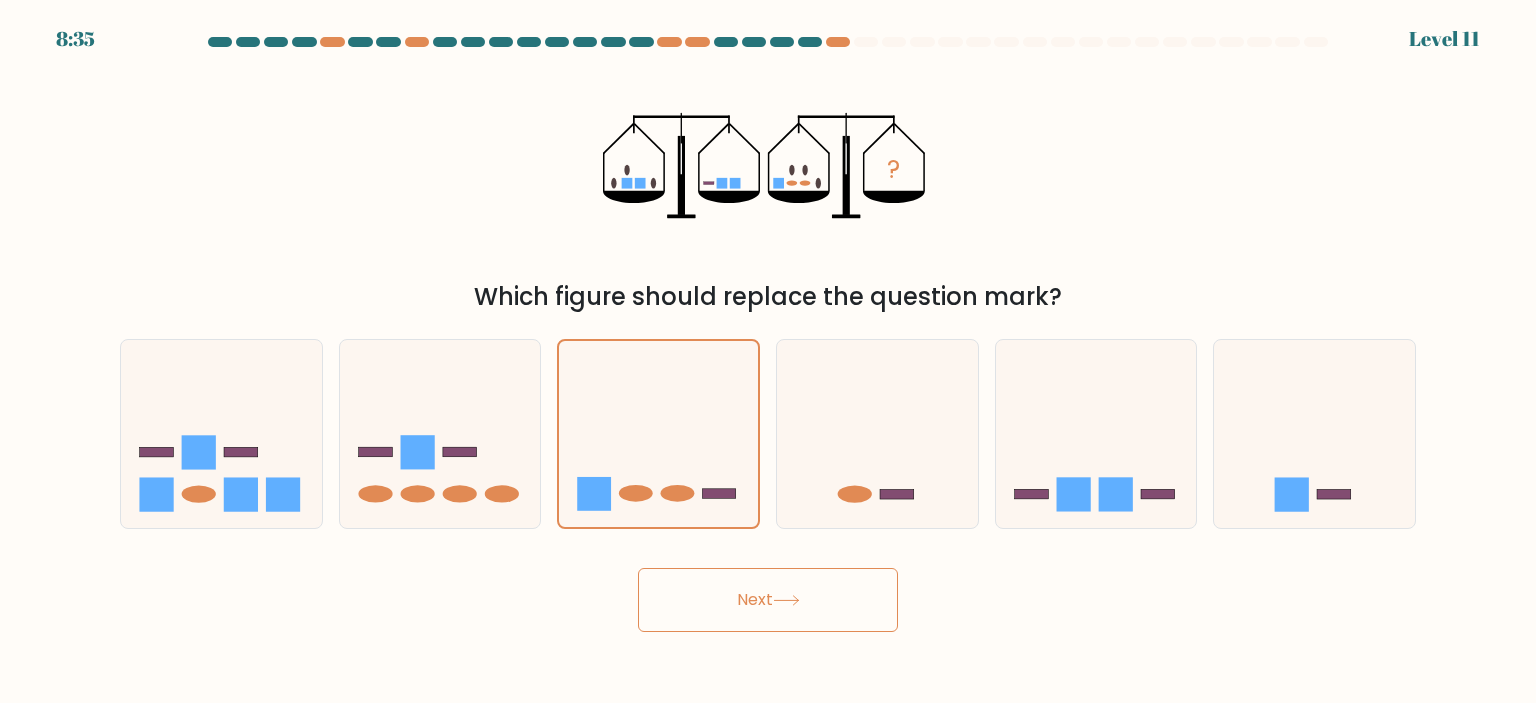click on "Next" at bounding box center (768, 600) 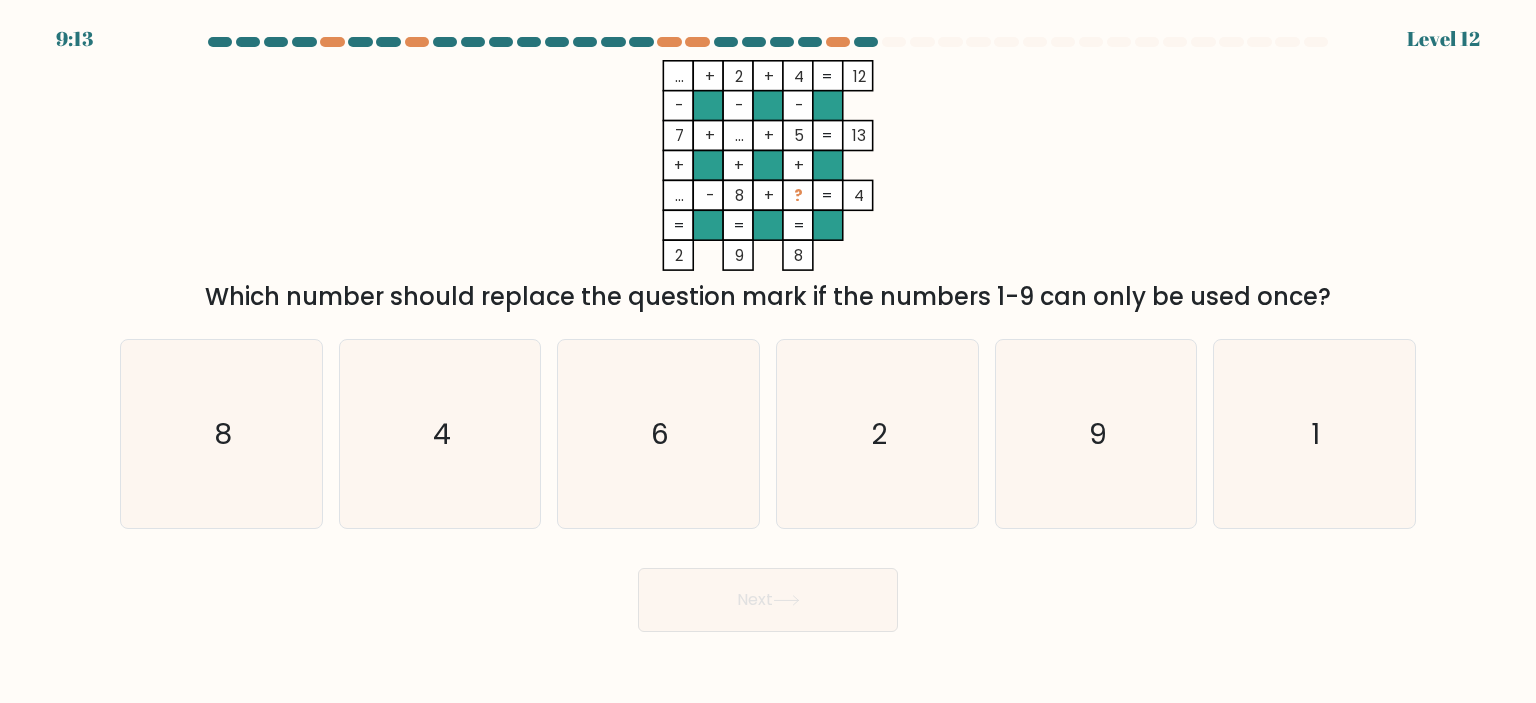 type 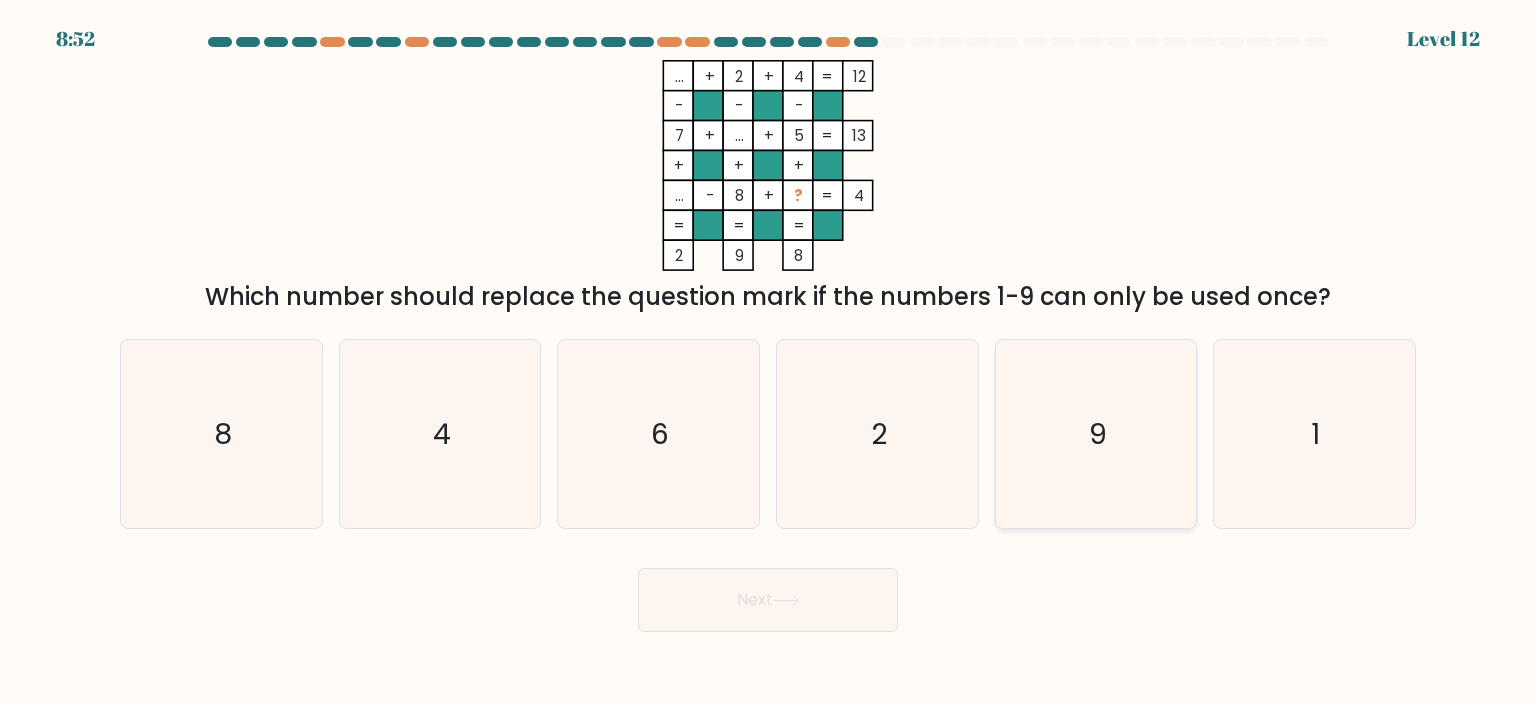 click on "9" 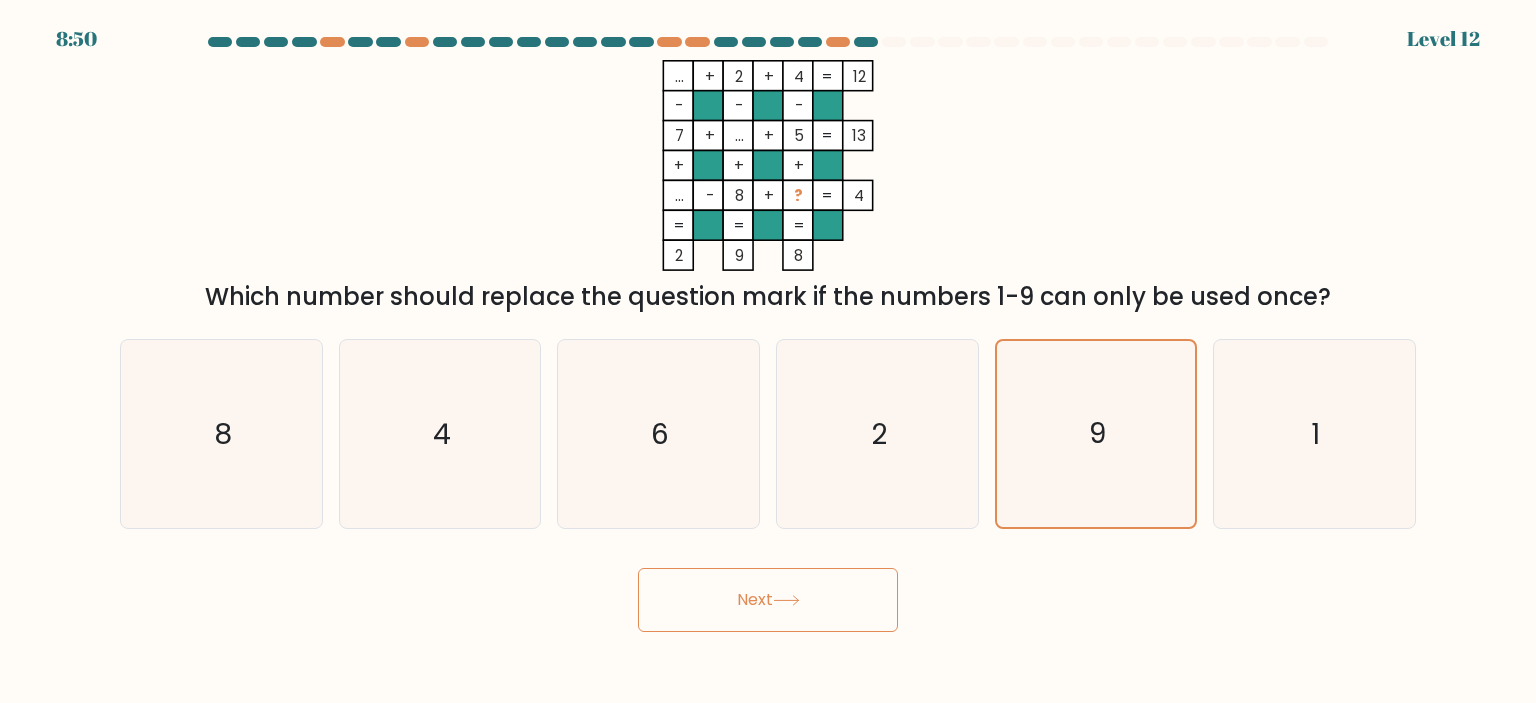 click on "Next" at bounding box center [768, 600] 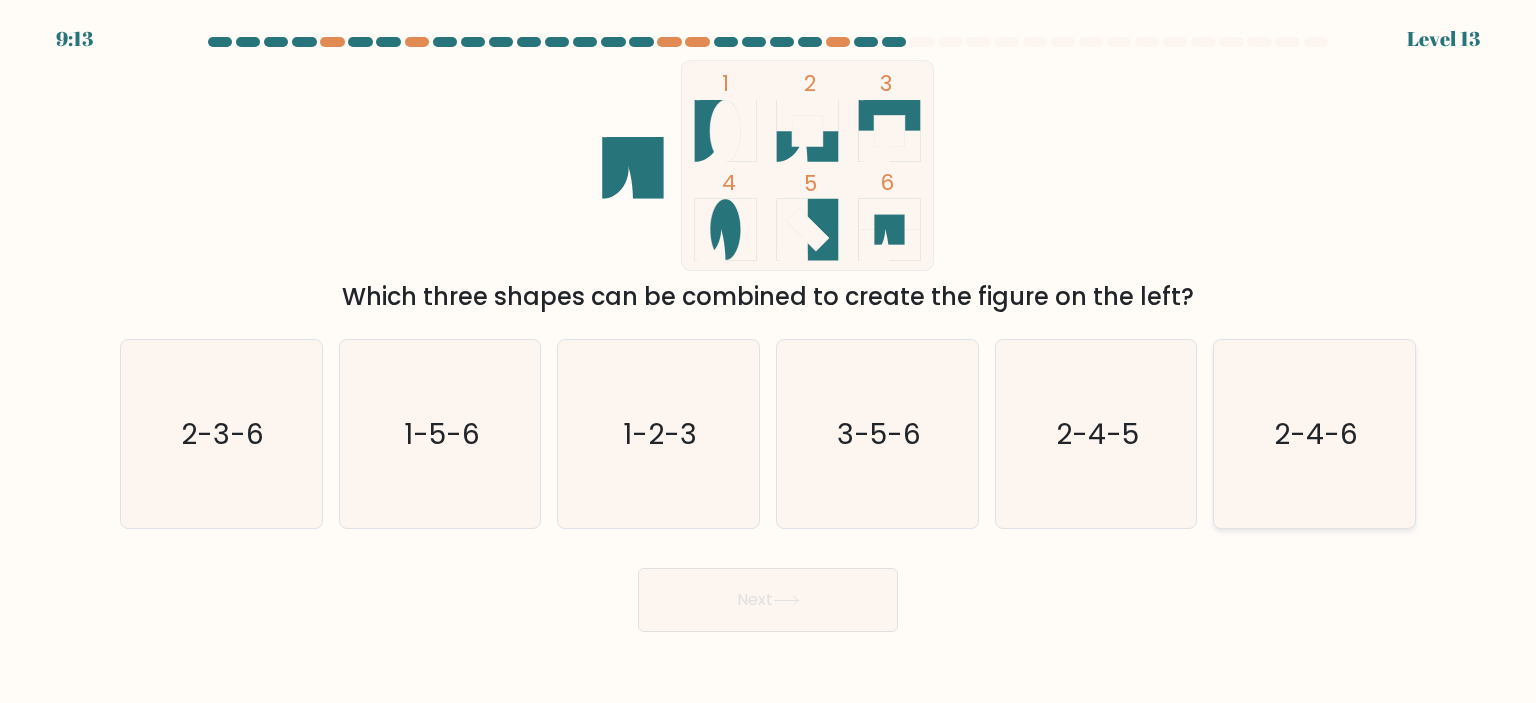 click on "2-4-6" 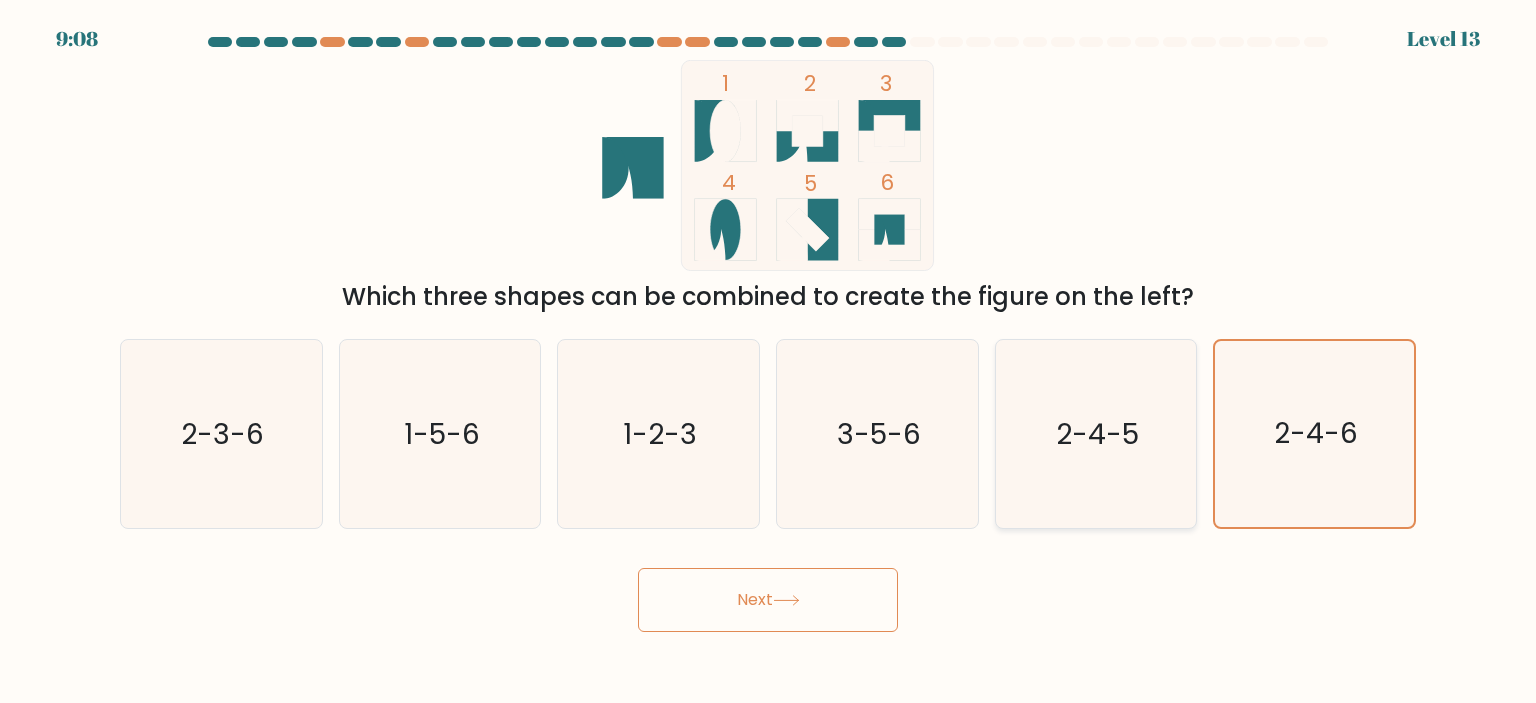 click on "2-4-5" 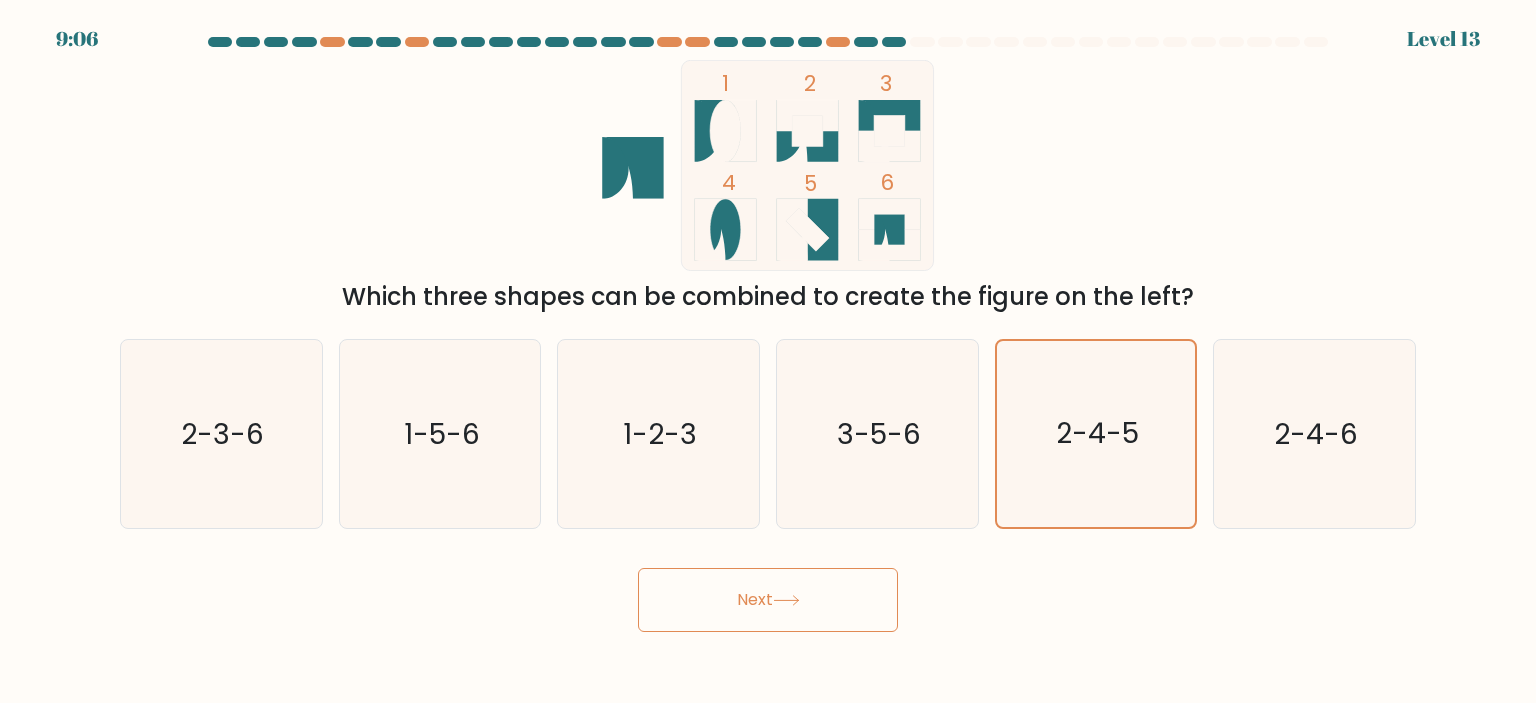 click on "Next" at bounding box center (768, 600) 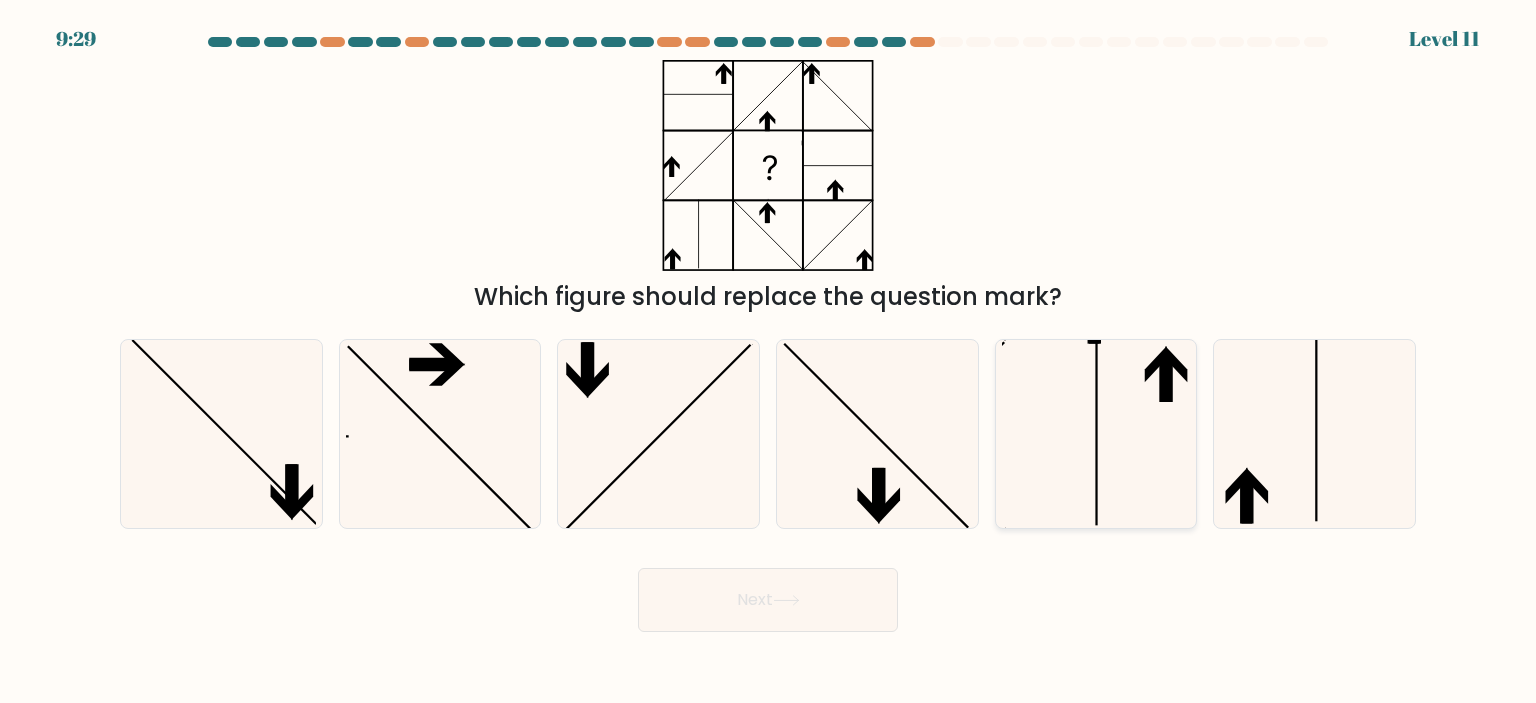 click 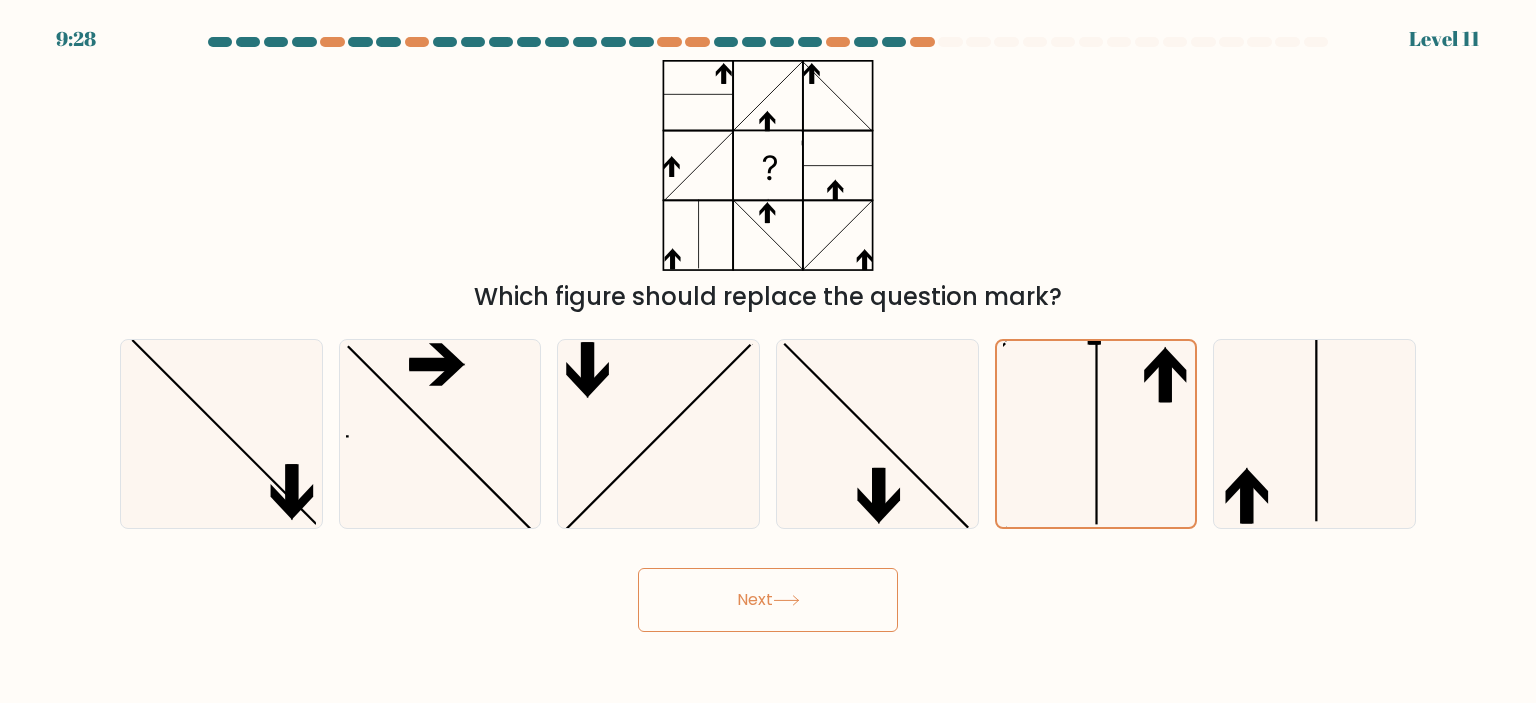 click on "Next" at bounding box center (768, 600) 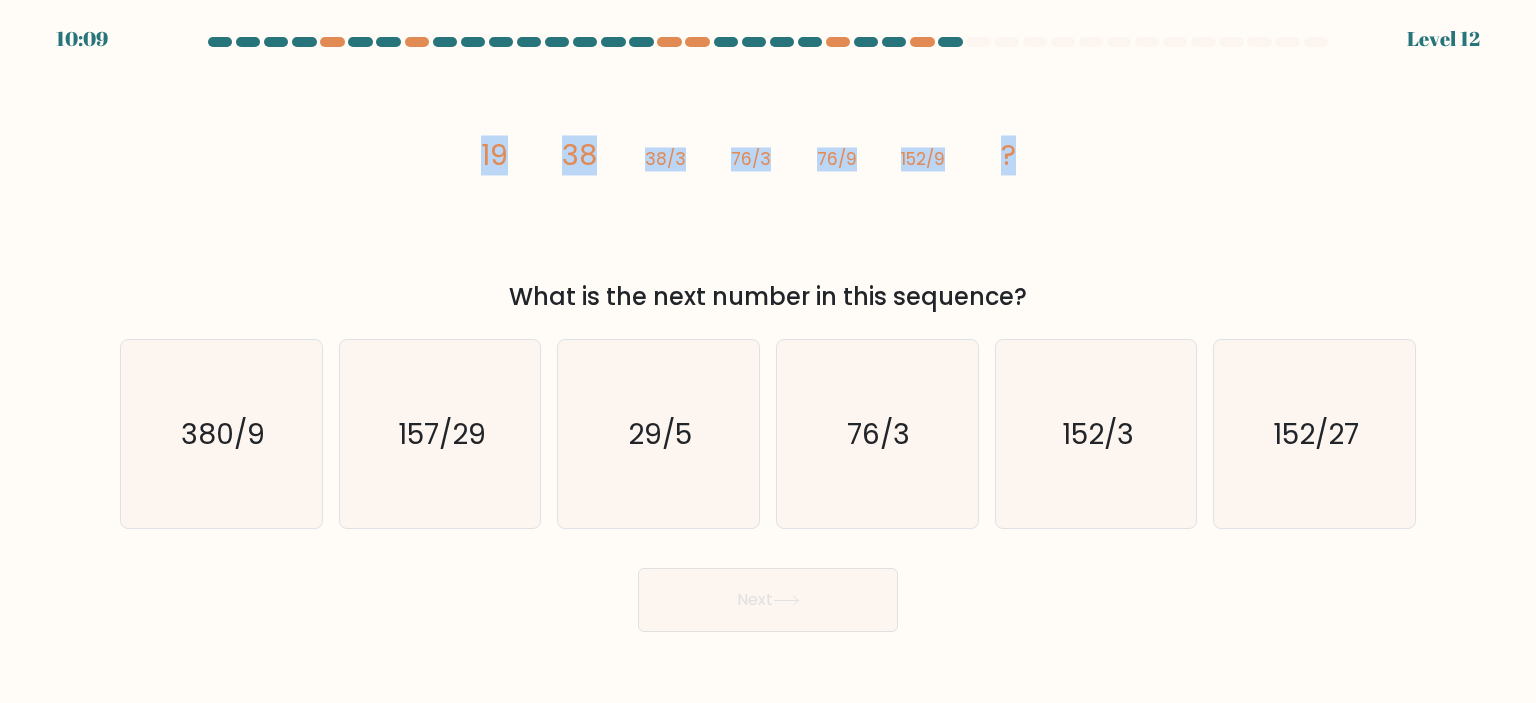 drag, startPoint x: 448, startPoint y: 151, endPoint x: 1065, endPoint y: 171, distance: 617.32404 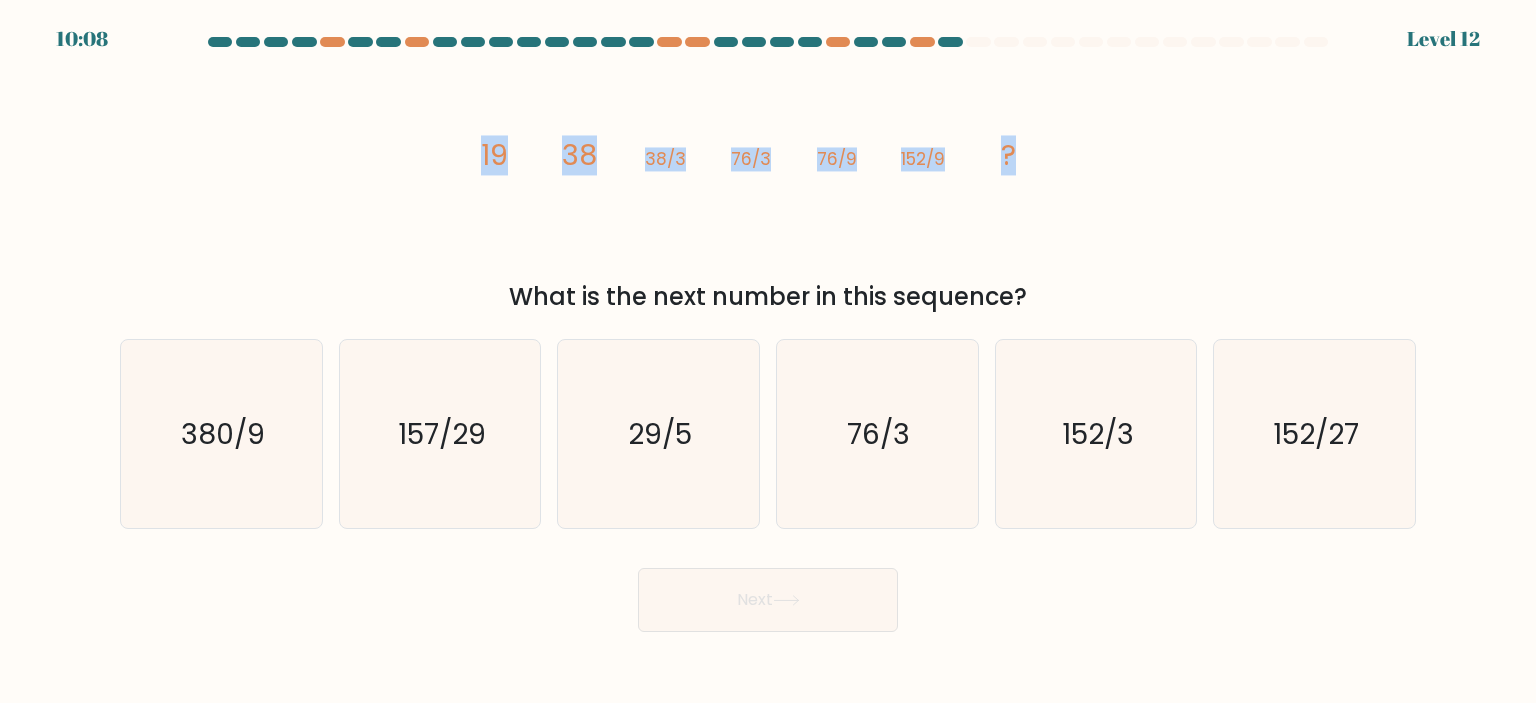 copy on "19
38
38/3
76/3
76/9
152/9
?" 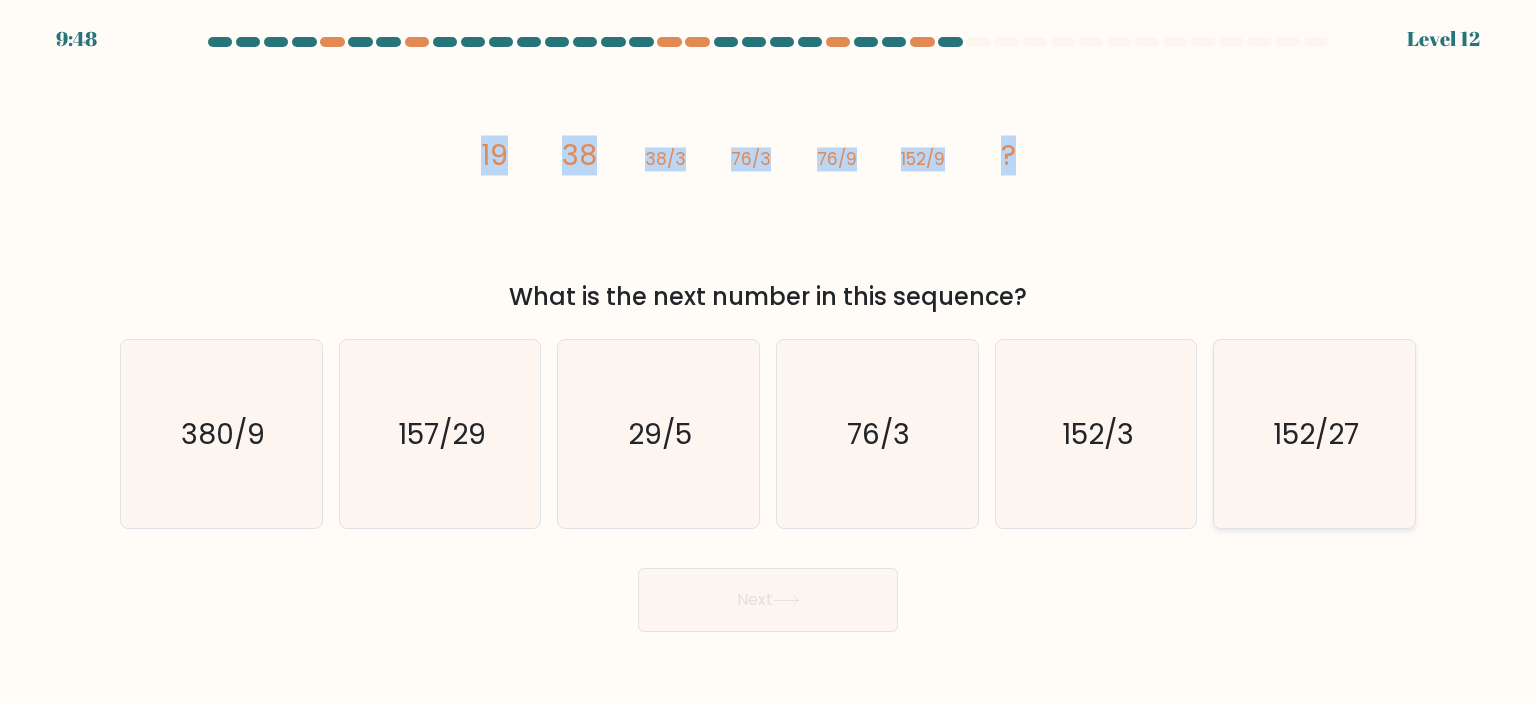 click on "152/27" 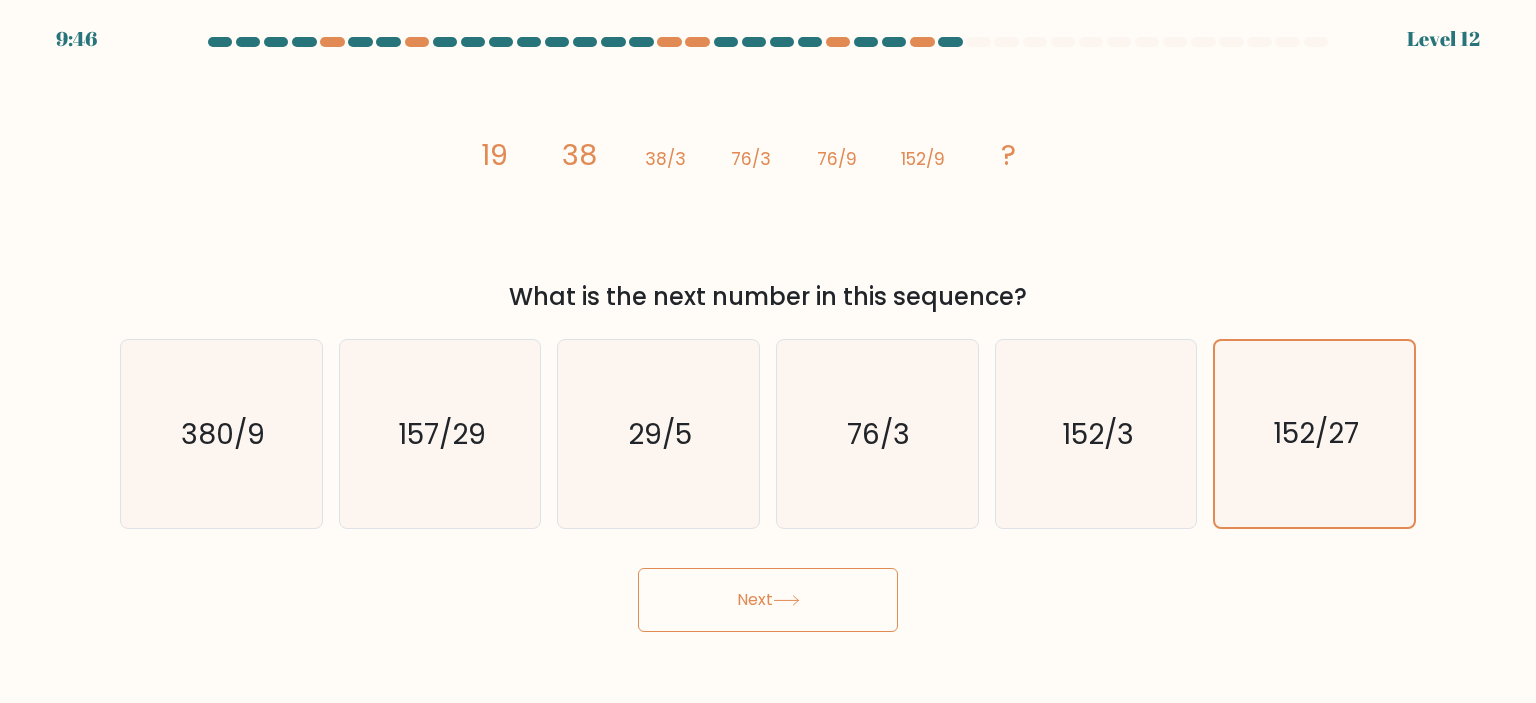 click on "Next" at bounding box center [768, 600] 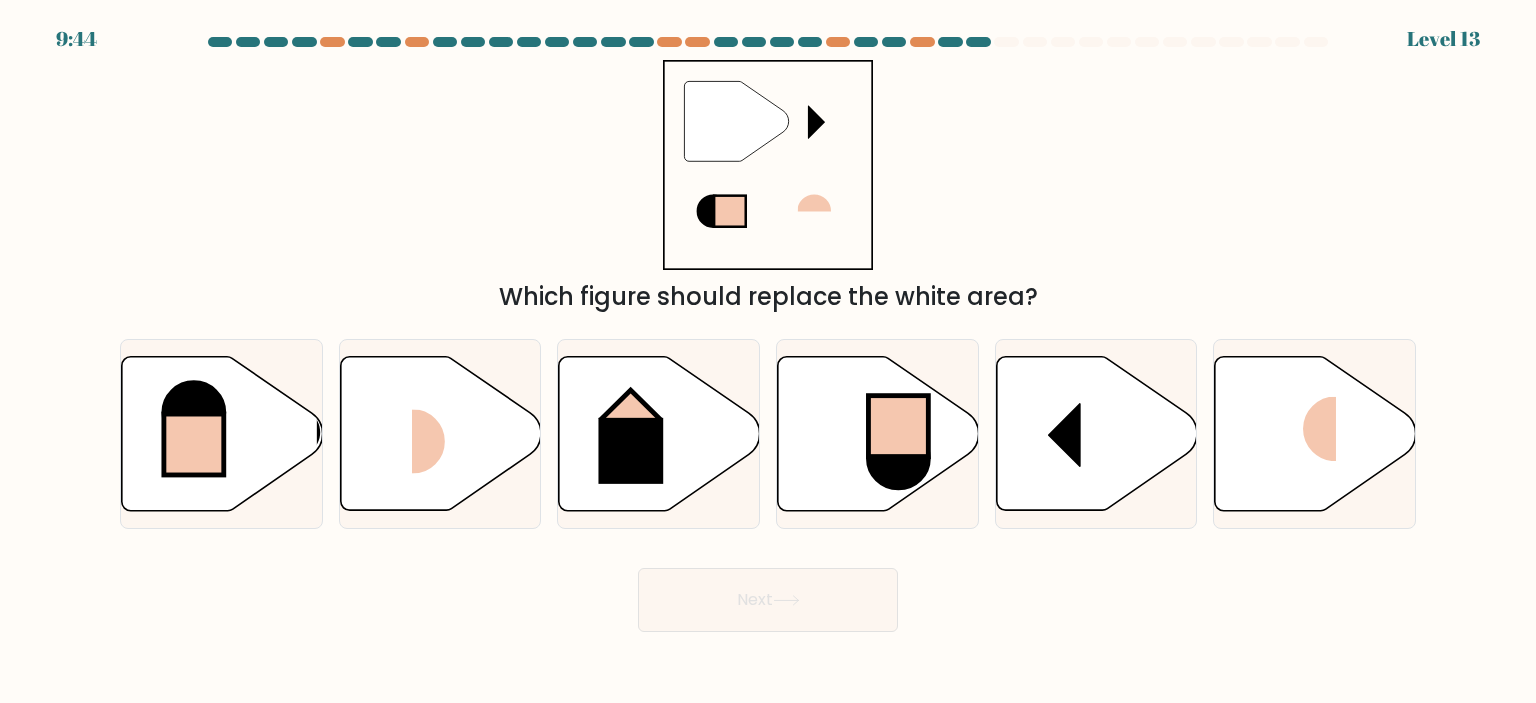 drag, startPoint x: 658, startPoint y: 425, endPoint x: 736, endPoint y: 566, distance: 161.13658 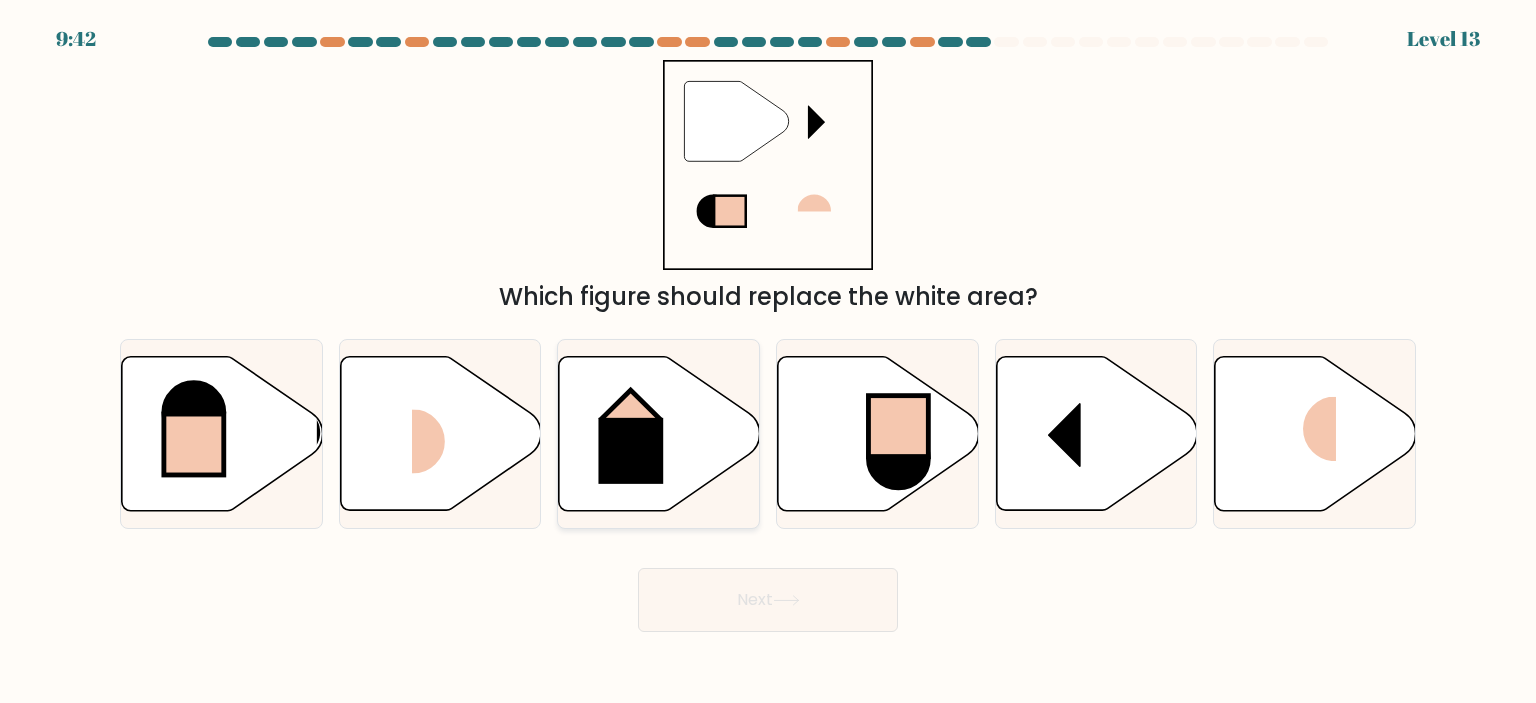 click 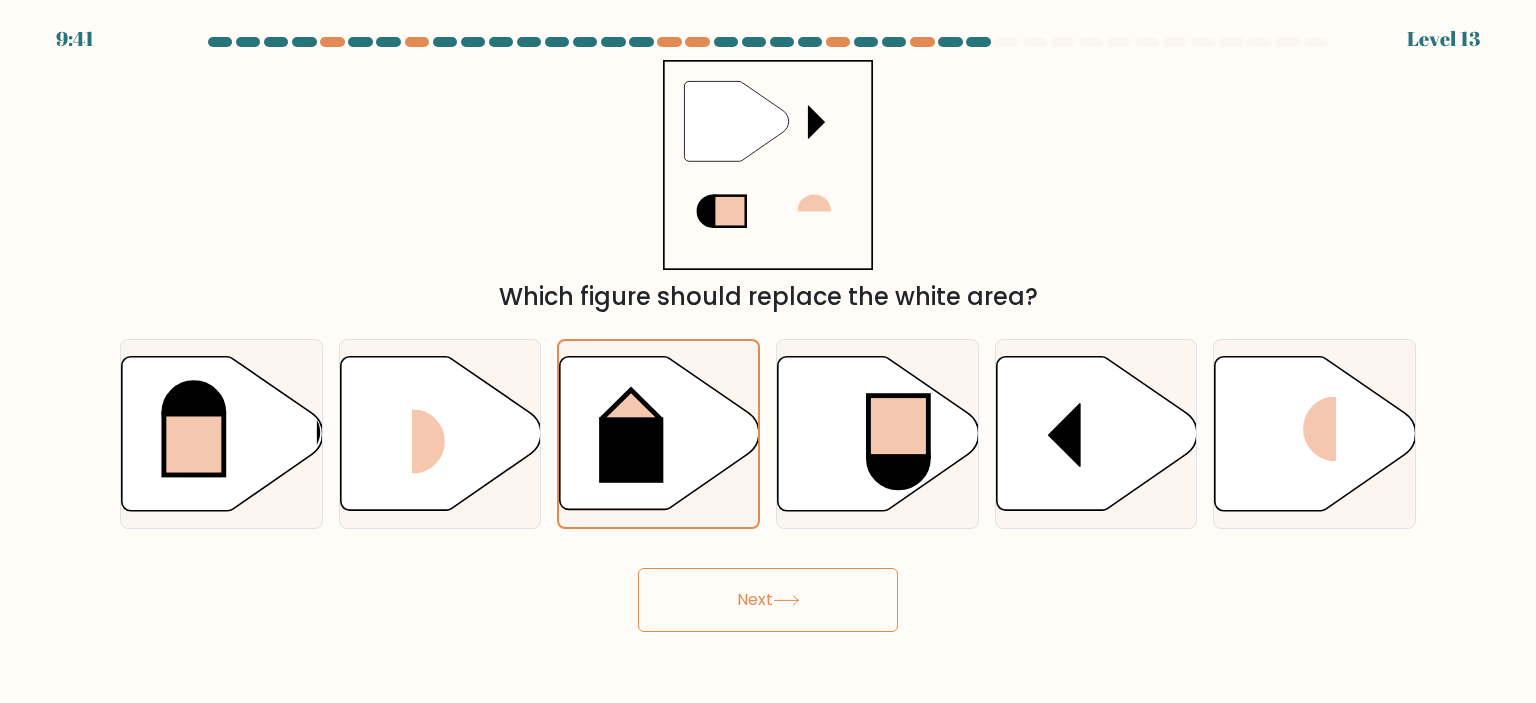 click on "Next" at bounding box center [768, 600] 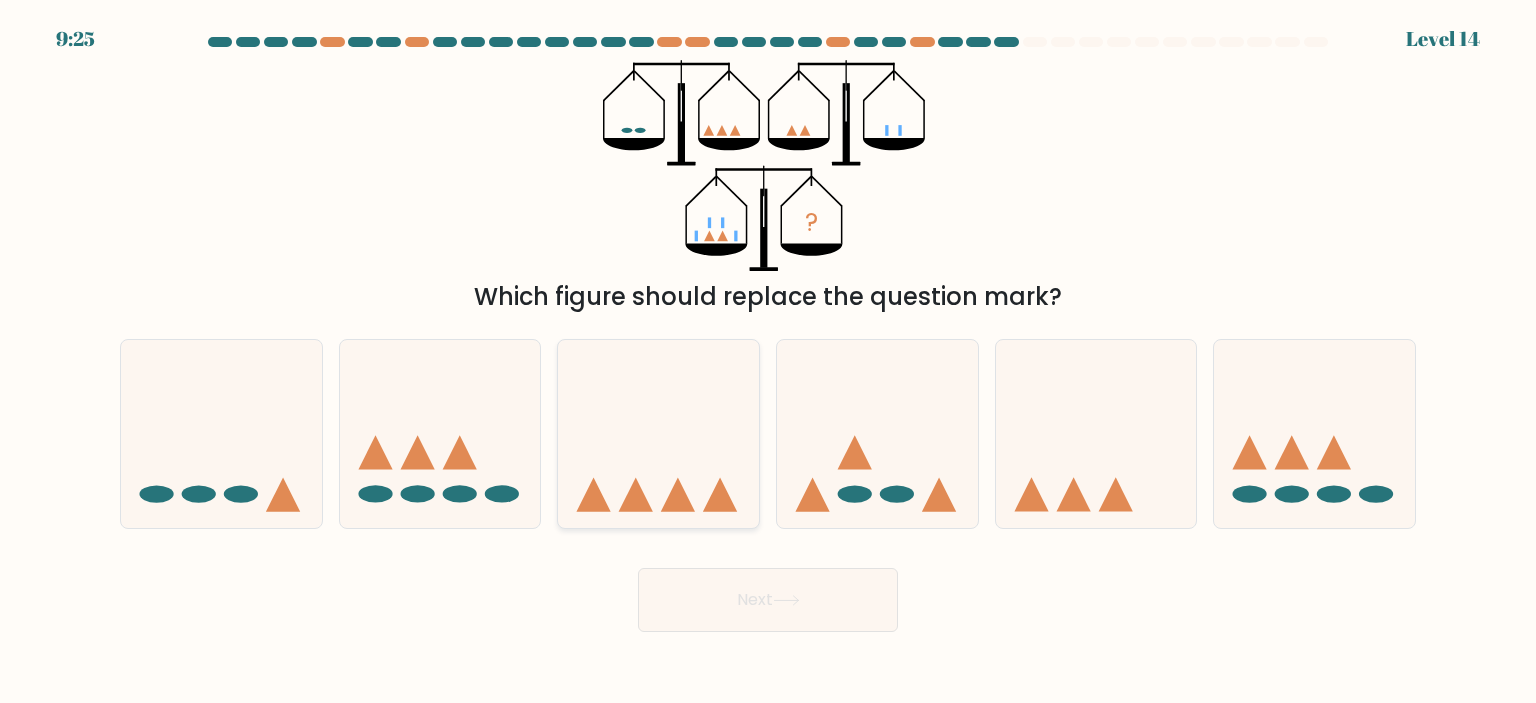 click 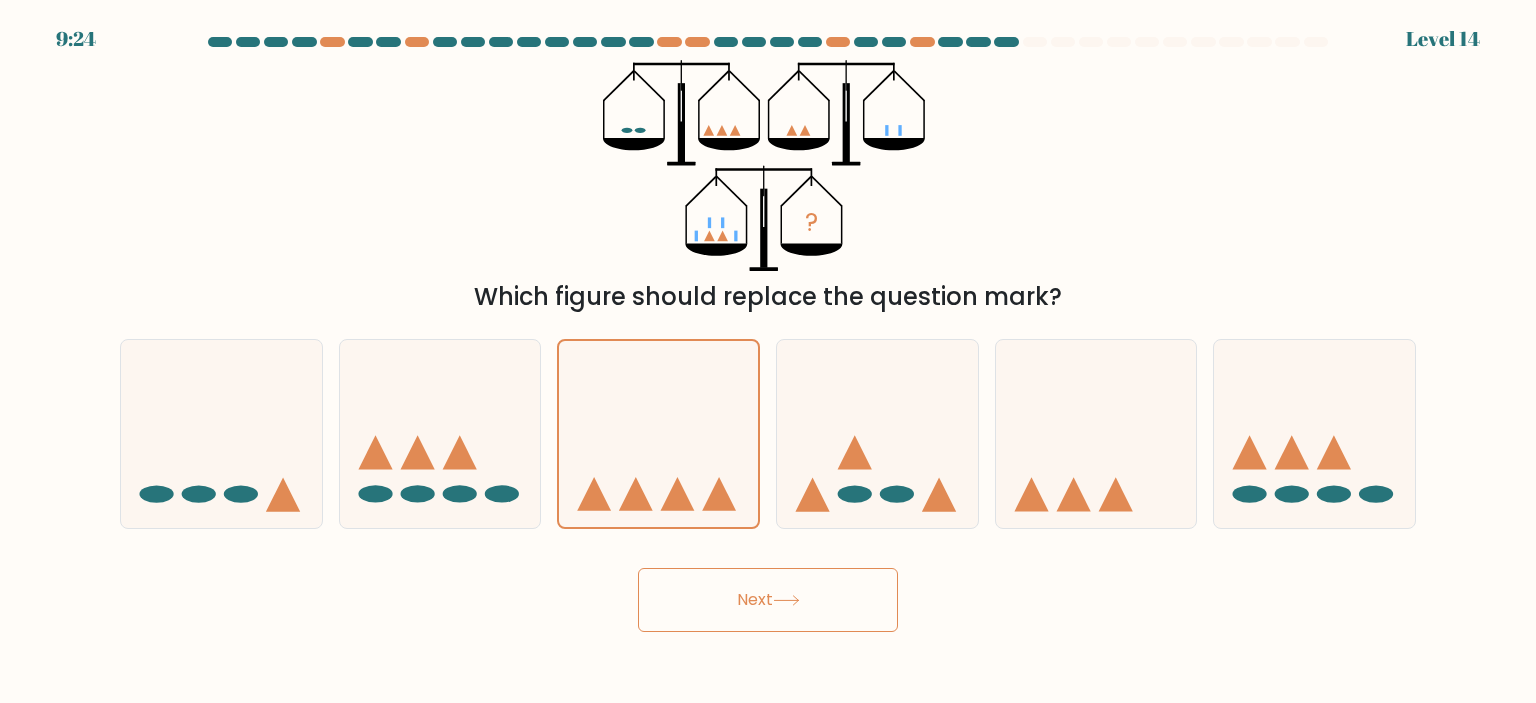 click on "Next" at bounding box center [768, 600] 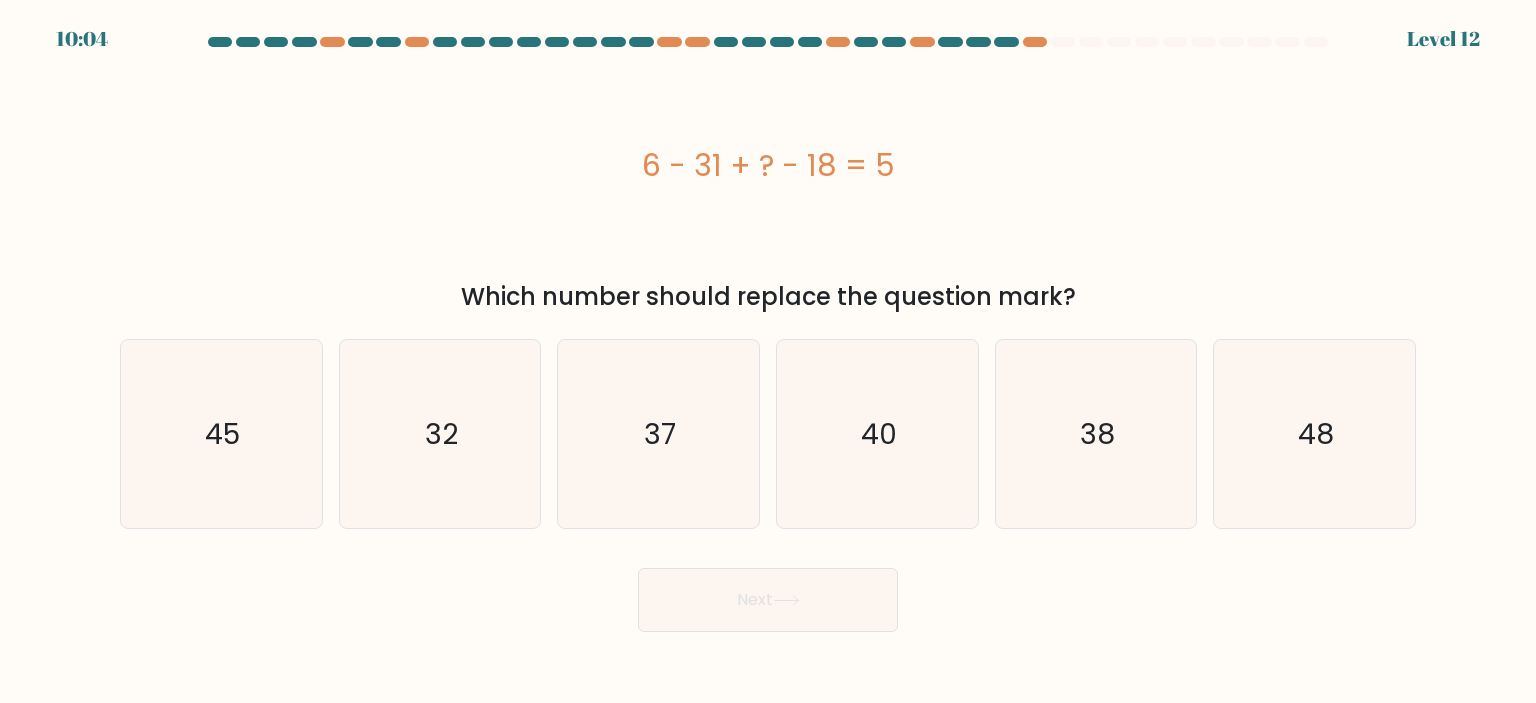 drag, startPoint x: 622, startPoint y: 173, endPoint x: 895, endPoint y: 185, distance: 273.2636 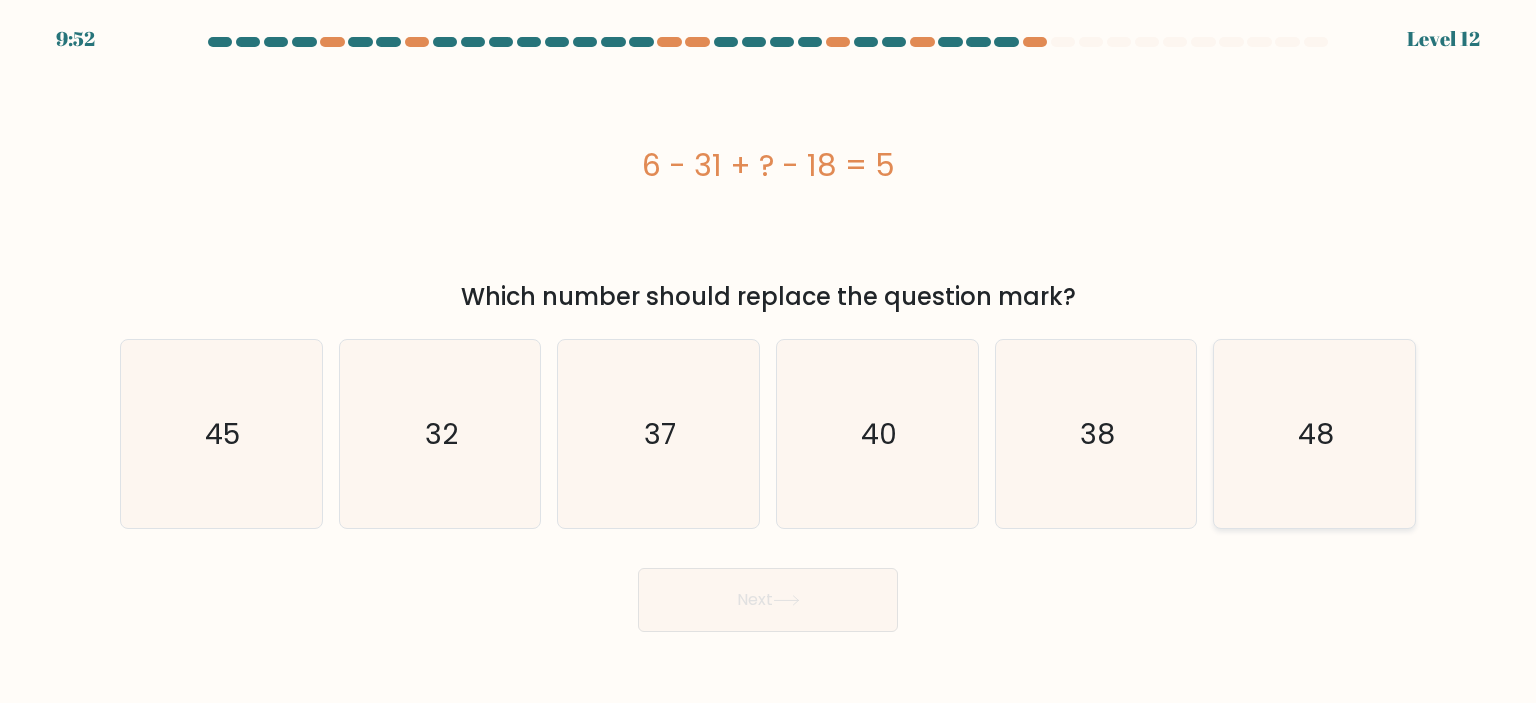 click on "48" 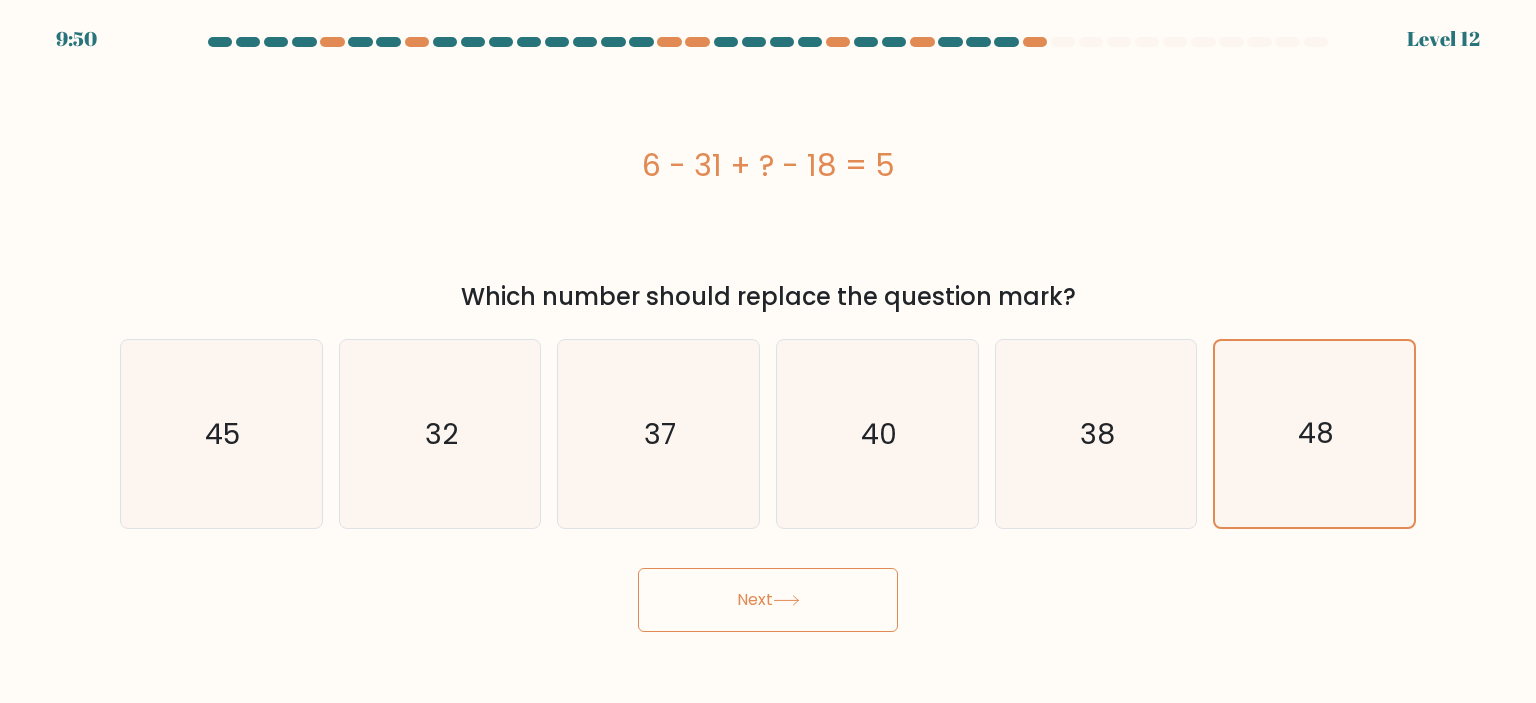 click on "Next" at bounding box center (768, 600) 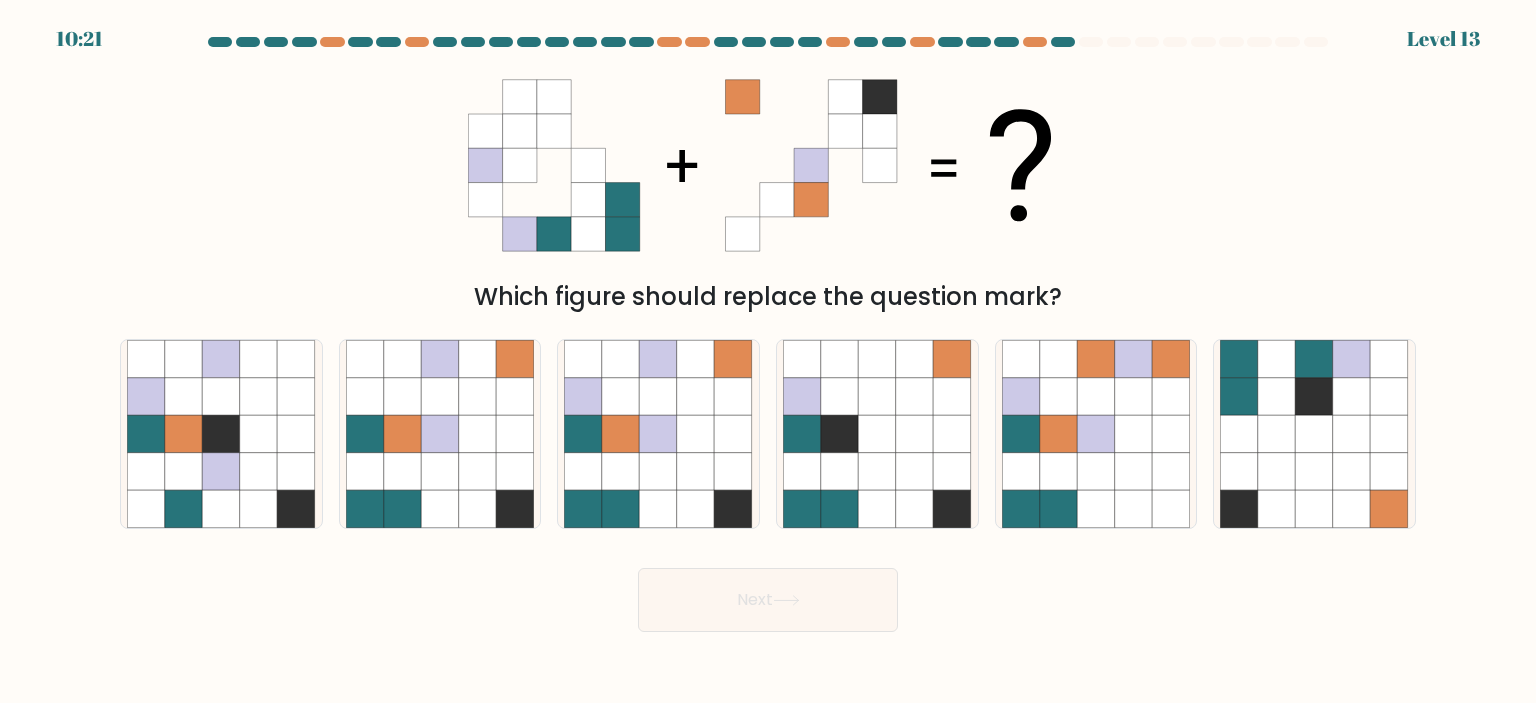 type 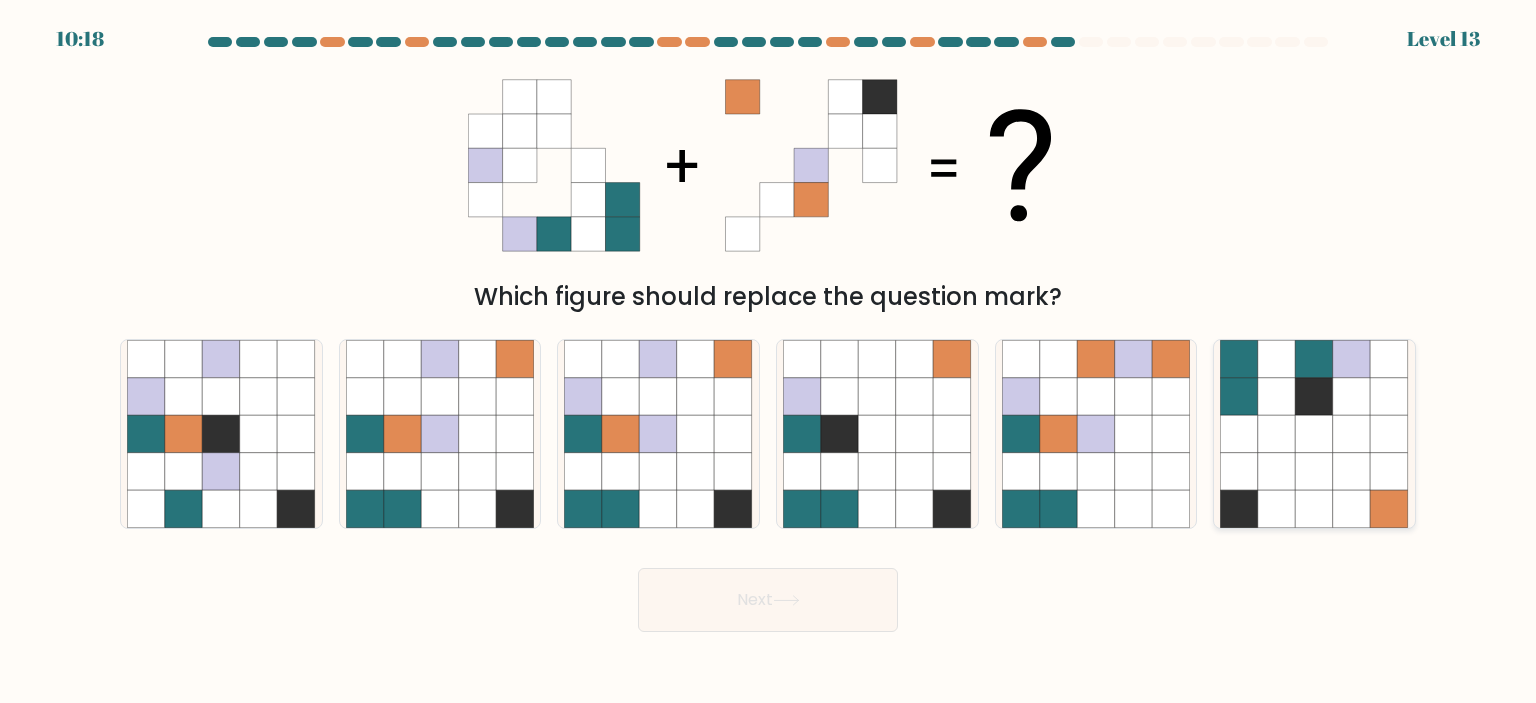 click 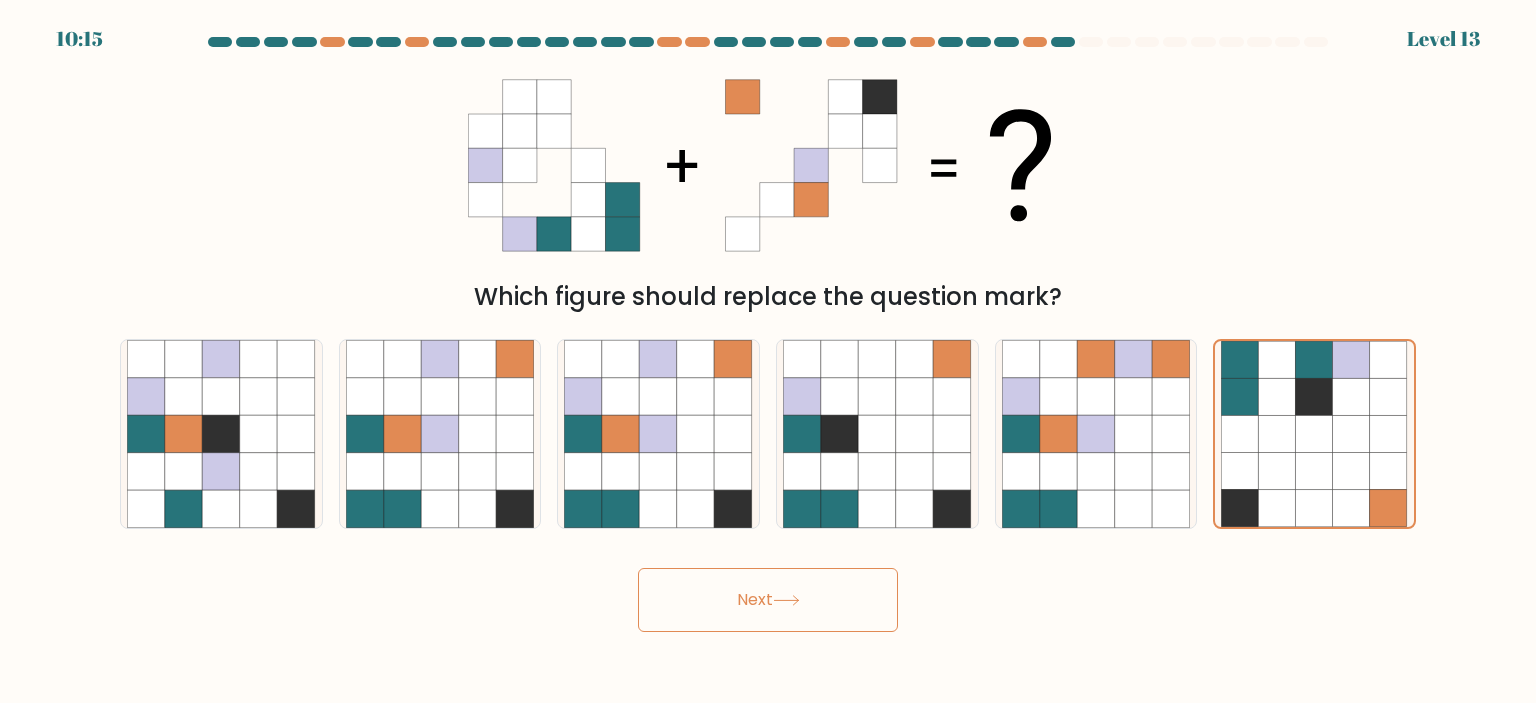 click on "Next" at bounding box center [768, 600] 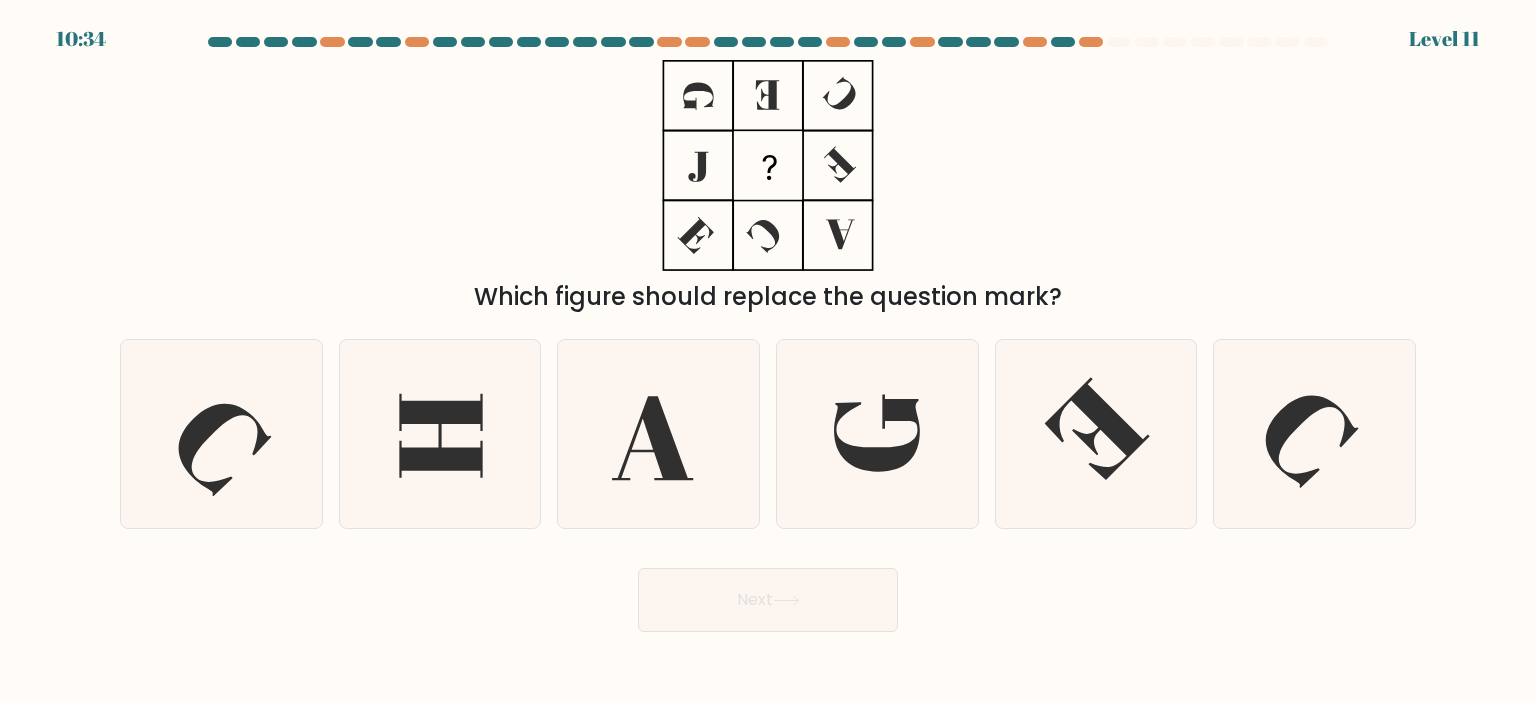 click on "a.
b.
c.
d." at bounding box center (768, 426) 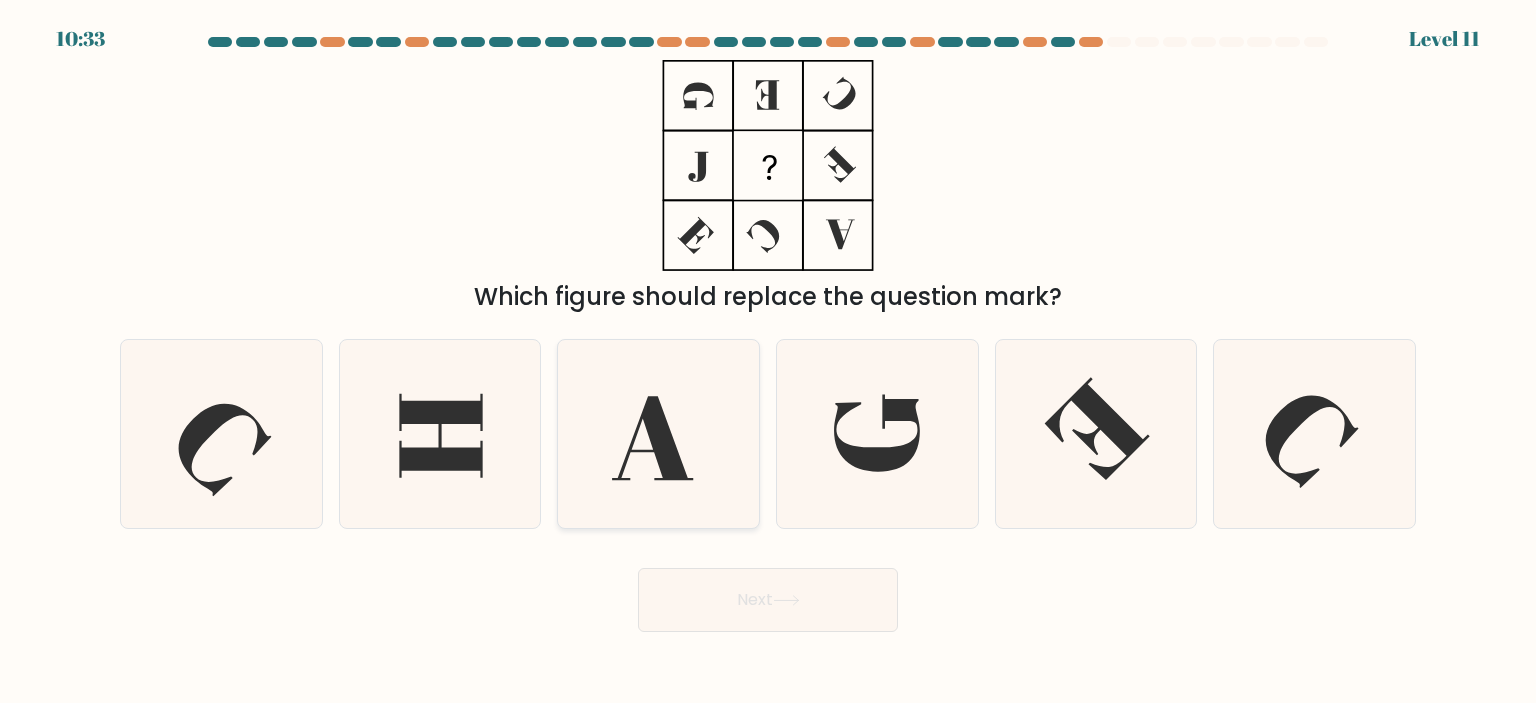 click 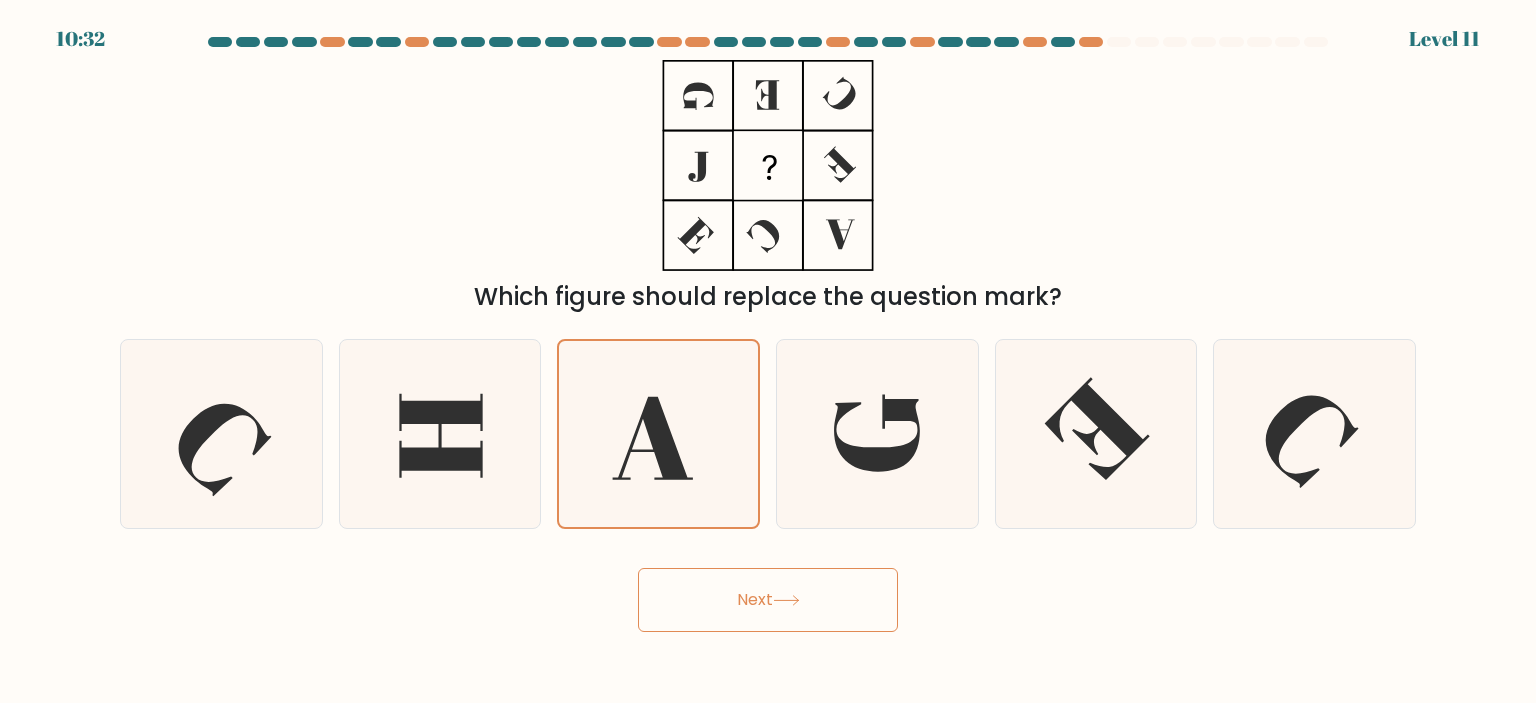 click on "Next" at bounding box center (768, 600) 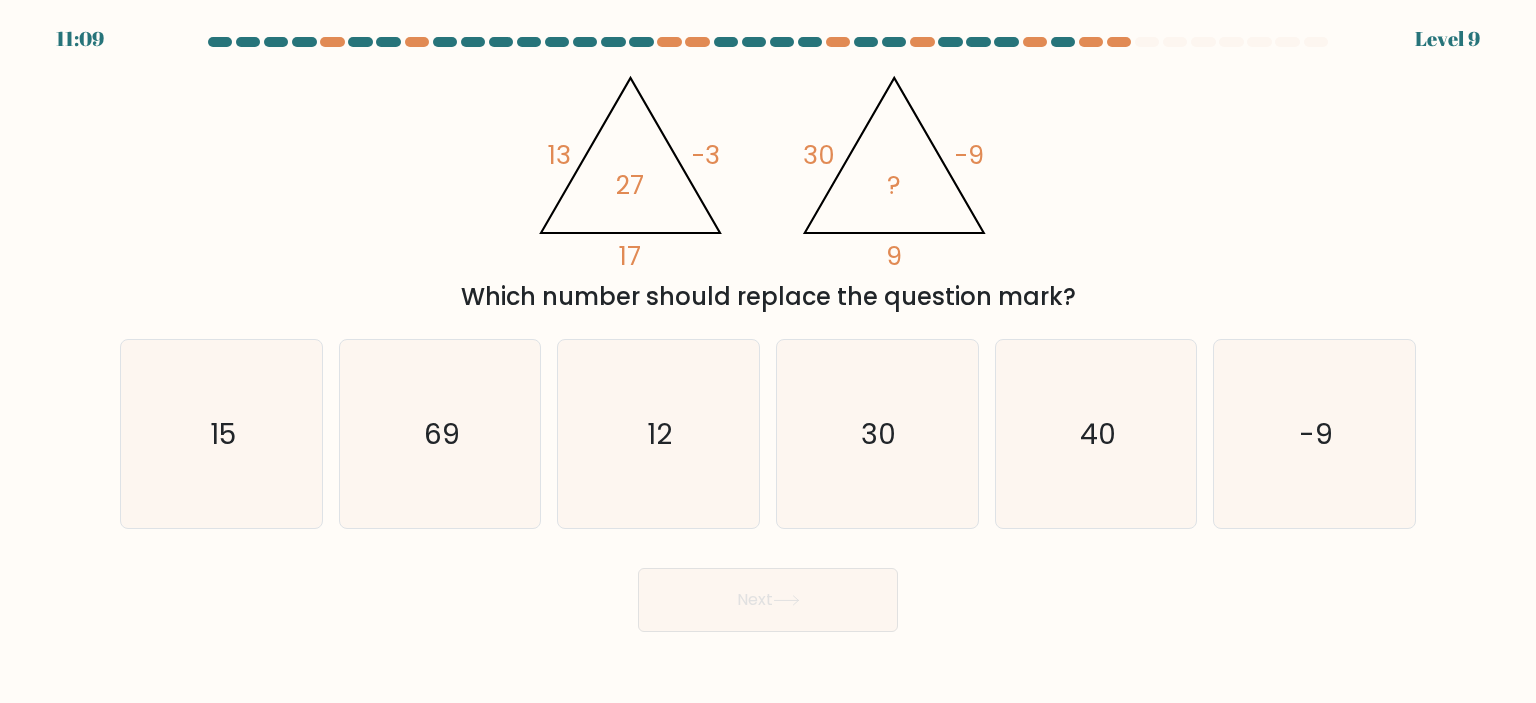 type 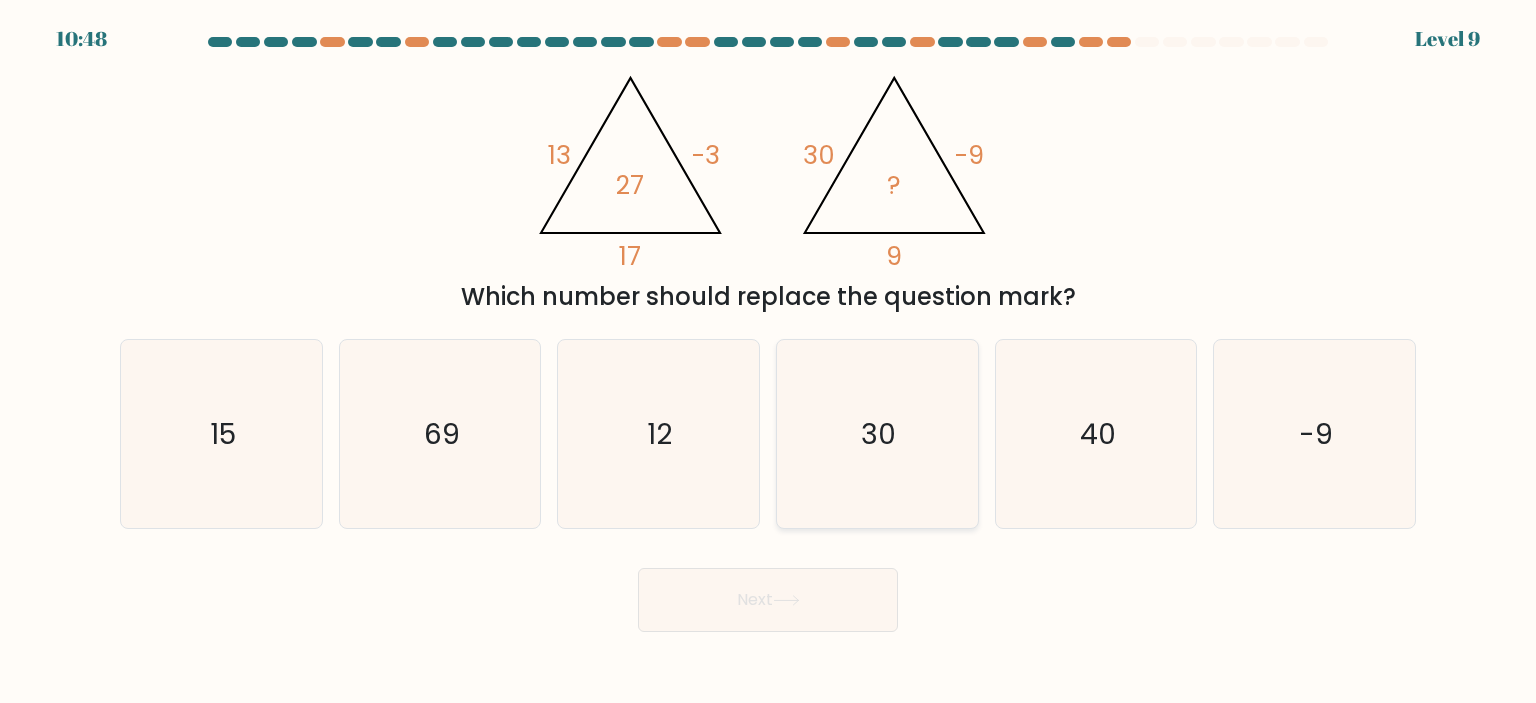 click on "30" 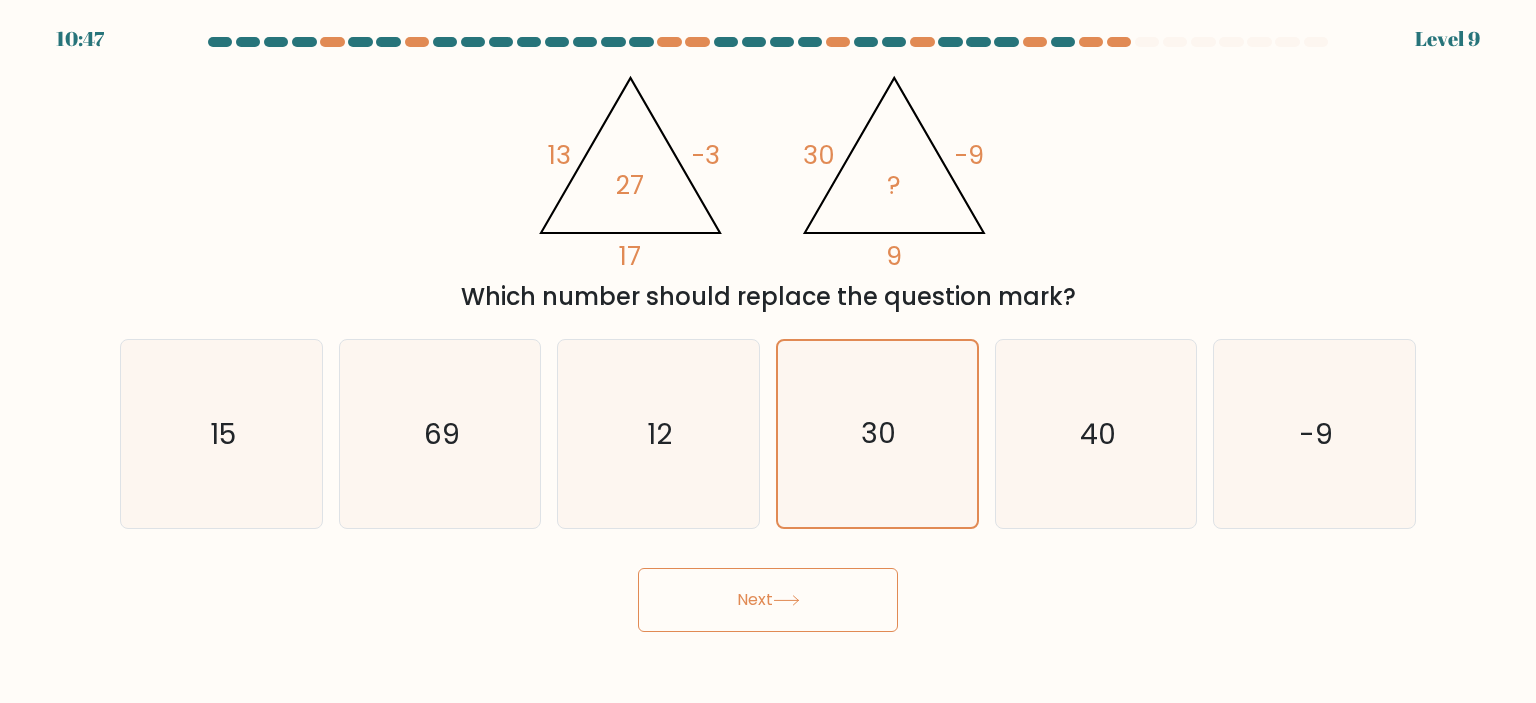 click on "Next" at bounding box center [768, 600] 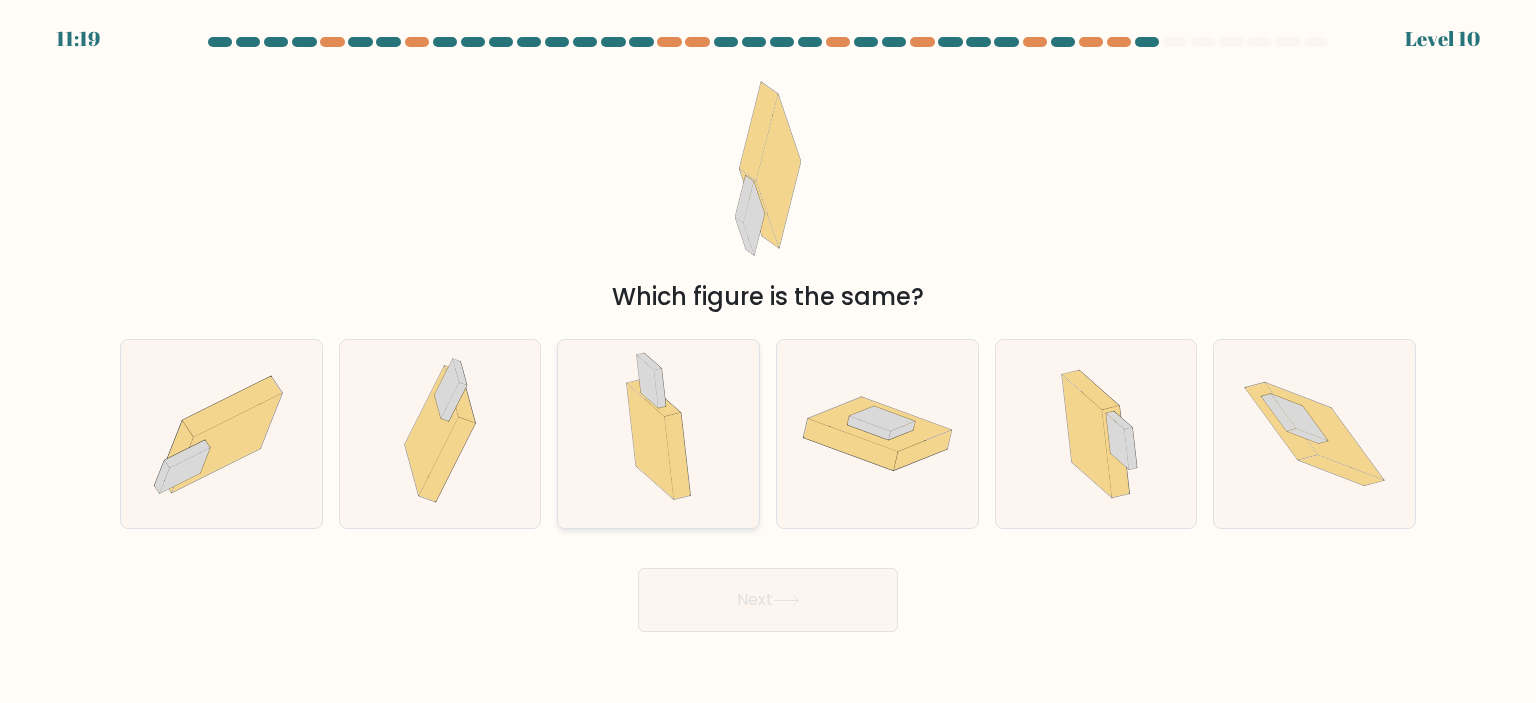 click 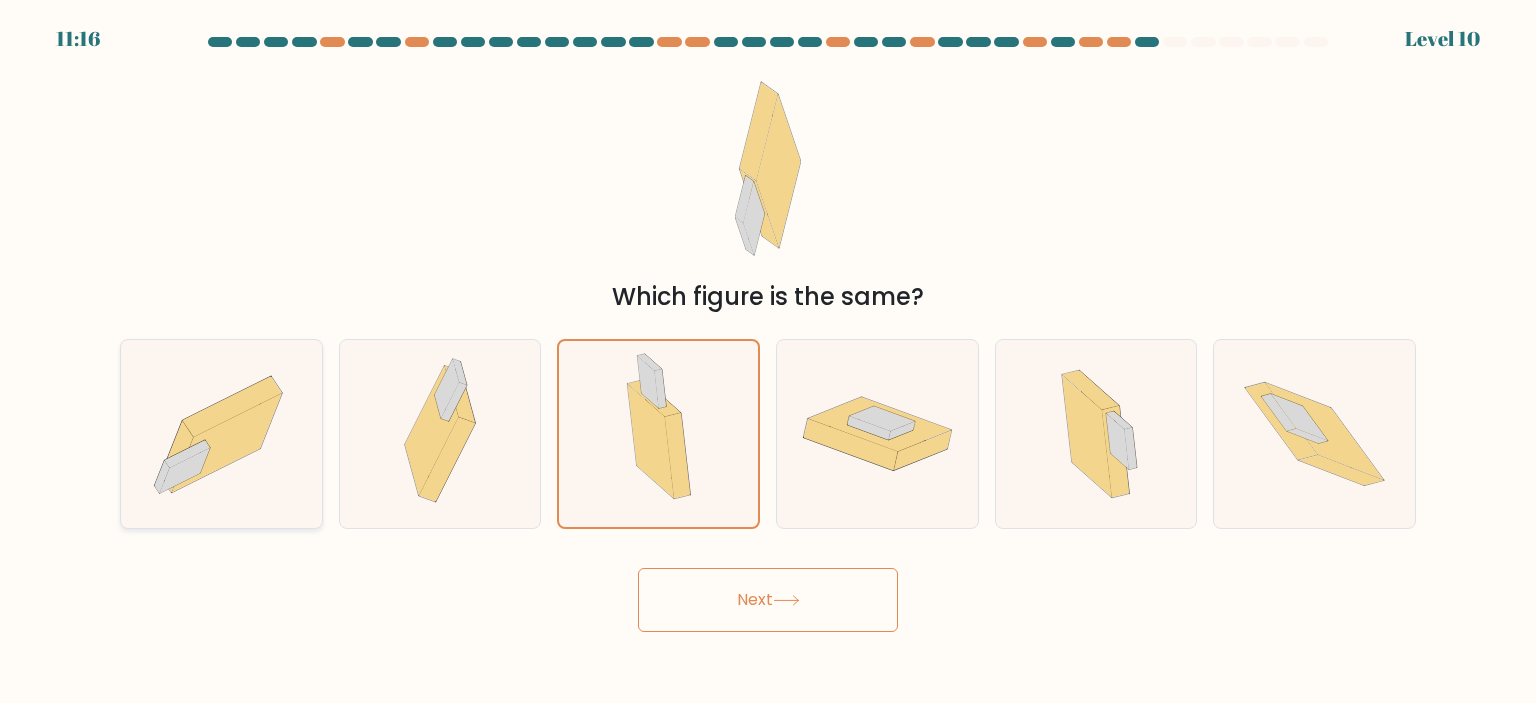 click 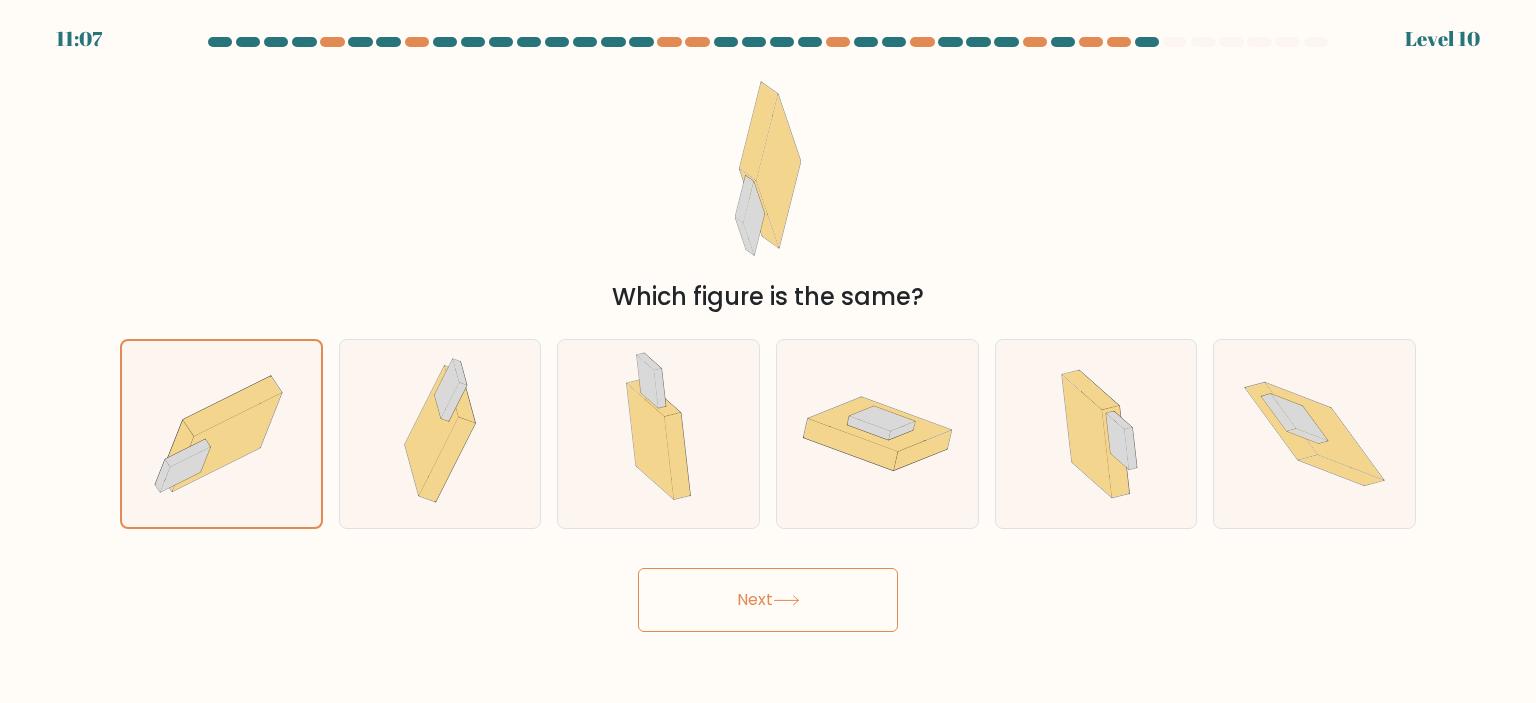 click on "Next" at bounding box center [768, 600] 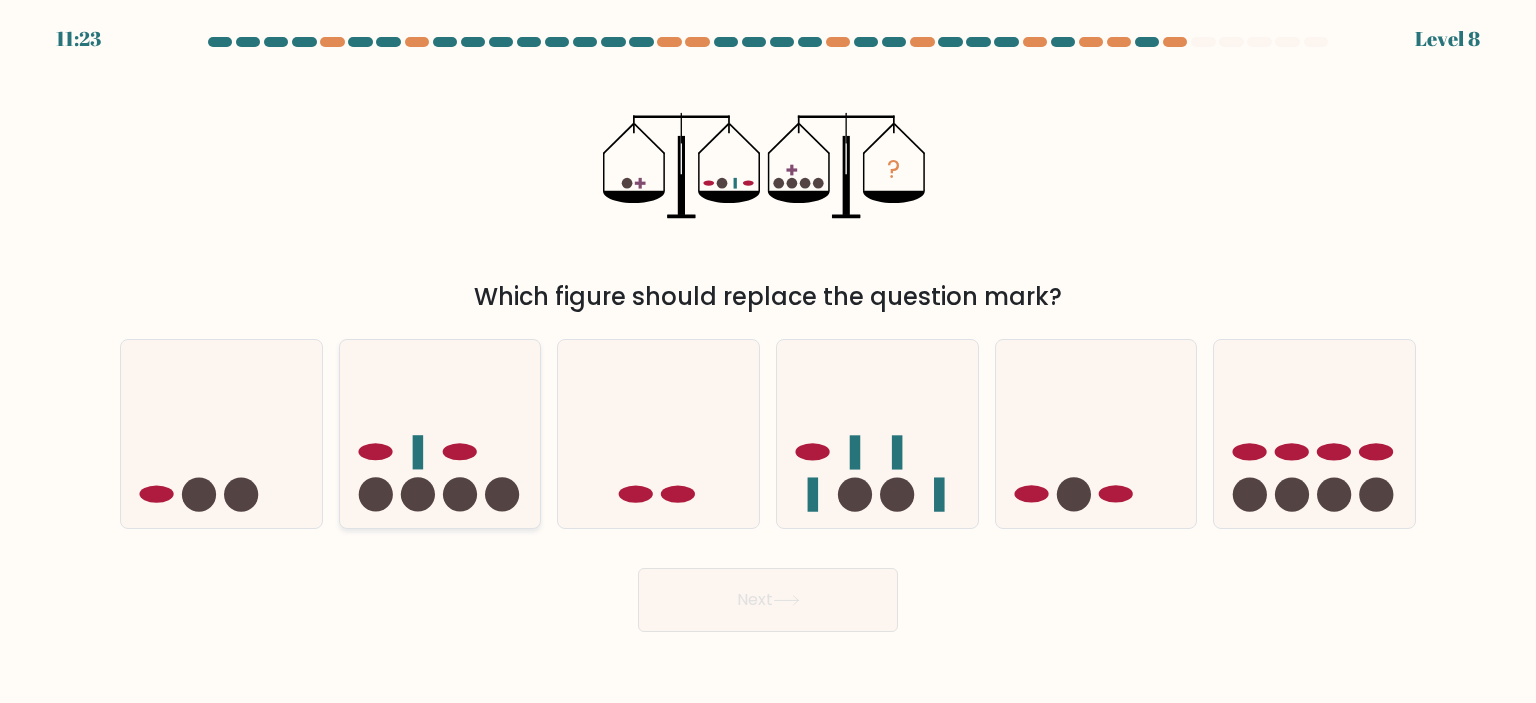 click 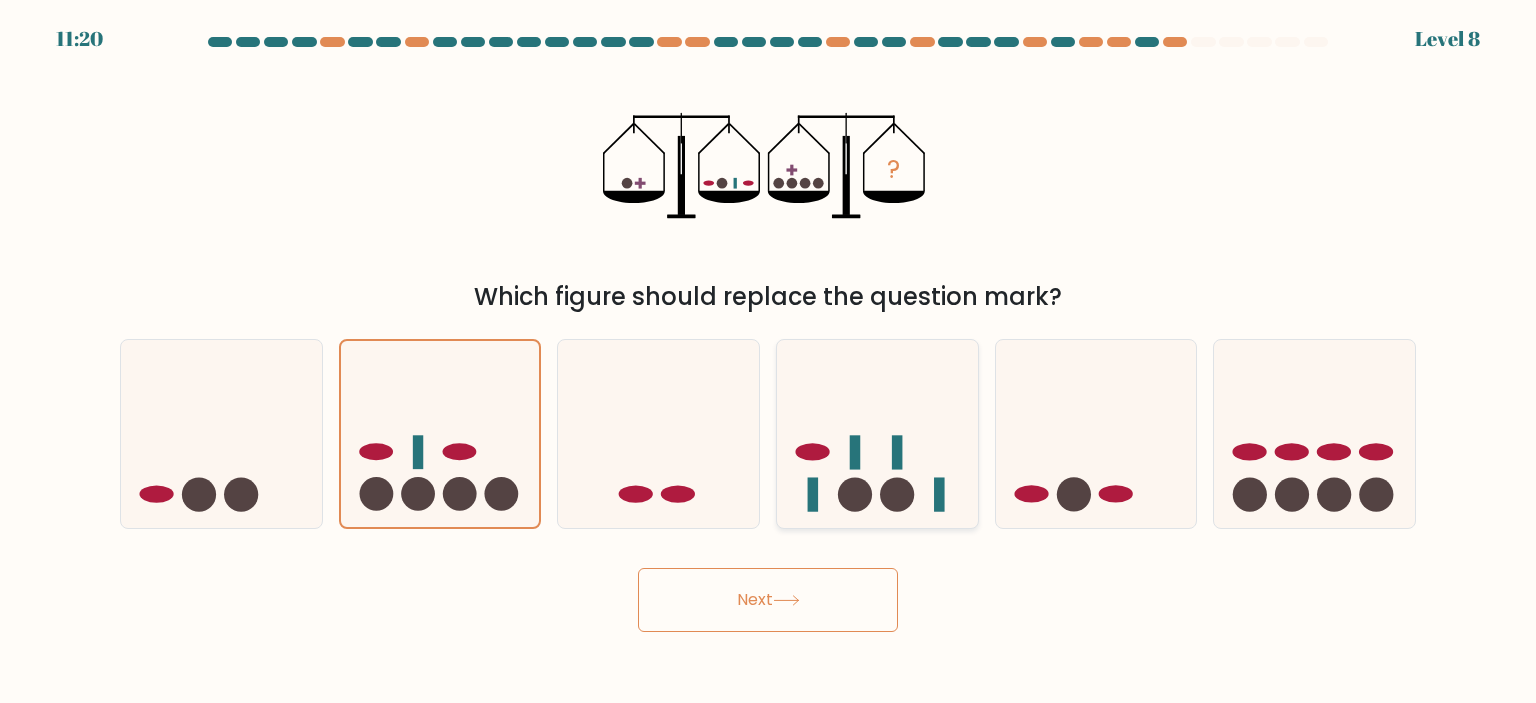 click 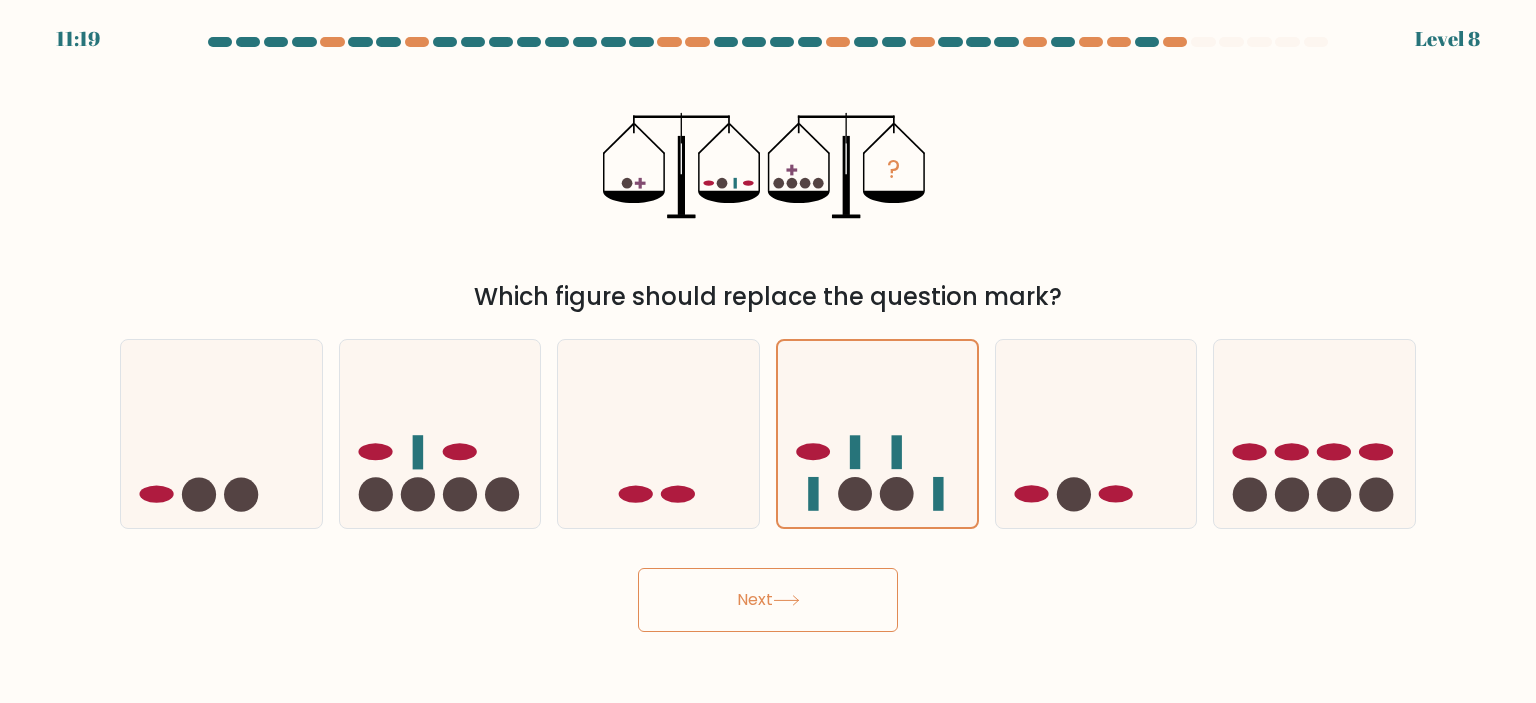click on "Next" at bounding box center [768, 600] 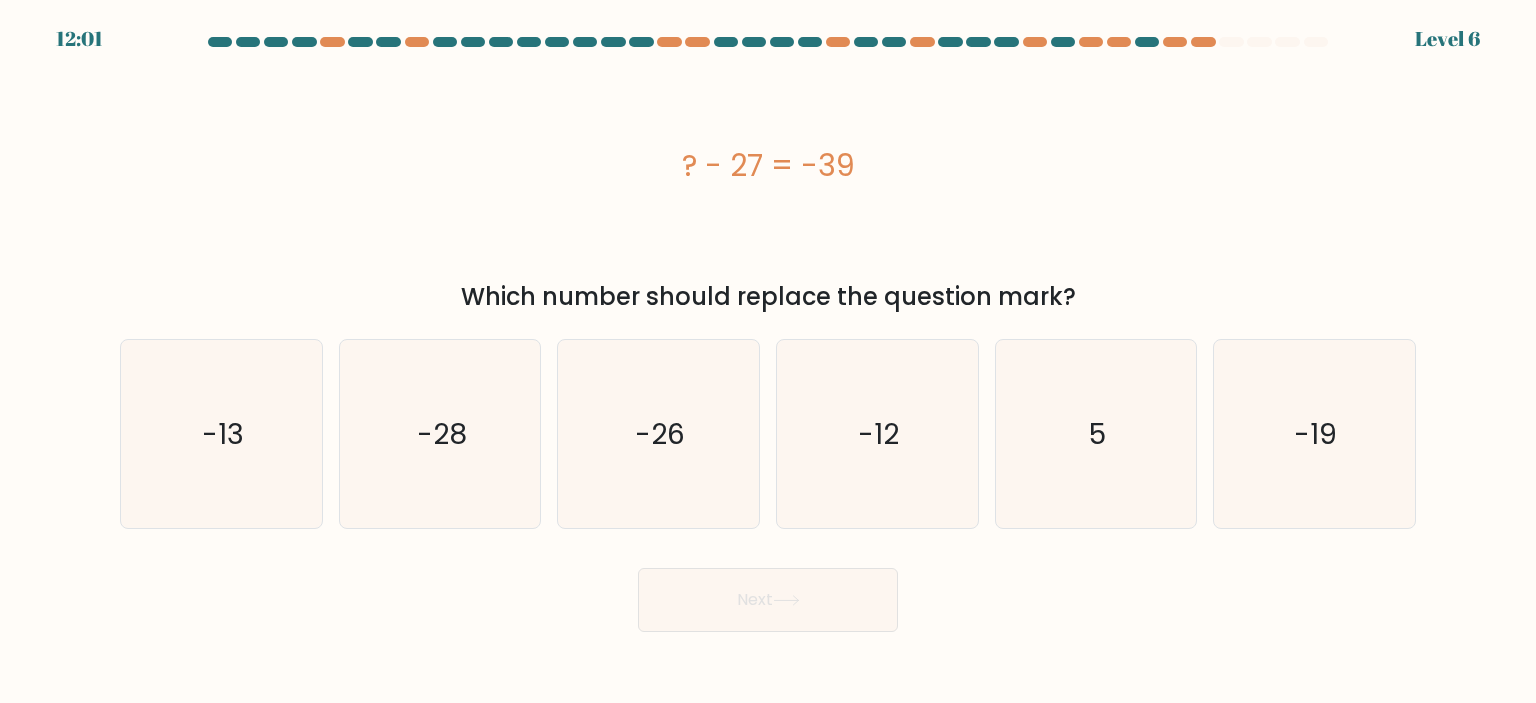 drag, startPoint x: 655, startPoint y: 156, endPoint x: 892, endPoint y: 161, distance: 237.05273 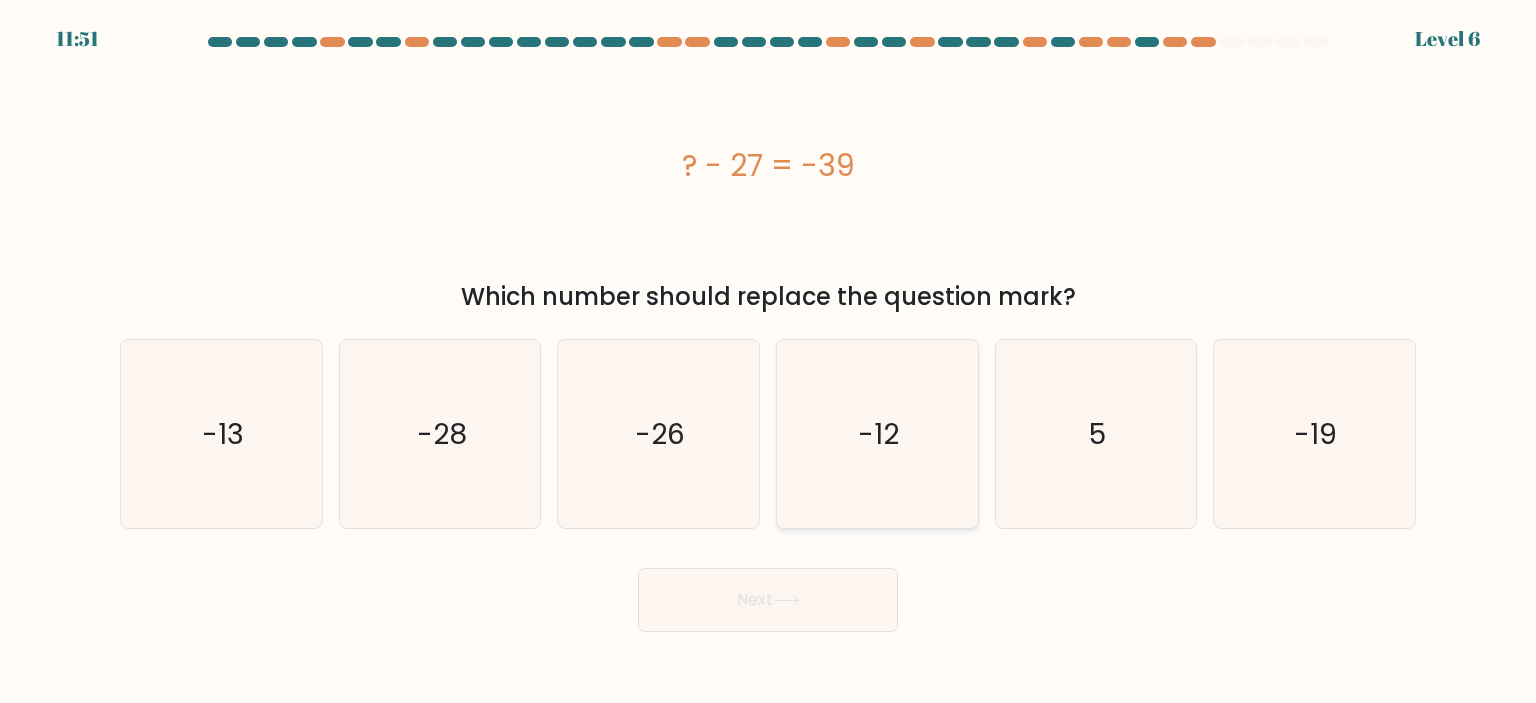 click on "-12" 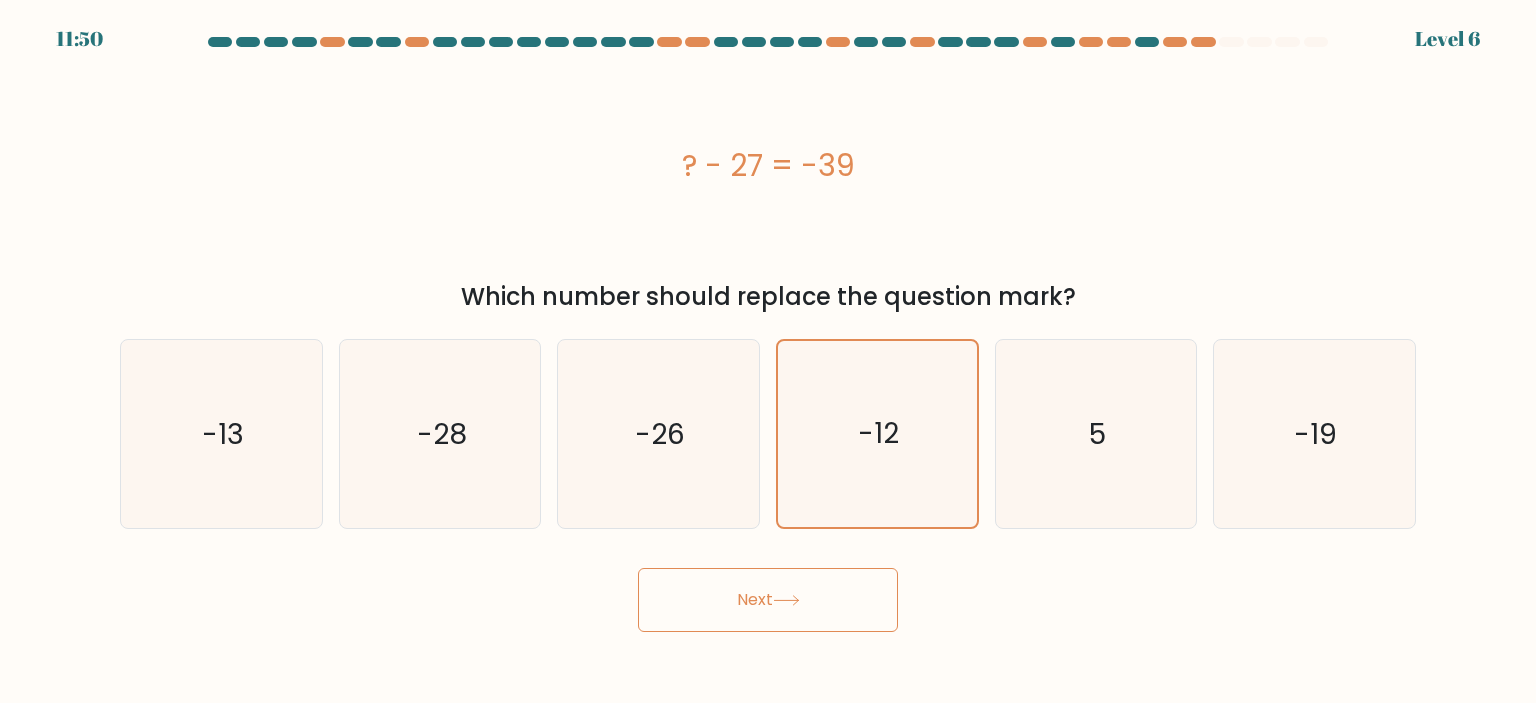 click 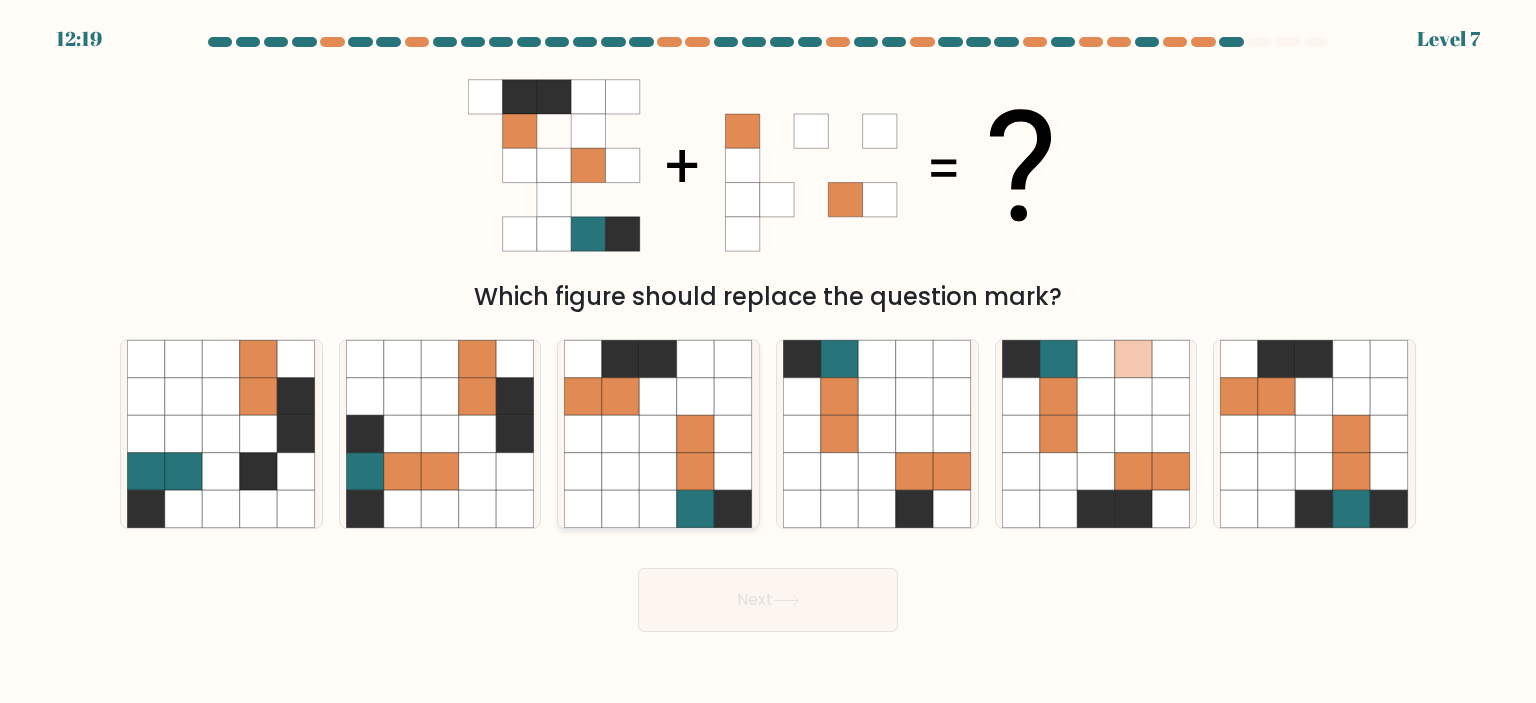 click 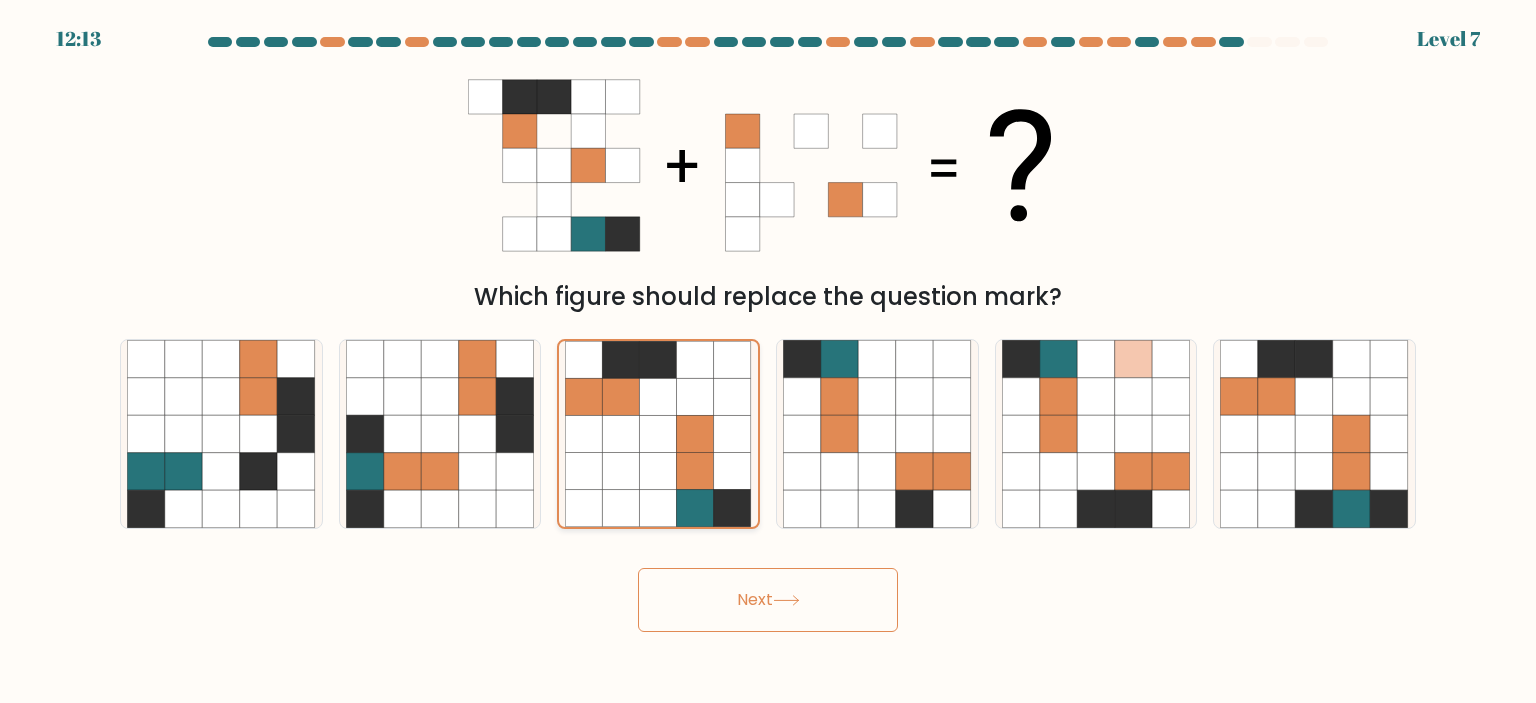 click 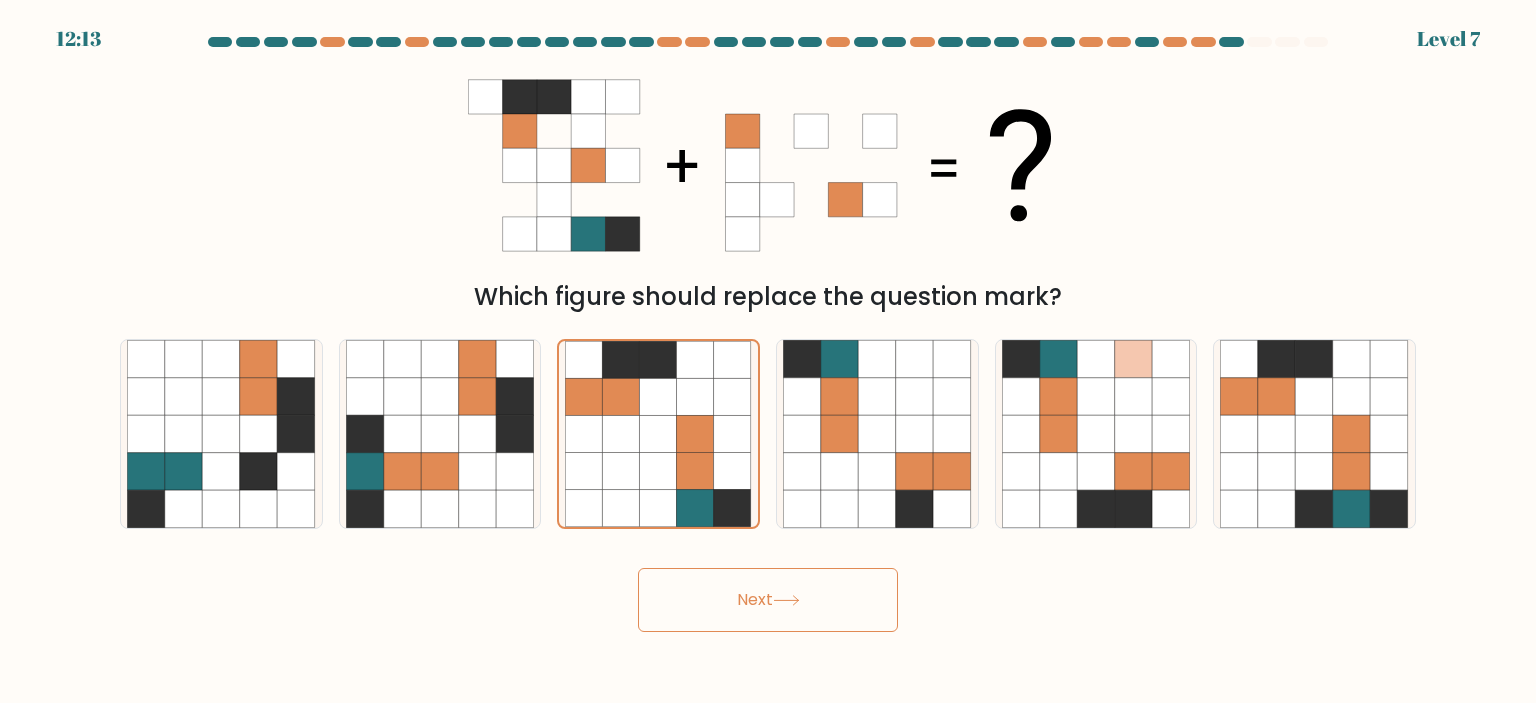 click on "Next" at bounding box center [768, 600] 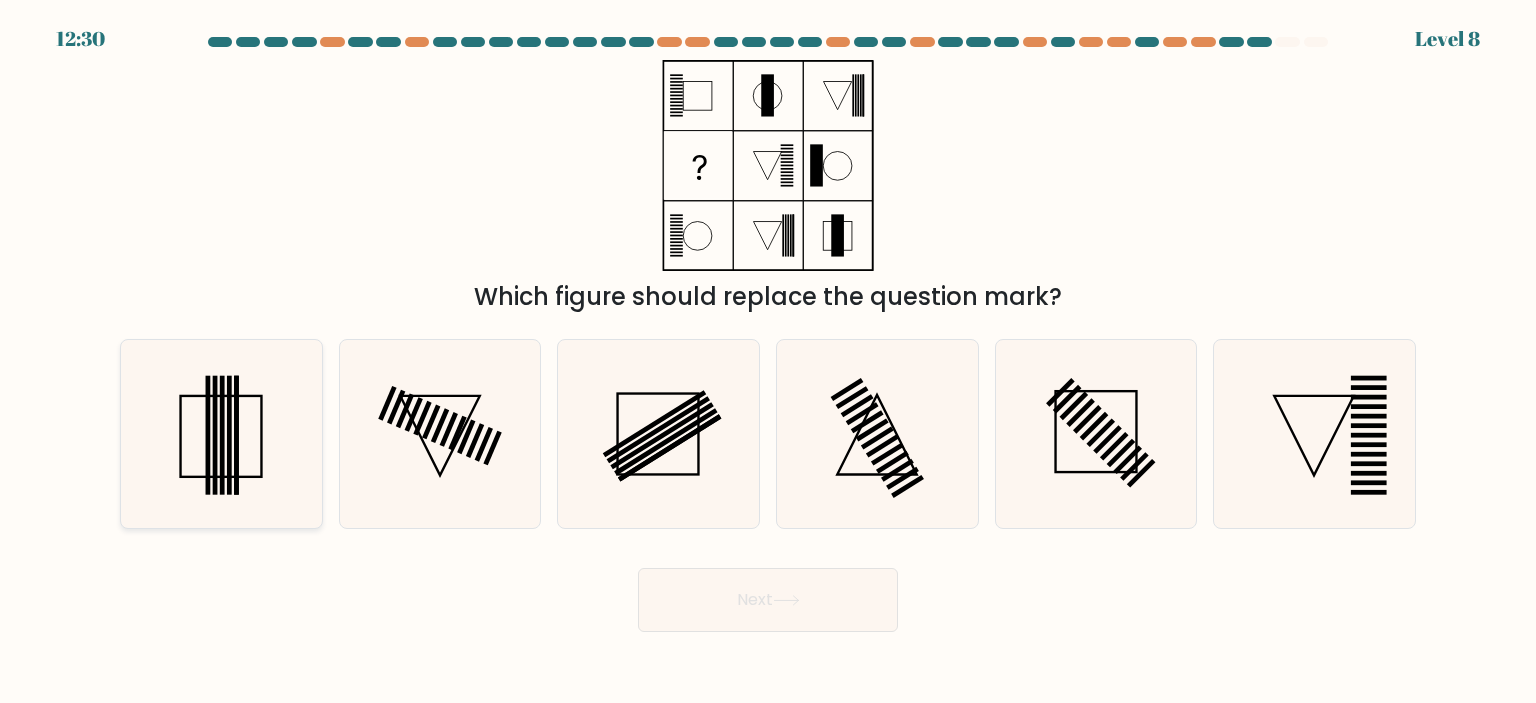 click 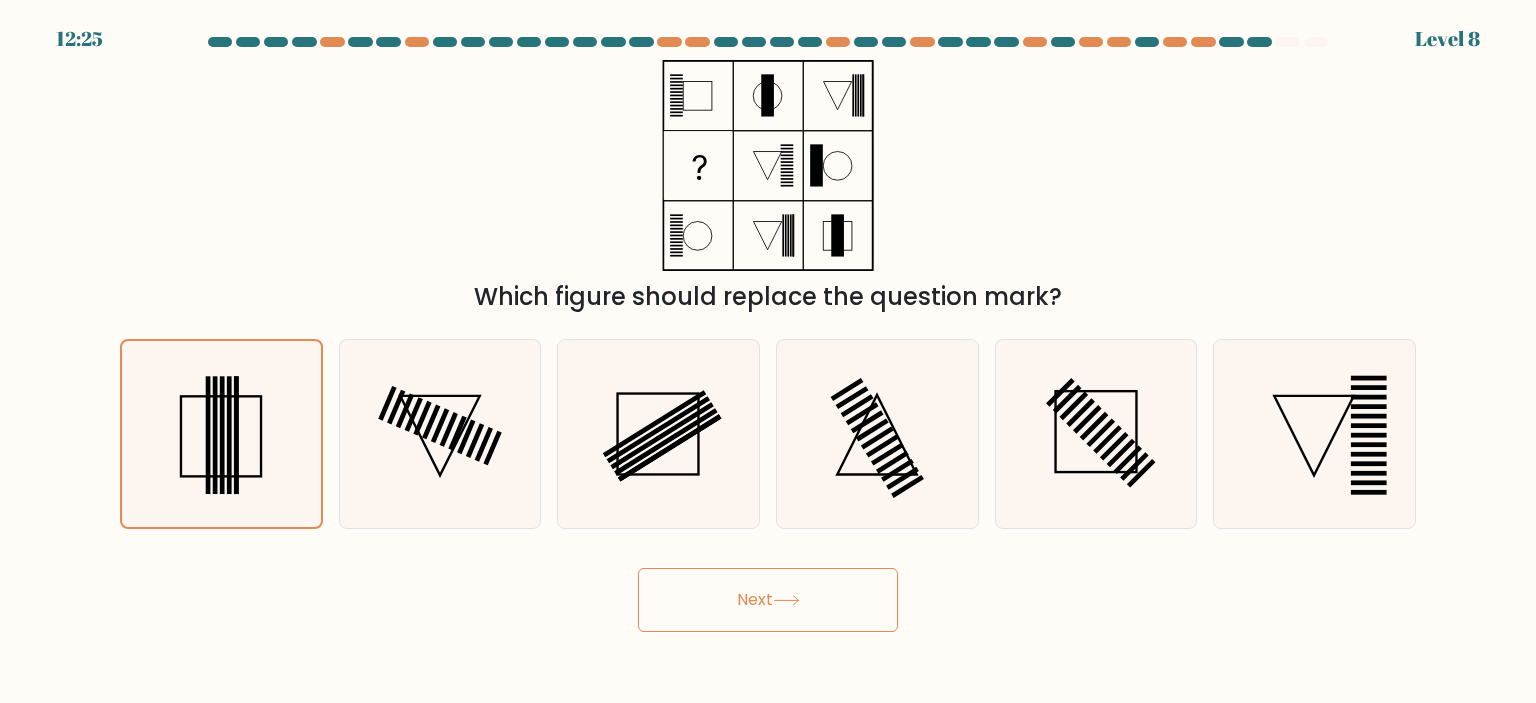 click on "Next" at bounding box center (768, 600) 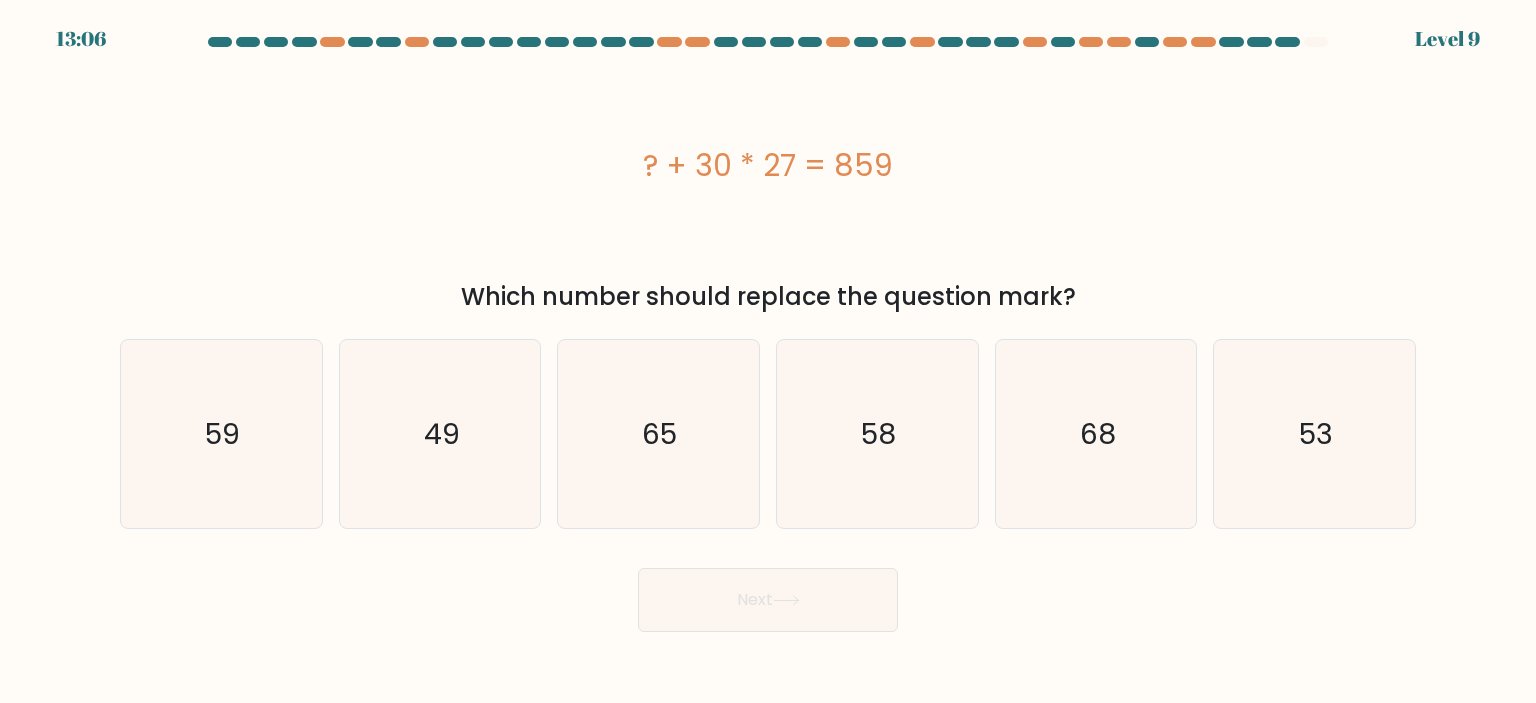 drag, startPoint x: 629, startPoint y: 166, endPoint x: 974, endPoint y: 169, distance: 345.01303 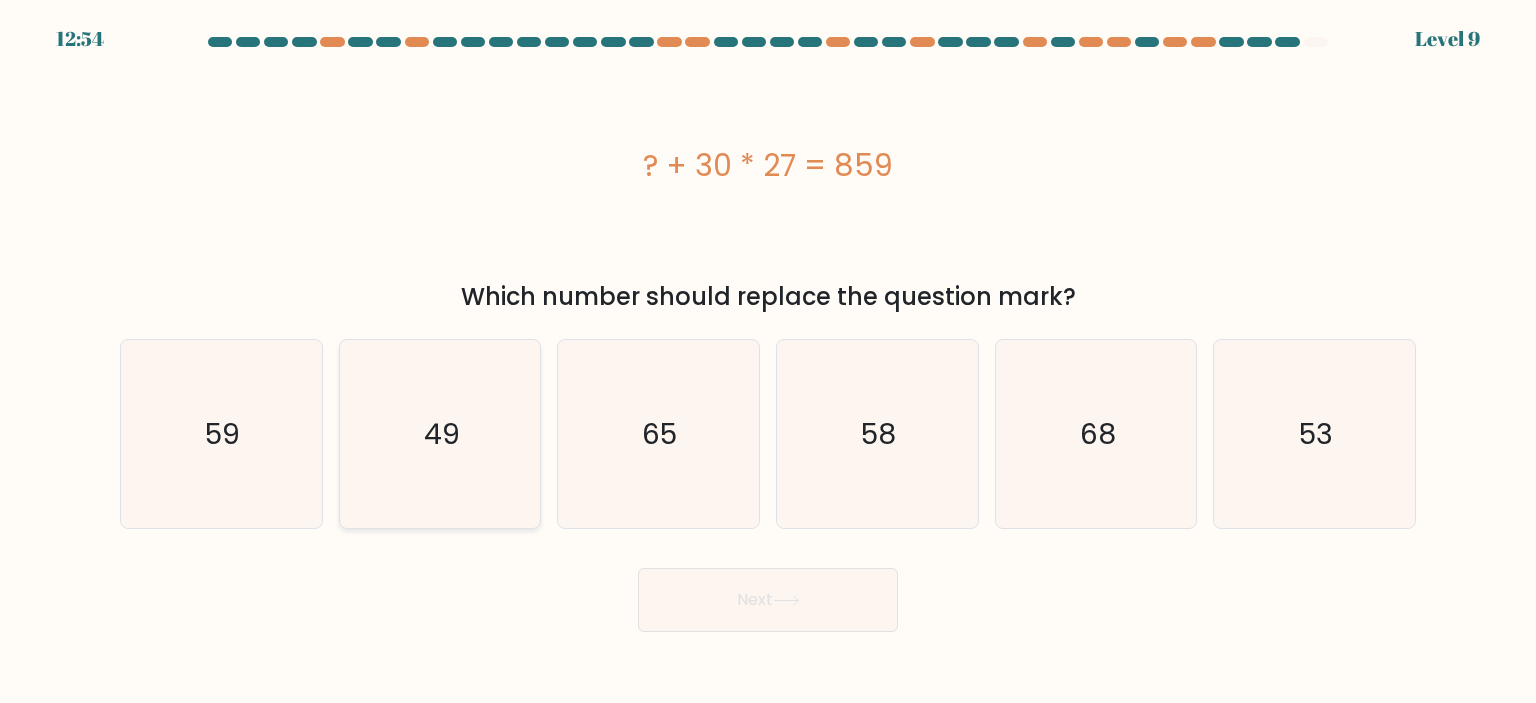 click on "49" 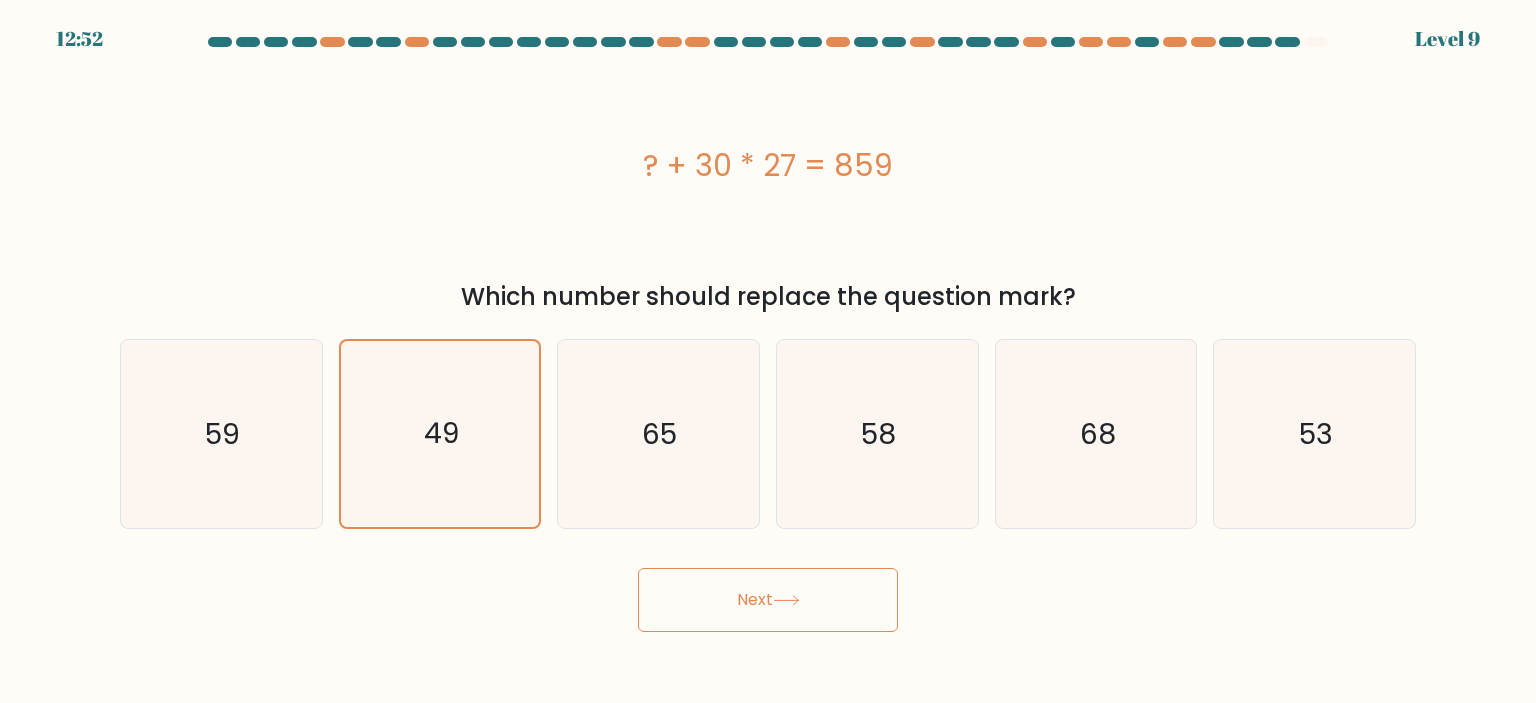 drag, startPoint x: 816, startPoint y: 632, endPoint x: 798, endPoint y: 601, distance: 35.846897 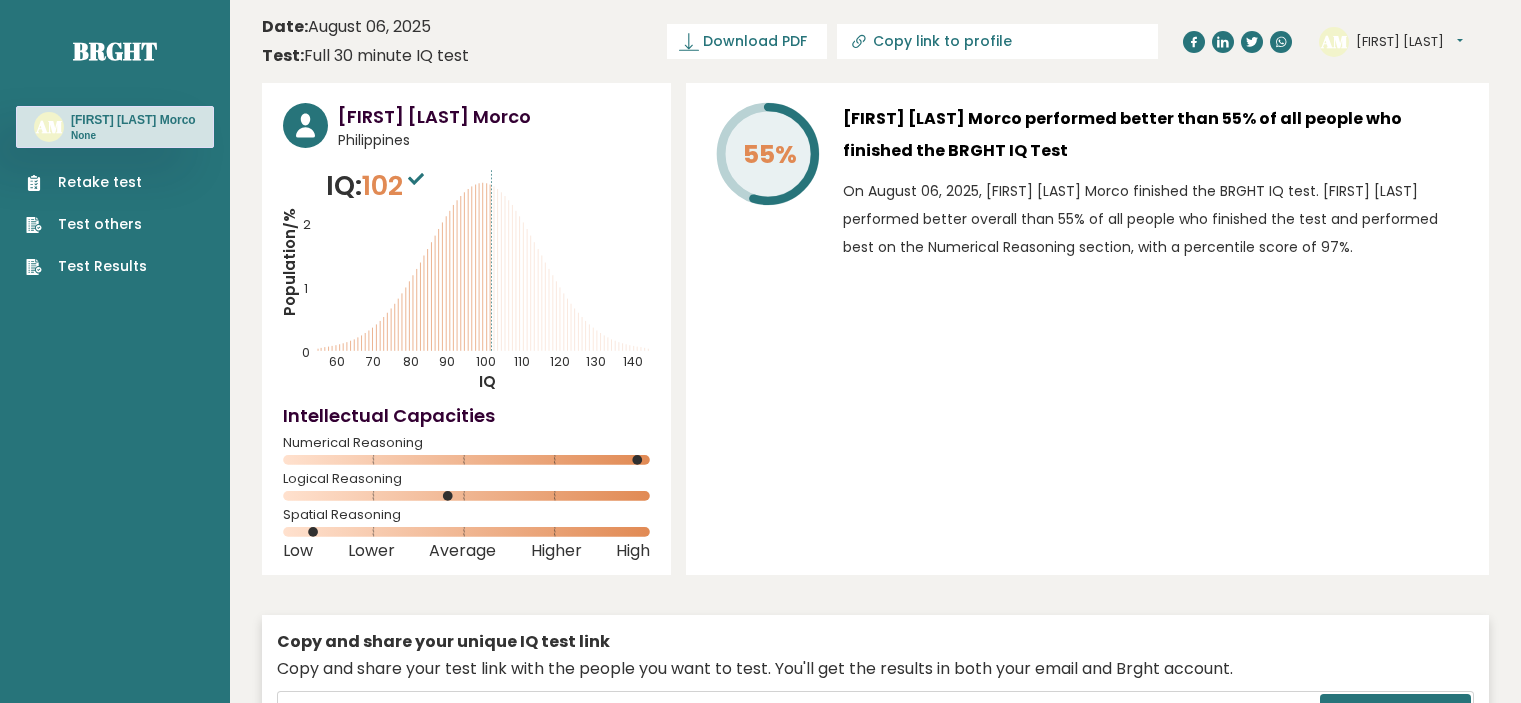 scroll, scrollTop: 0, scrollLeft: 0, axis: both 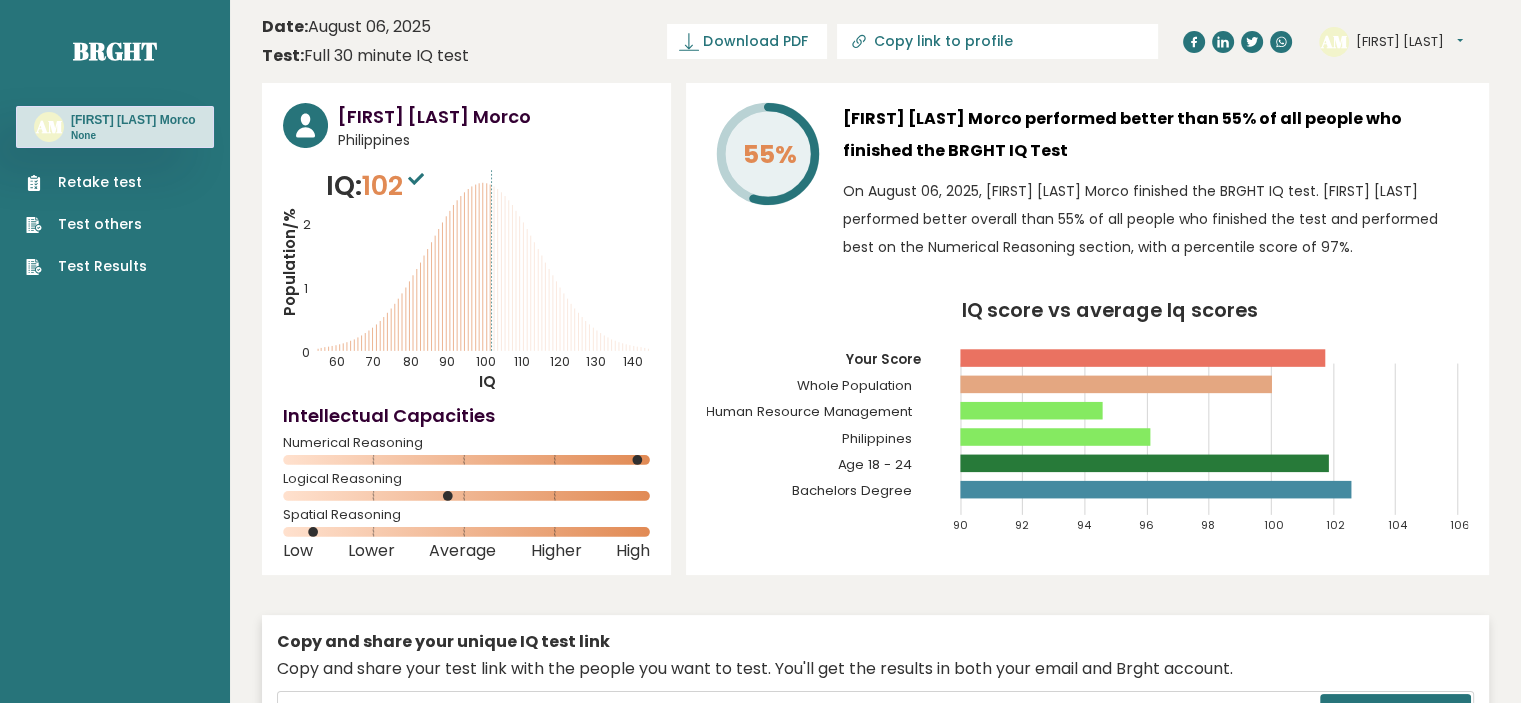 click on "Retake test" at bounding box center [86, 182] 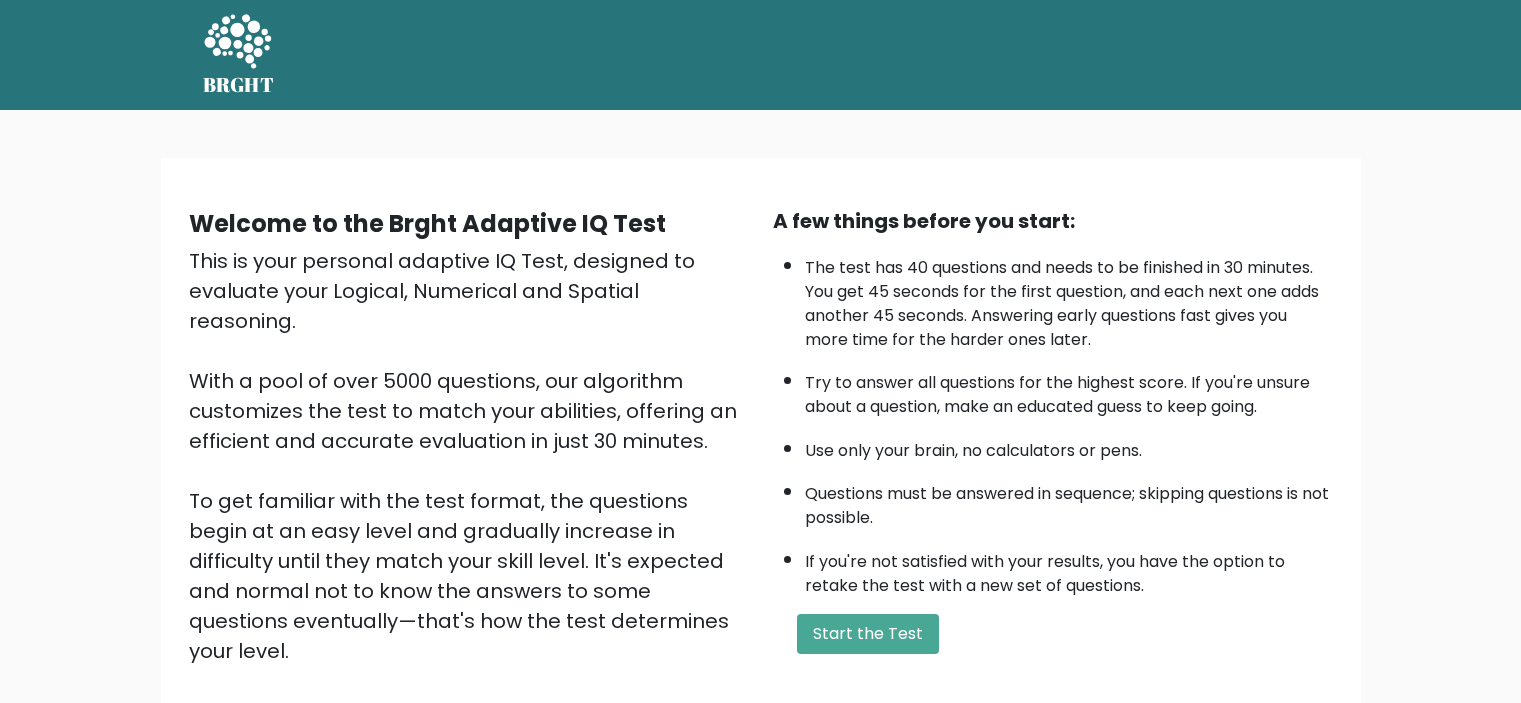scroll, scrollTop: 0, scrollLeft: 0, axis: both 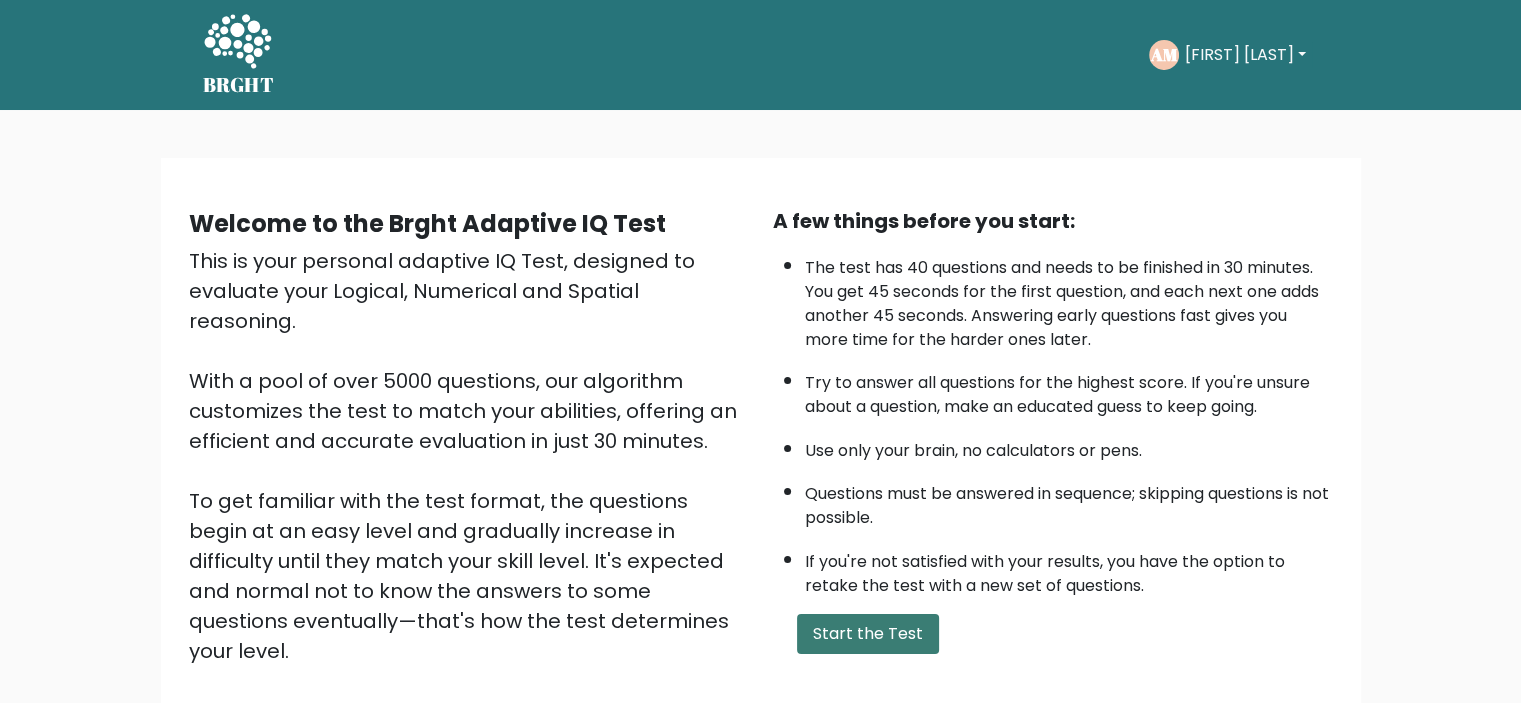 click on "Start the Test" at bounding box center (868, 634) 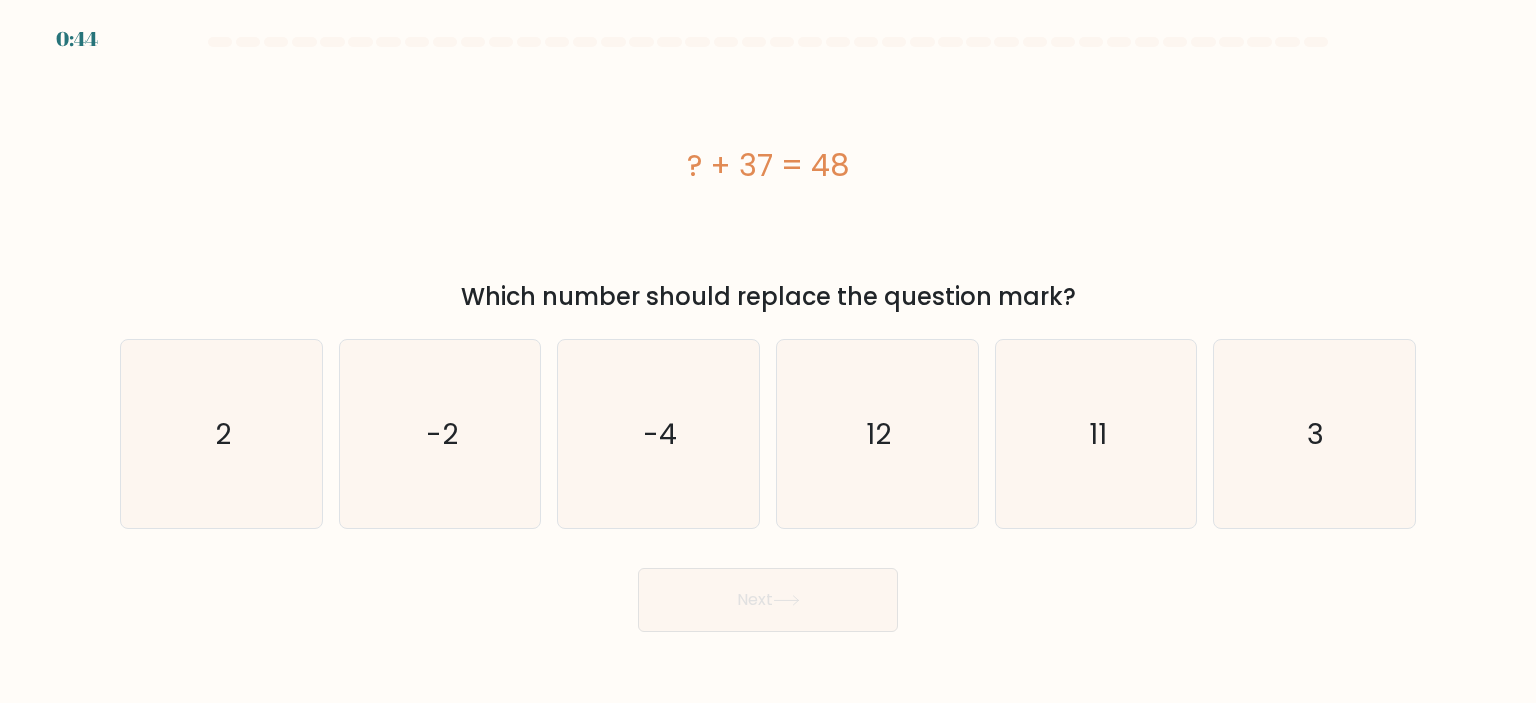 scroll, scrollTop: 0, scrollLeft: 0, axis: both 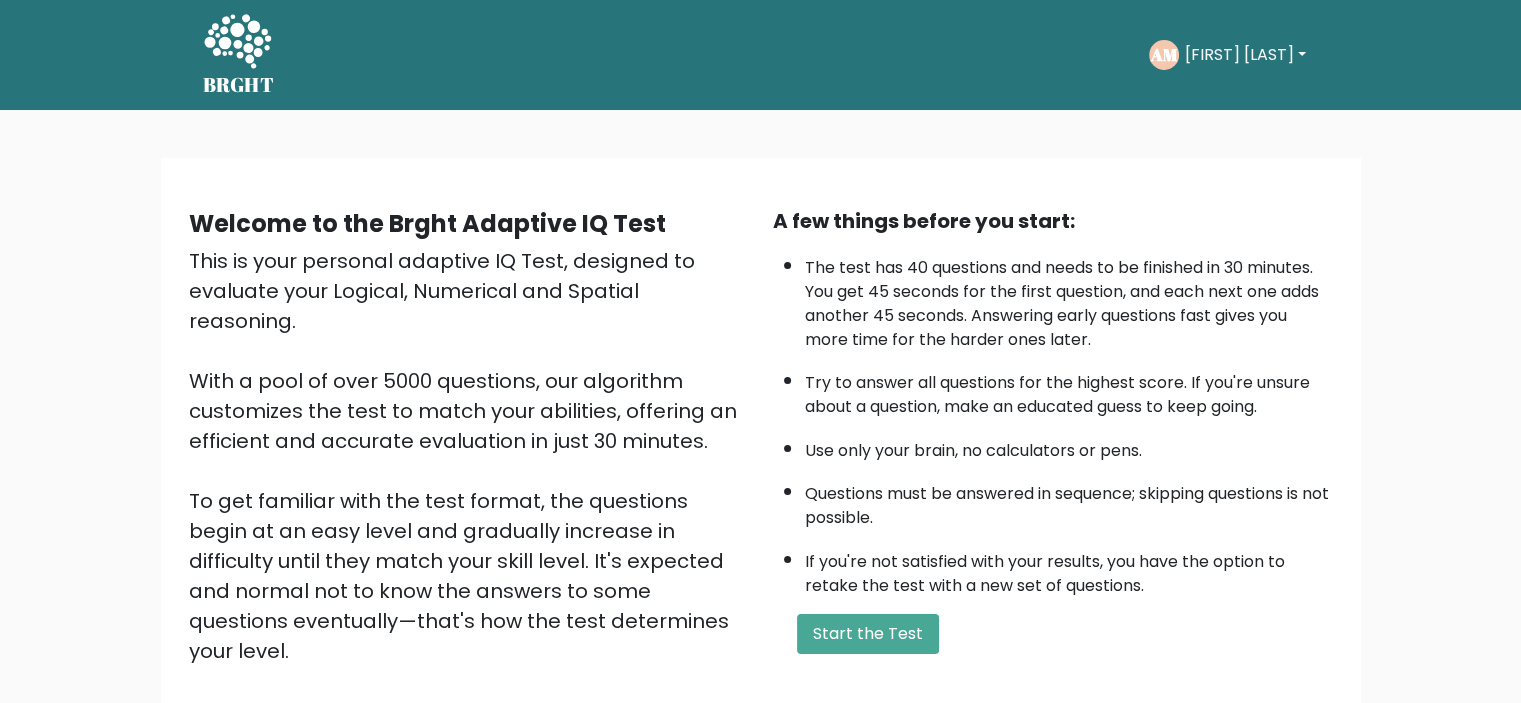 click on "[FIRST] [LAST]" at bounding box center (1245, 55) 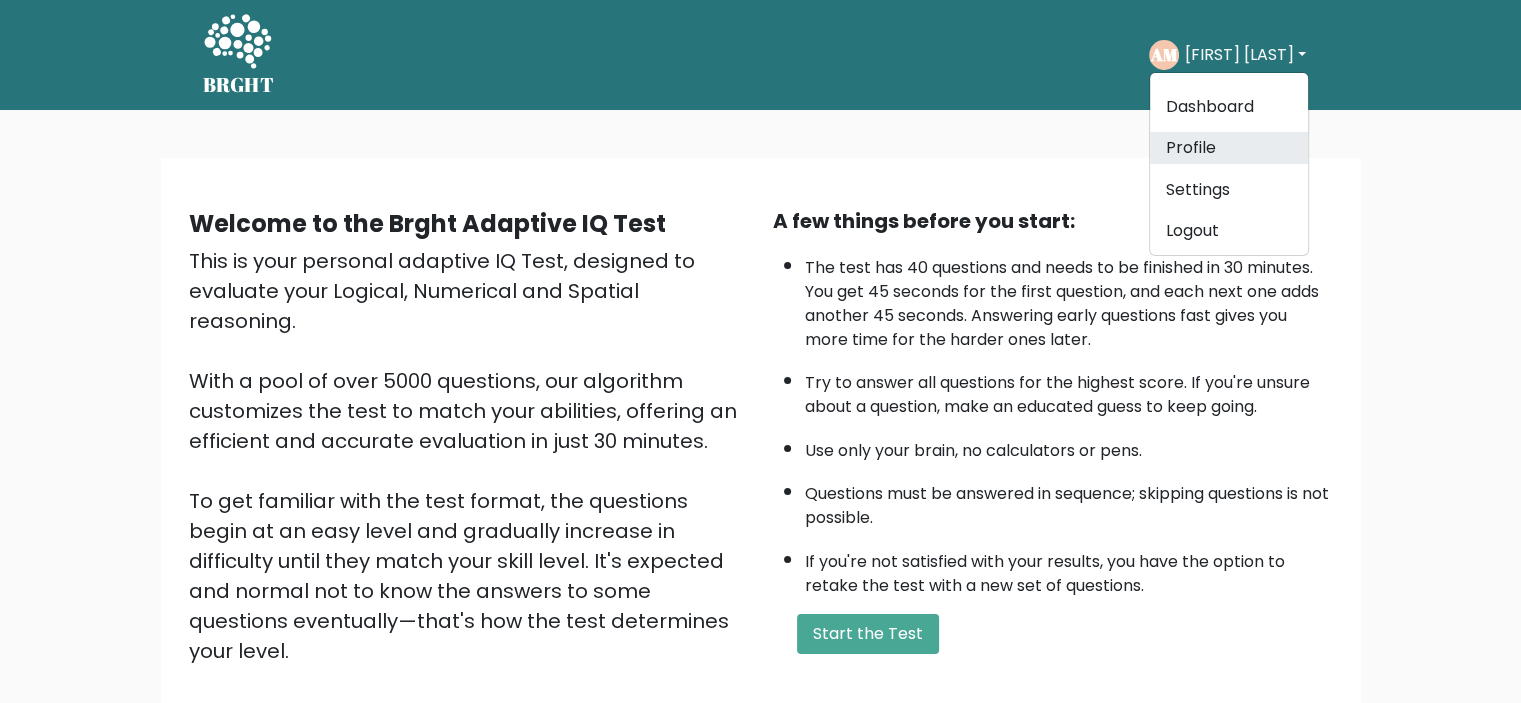 click on "Profile" at bounding box center [1229, 148] 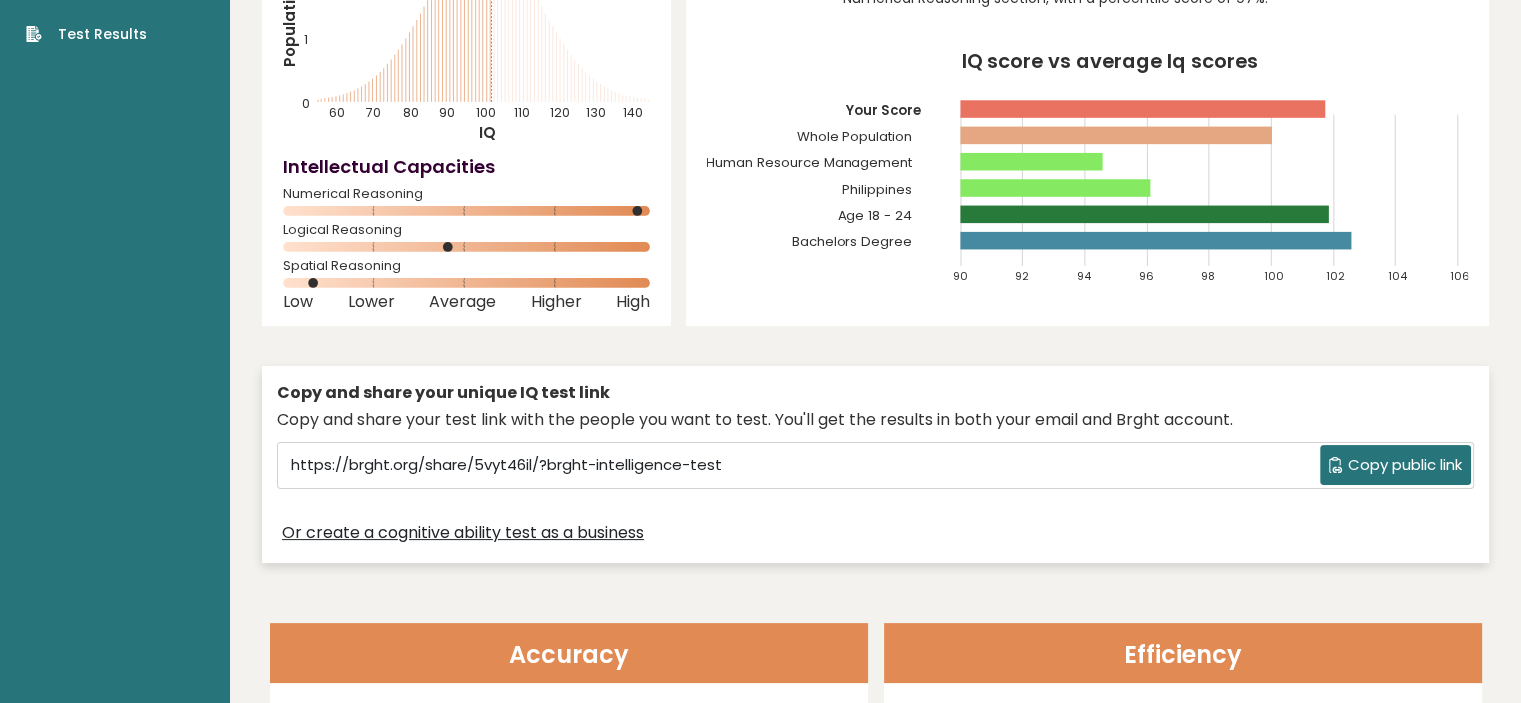 scroll, scrollTop: 251, scrollLeft: 0, axis: vertical 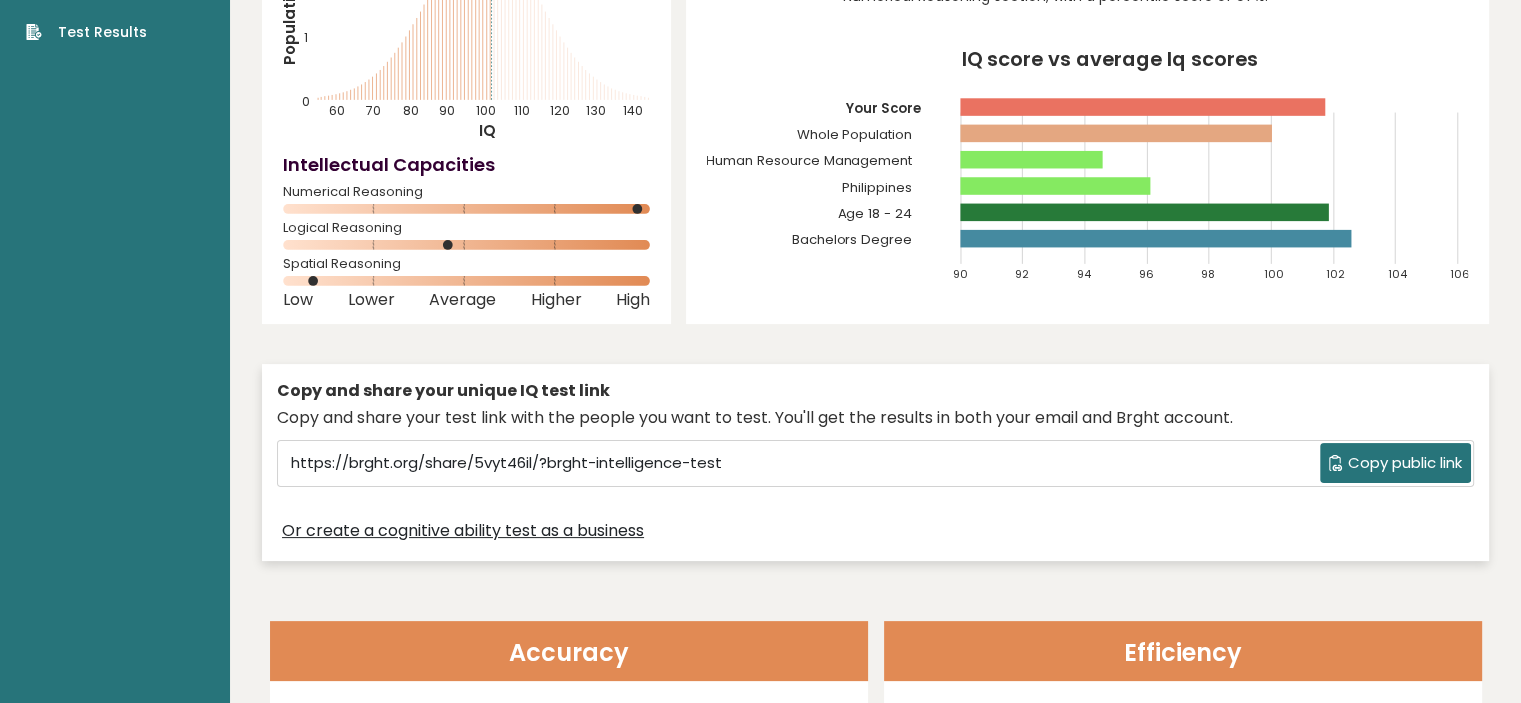 click on "Copy public link" at bounding box center [1405, 463] 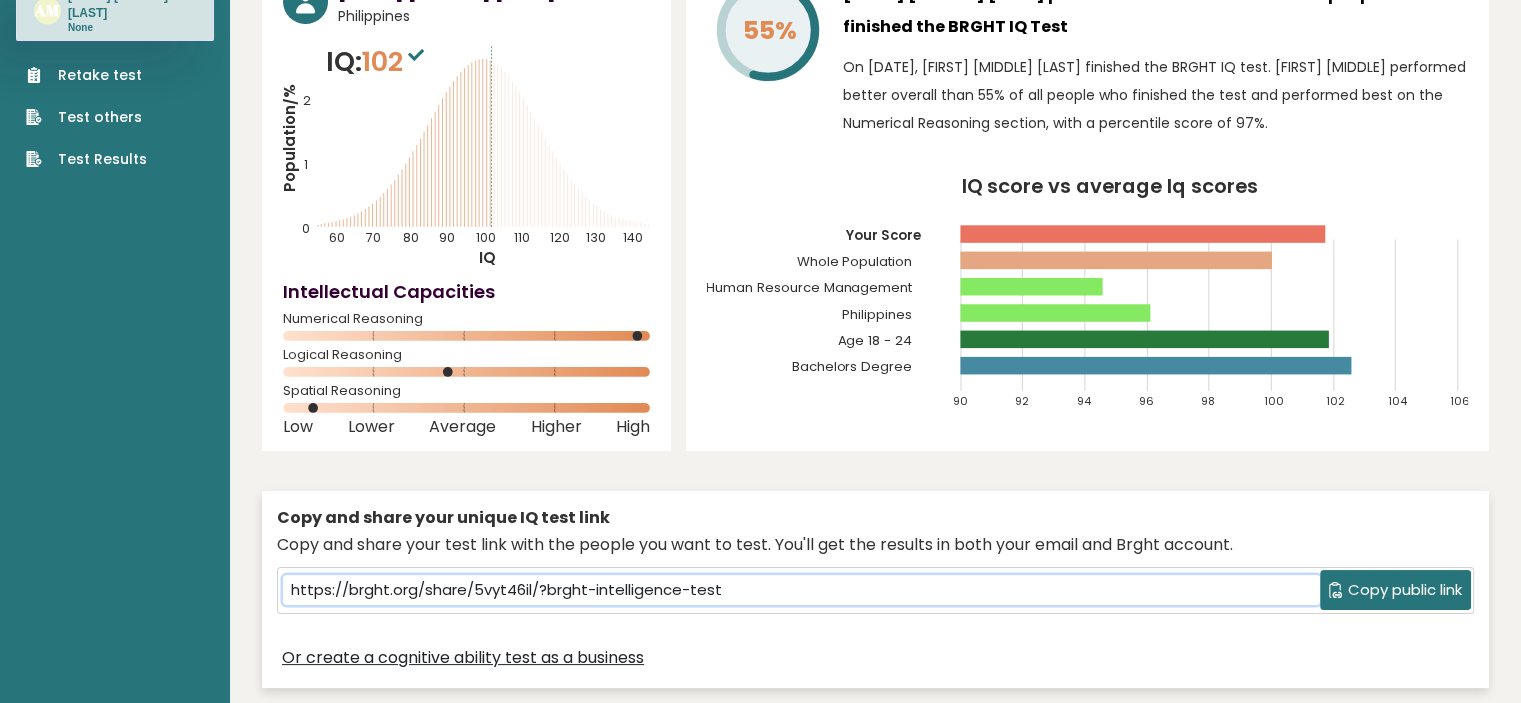 scroll, scrollTop: 0, scrollLeft: 0, axis: both 